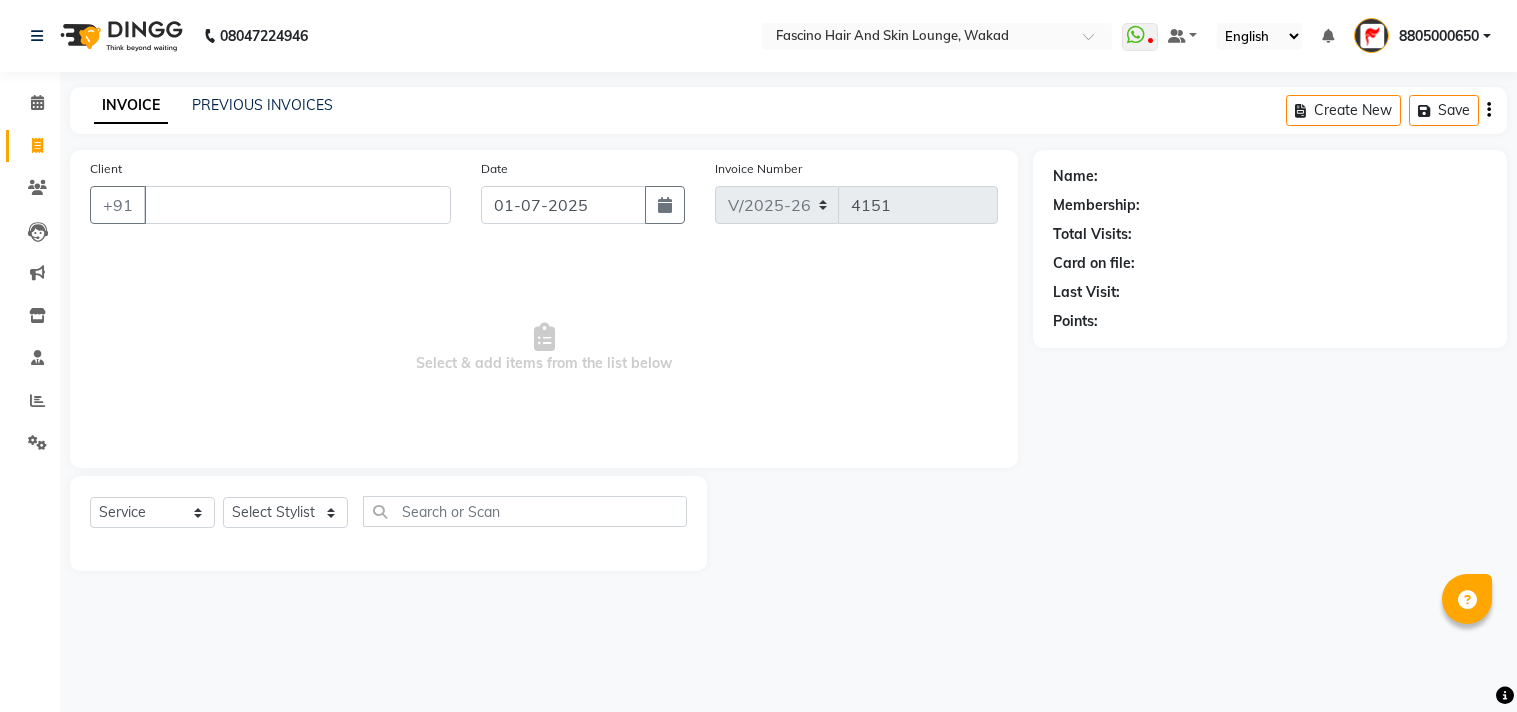 select on "126" 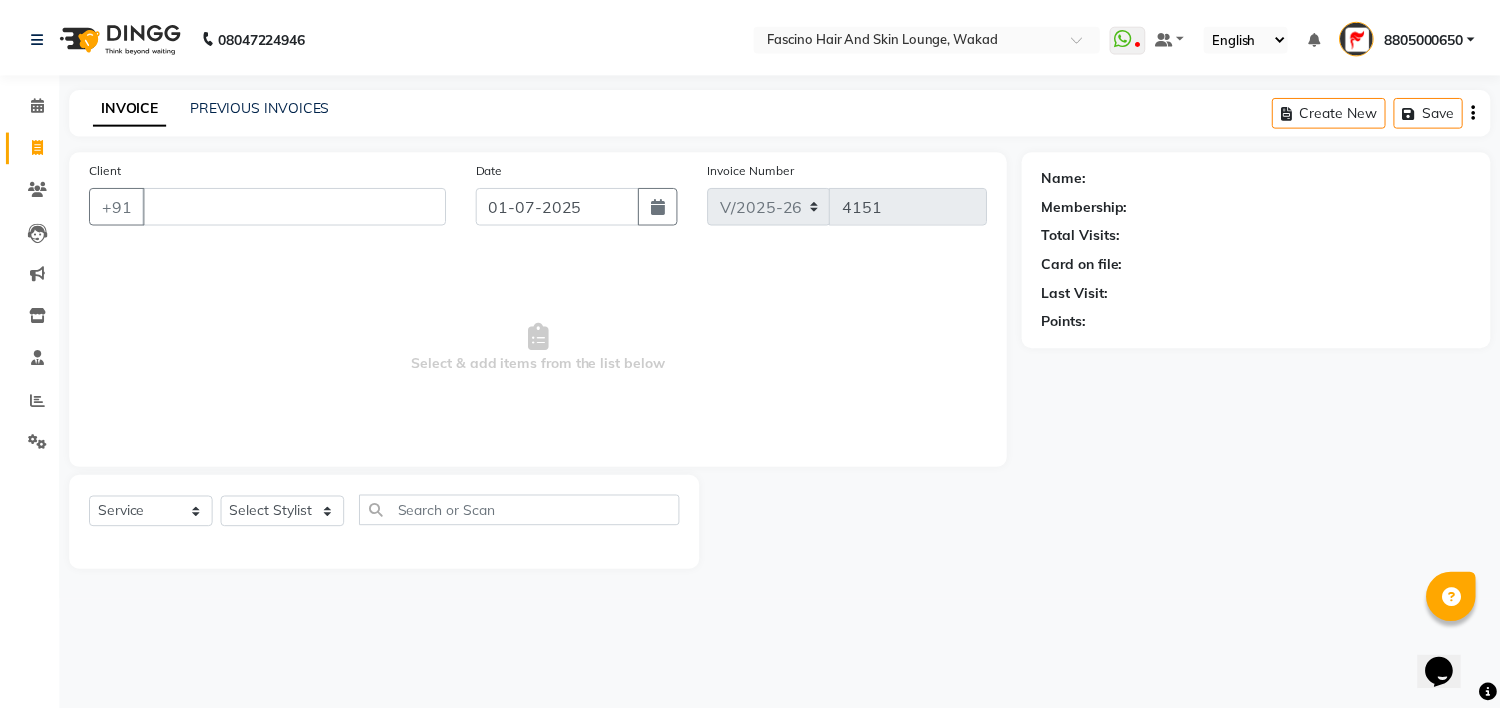 scroll, scrollTop: 0, scrollLeft: 0, axis: both 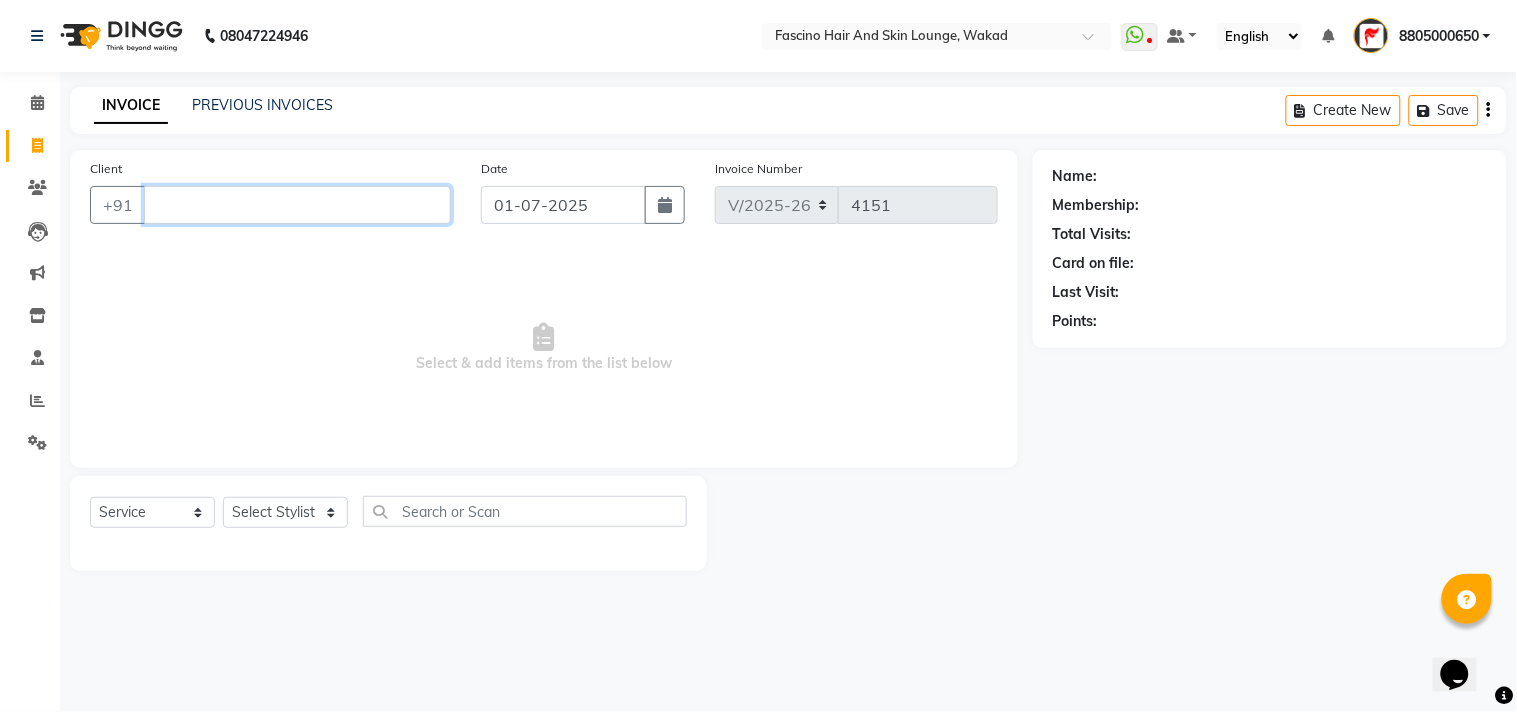 click on "Client" at bounding box center [297, 205] 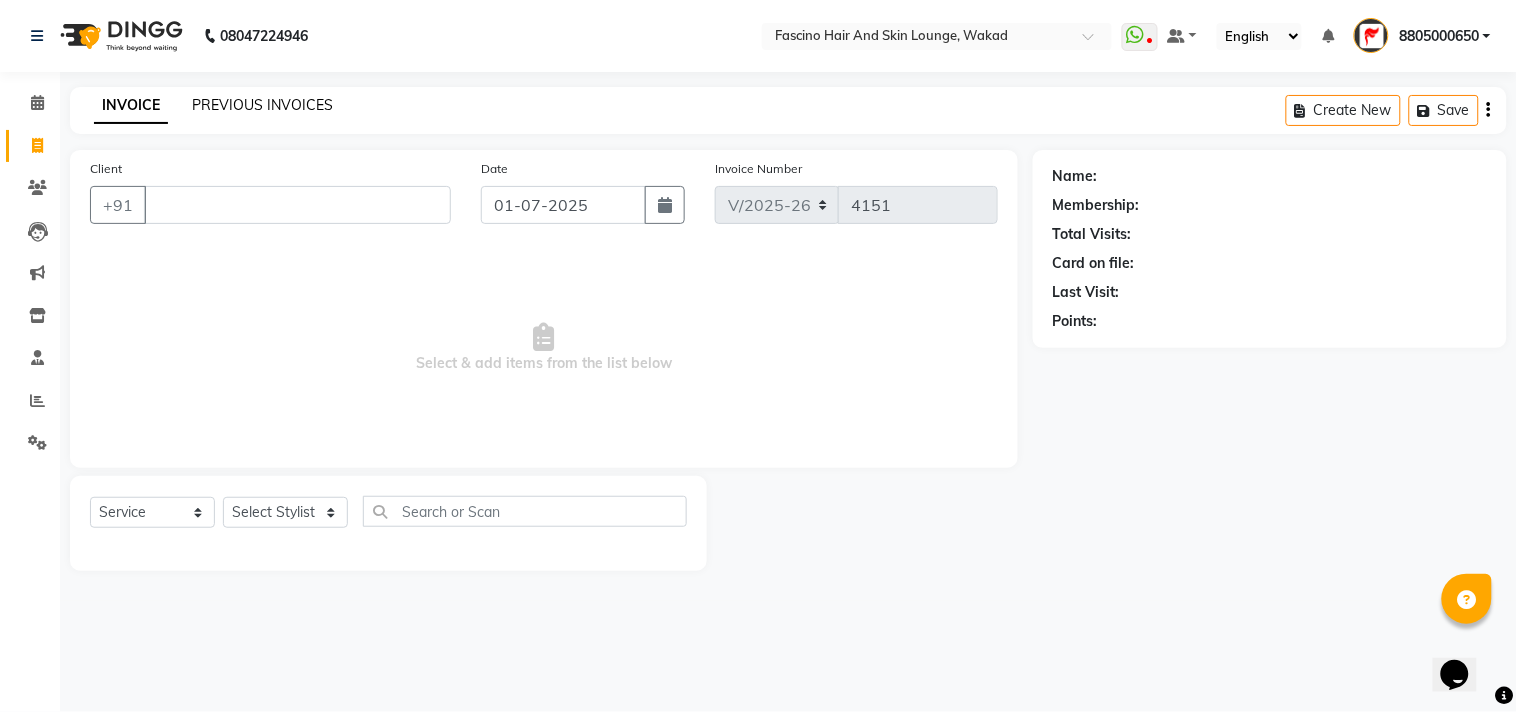 click on "PREVIOUS INVOICES" 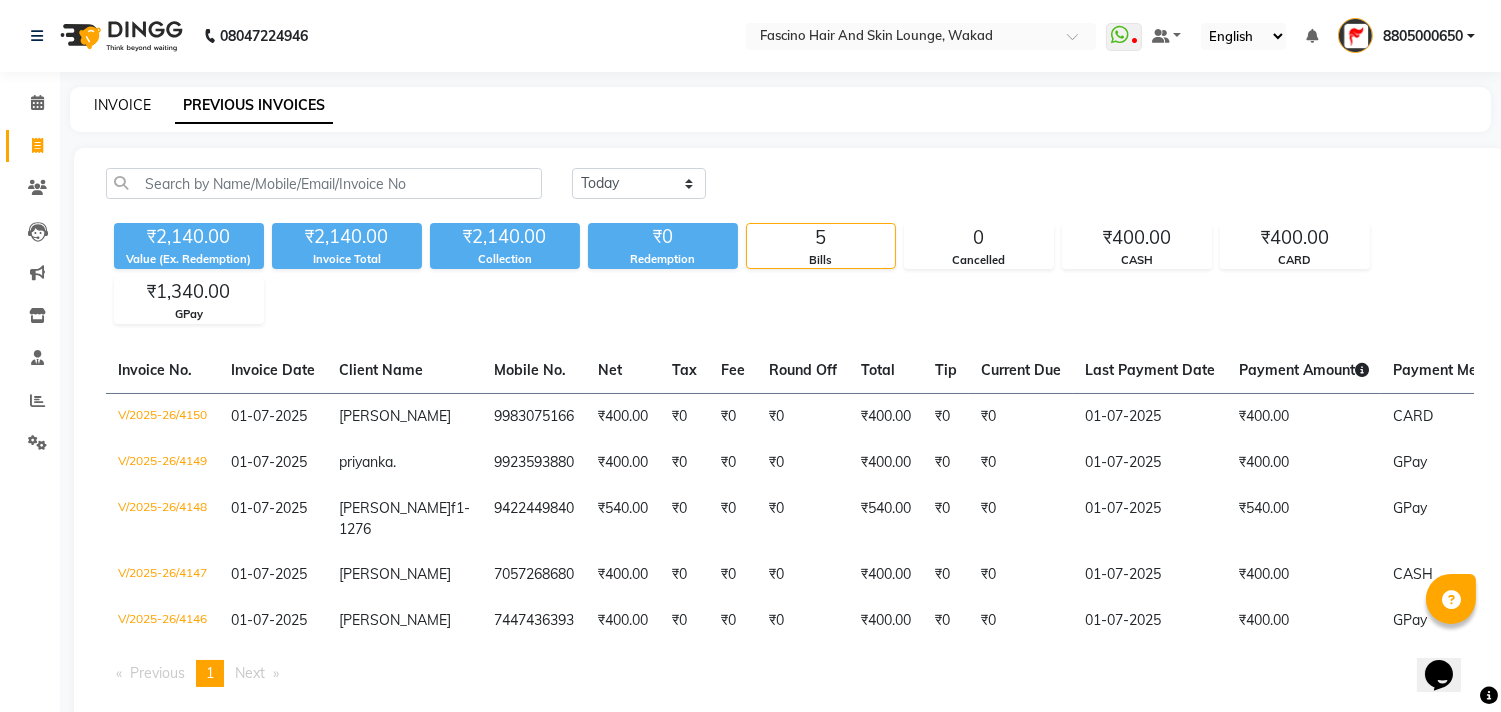 click on "INVOICE" 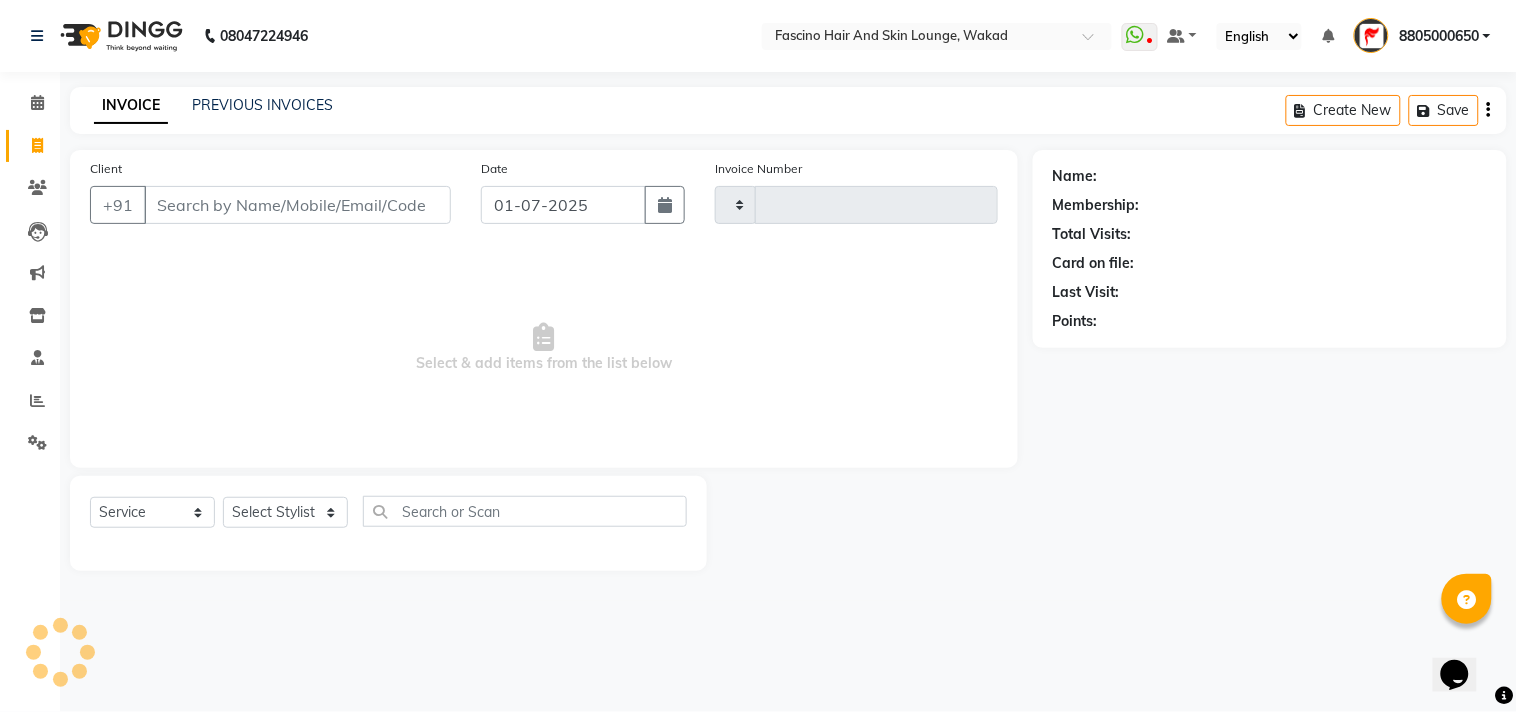 type on "4151" 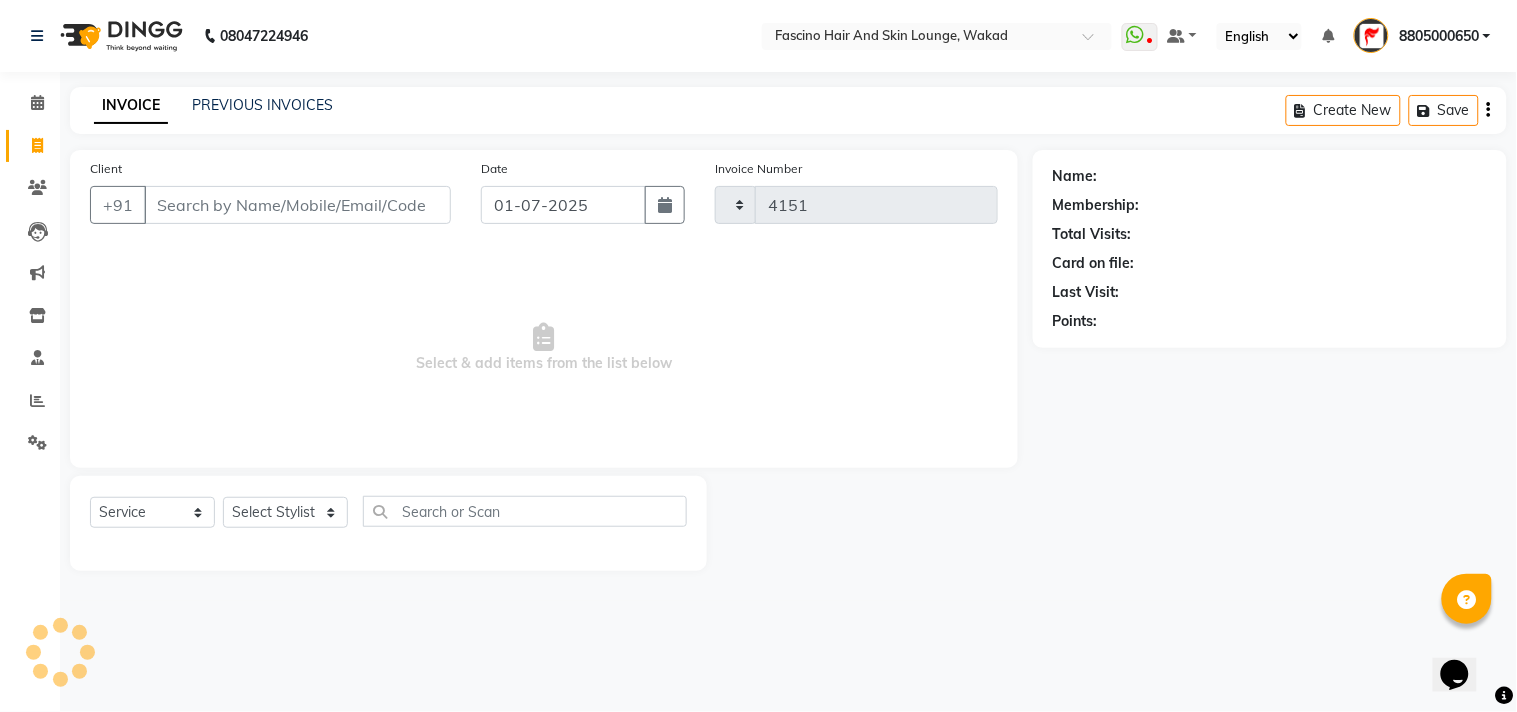 select on "126" 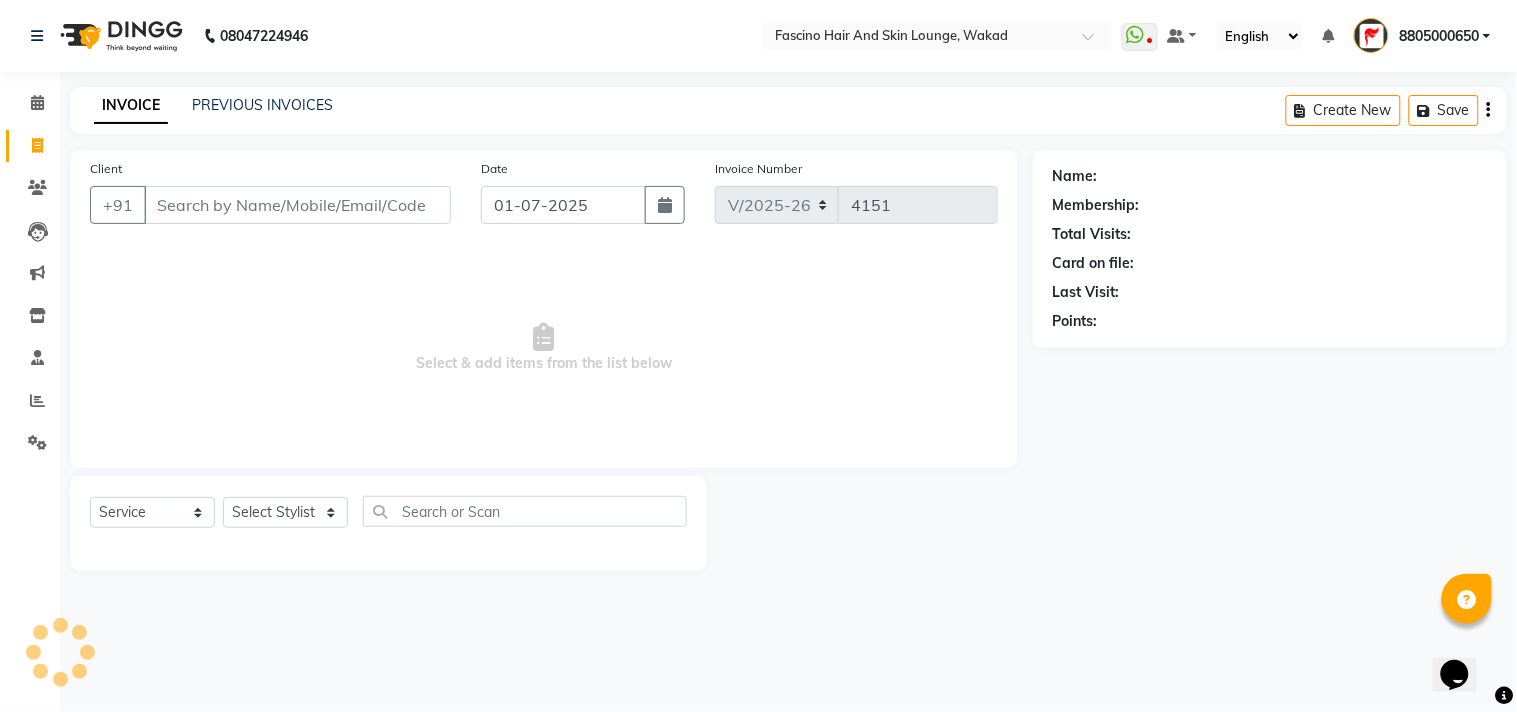click on "Client" at bounding box center (297, 205) 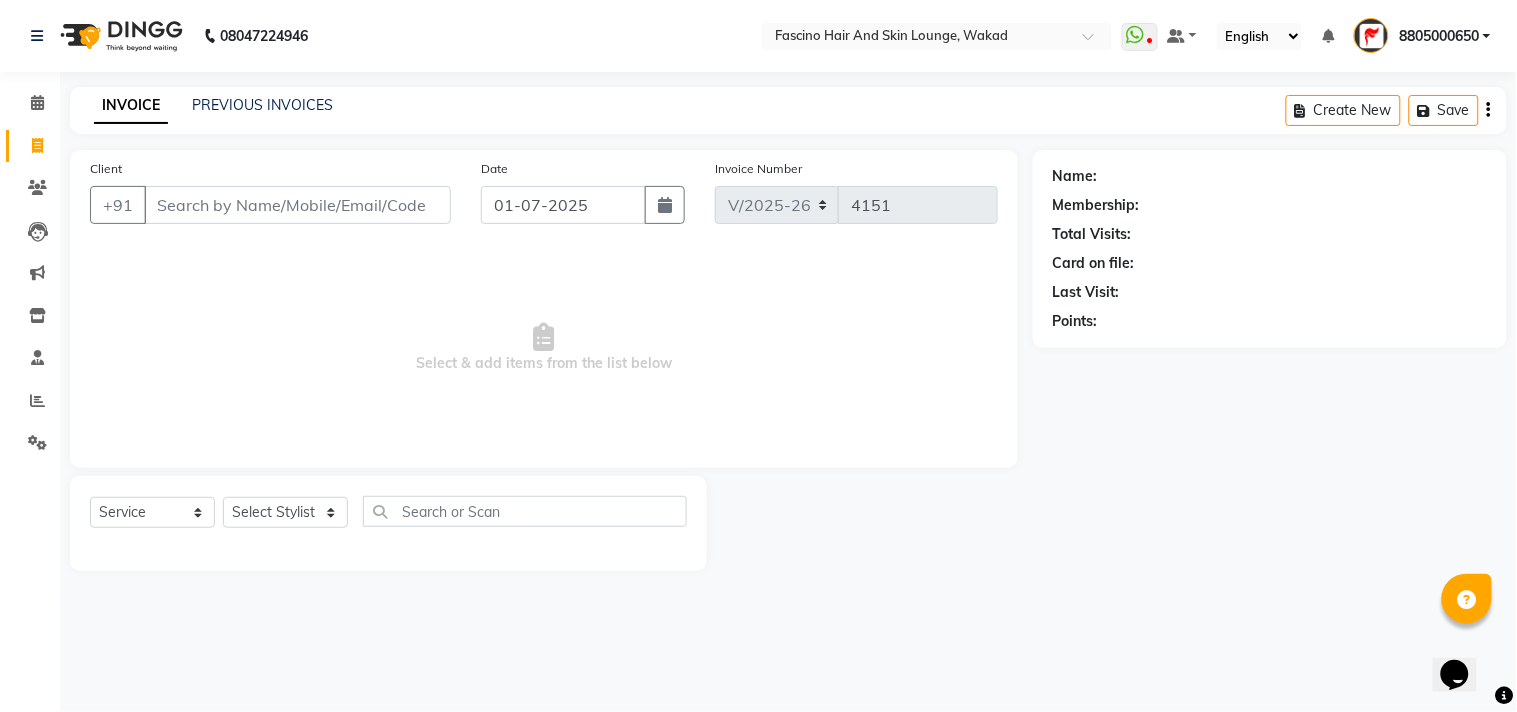click on "INVOICE PREVIOUS INVOICES Create New   Save" 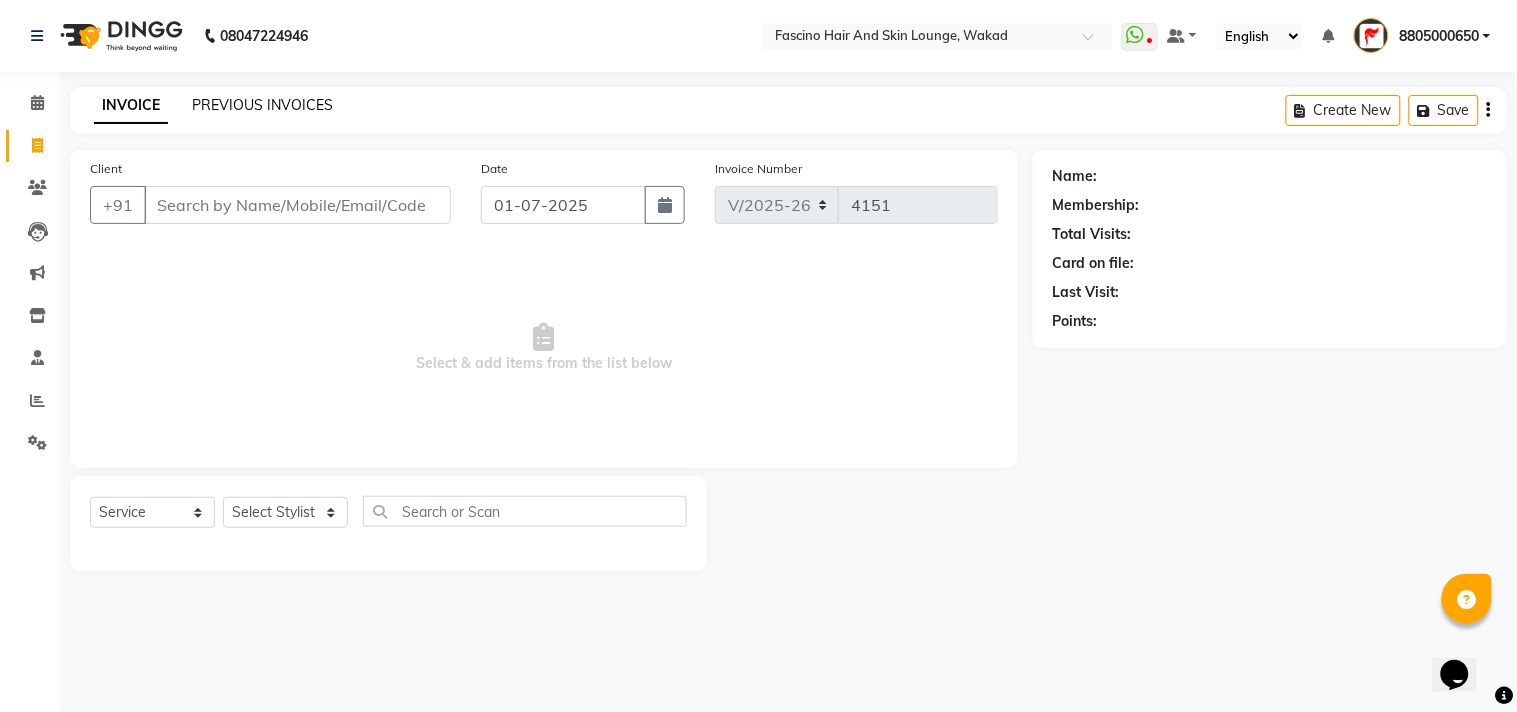 click on "PREVIOUS INVOICES" 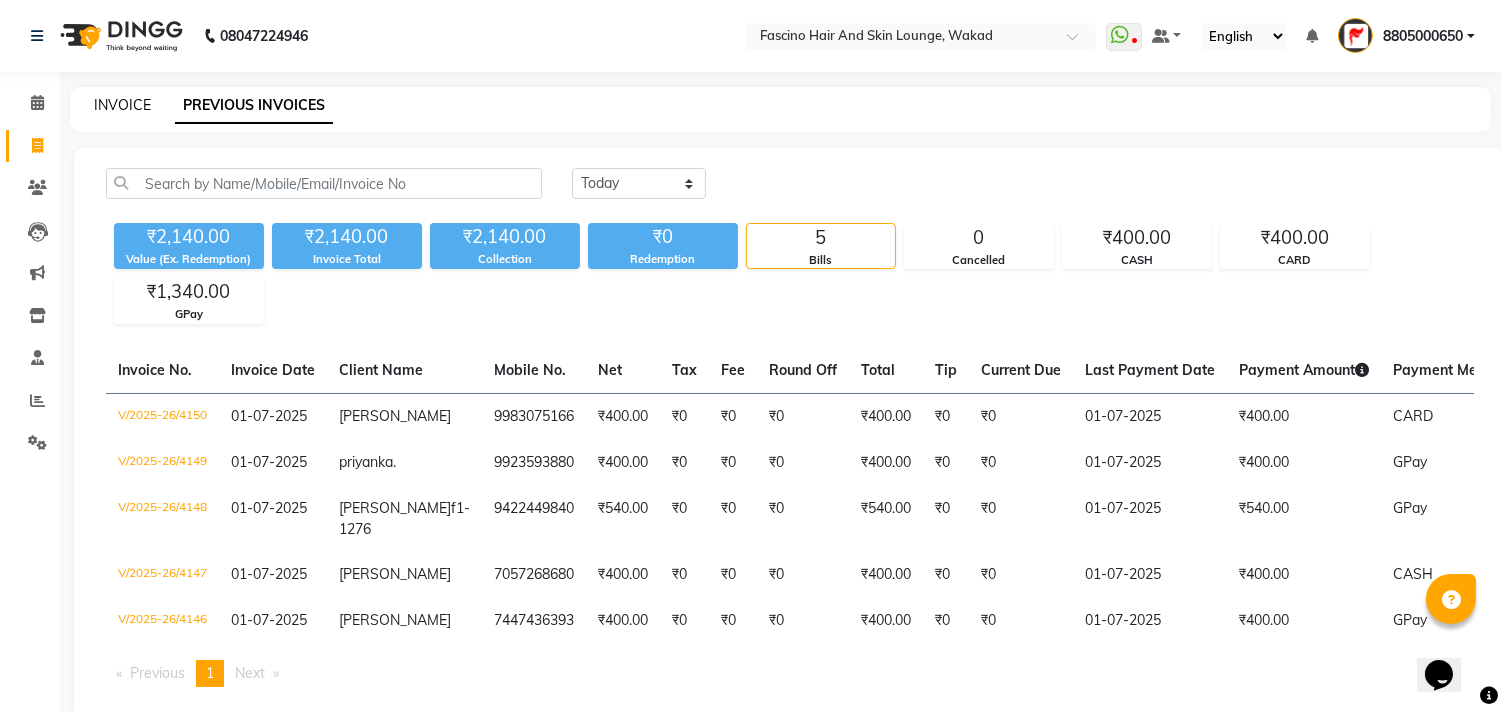 click on "INVOICE" 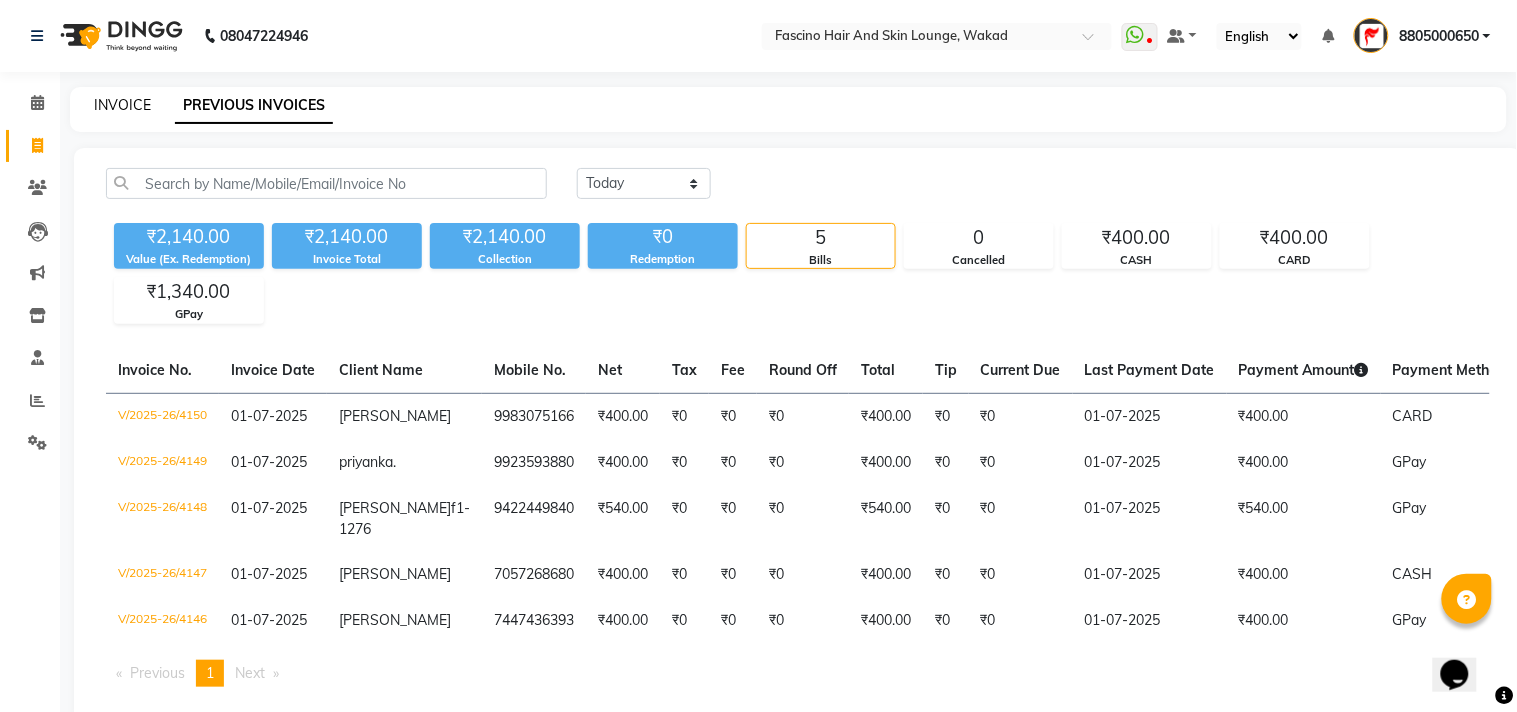 select on "service" 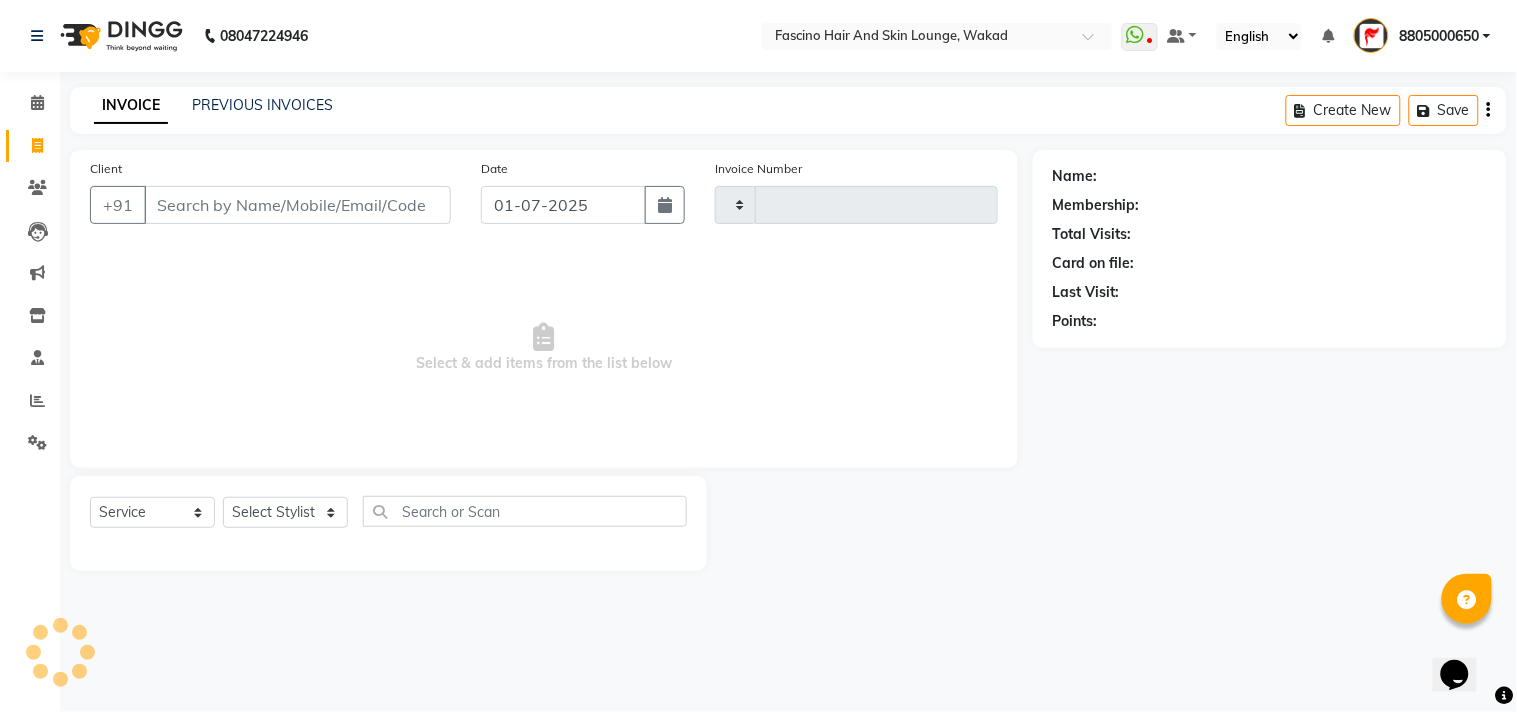 type on "4151" 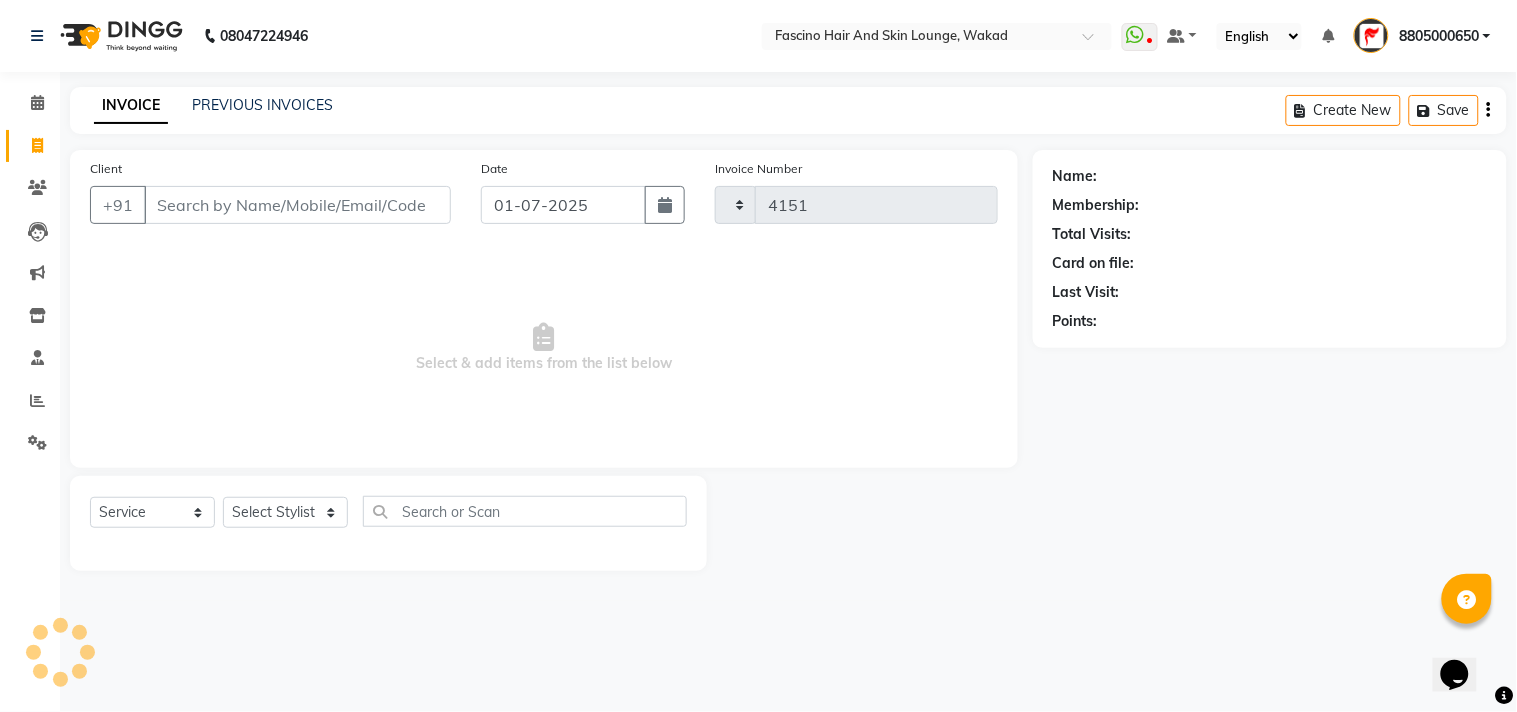 select on "126" 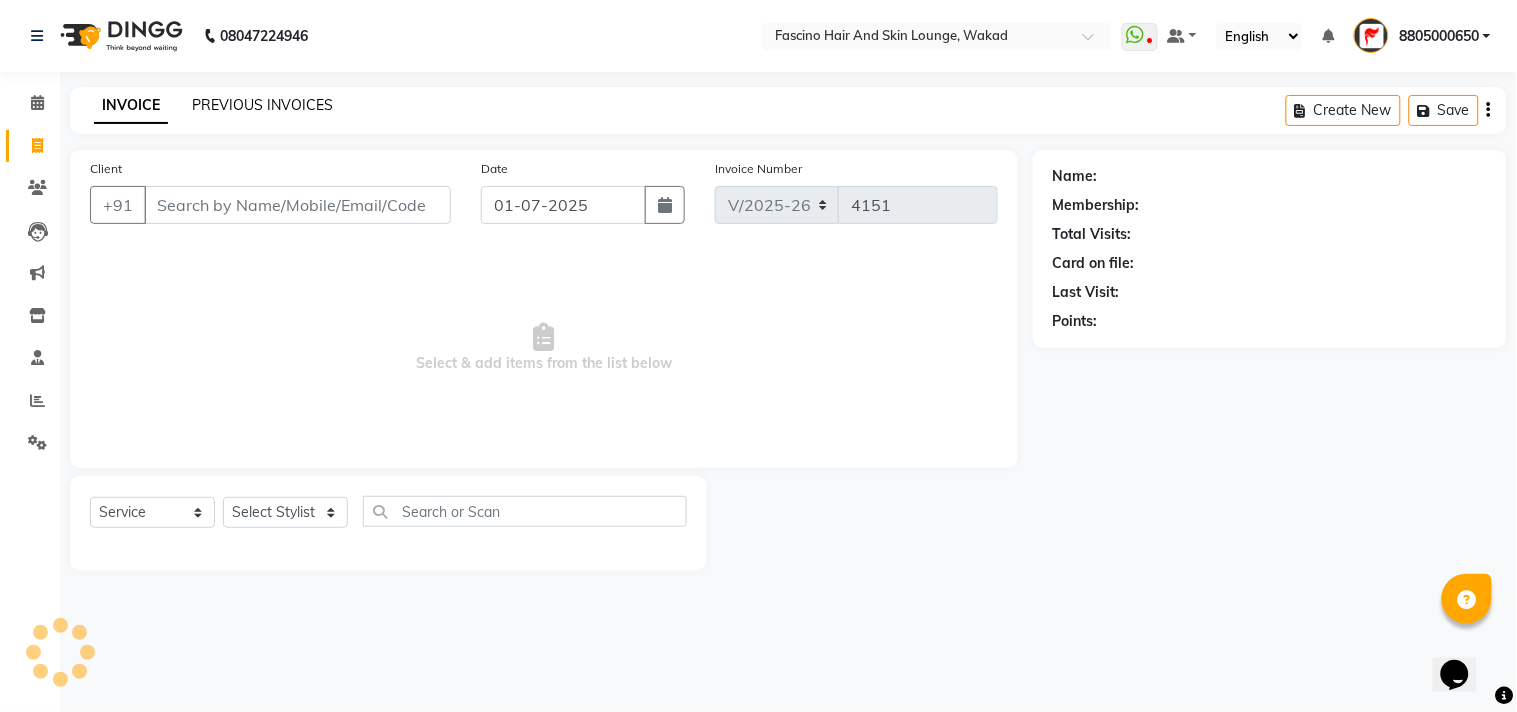 click on "PREVIOUS INVOICES" 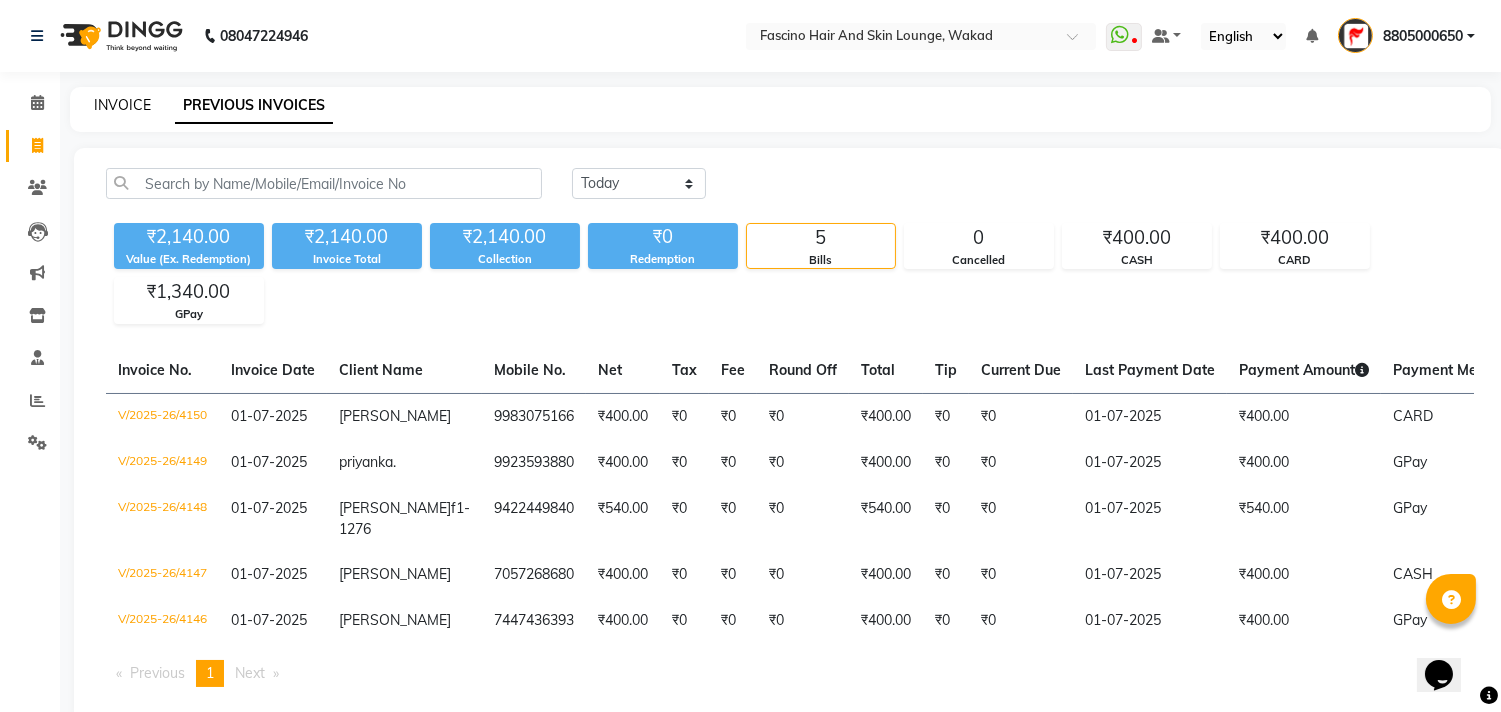 click on "INVOICE" 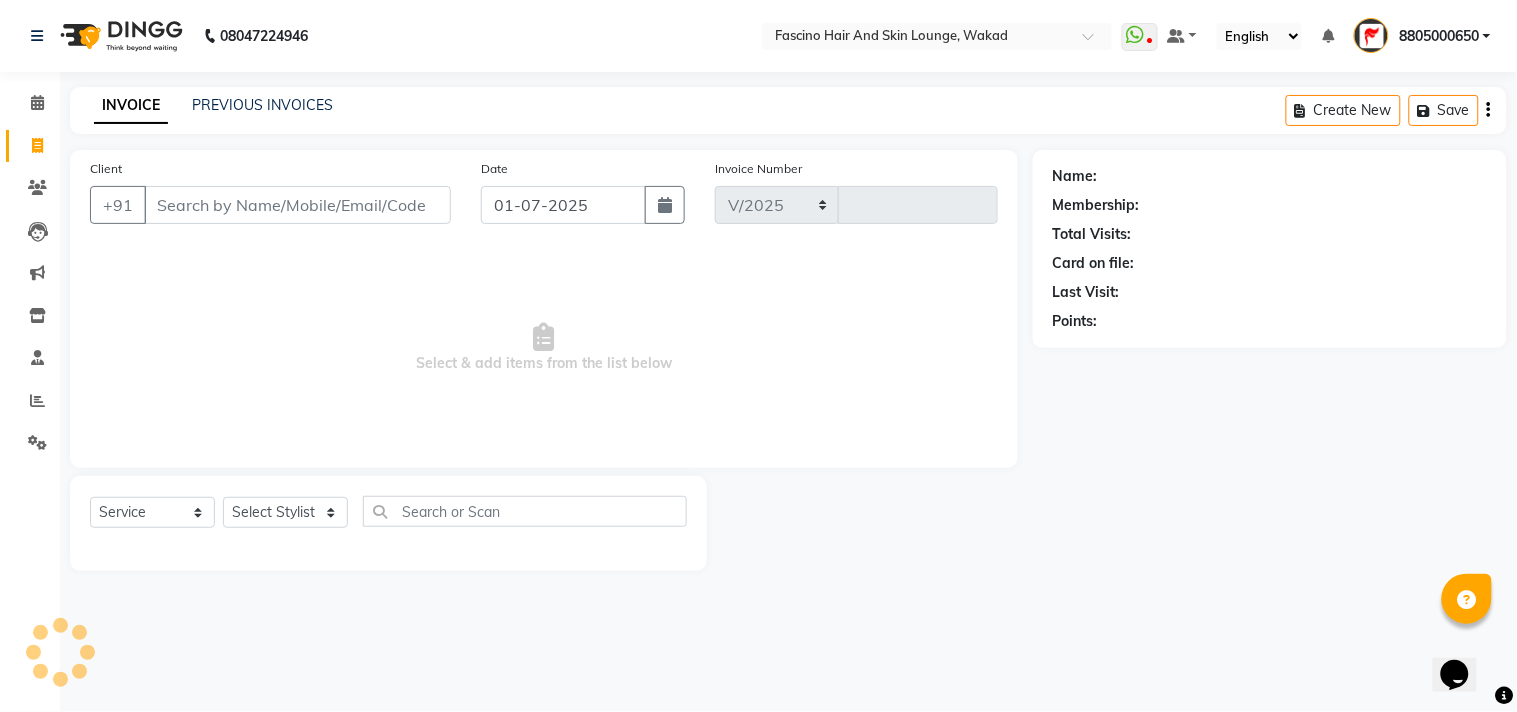 select on "126" 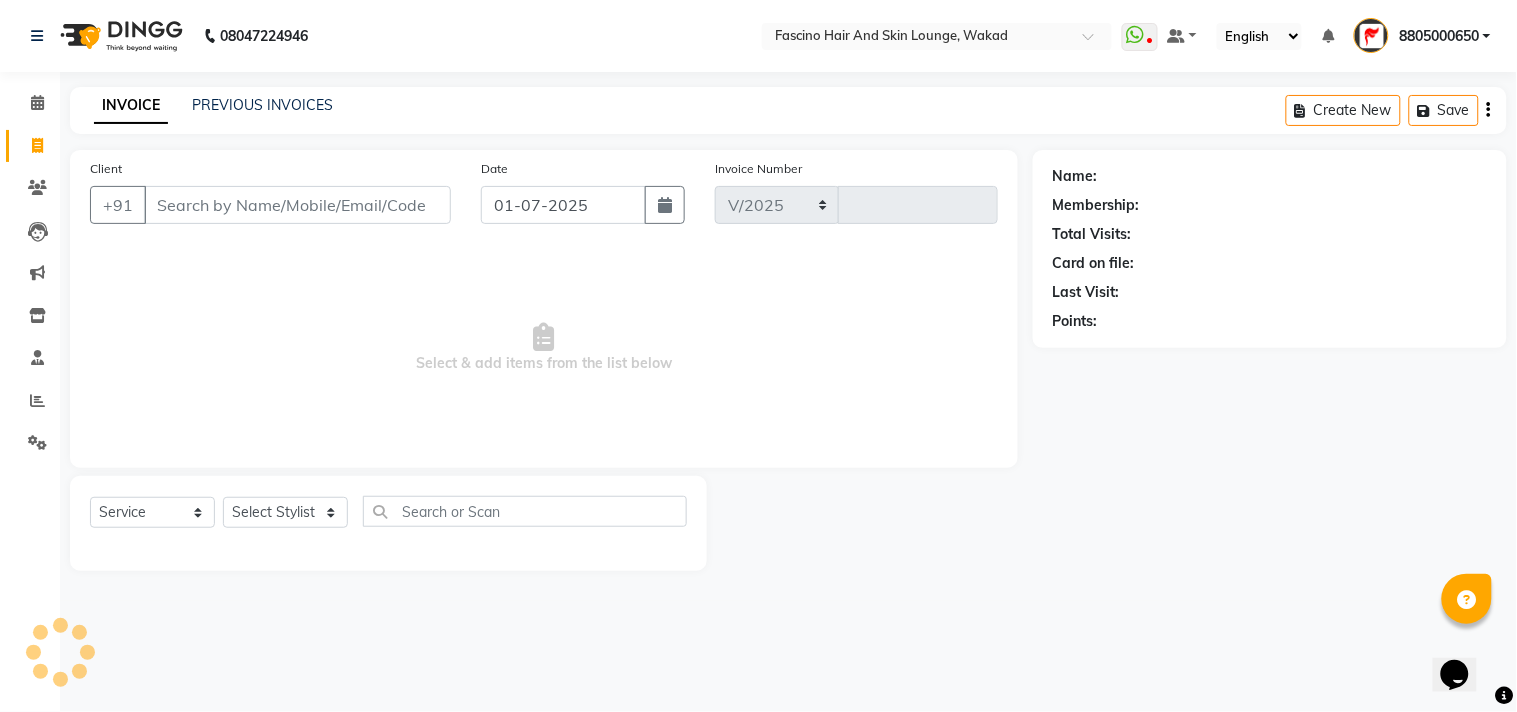 type on "4151" 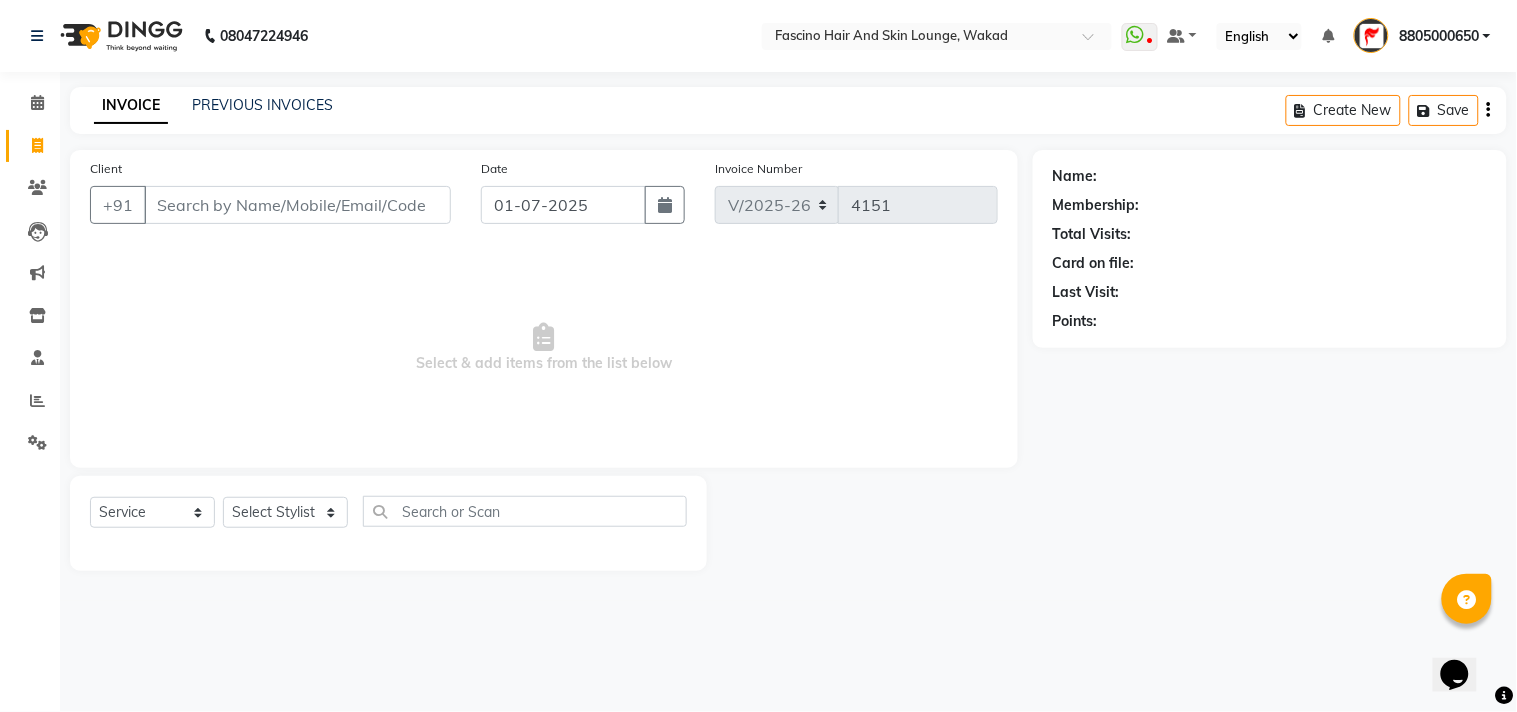 click on "INVOICE PREVIOUS INVOICES Create New   Save" 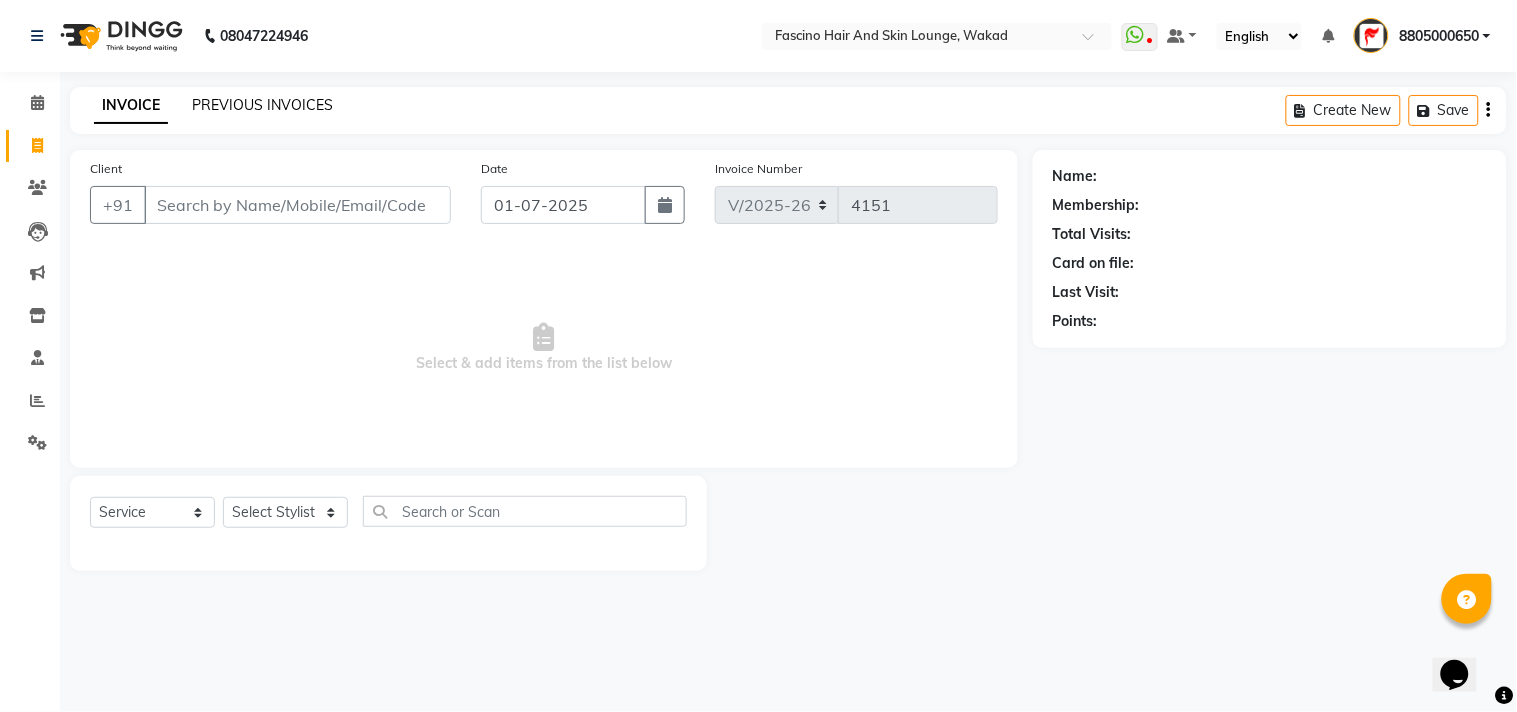 click on "PREVIOUS INVOICES" 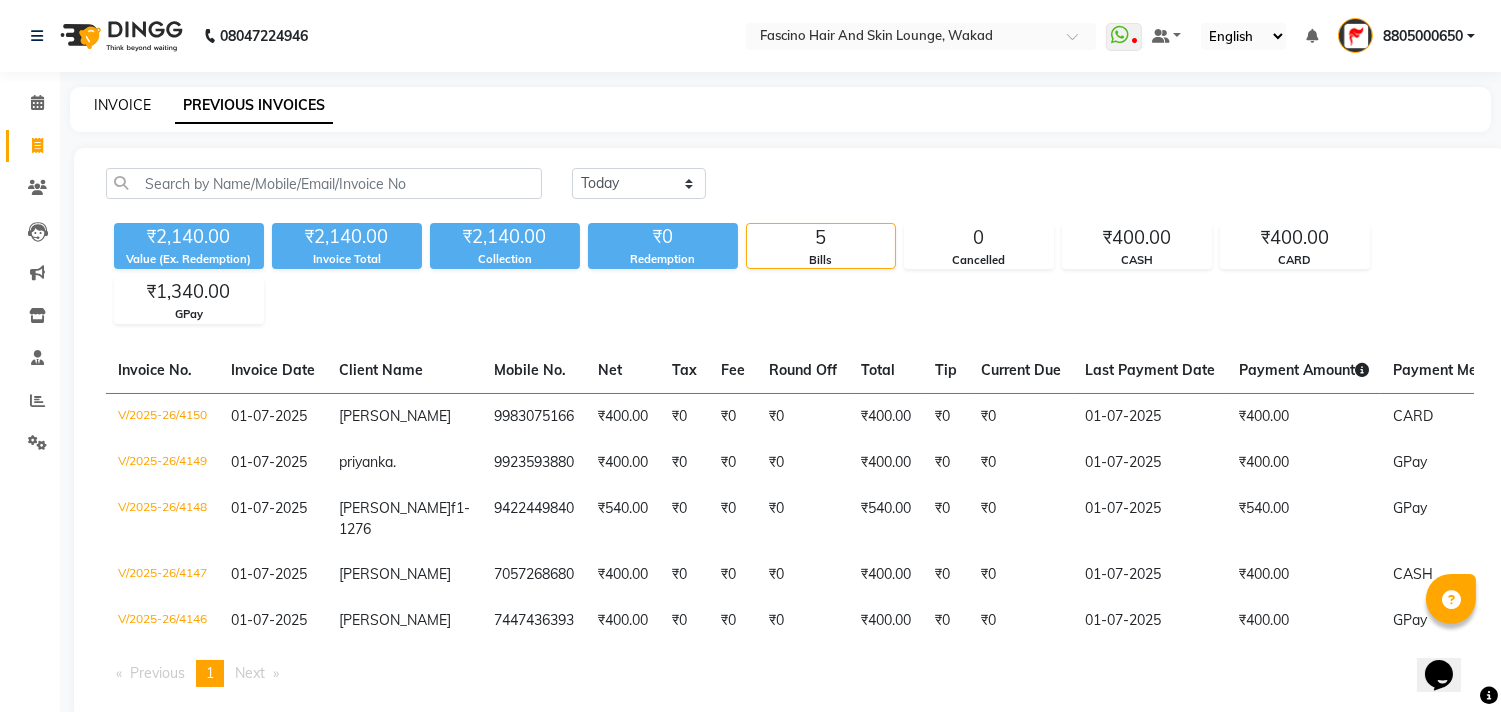 click on "INVOICE" 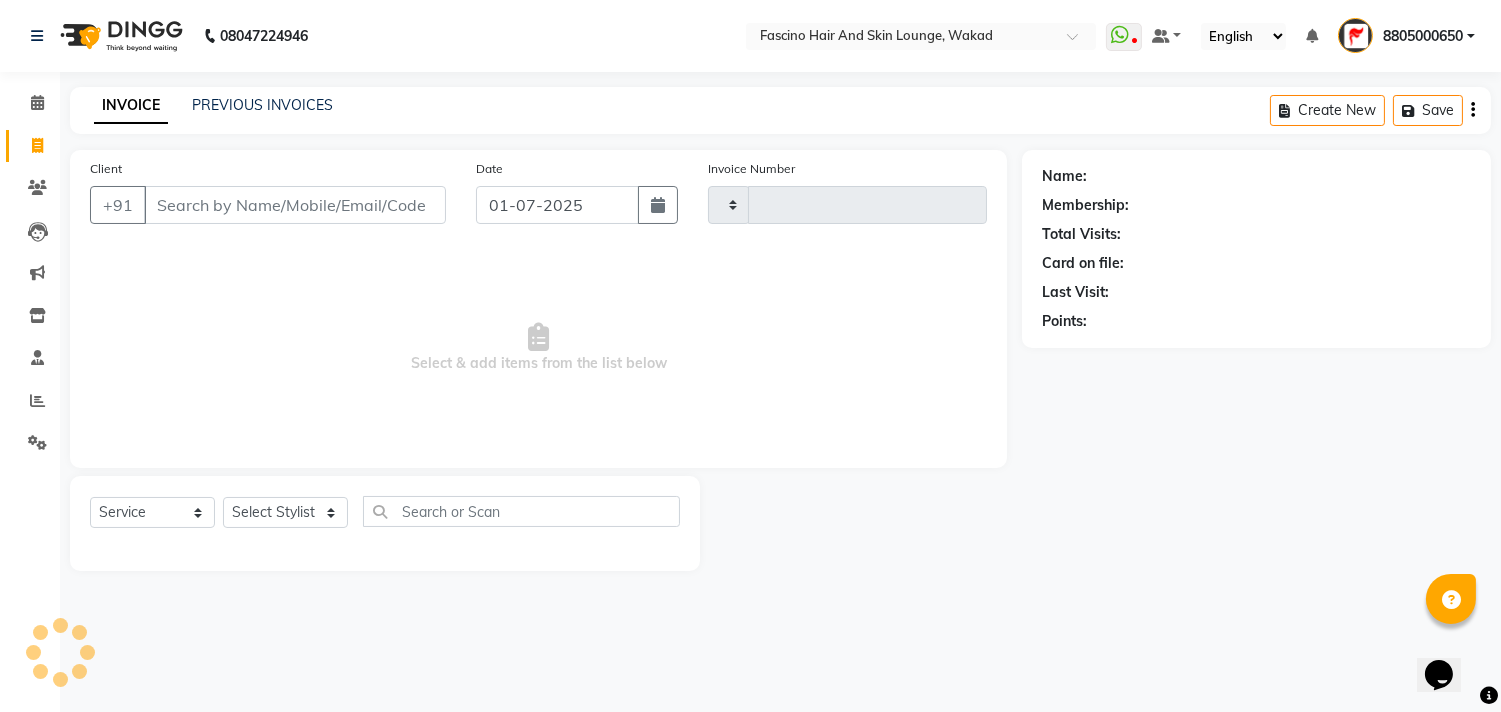 type on "4151" 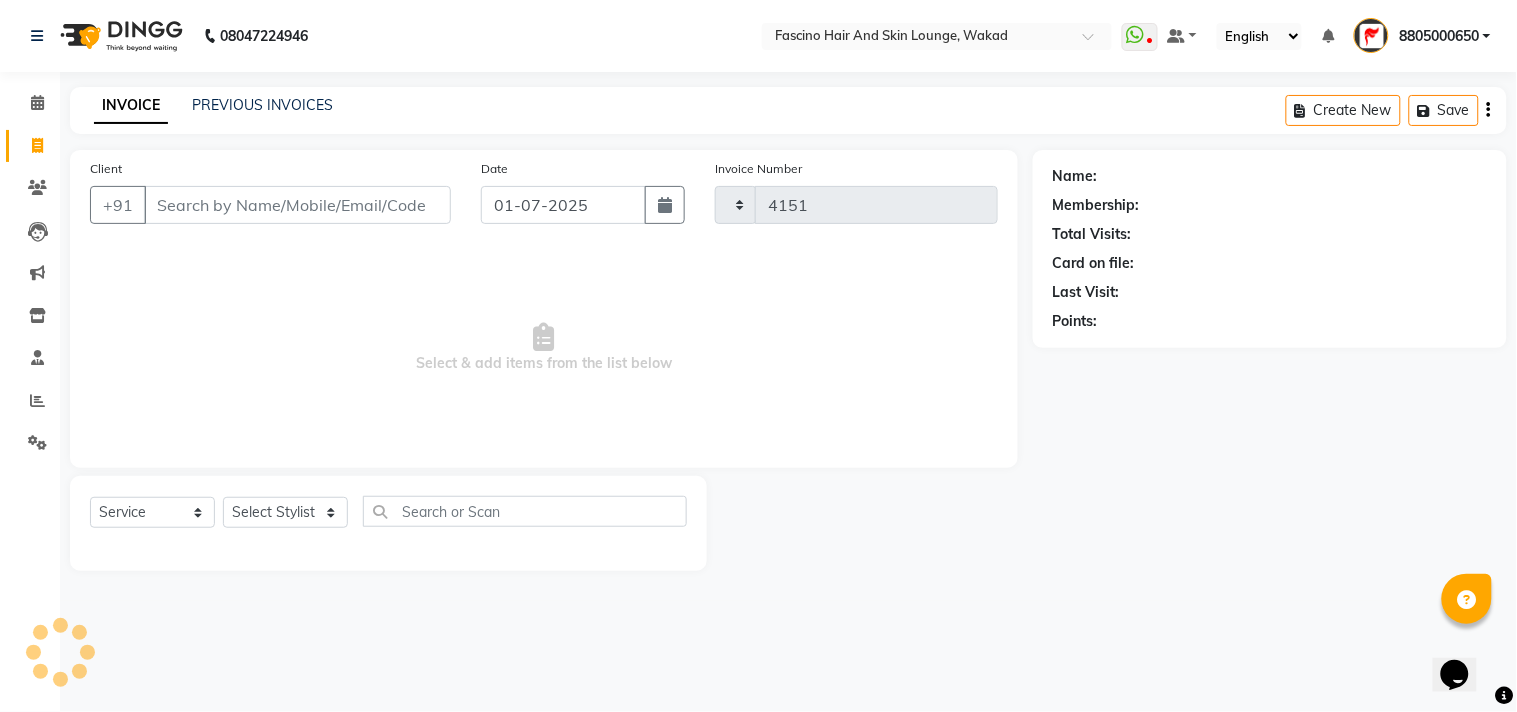 select on "126" 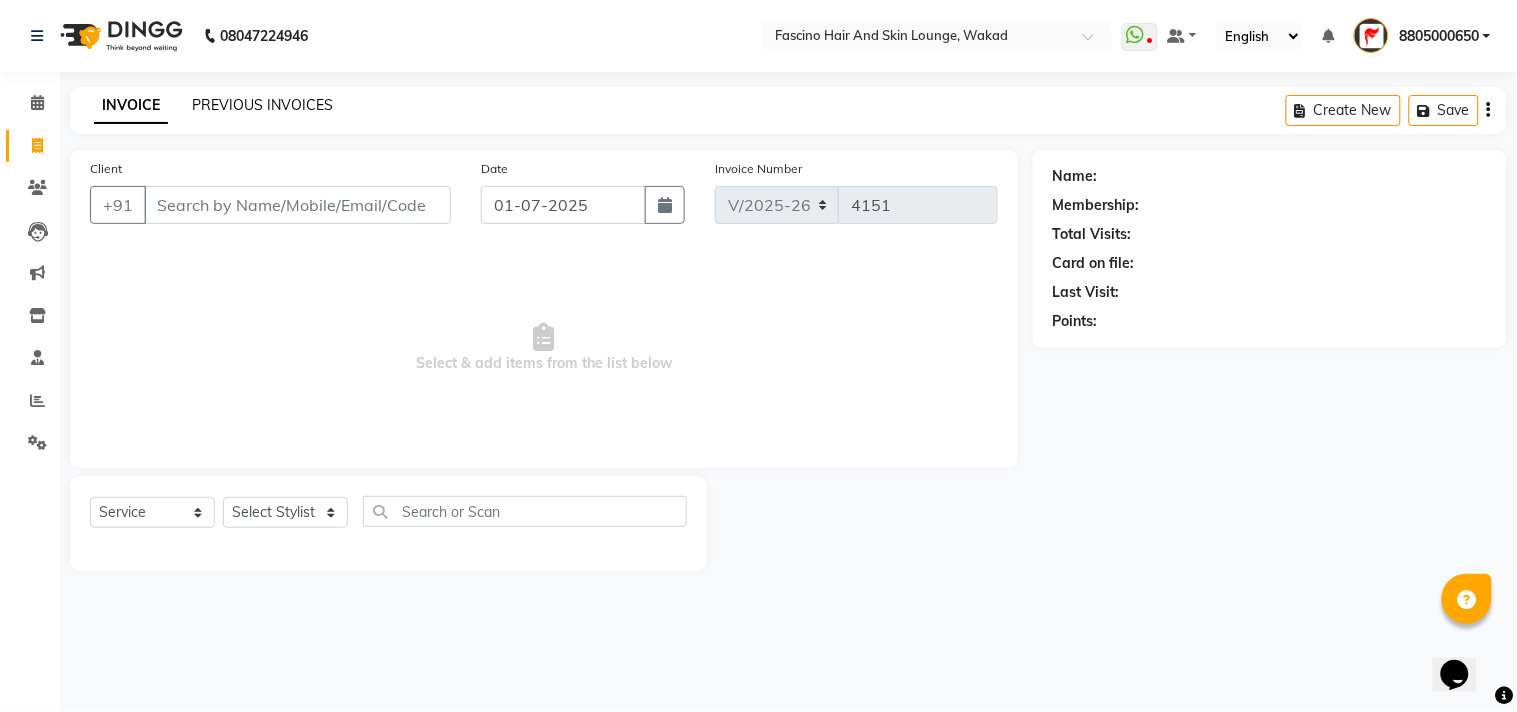 click on "PREVIOUS INVOICES" 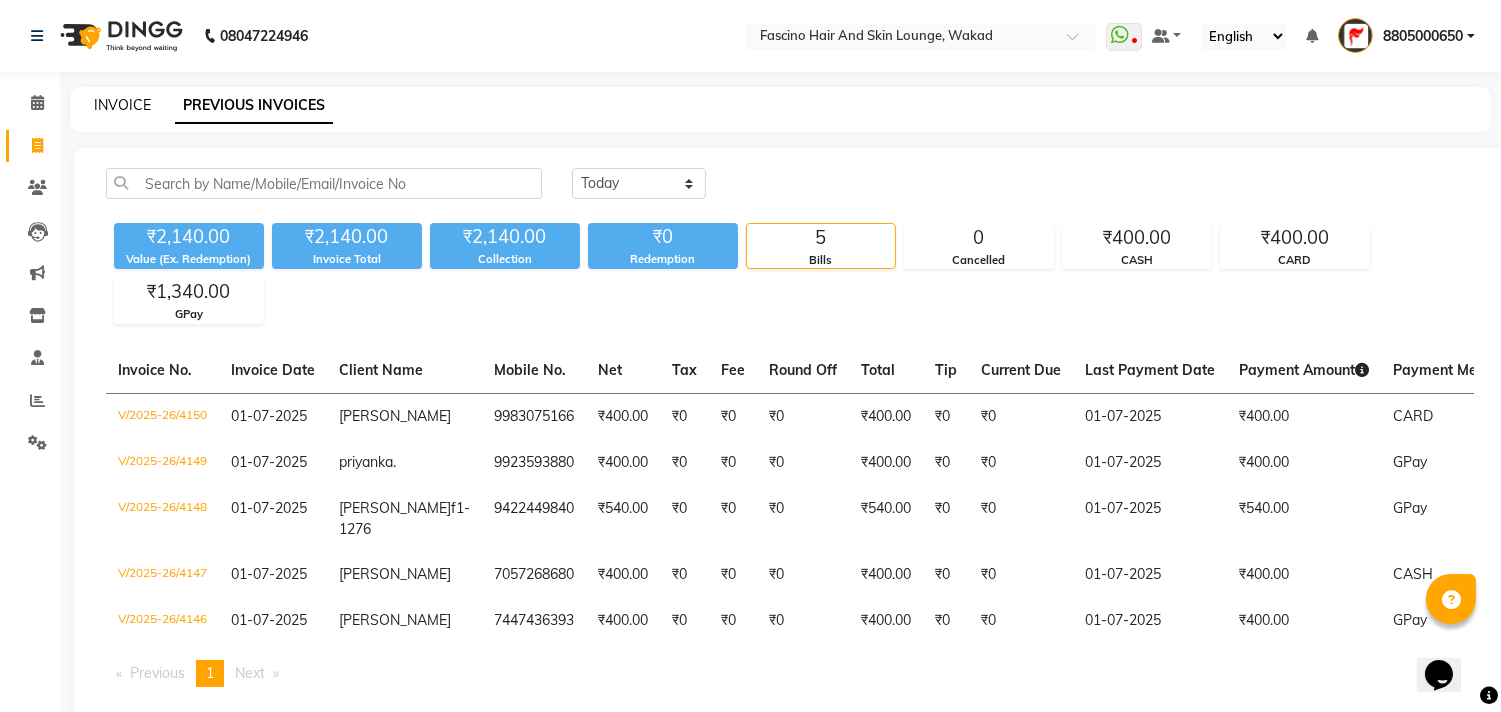 click on "INVOICE" 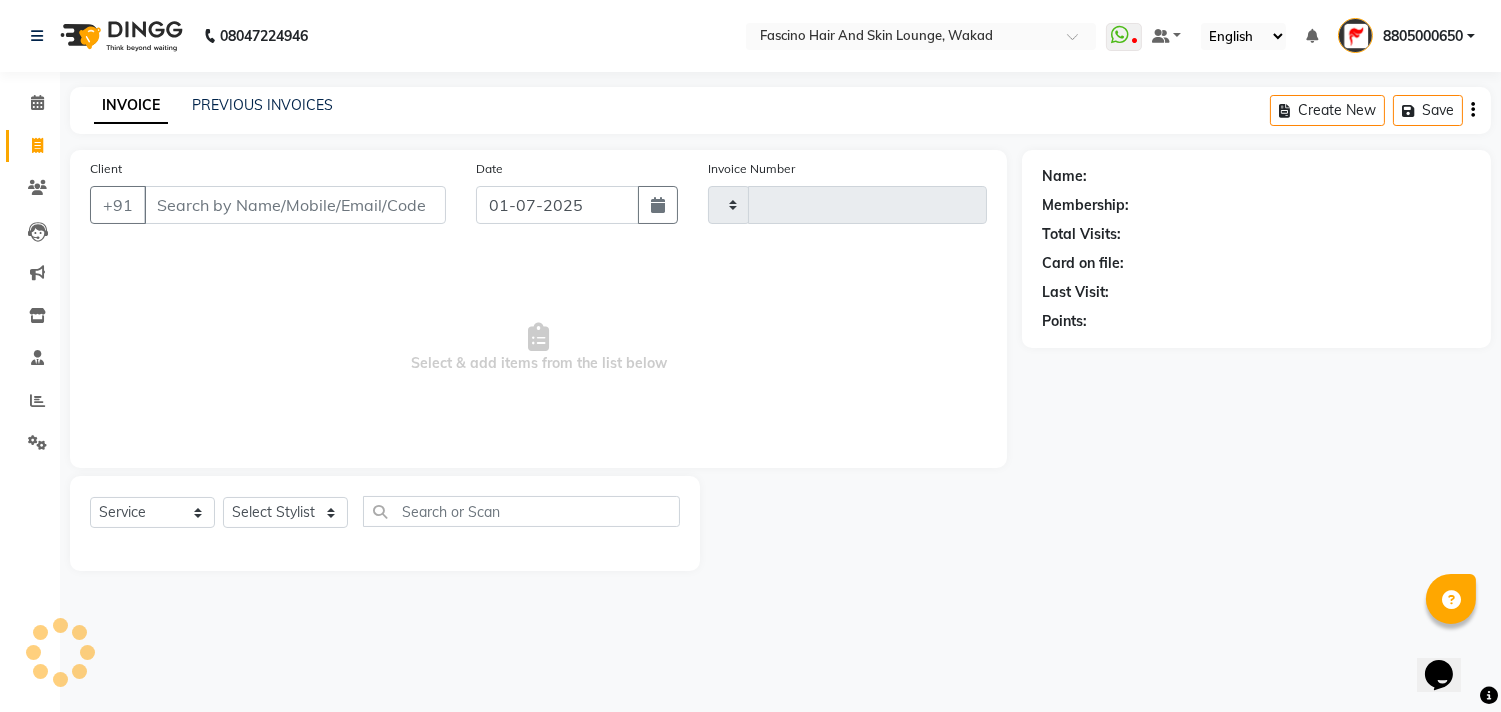 type on "4151" 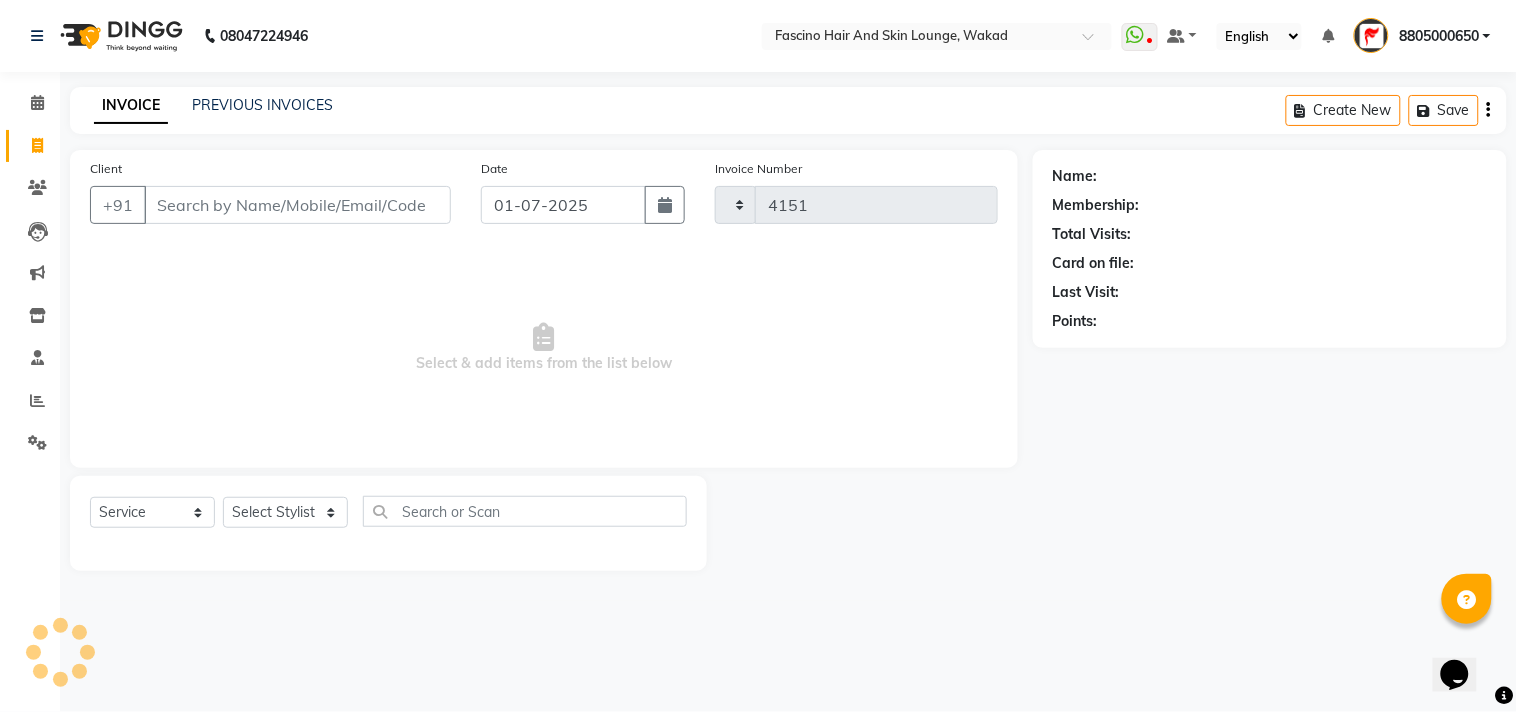 select on "126" 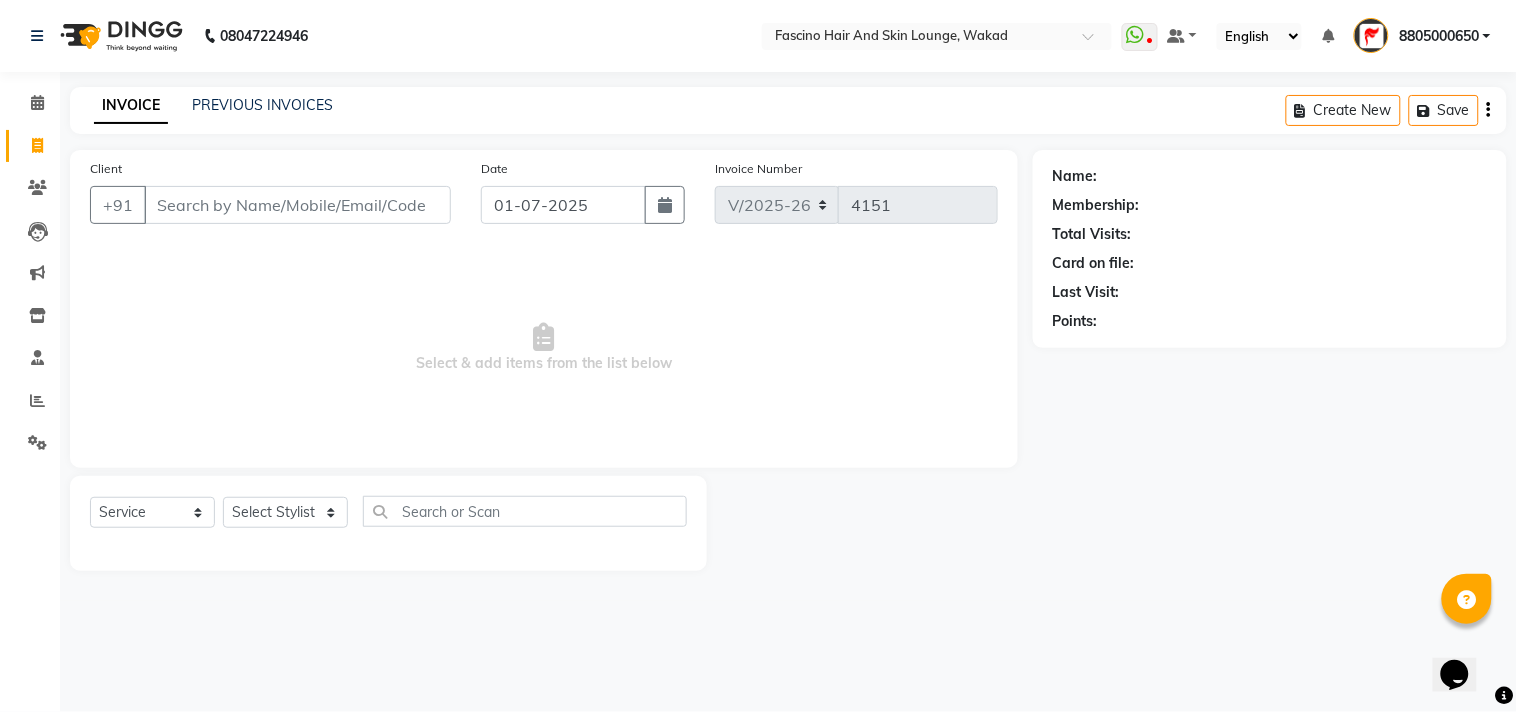 click on "Client" at bounding box center [297, 205] 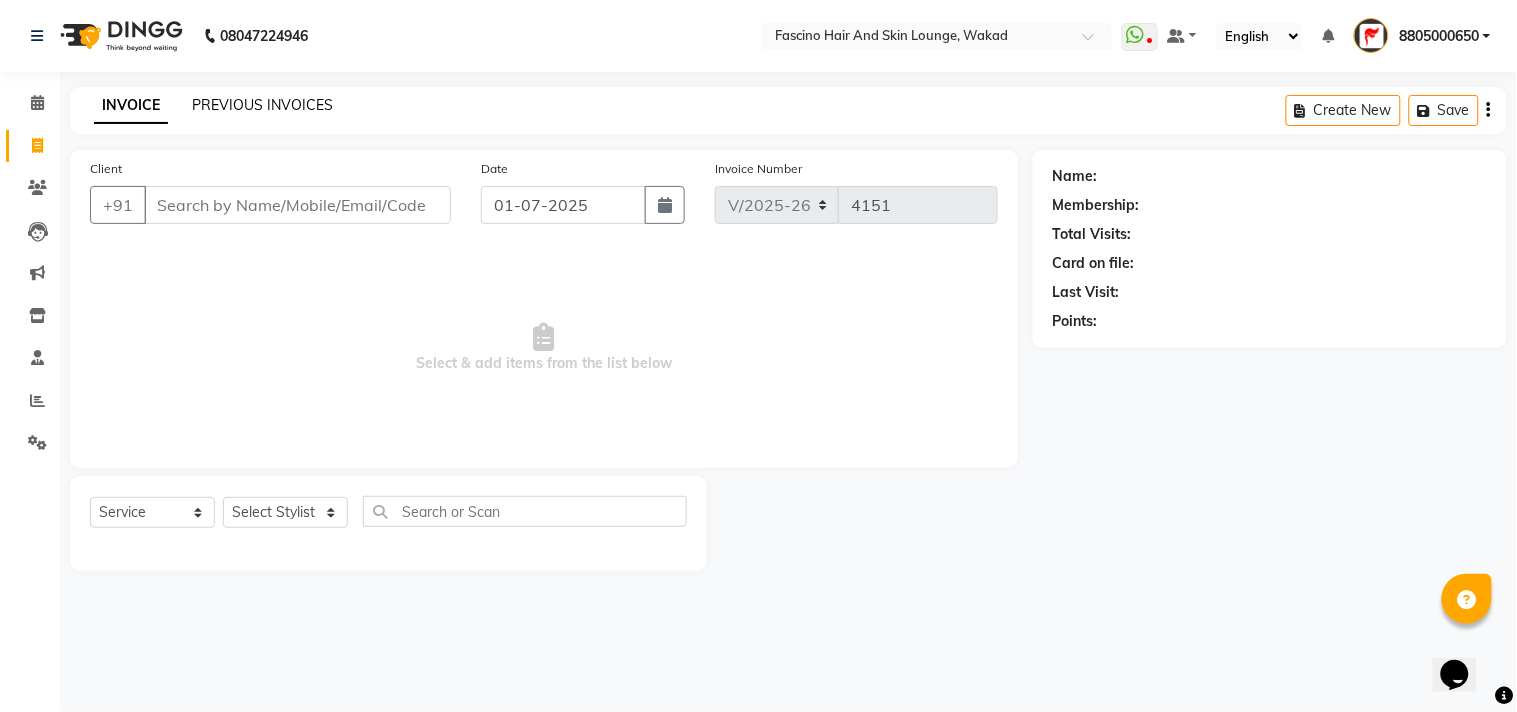 click on "PREVIOUS INVOICES" 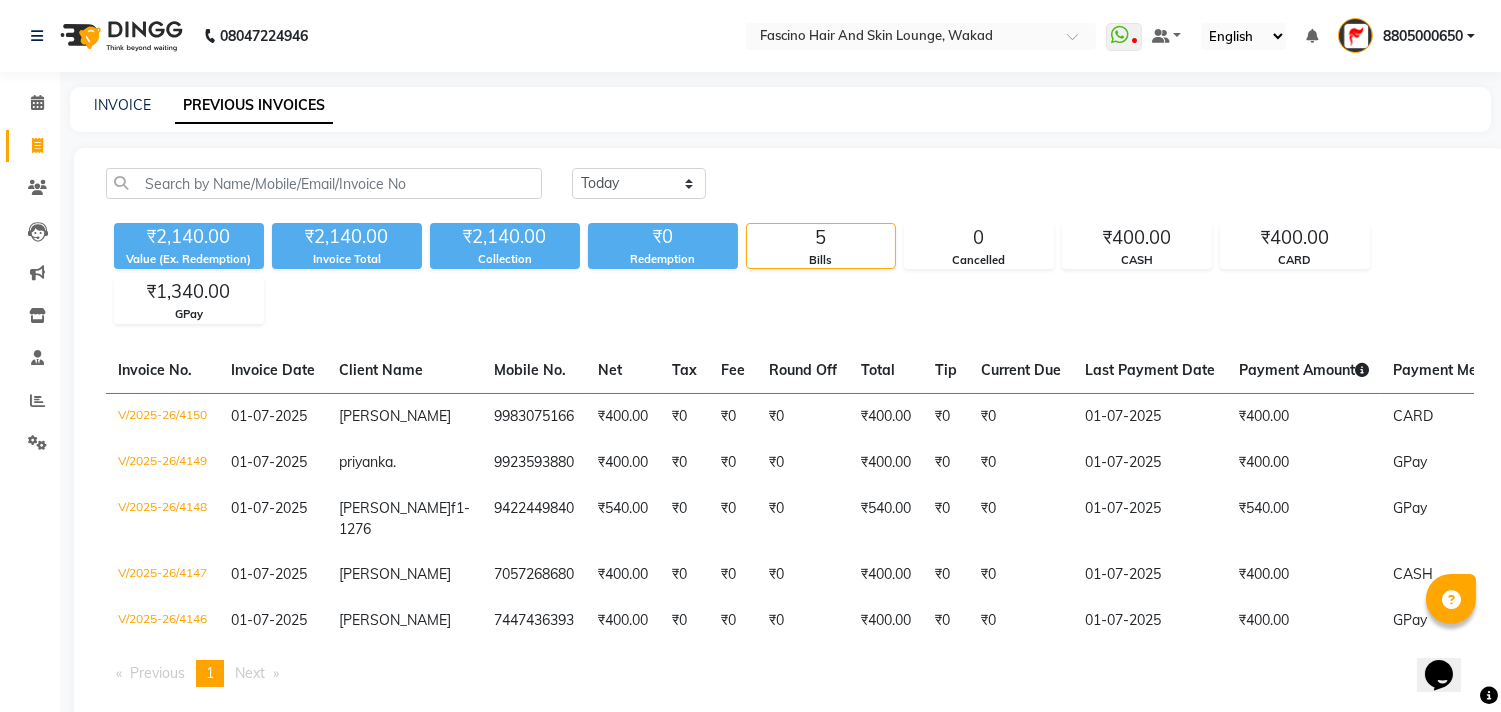 click on "INVOICE PREVIOUS INVOICES" 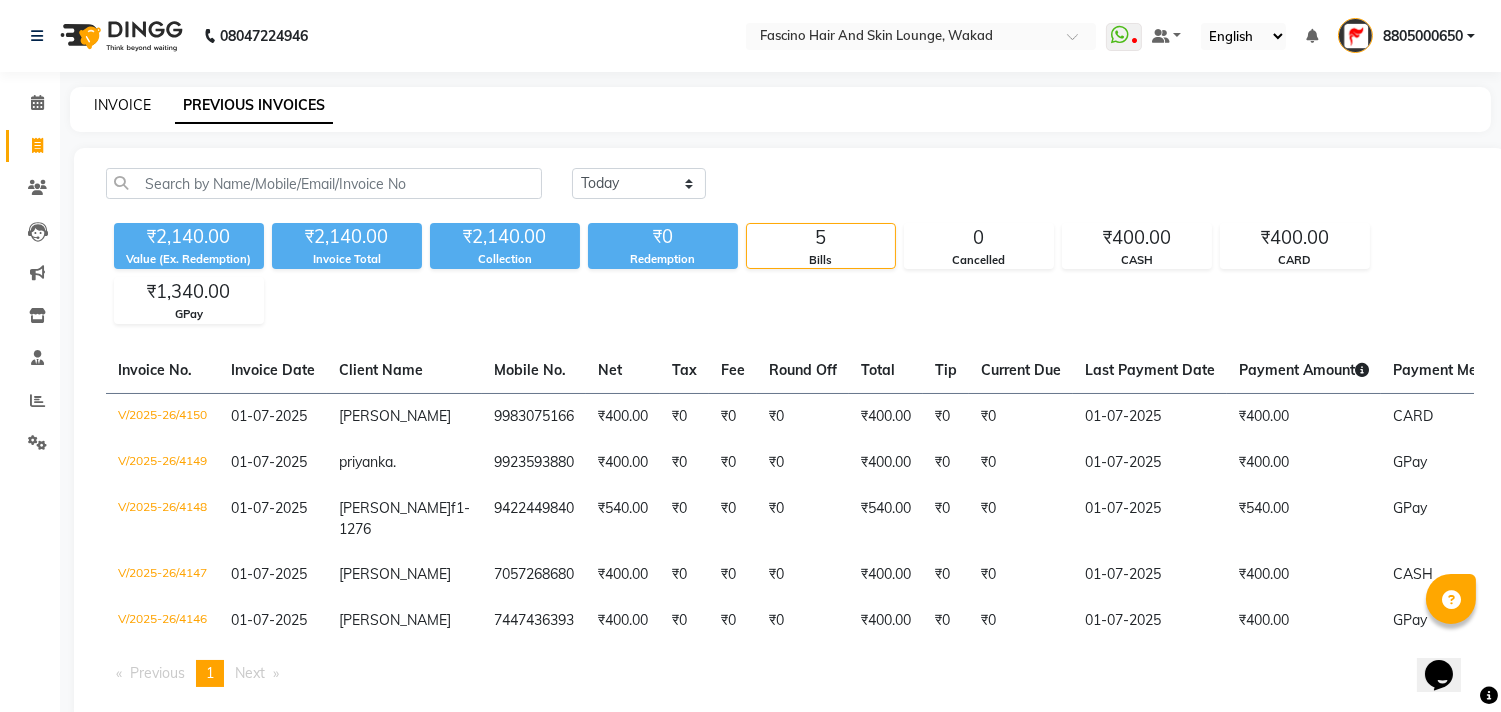 click on "INVOICE" 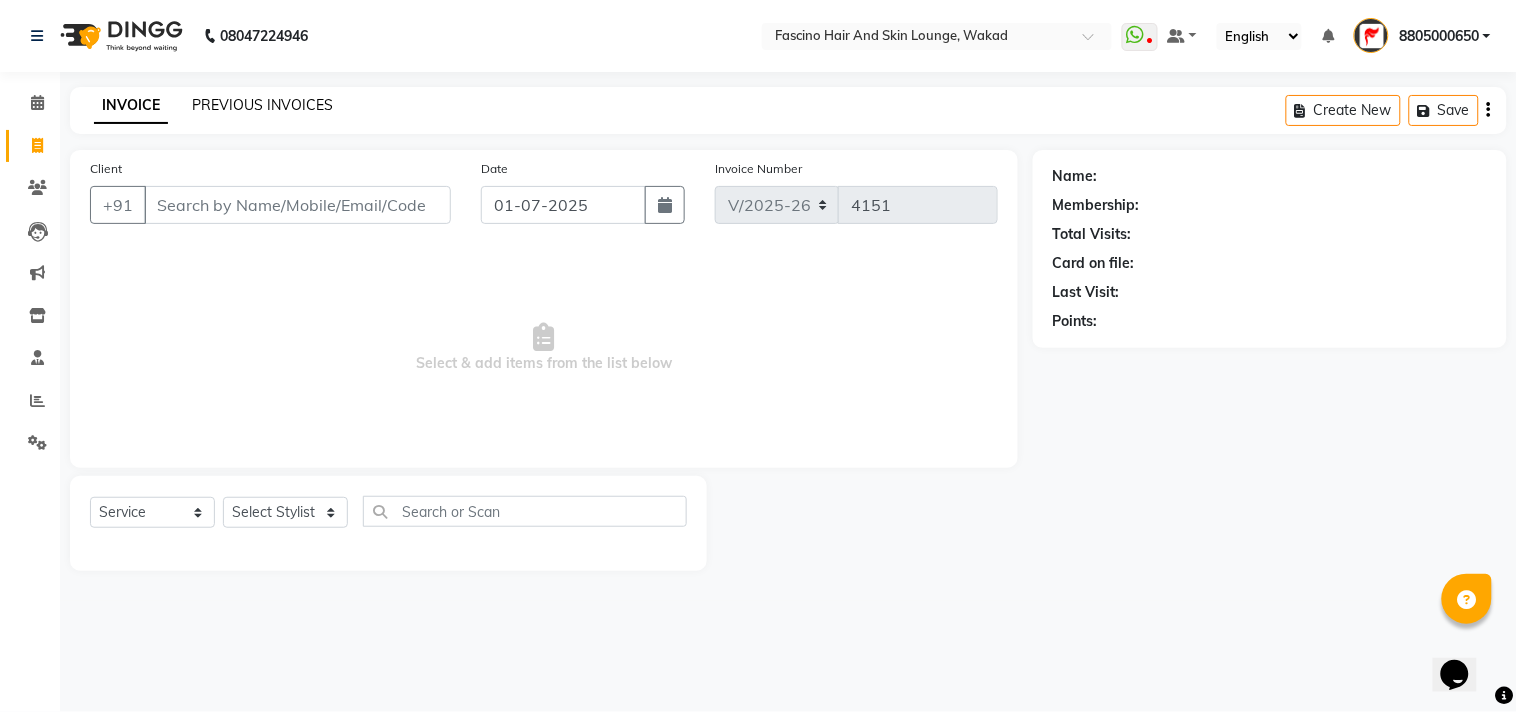 click on "PREVIOUS INVOICES" 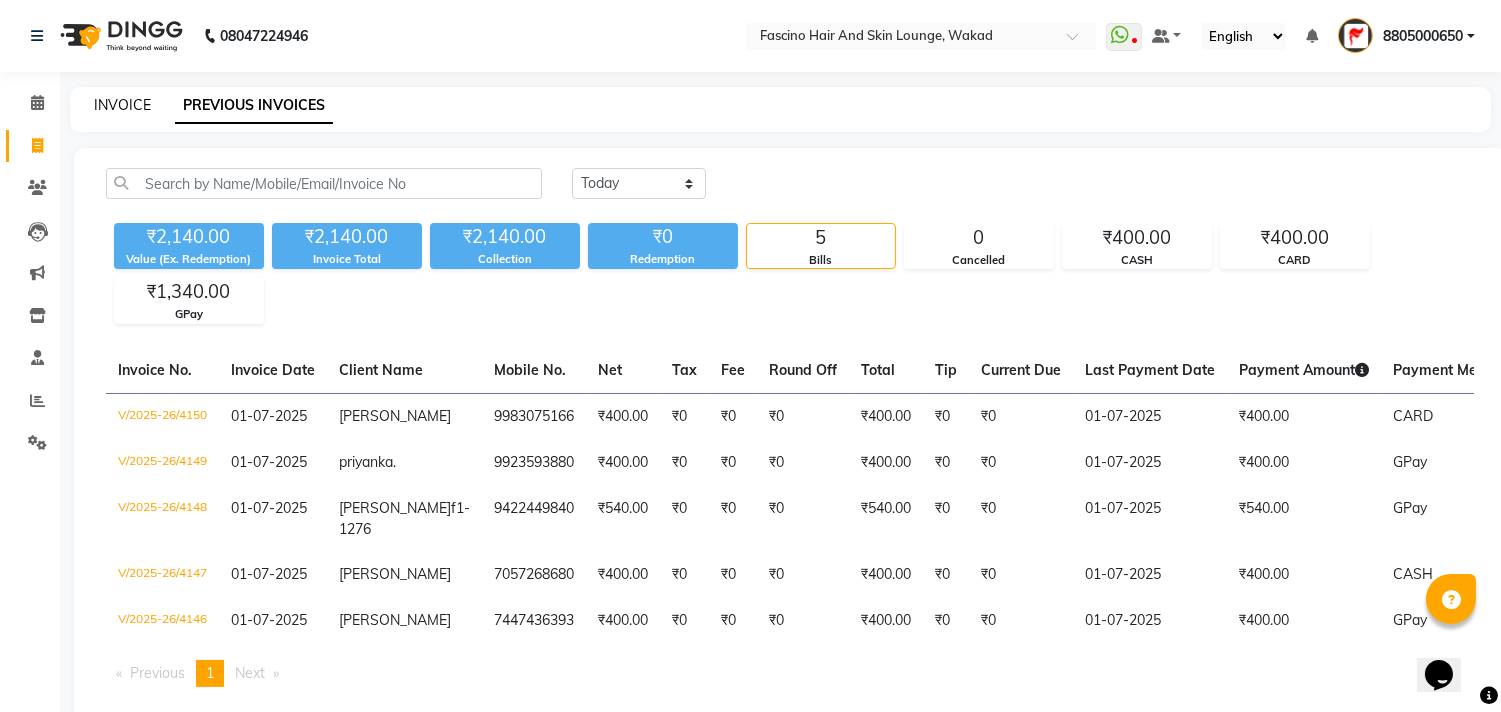click on "INVOICE" 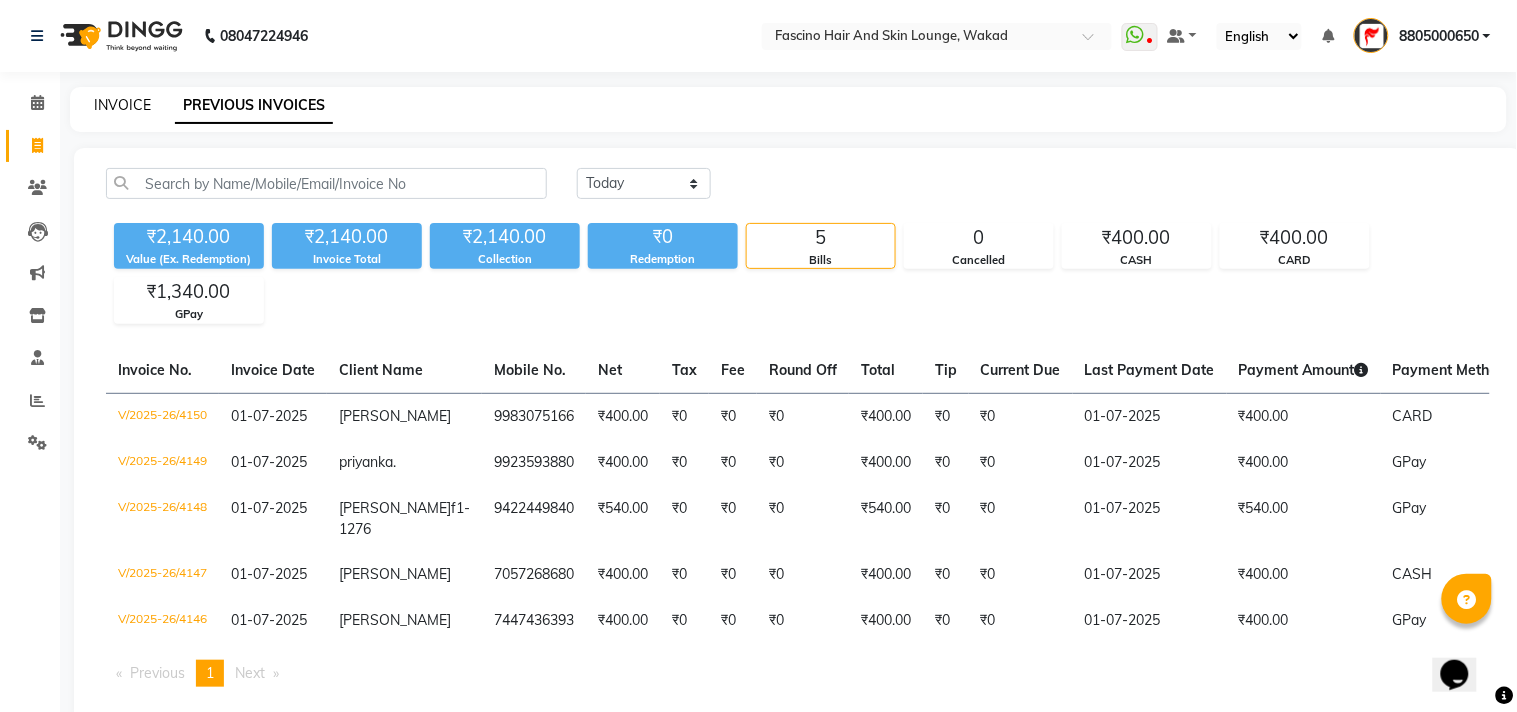 select on "126" 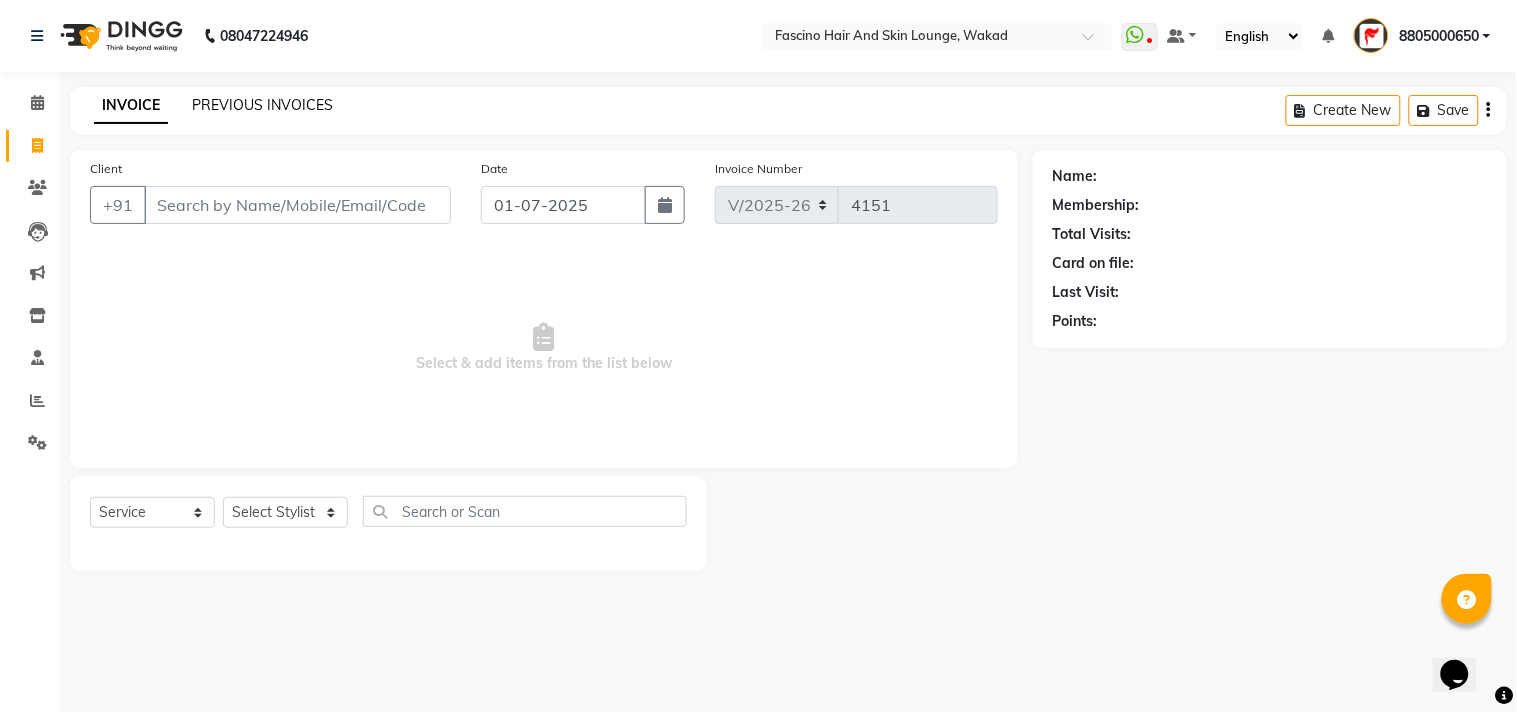 click on "PREVIOUS INVOICES" 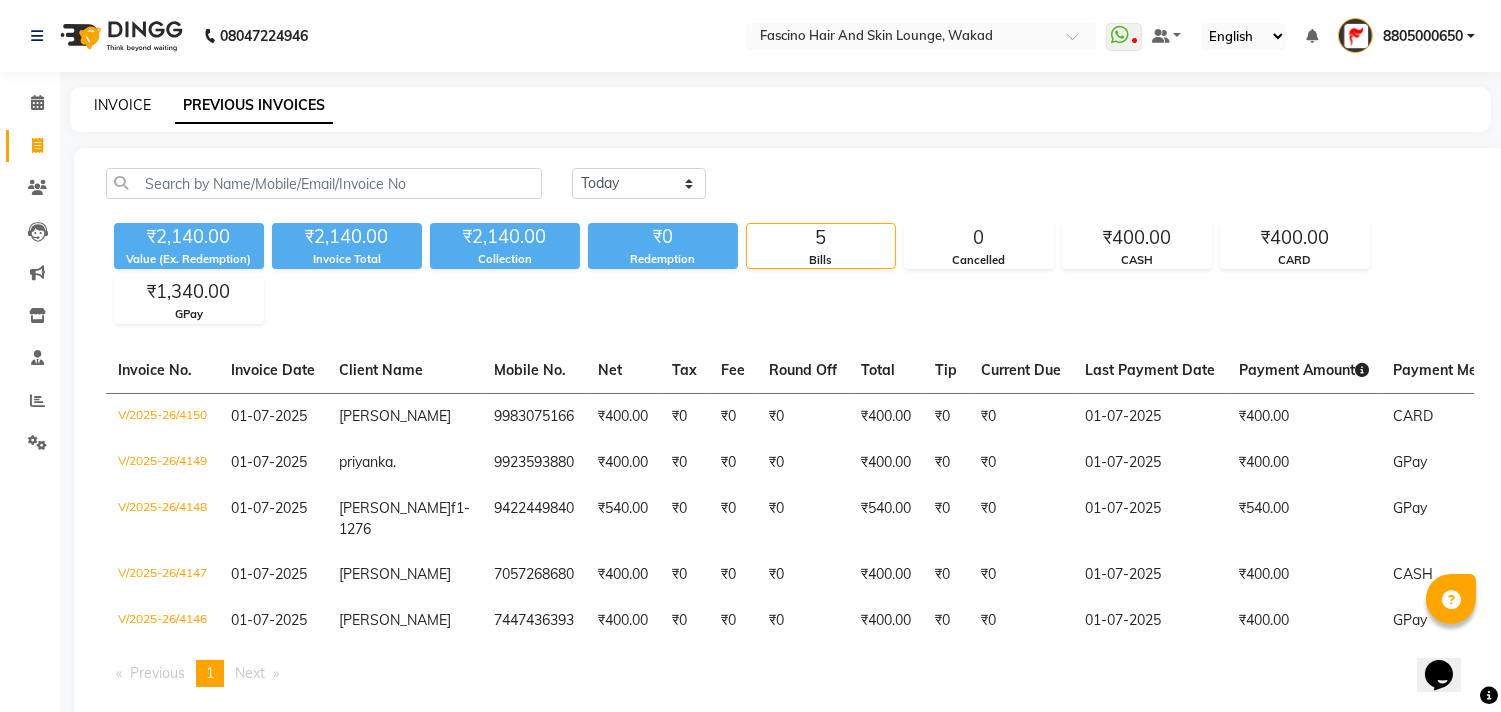 click on "INVOICE" 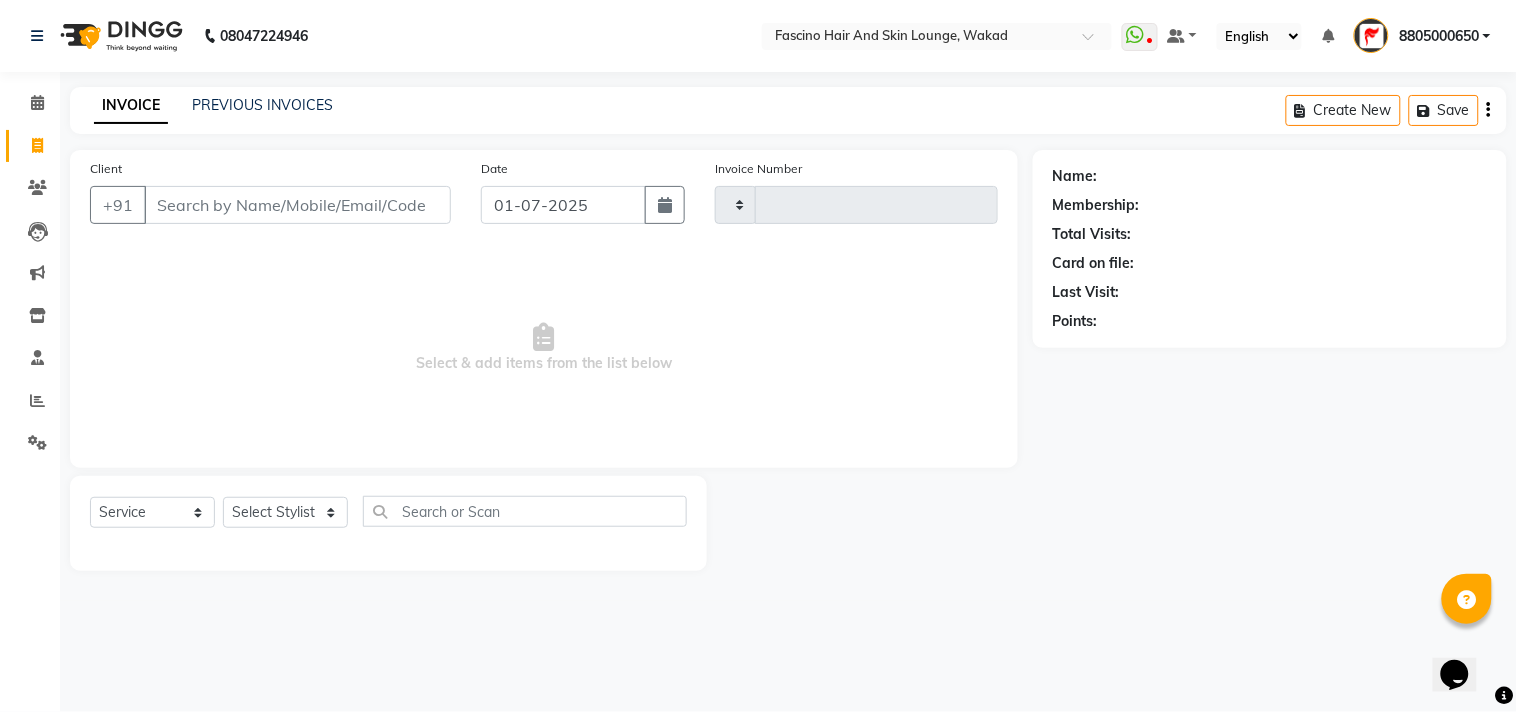 type on "4151" 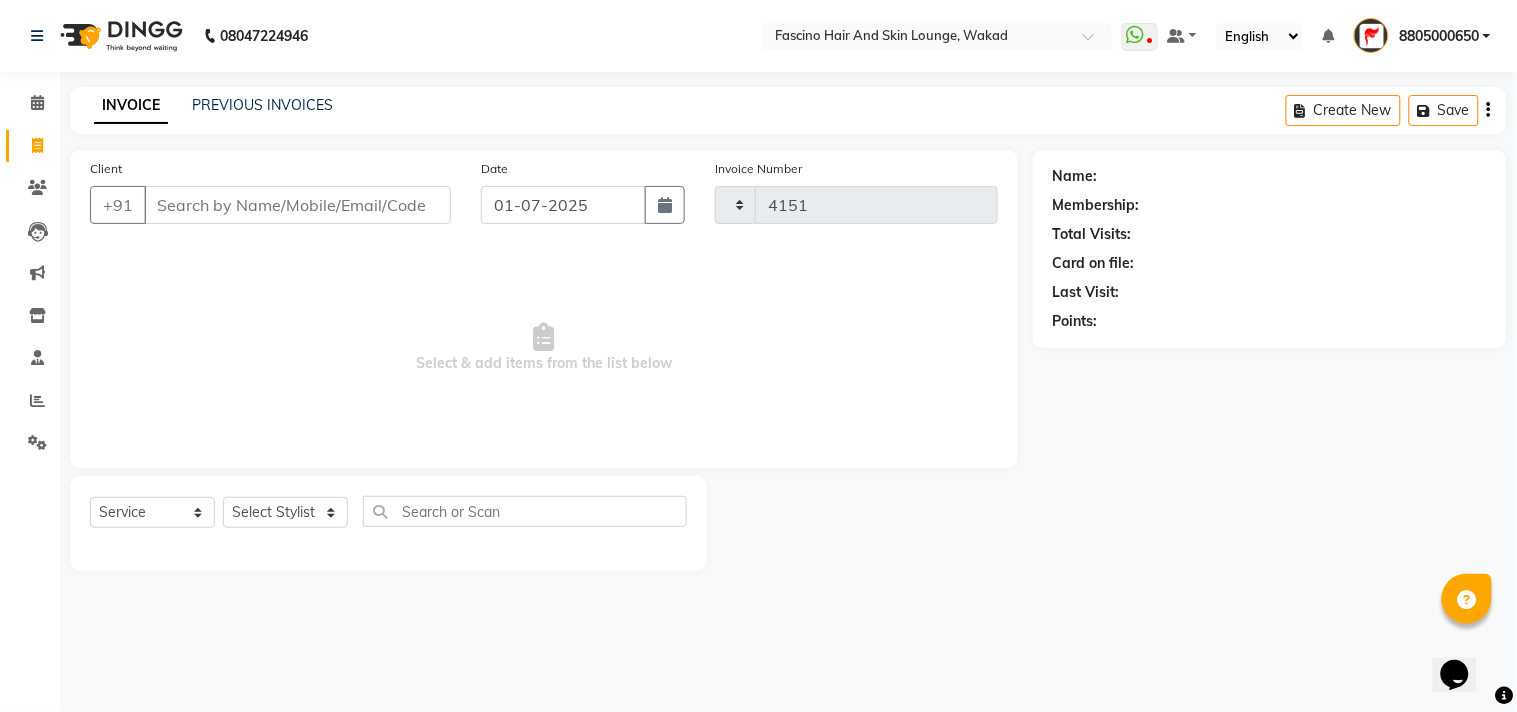 select on "126" 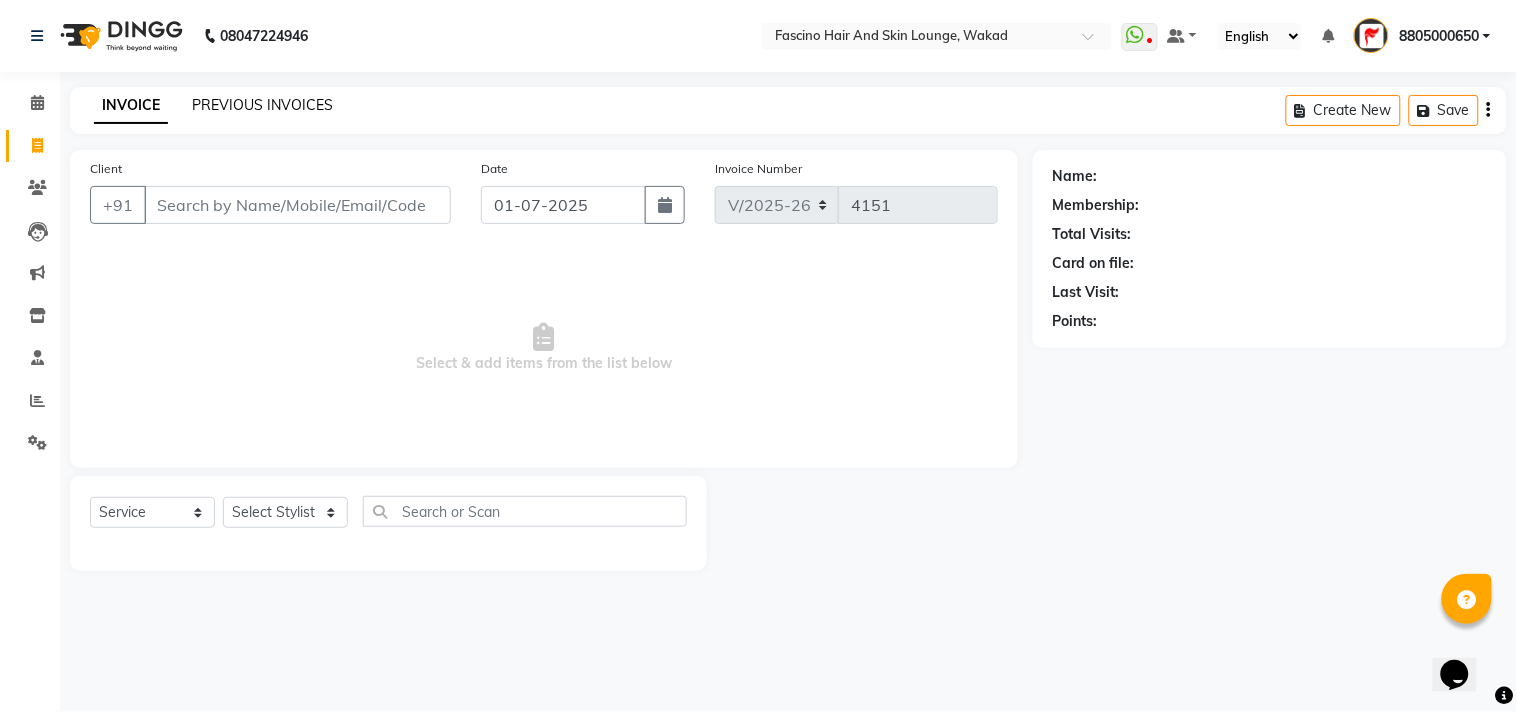click on "PREVIOUS INVOICES" 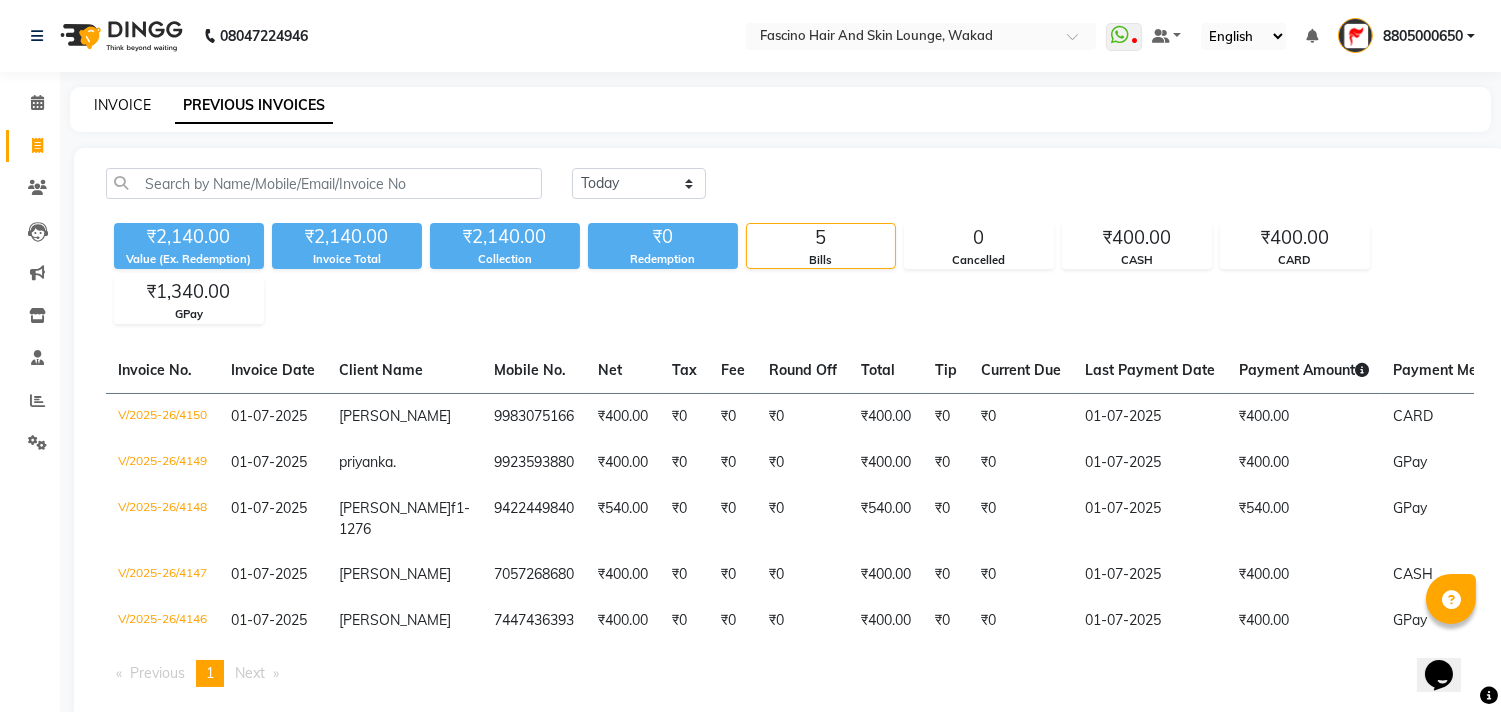 click on "INVOICE" 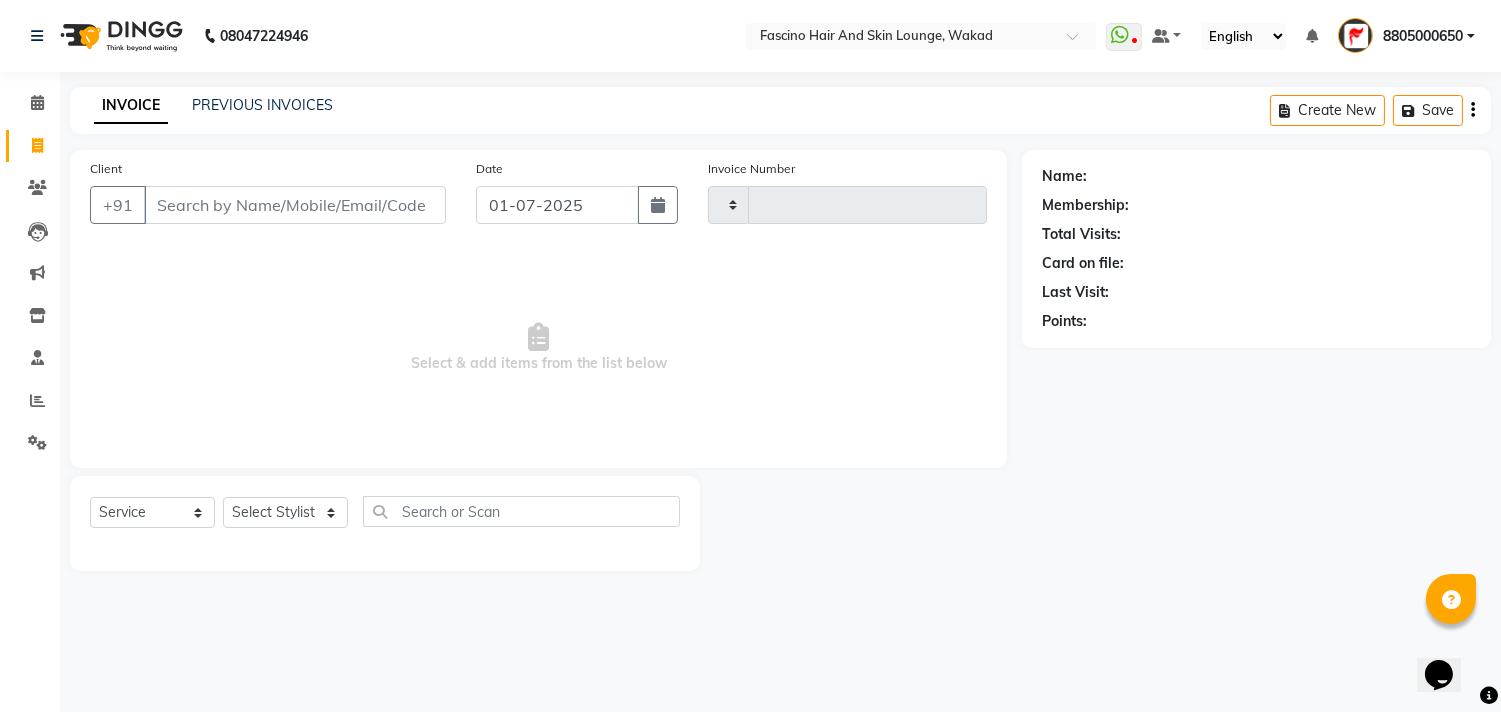 type on "4151" 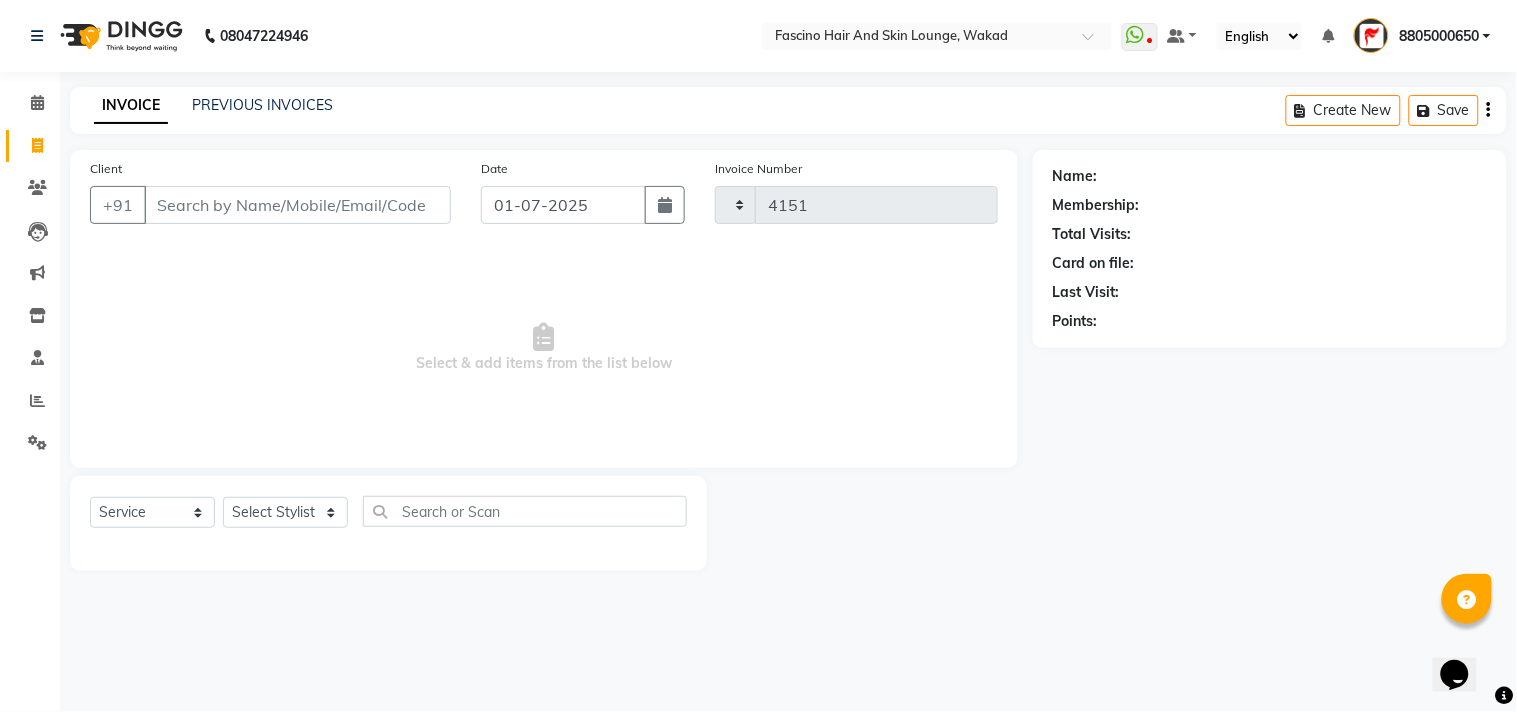 select on "126" 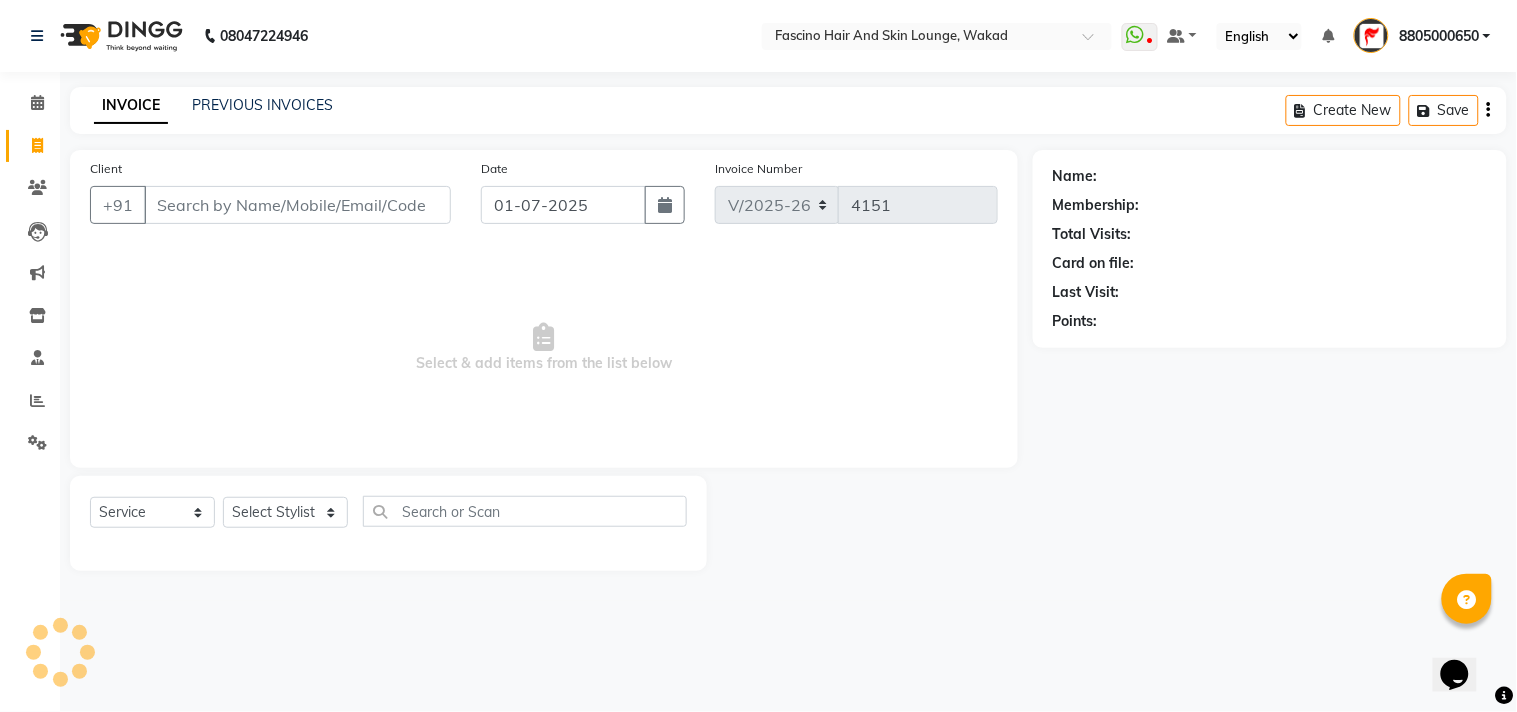 click on "Client" at bounding box center (297, 205) 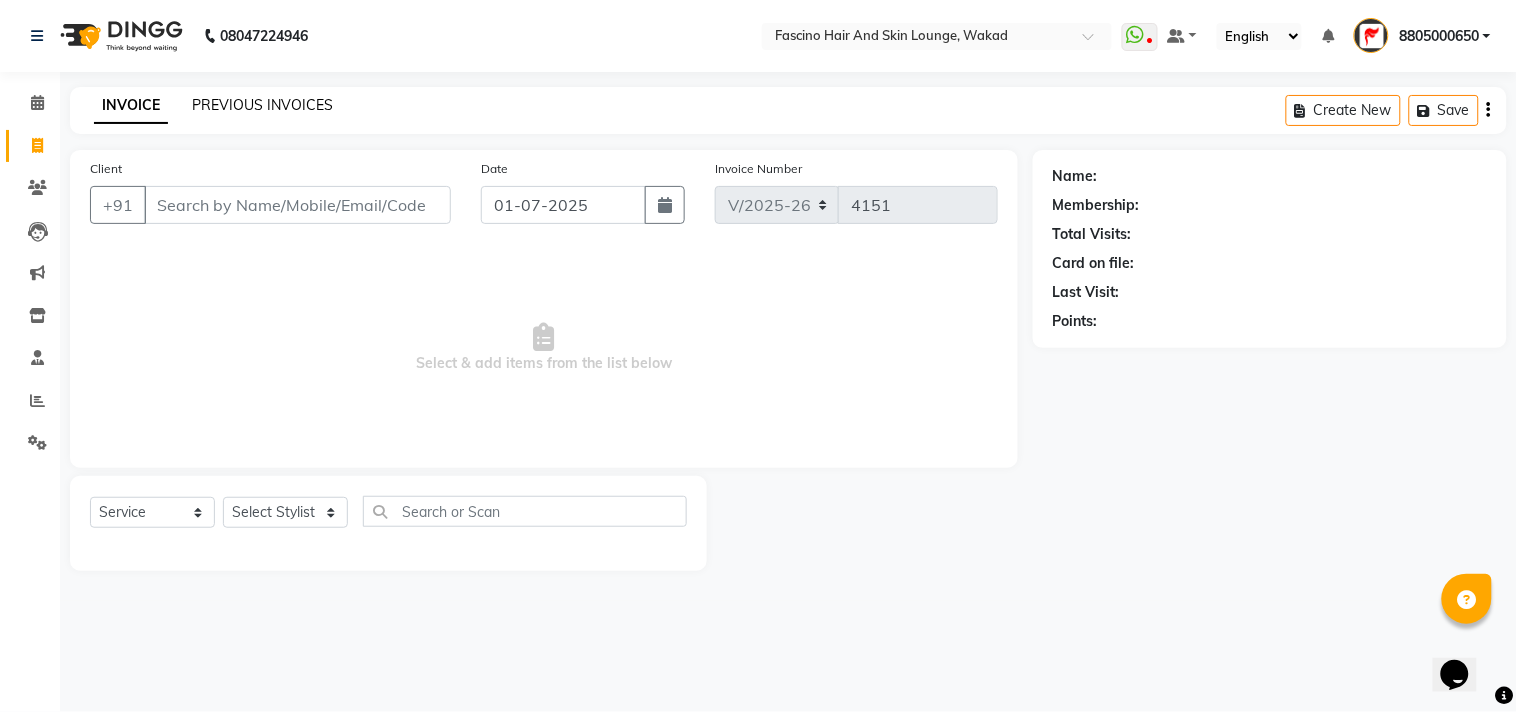 click on "PREVIOUS INVOICES" 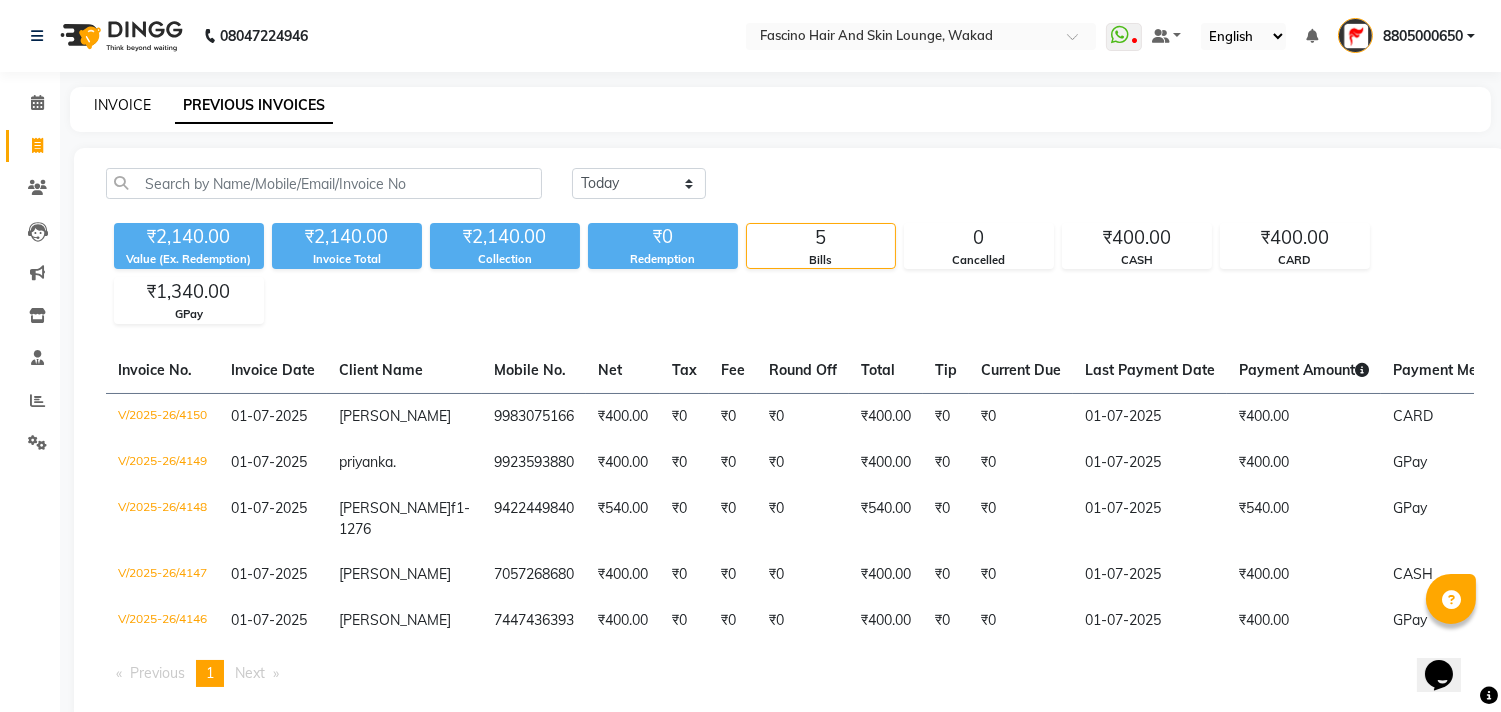 click on "INVOICE" 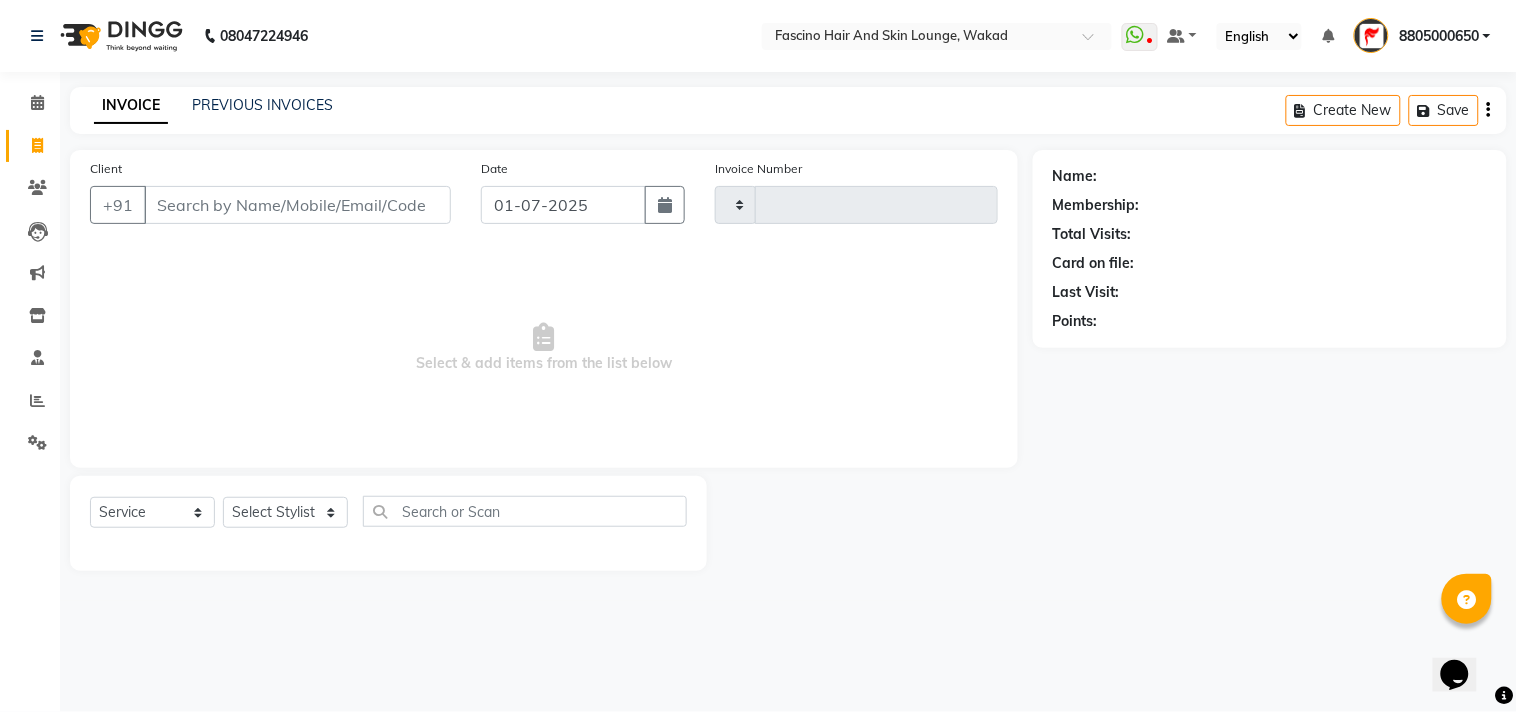 type on "4151" 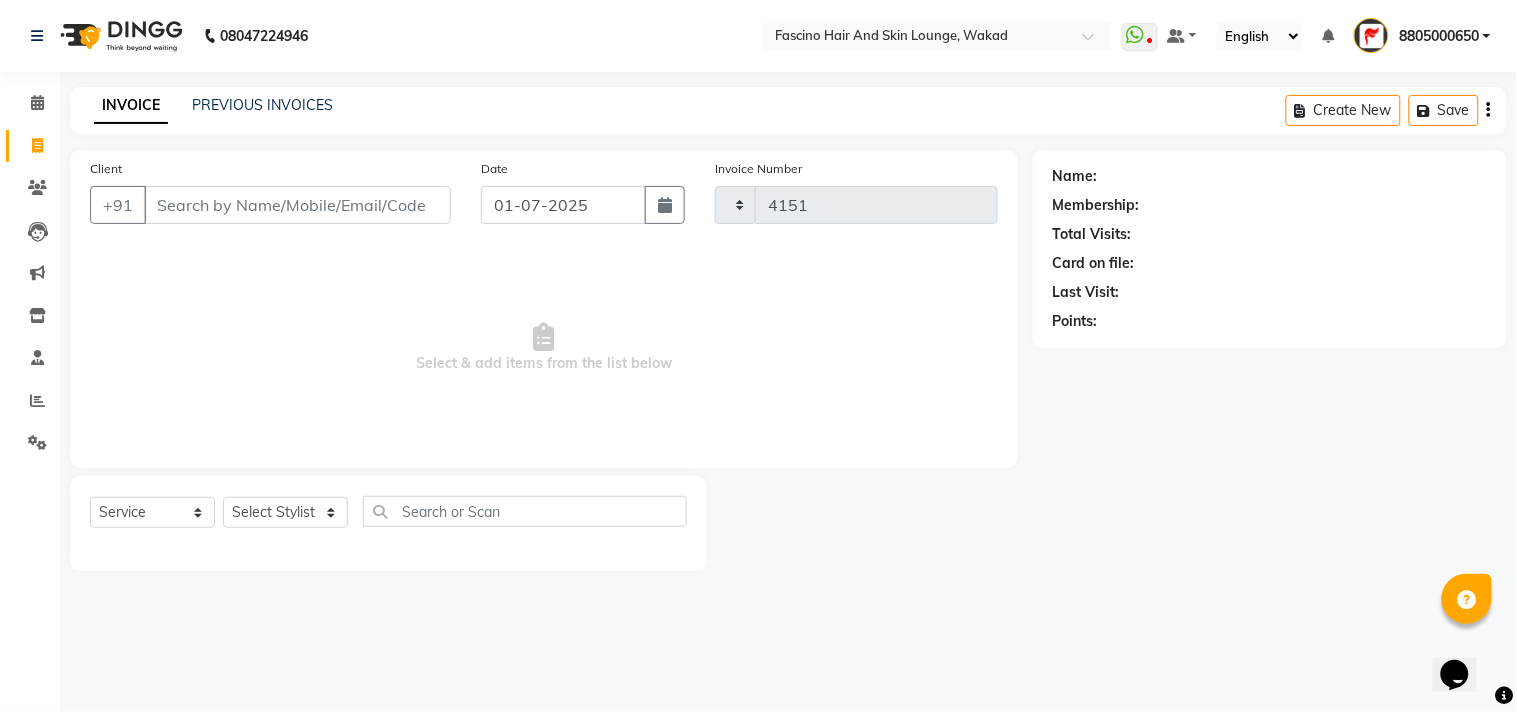 select on "126" 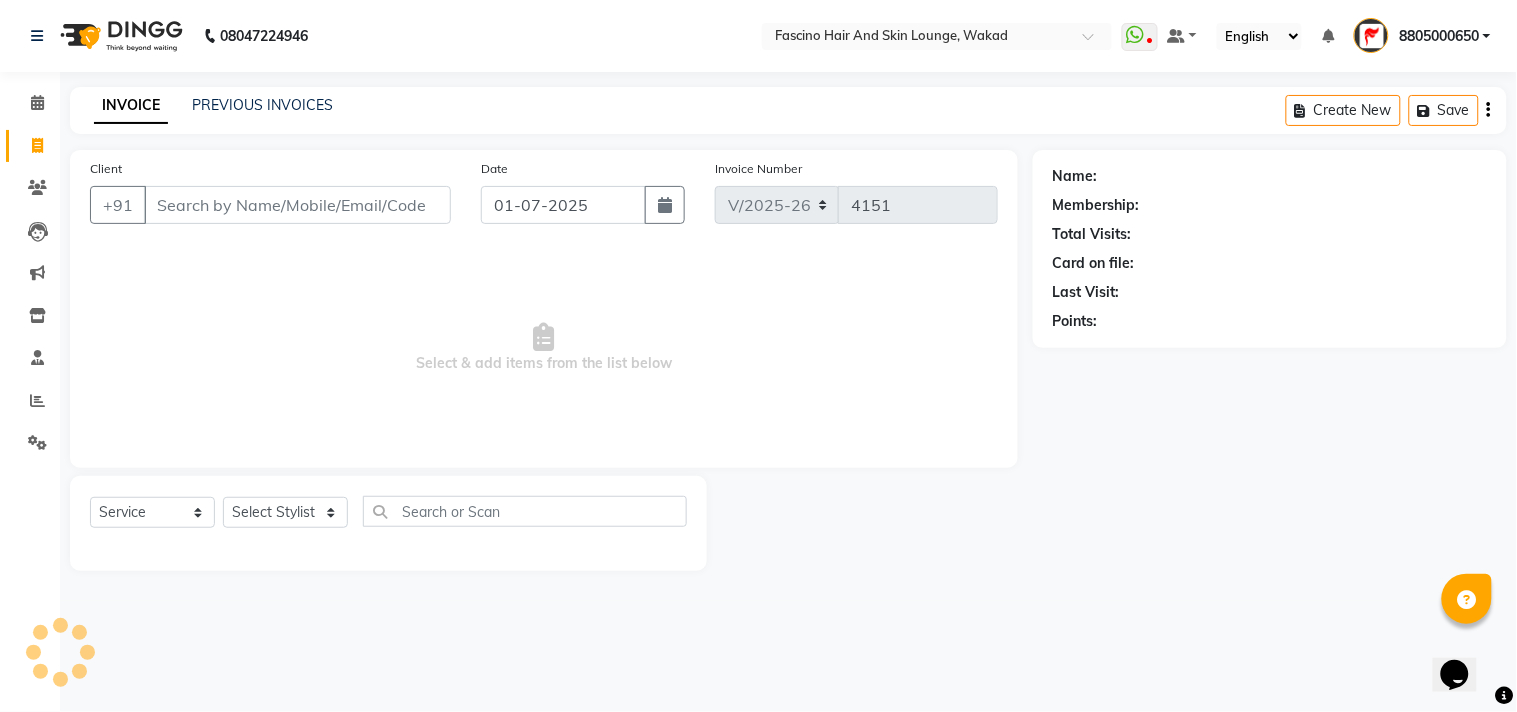 click on "INVOICE PREVIOUS INVOICES Create New   Save" 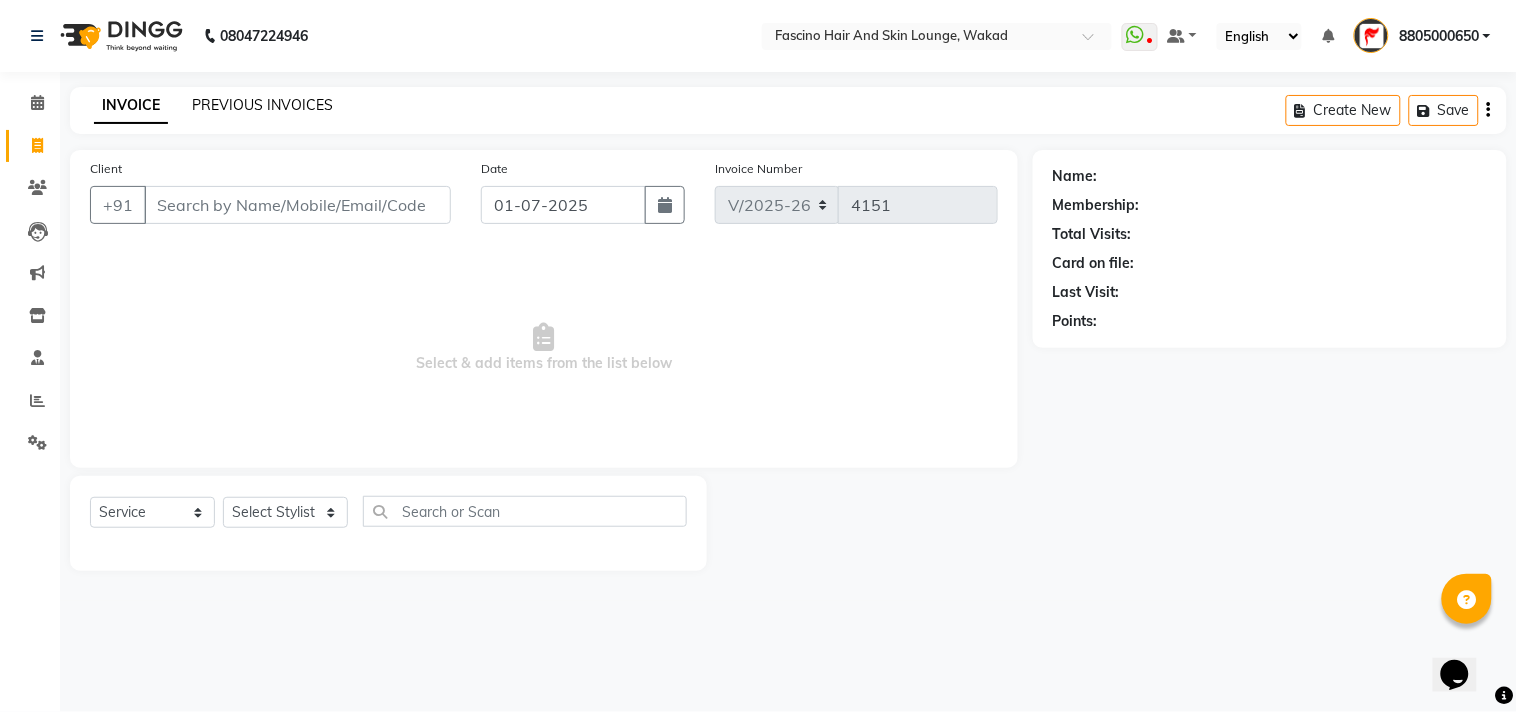click on "PREVIOUS INVOICES" 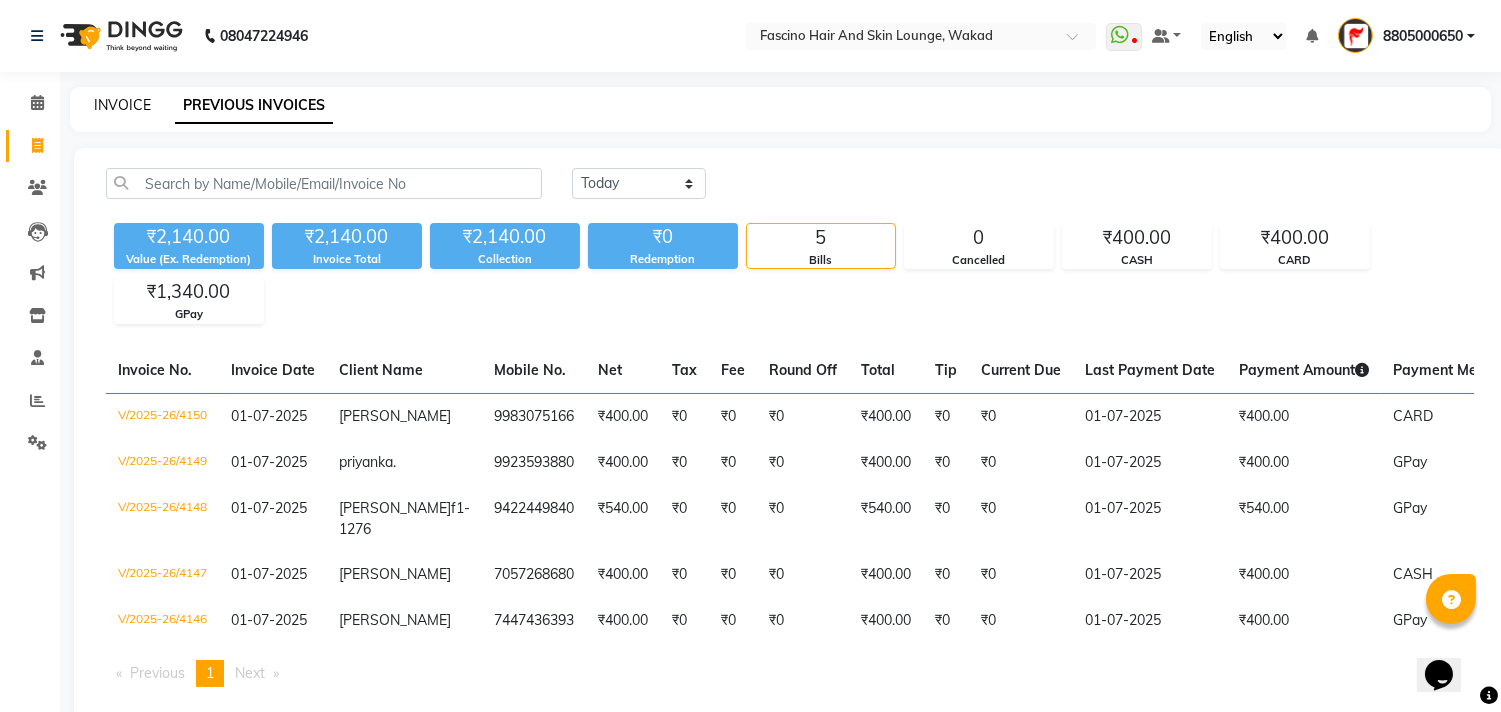 click on "INVOICE" 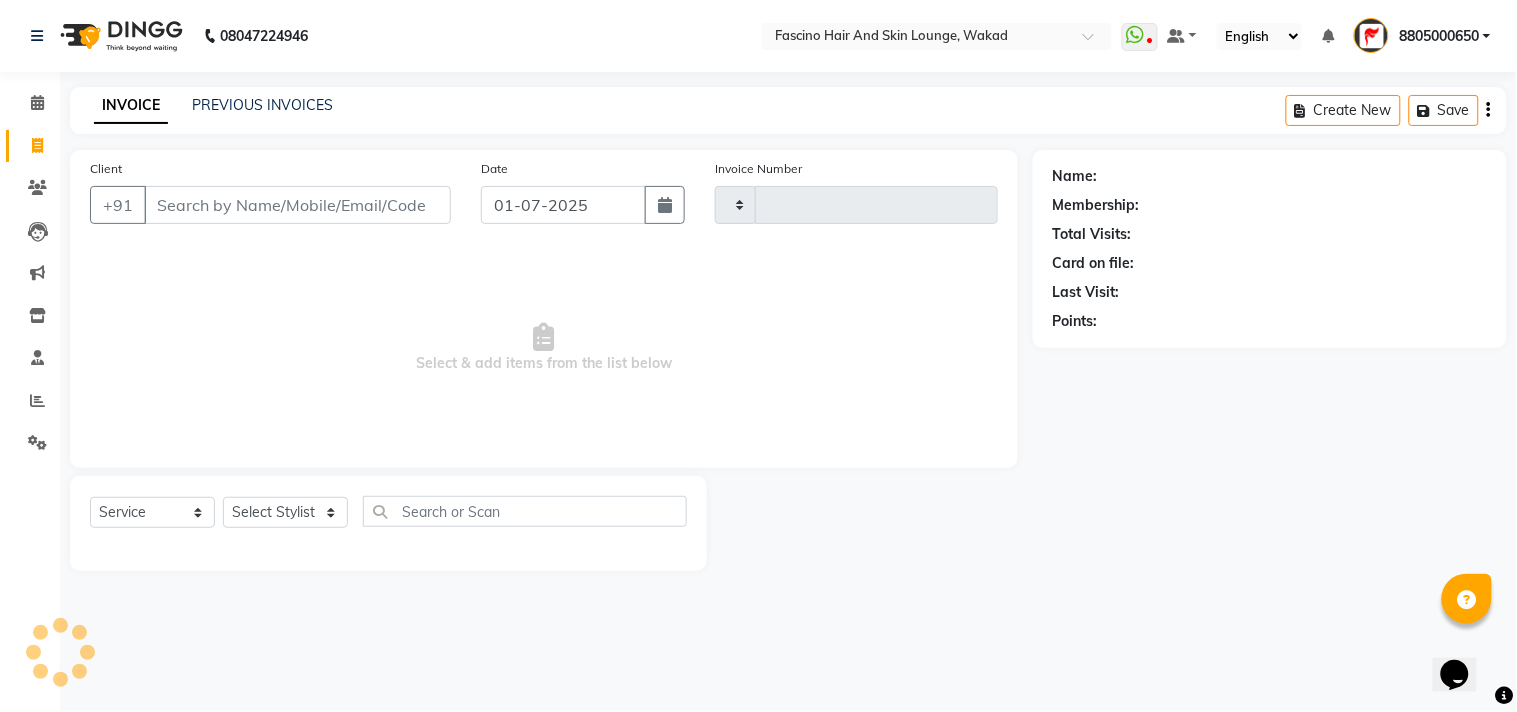 type on "4151" 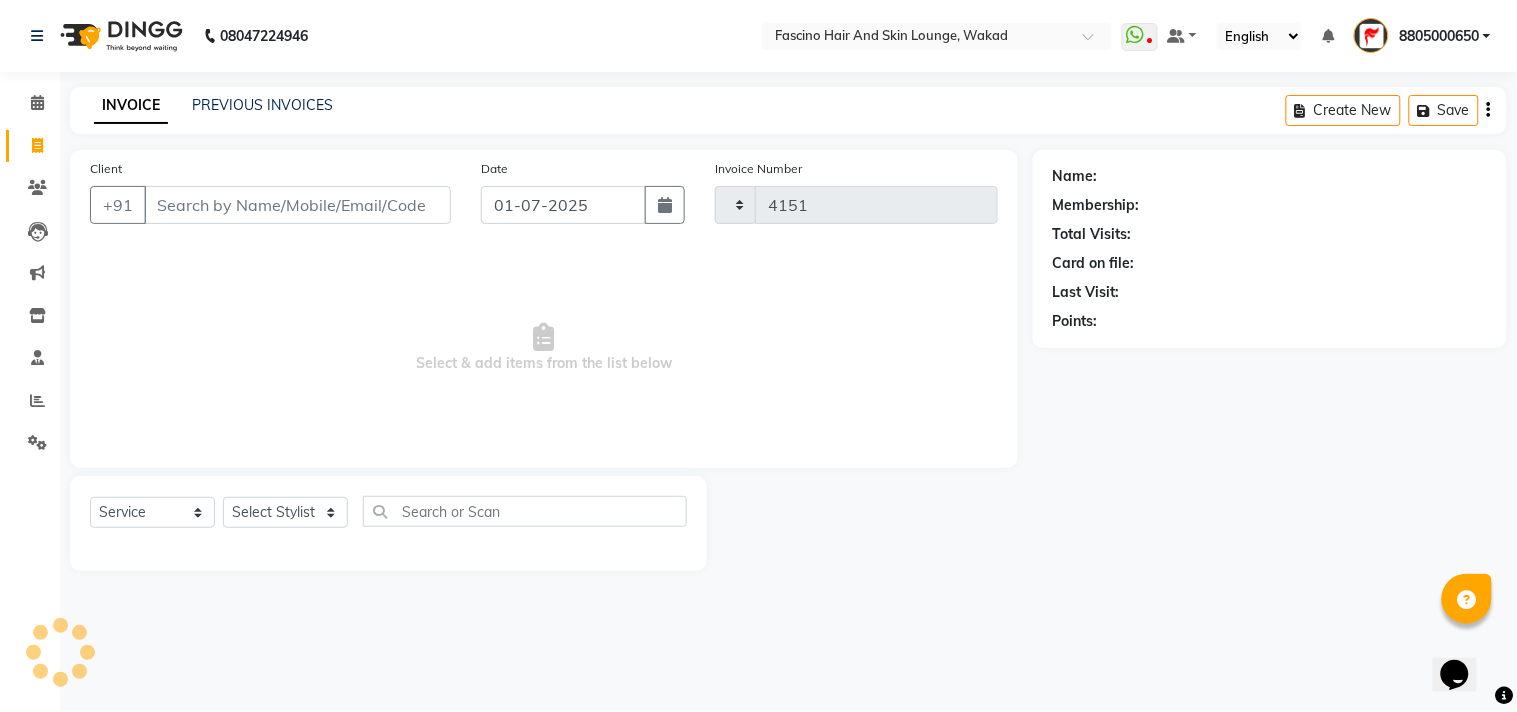 select on "126" 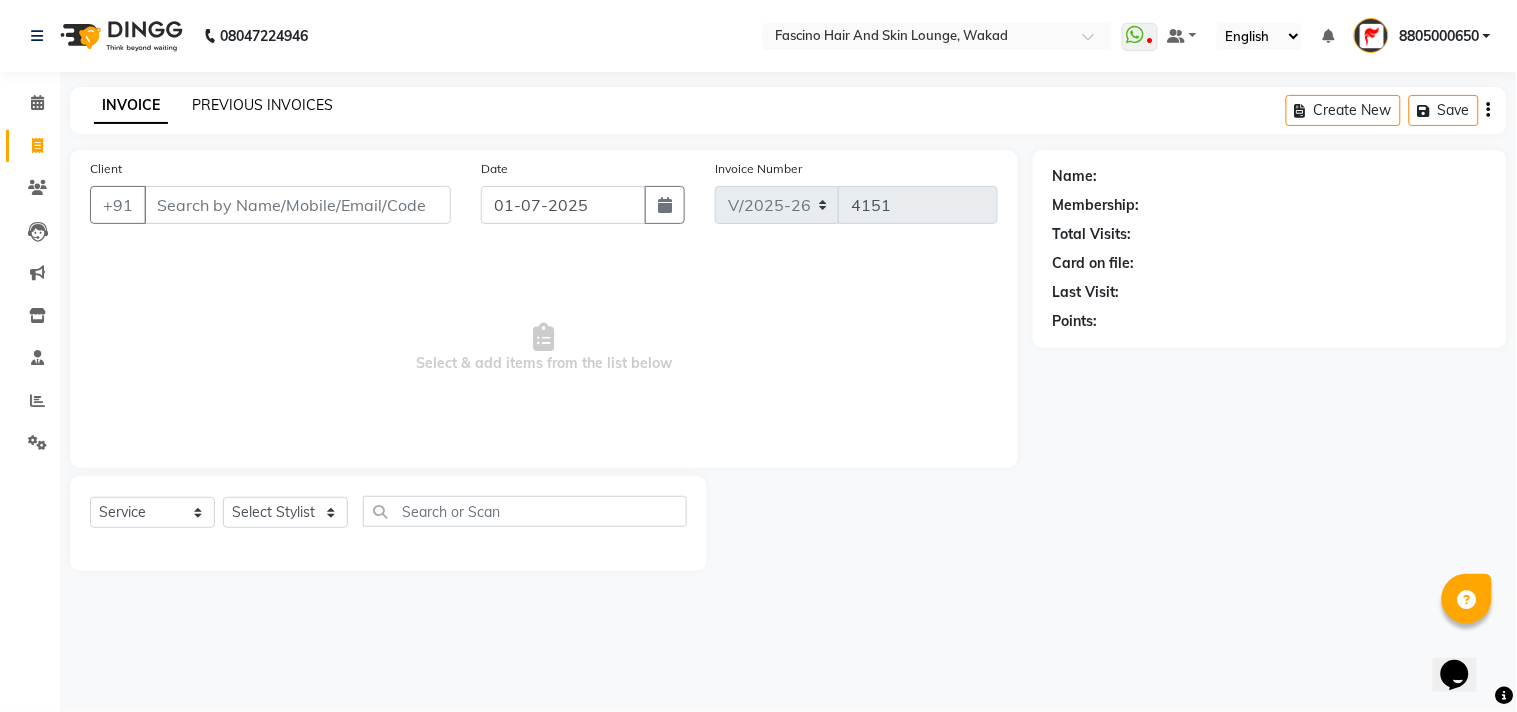 click on "PREVIOUS INVOICES" 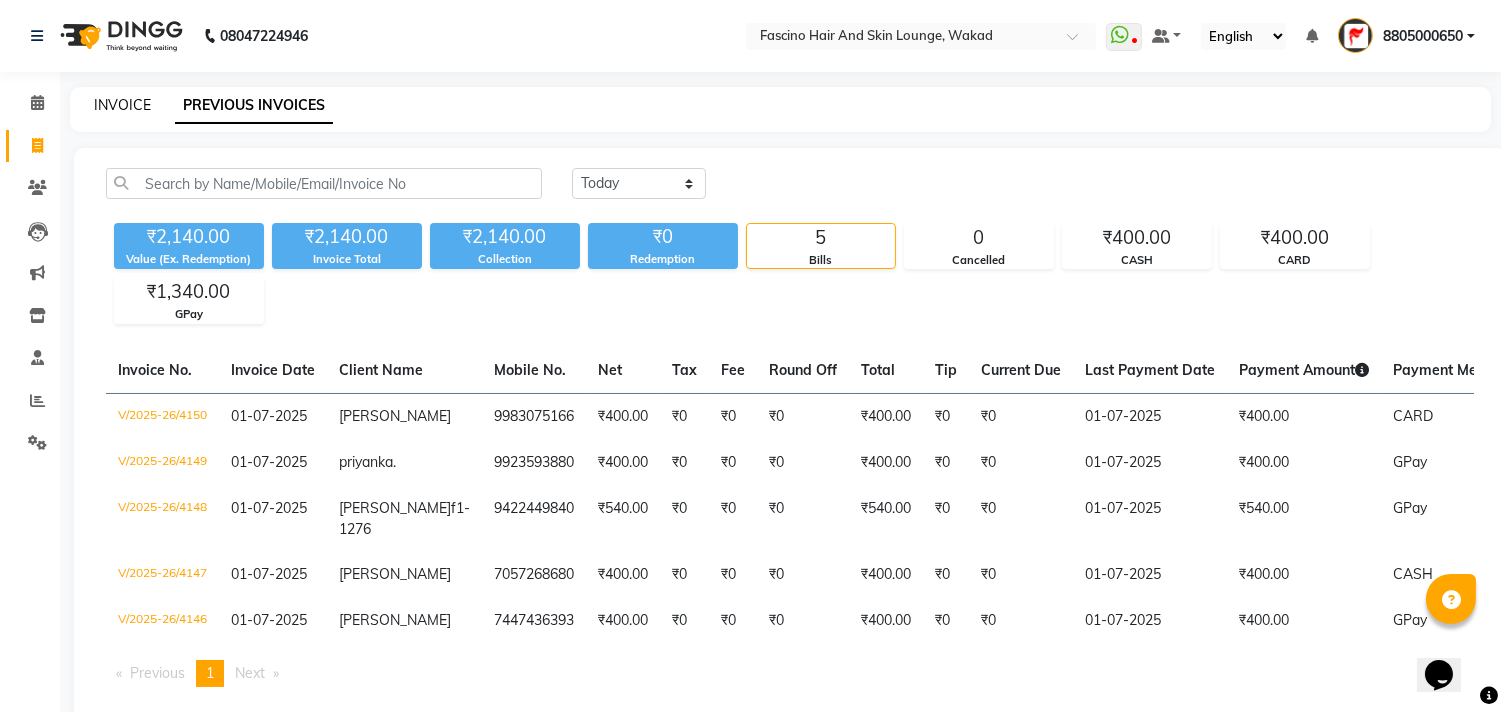 click on "INVOICE" 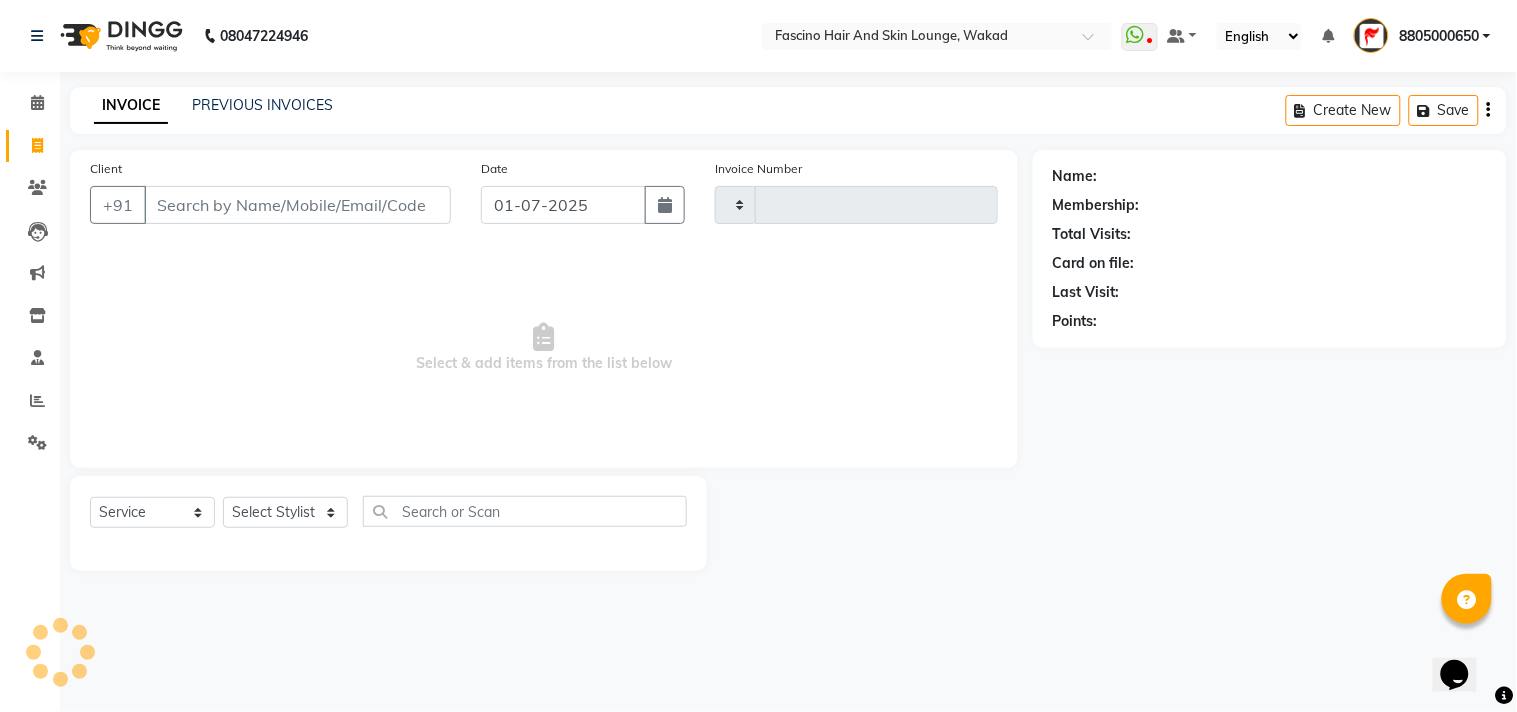 type on "4151" 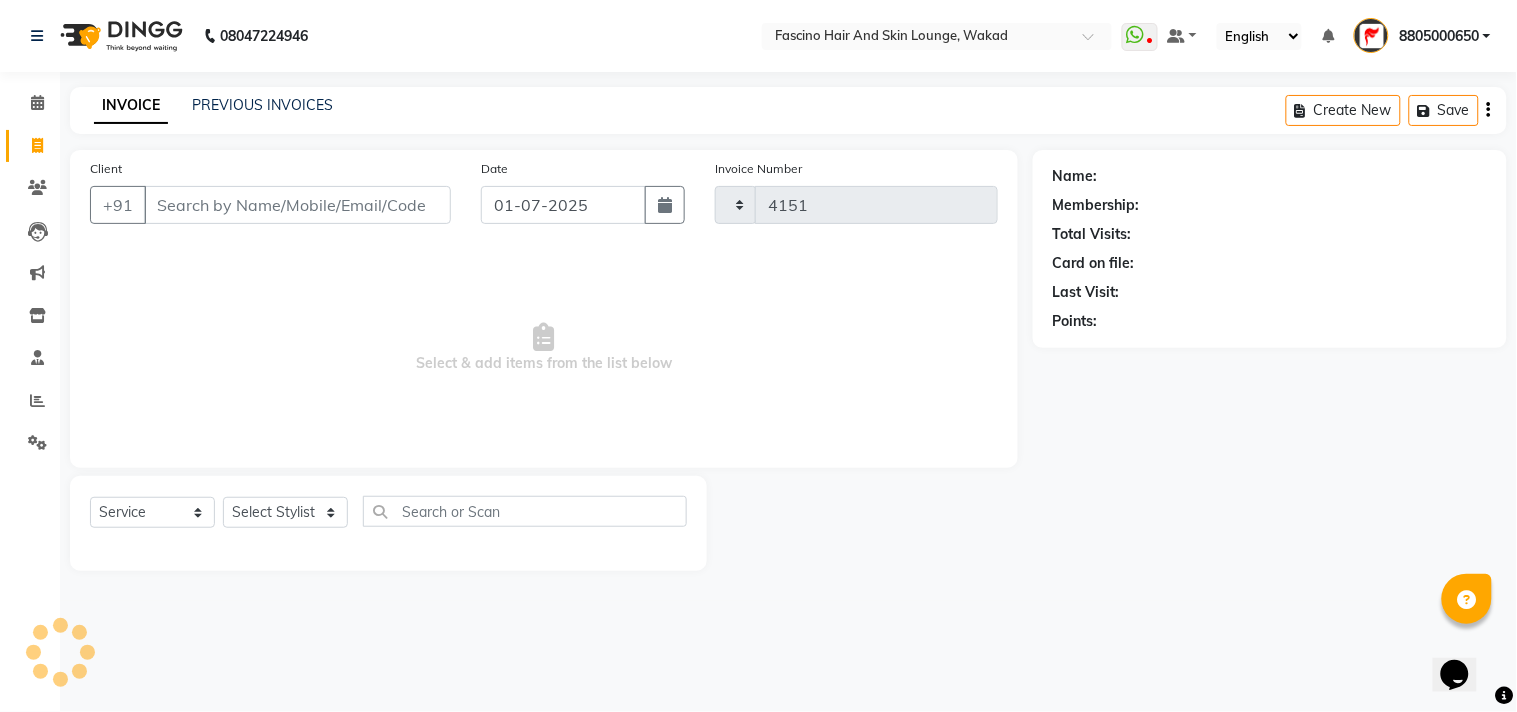 select on "126" 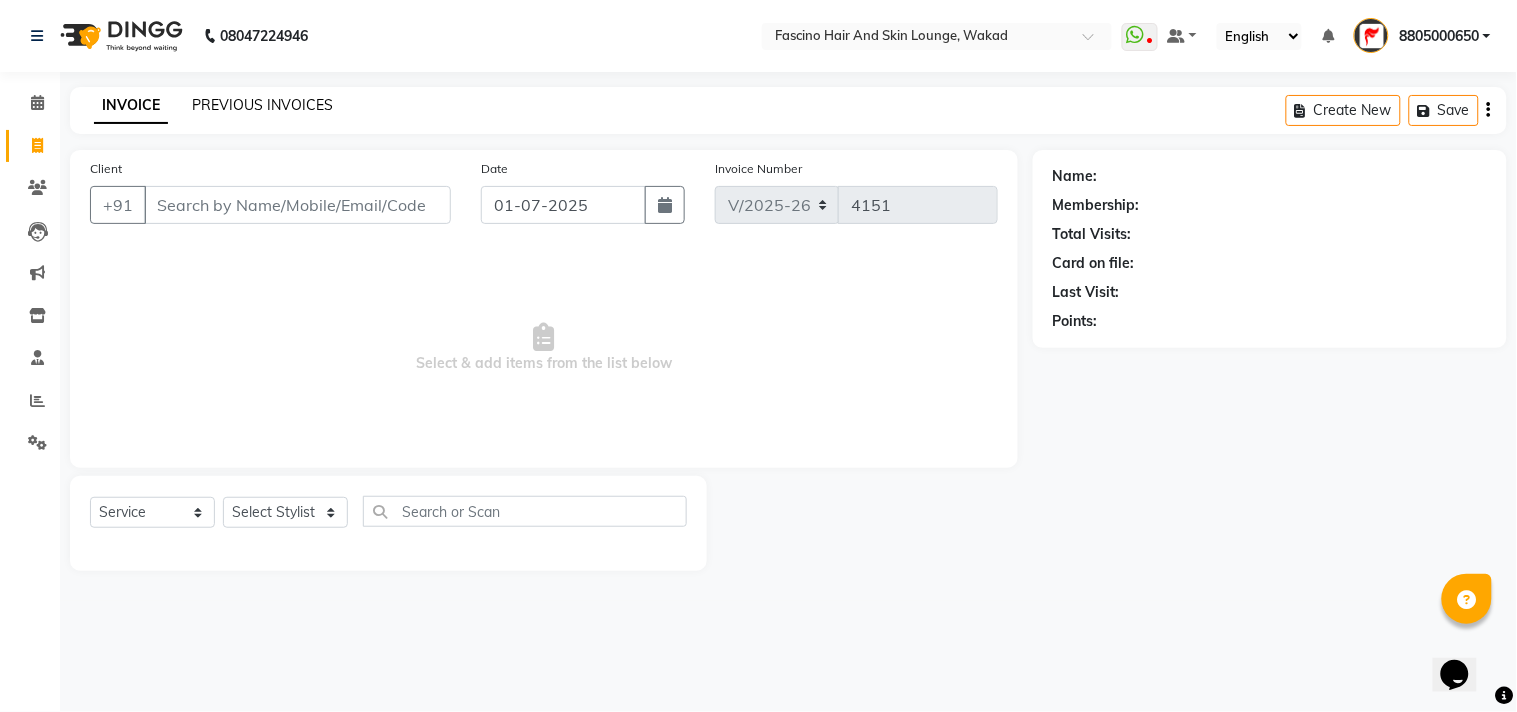 click on "PREVIOUS INVOICES" 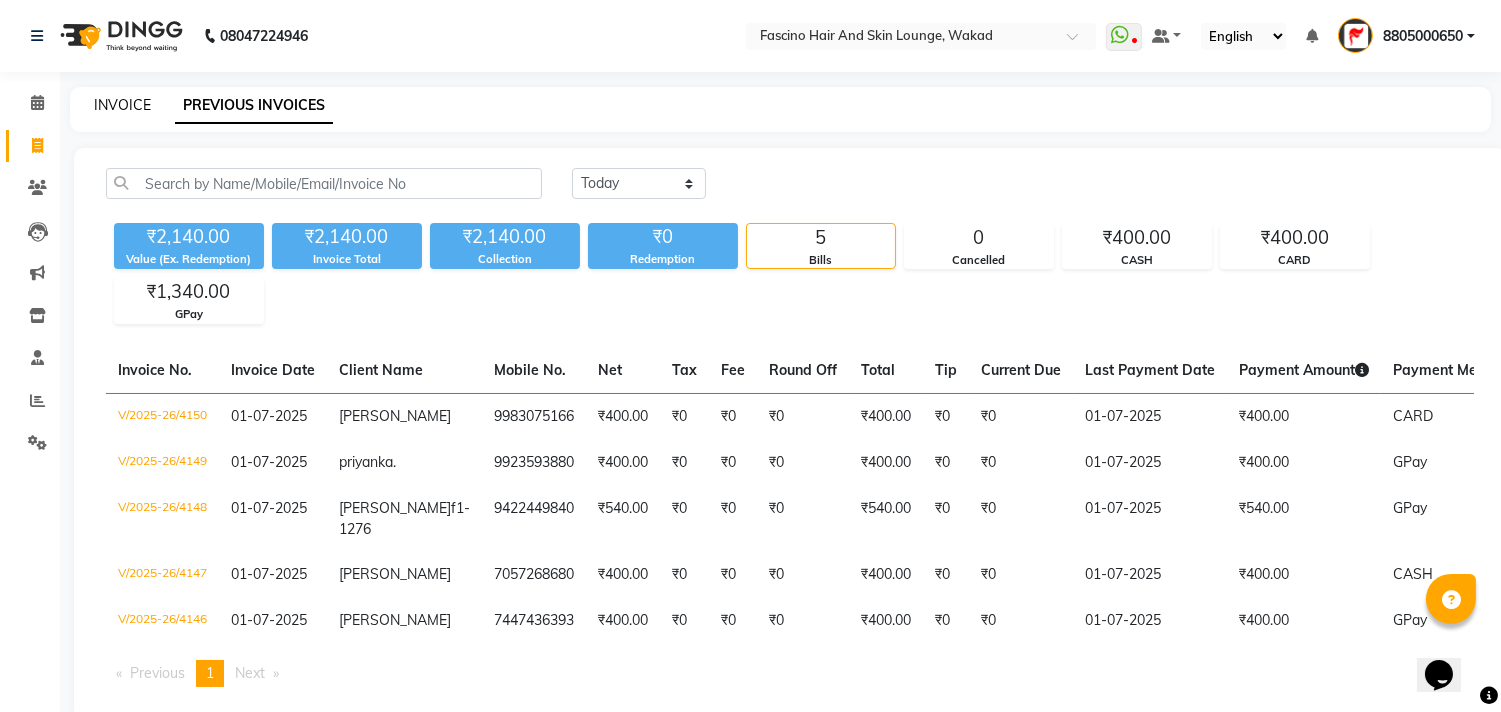 click on "INVOICE" 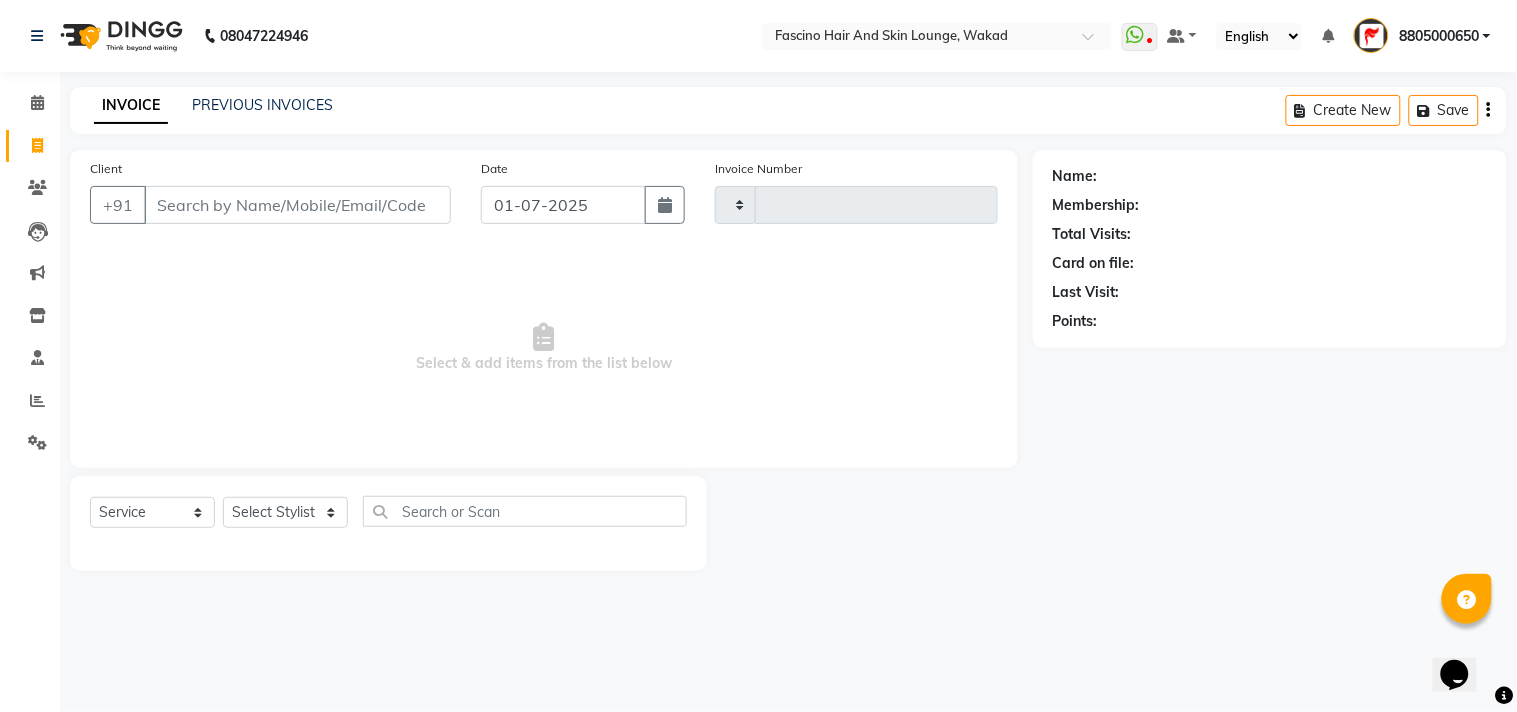 type on "4151" 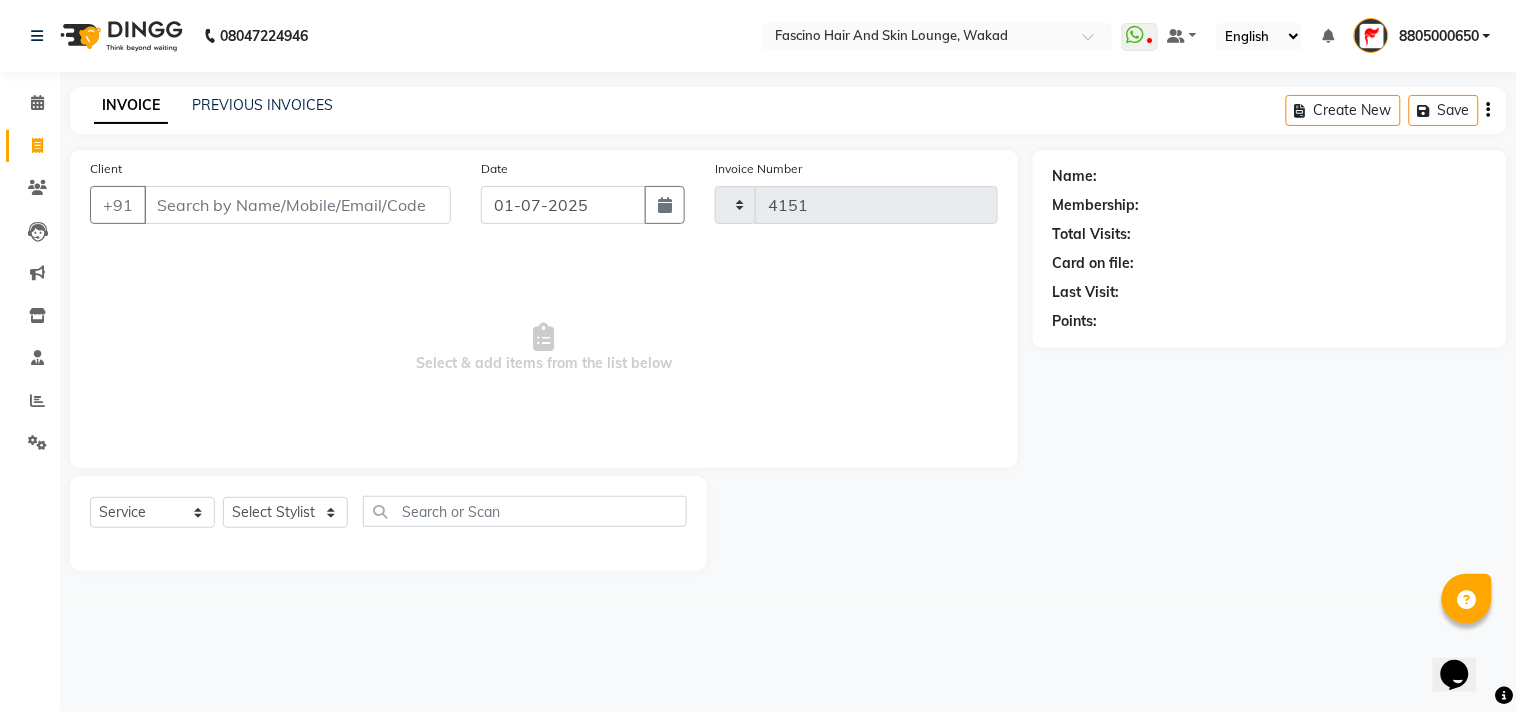 select on "126" 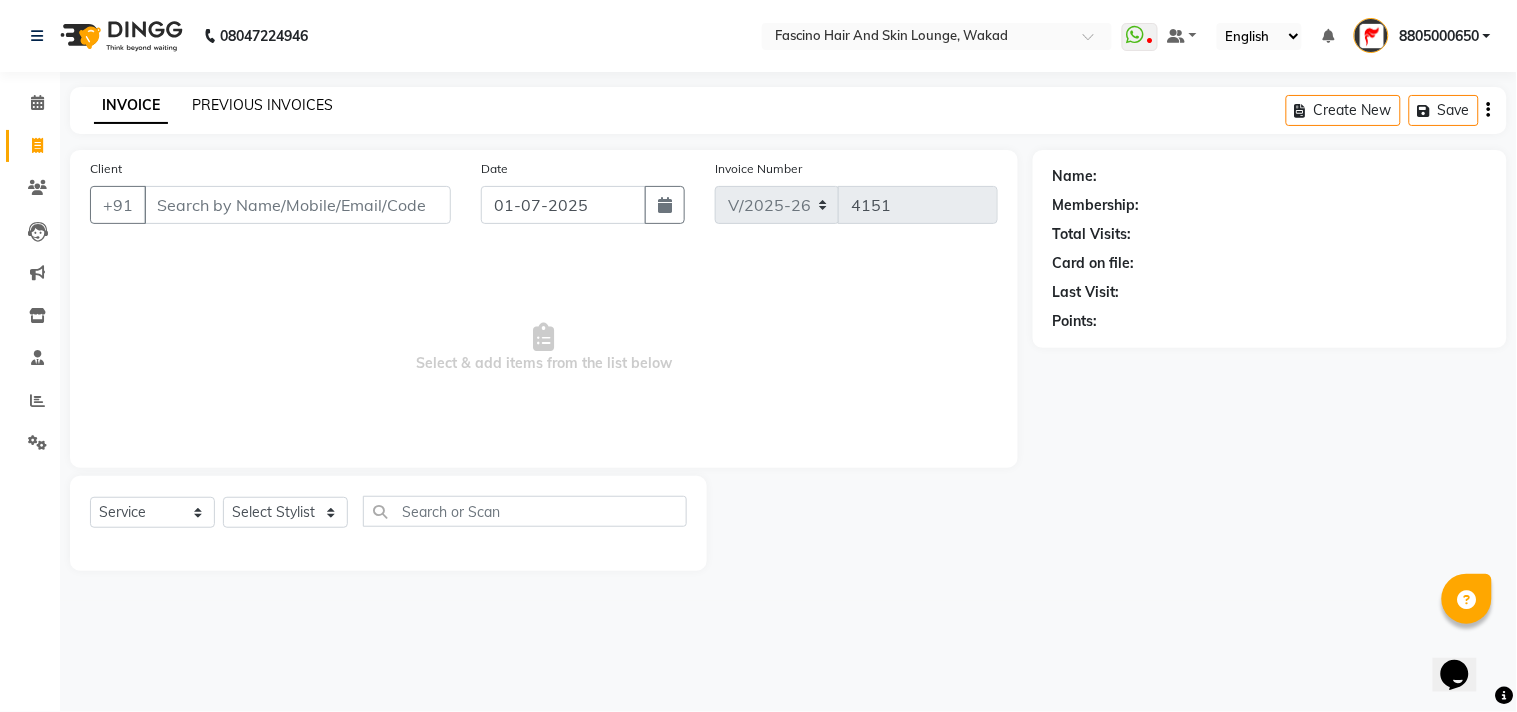 click on "PREVIOUS INVOICES" 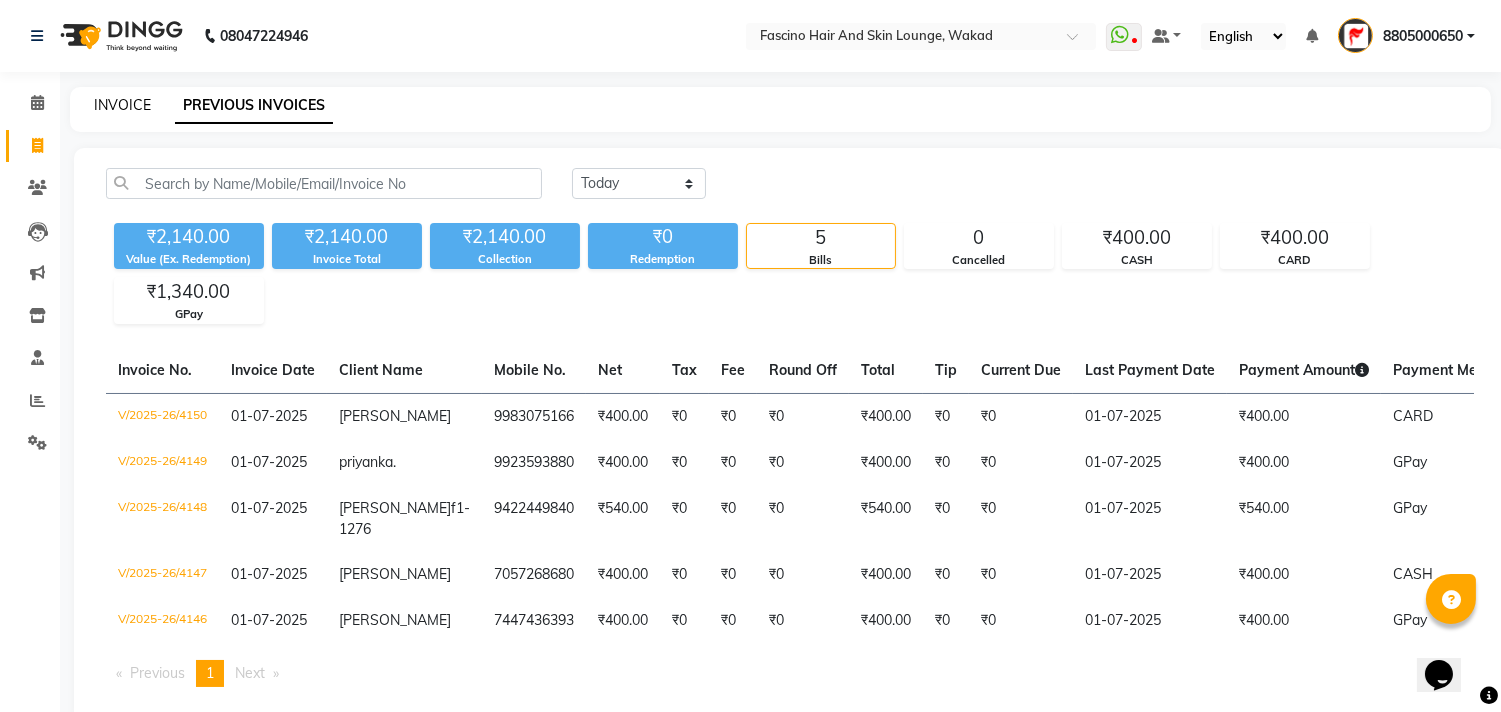 click on "INVOICE" 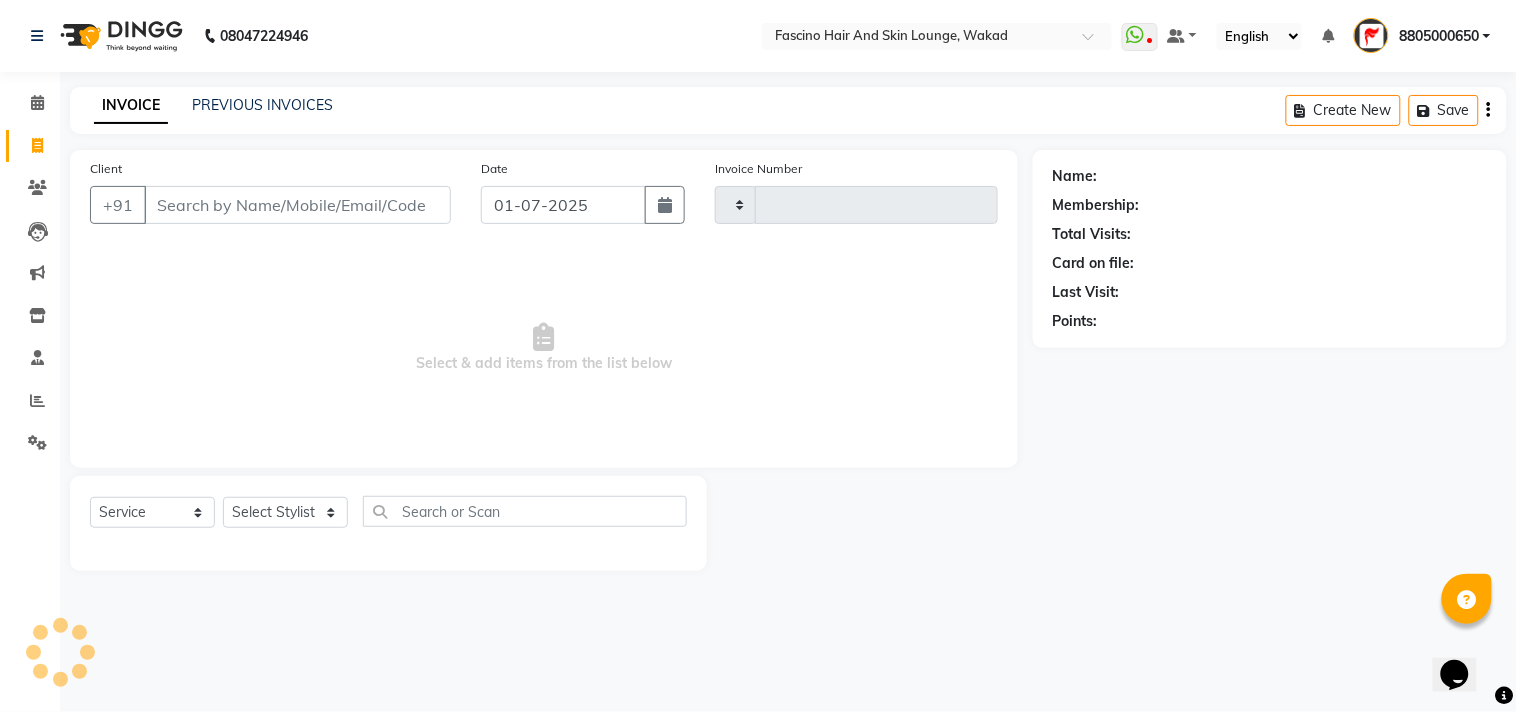 type on "4151" 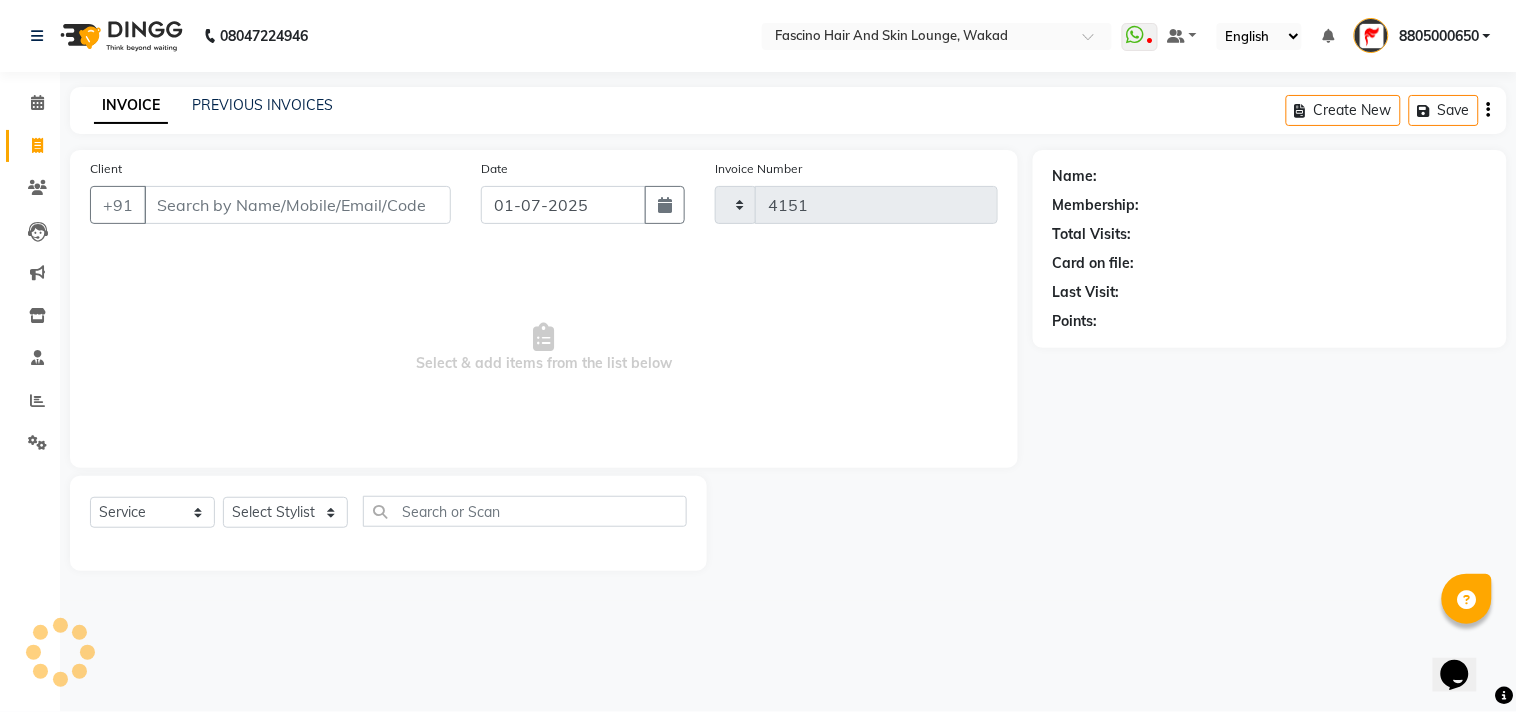 select on "126" 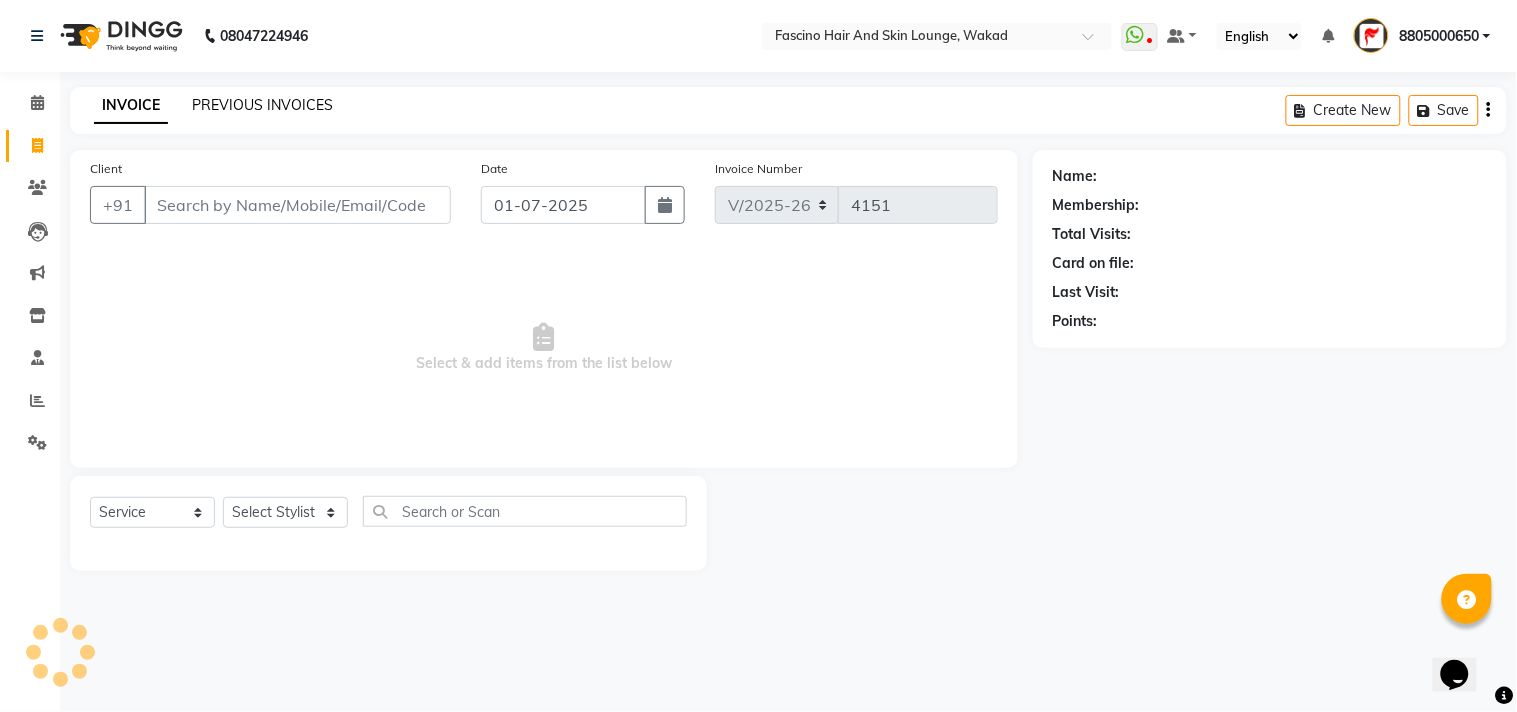 click on "PREVIOUS INVOICES" 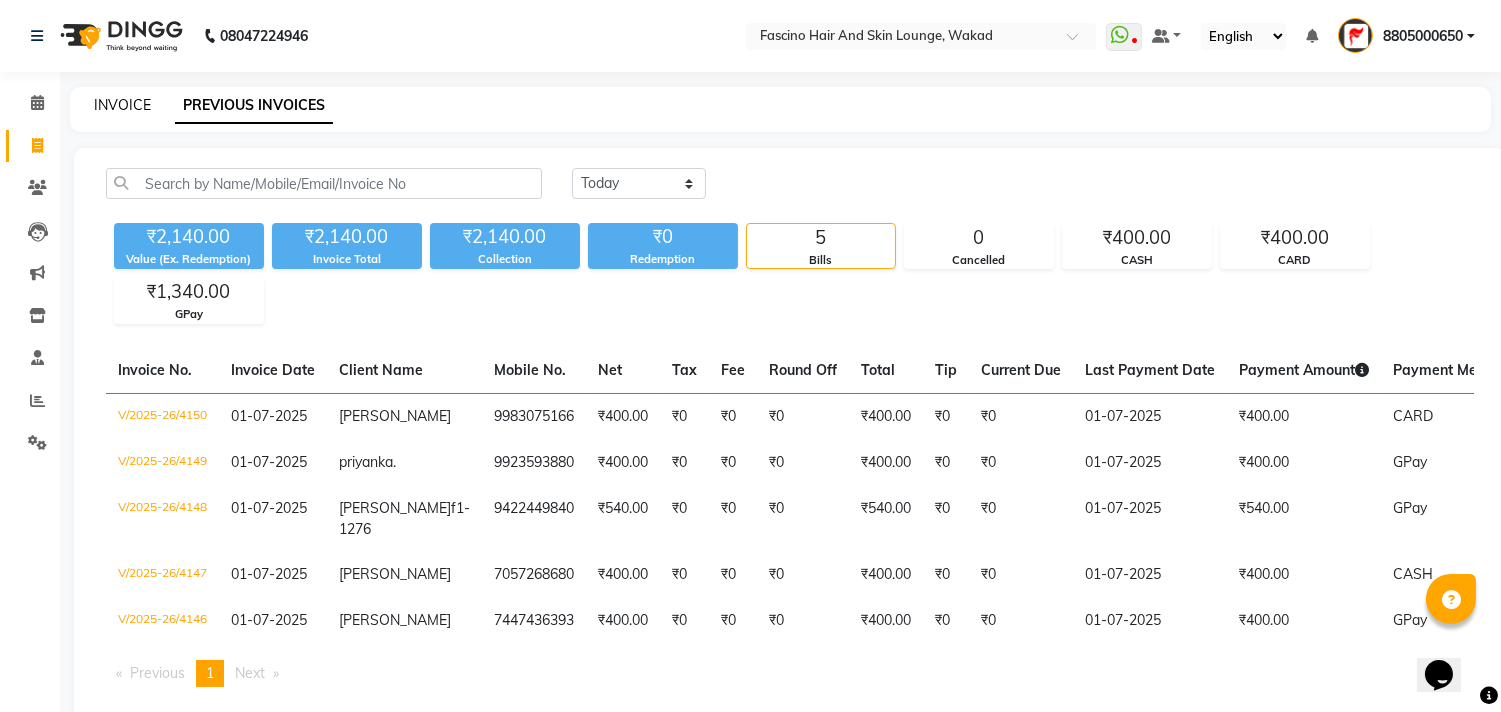 click on "INVOICE" 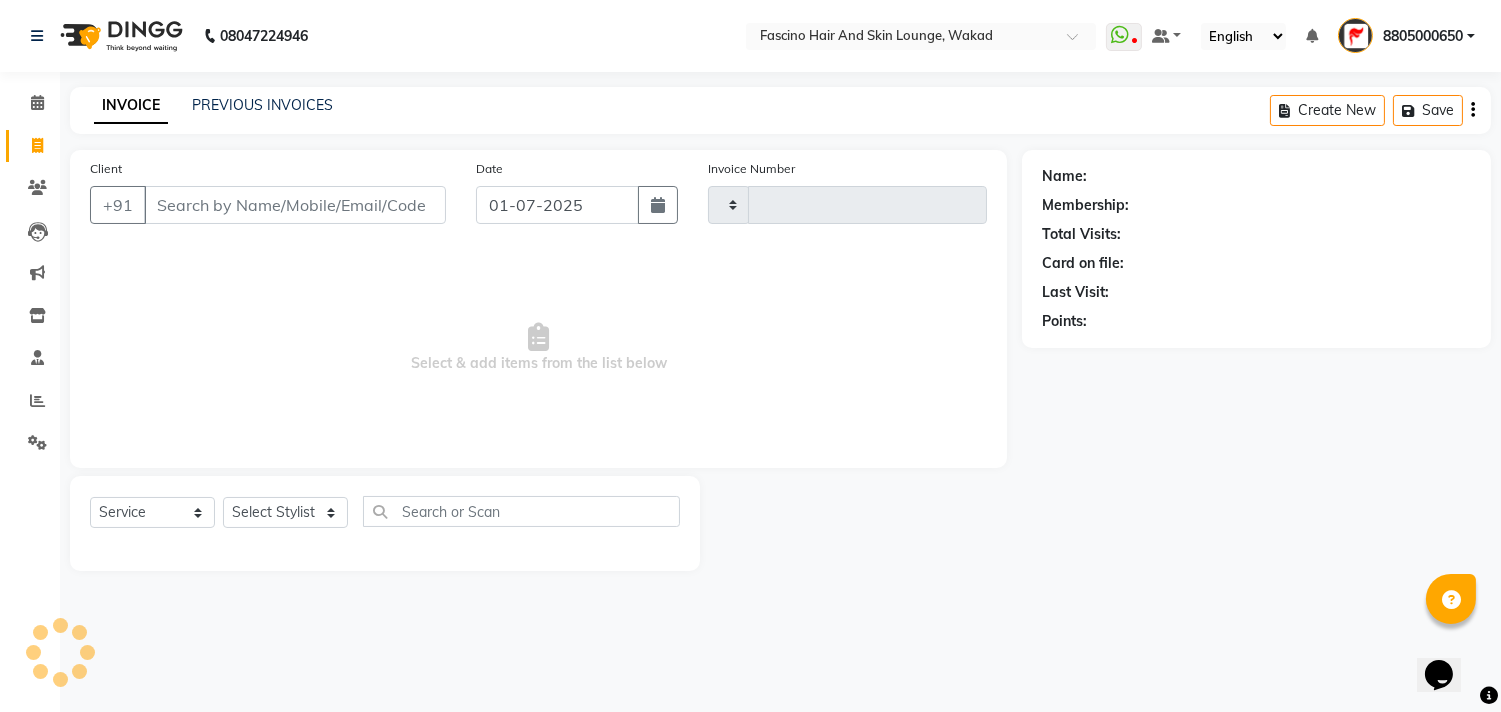 type on "4151" 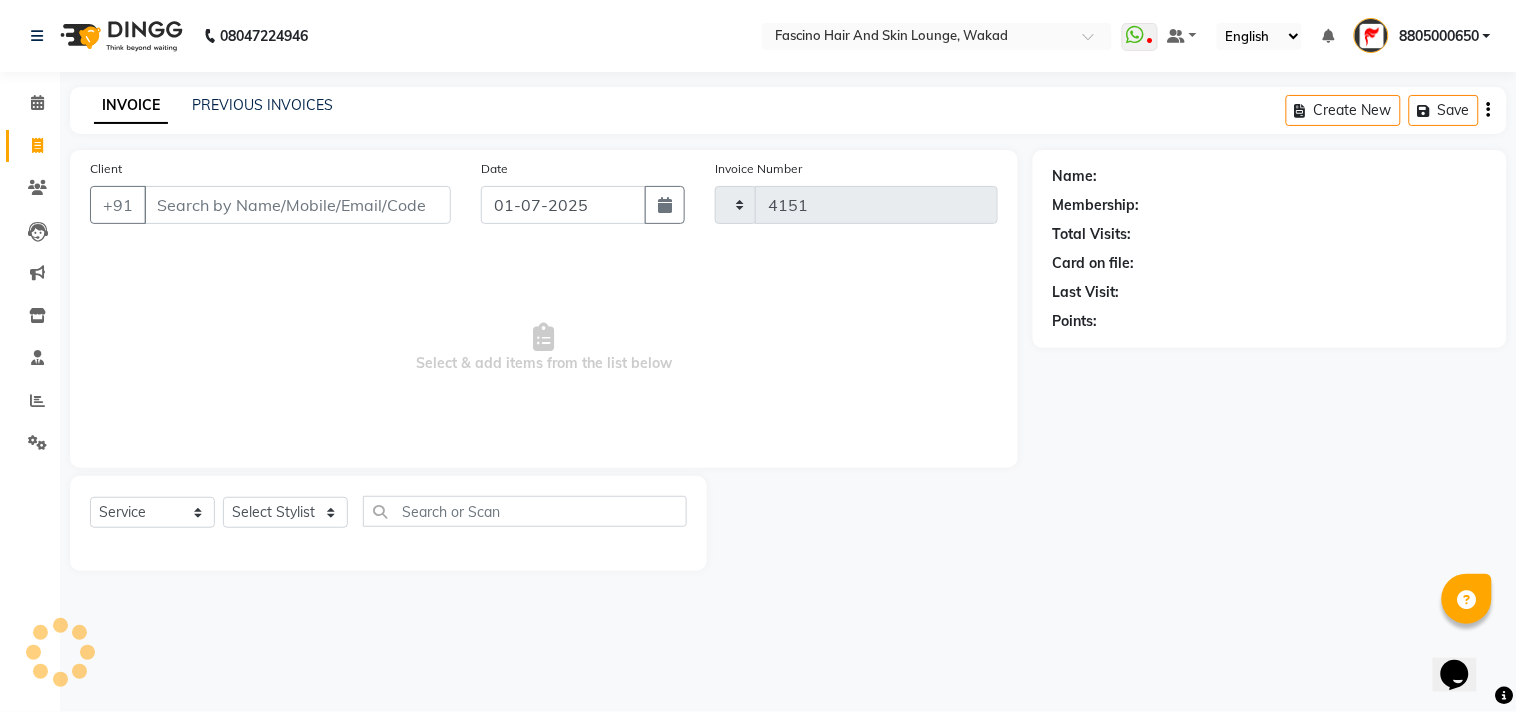select on "126" 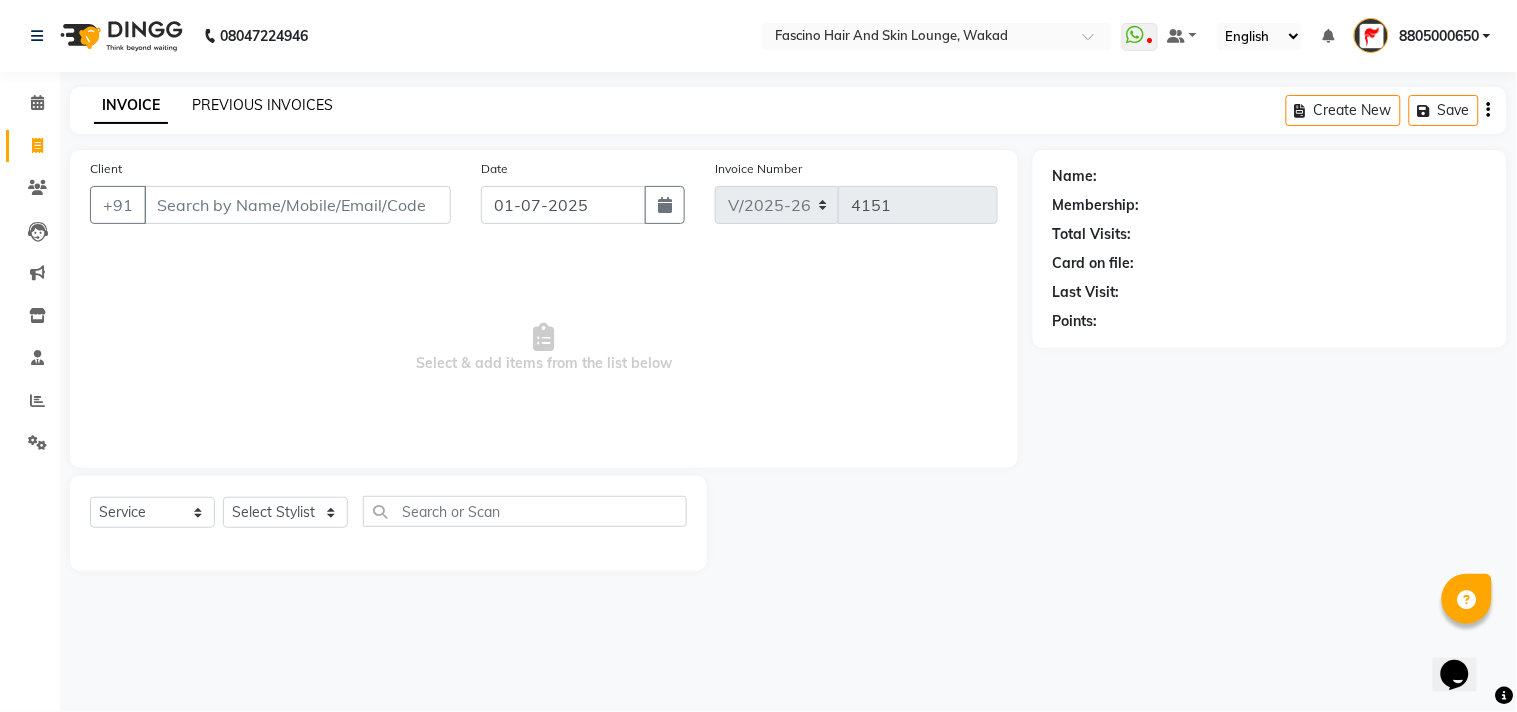 click on "PREVIOUS INVOICES" 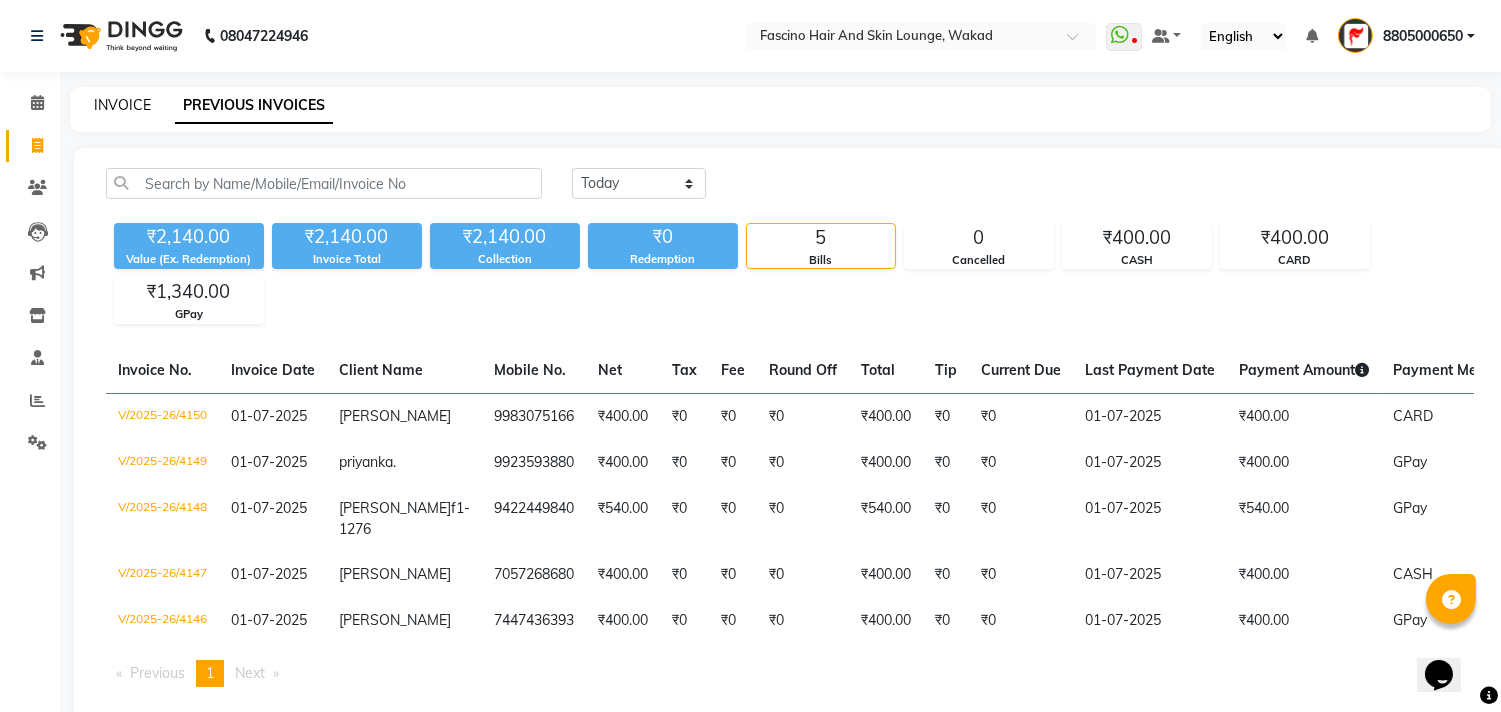 click on "INVOICE" 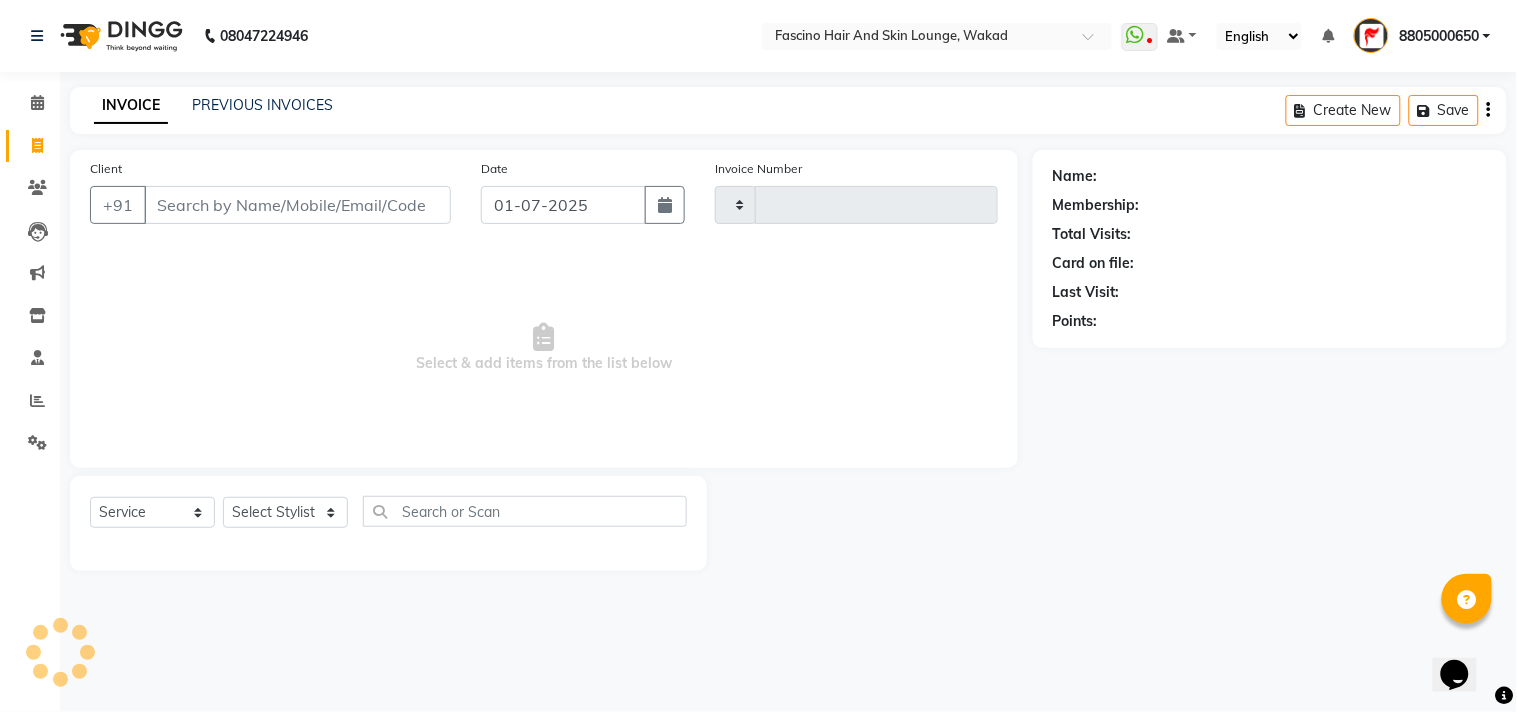 type on "4151" 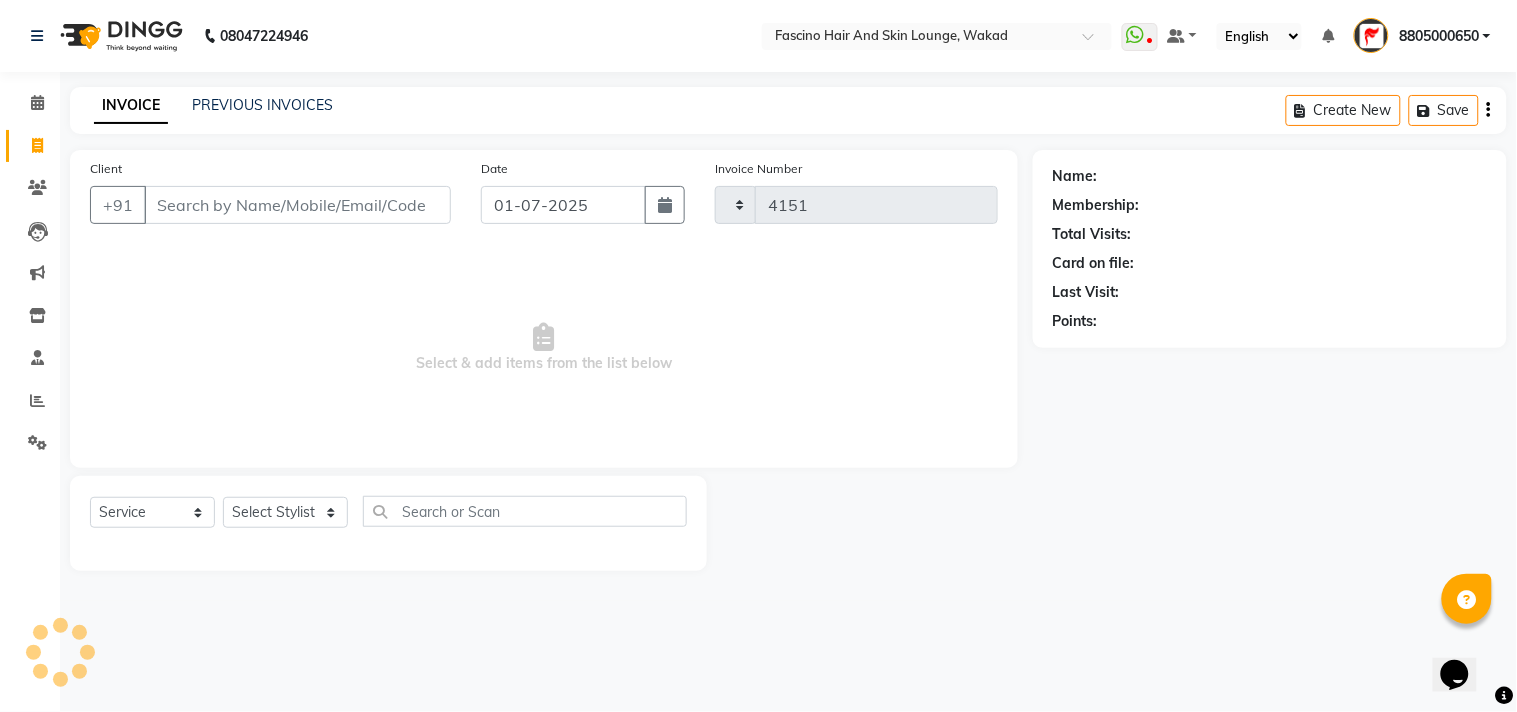 select on "126" 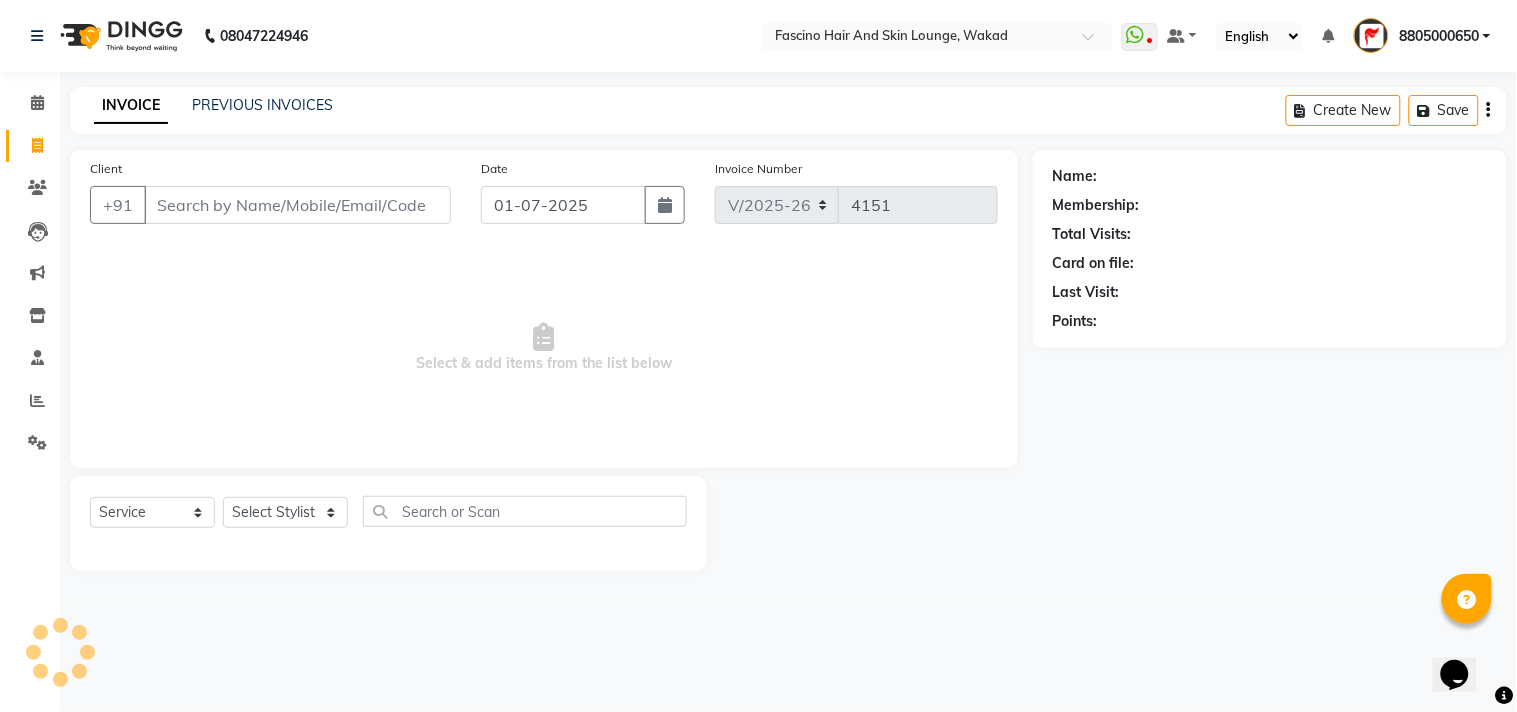 click on "Client +91" 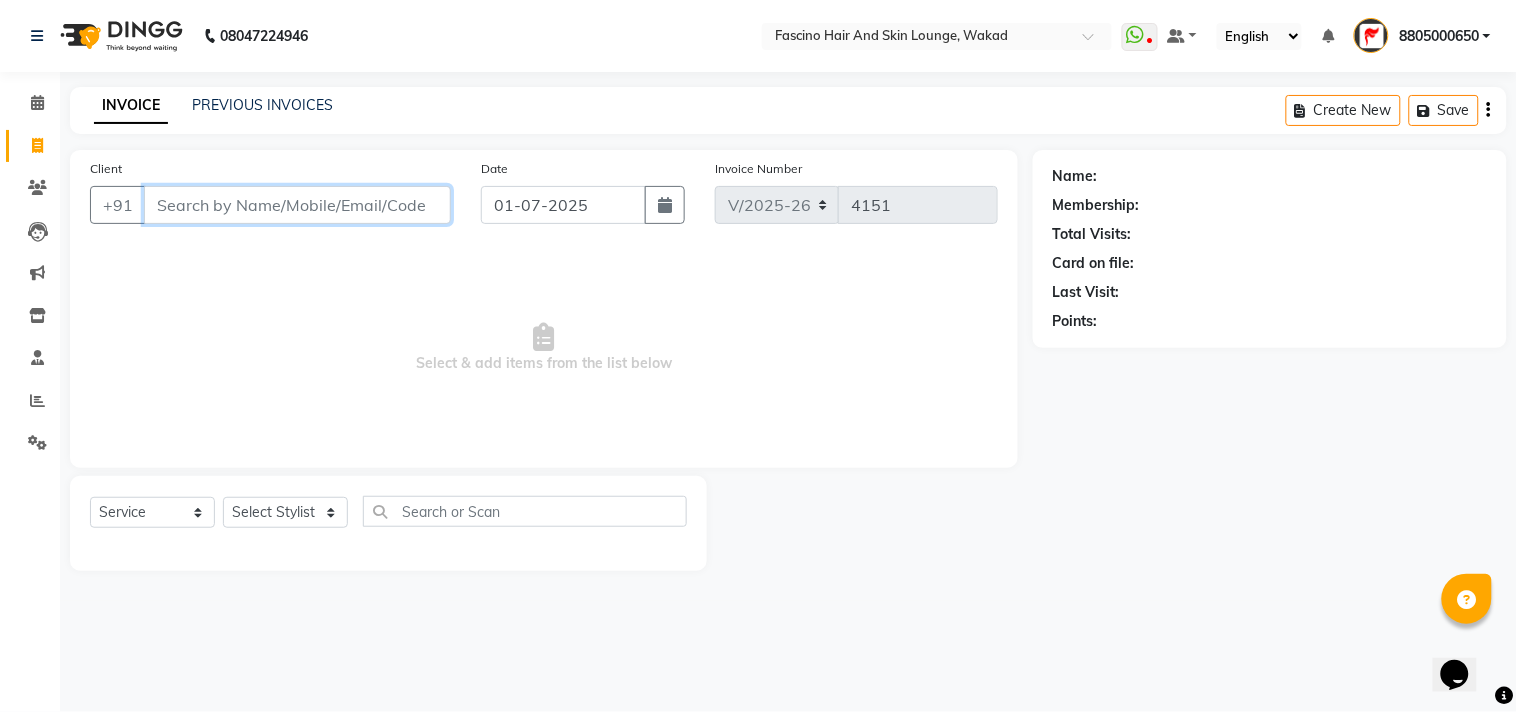 click on "Client" at bounding box center [297, 205] 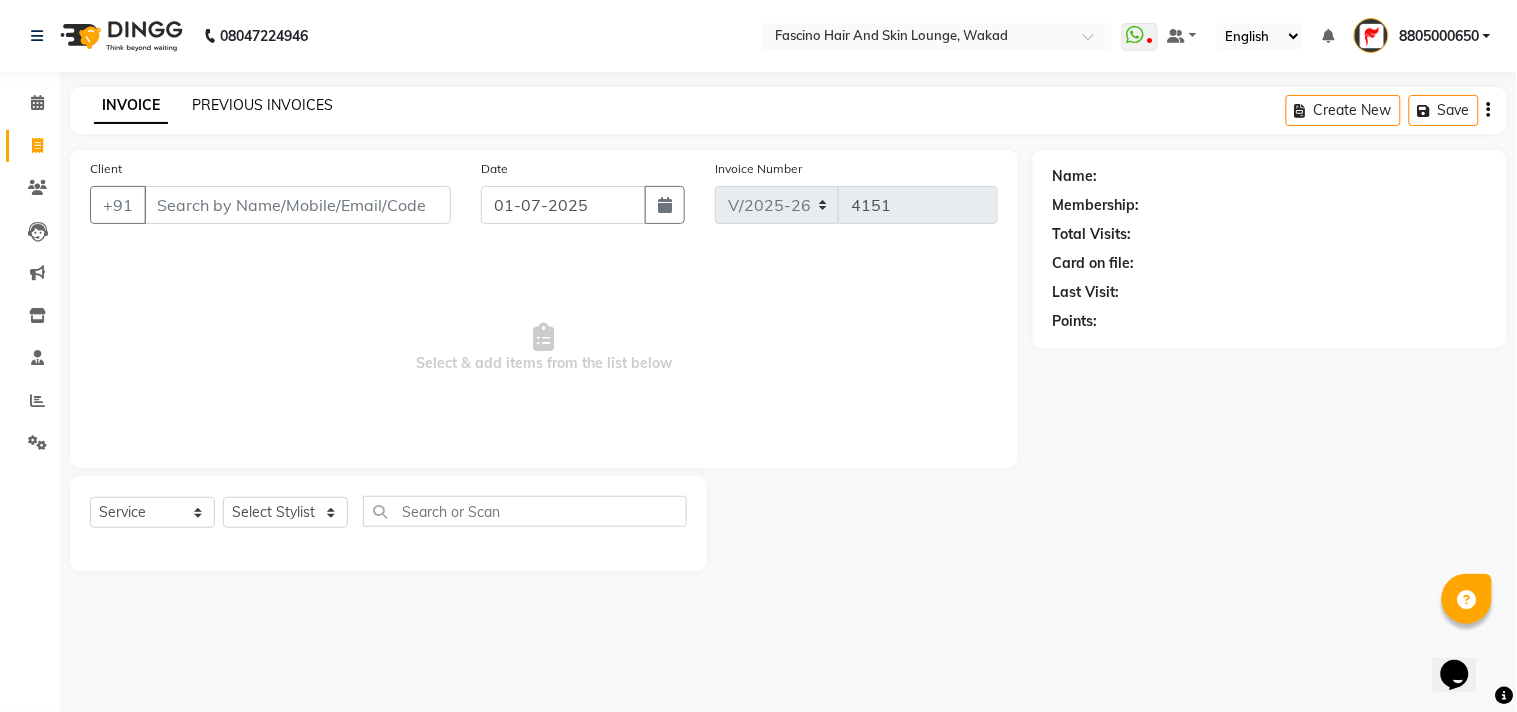 click on "PREVIOUS INVOICES" 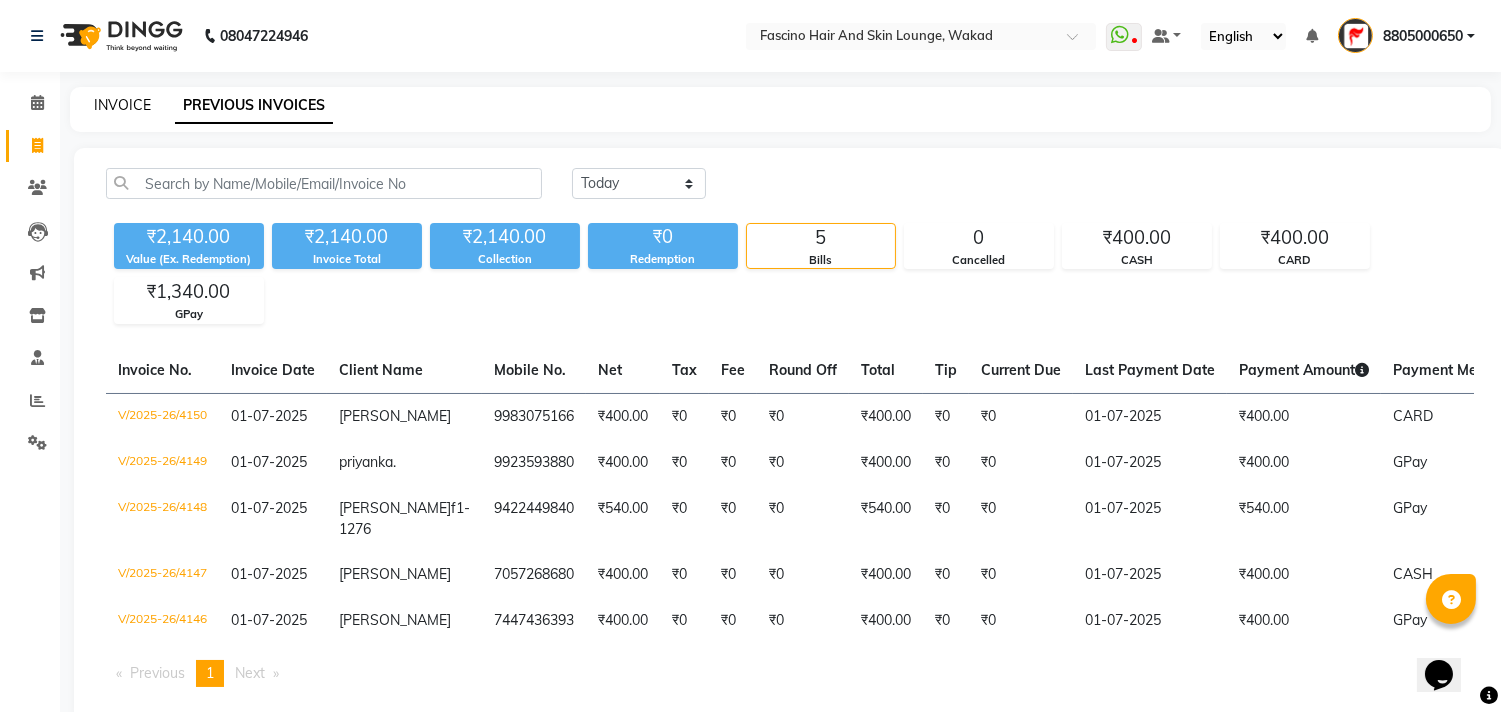 click on "INVOICE" 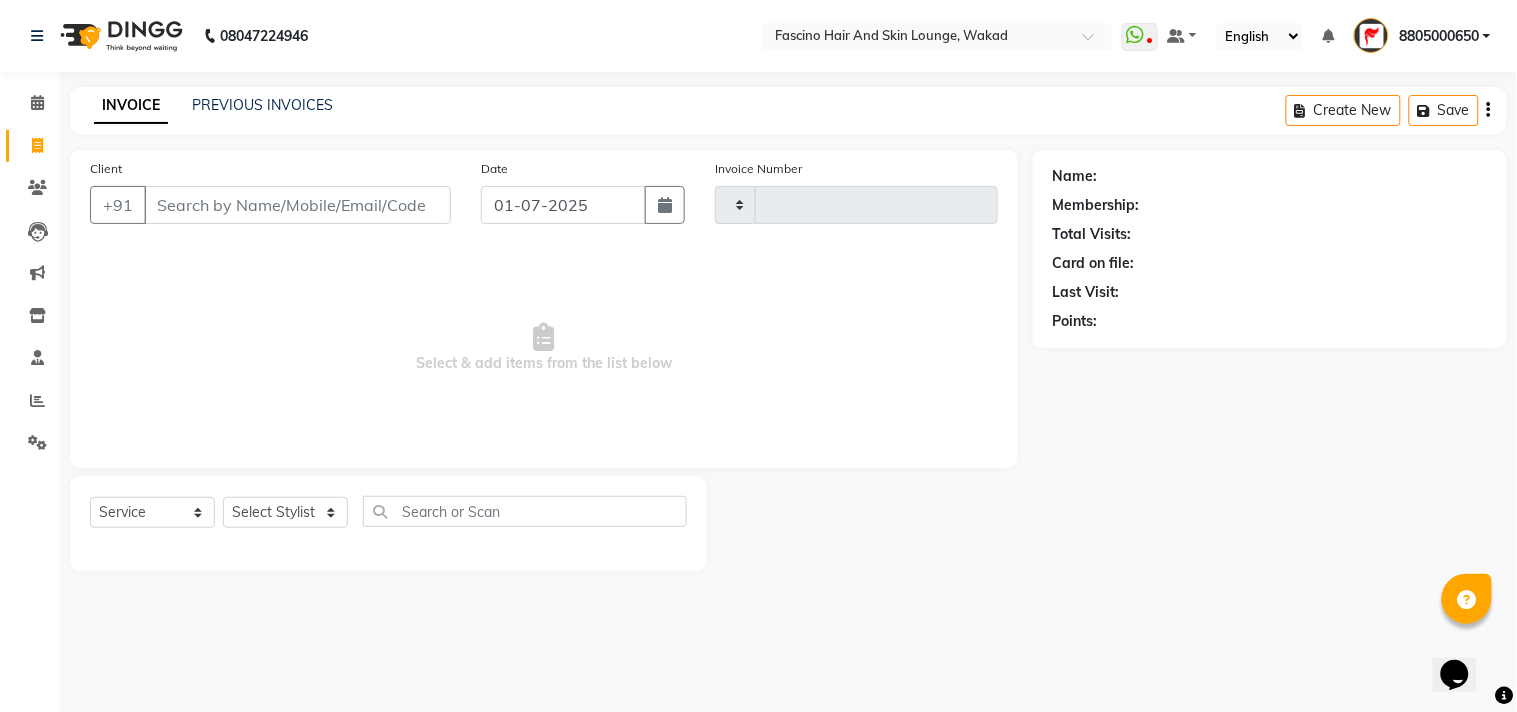 type on "4151" 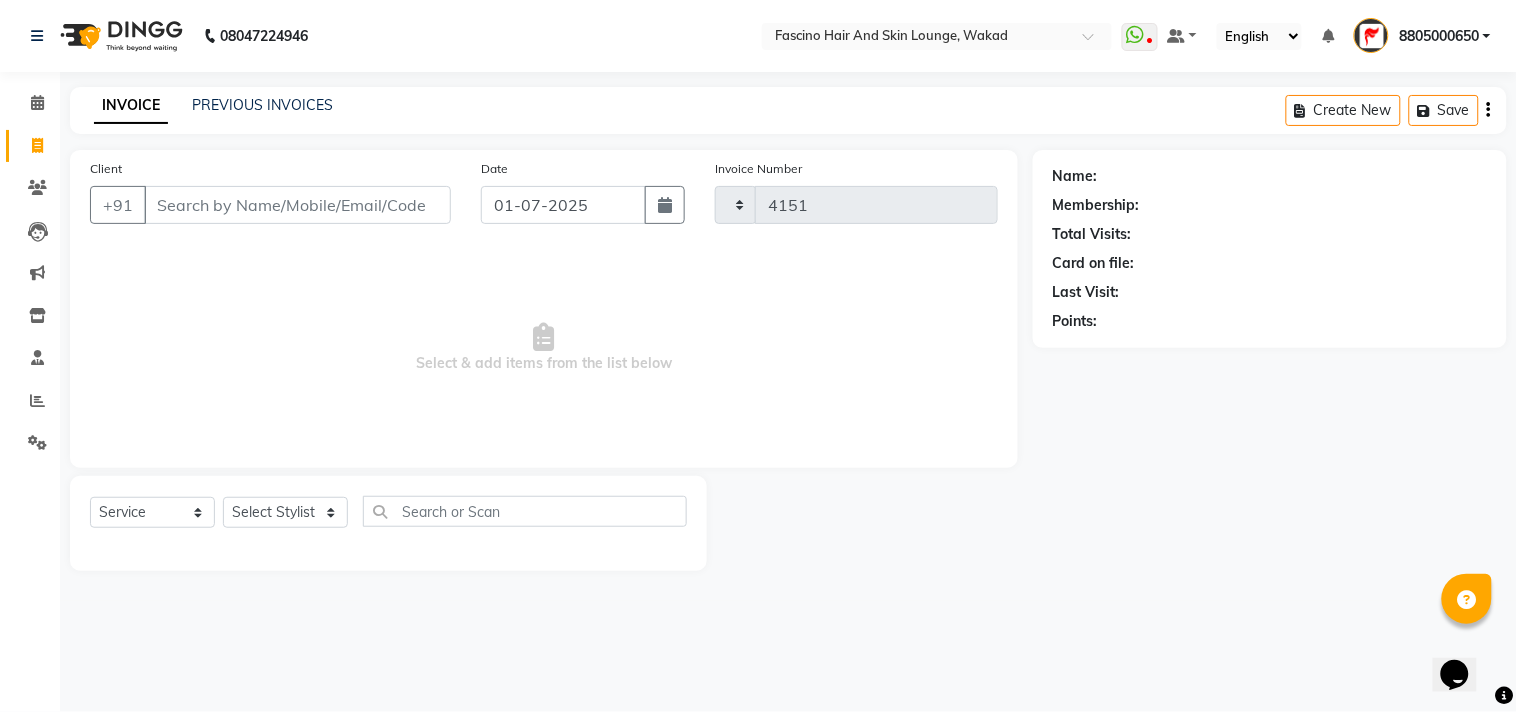 select on "126" 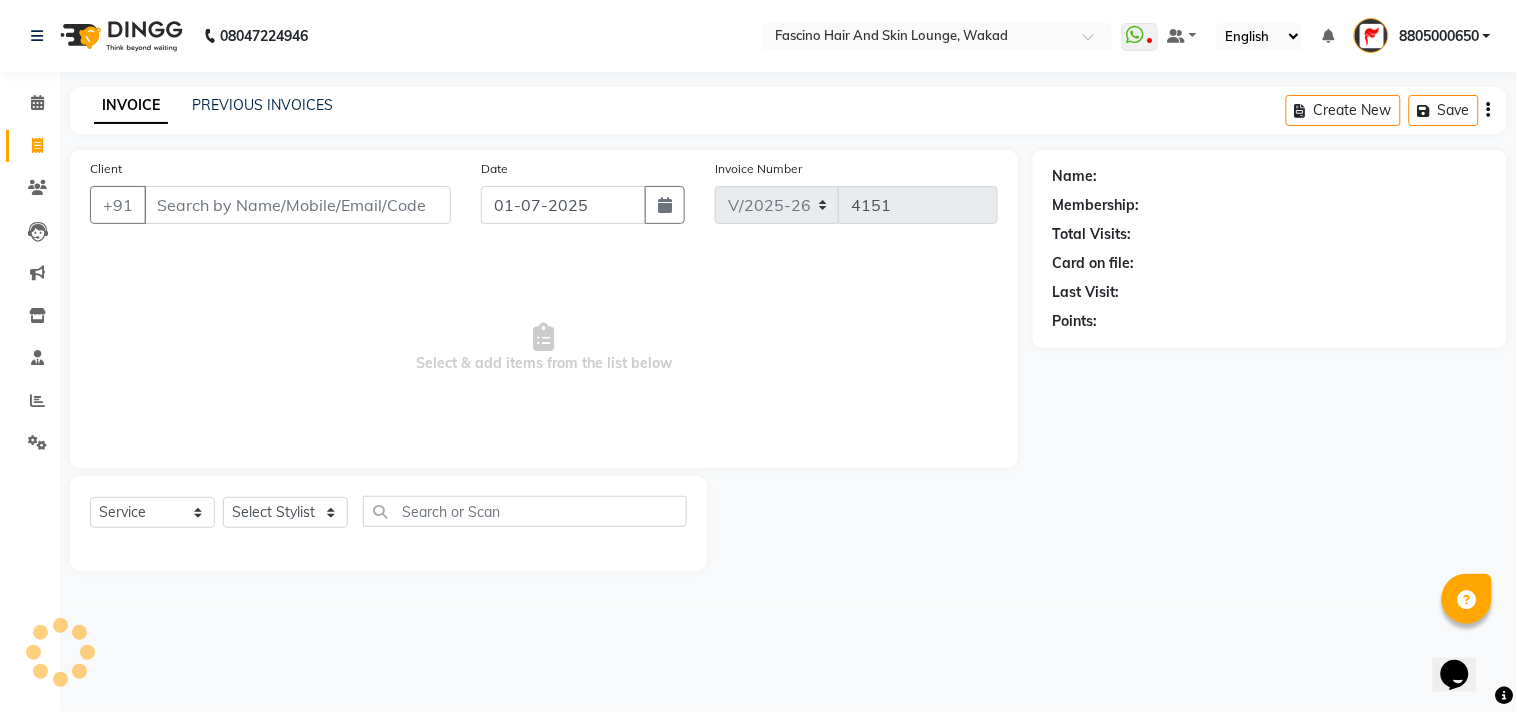 click on "Client" at bounding box center (297, 205) 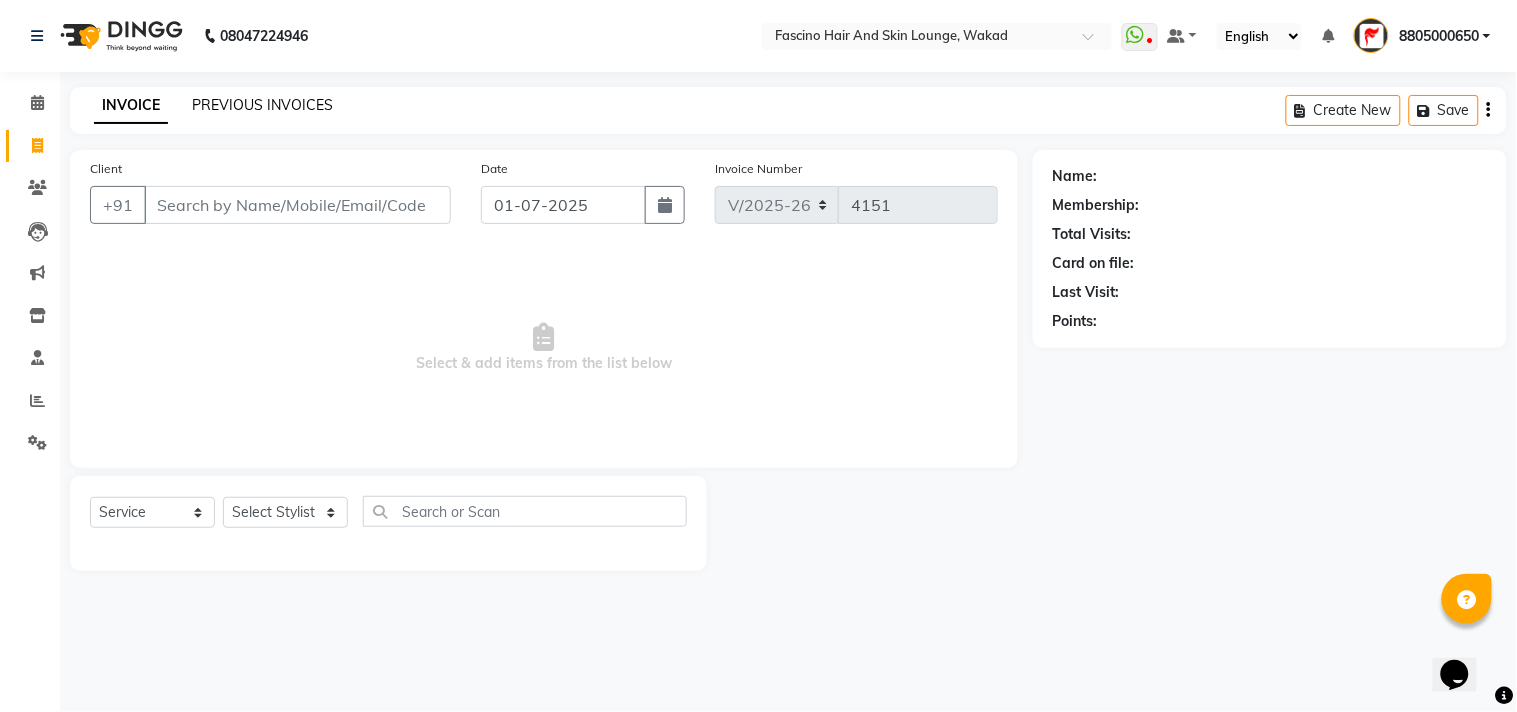 click on "PREVIOUS INVOICES" 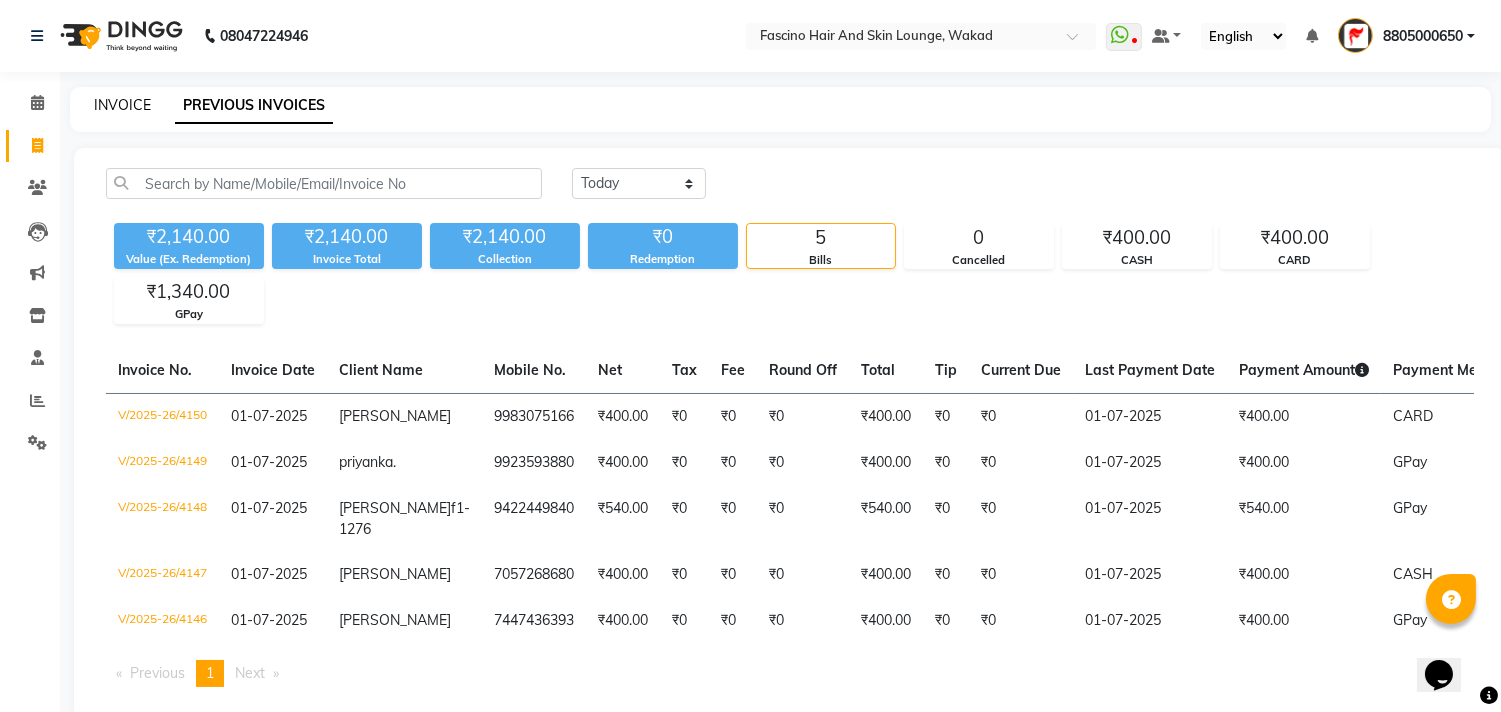click on "INVOICE" 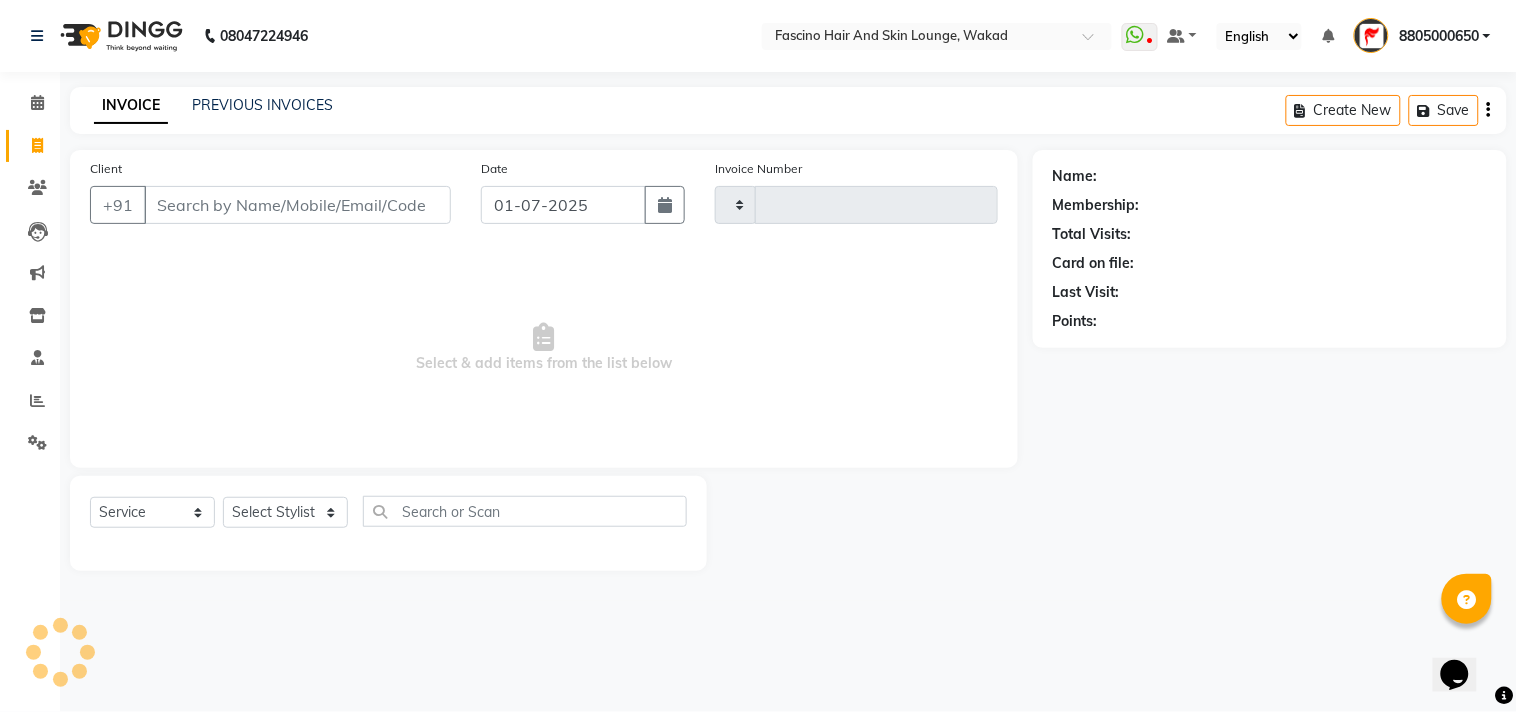 type on "4151" 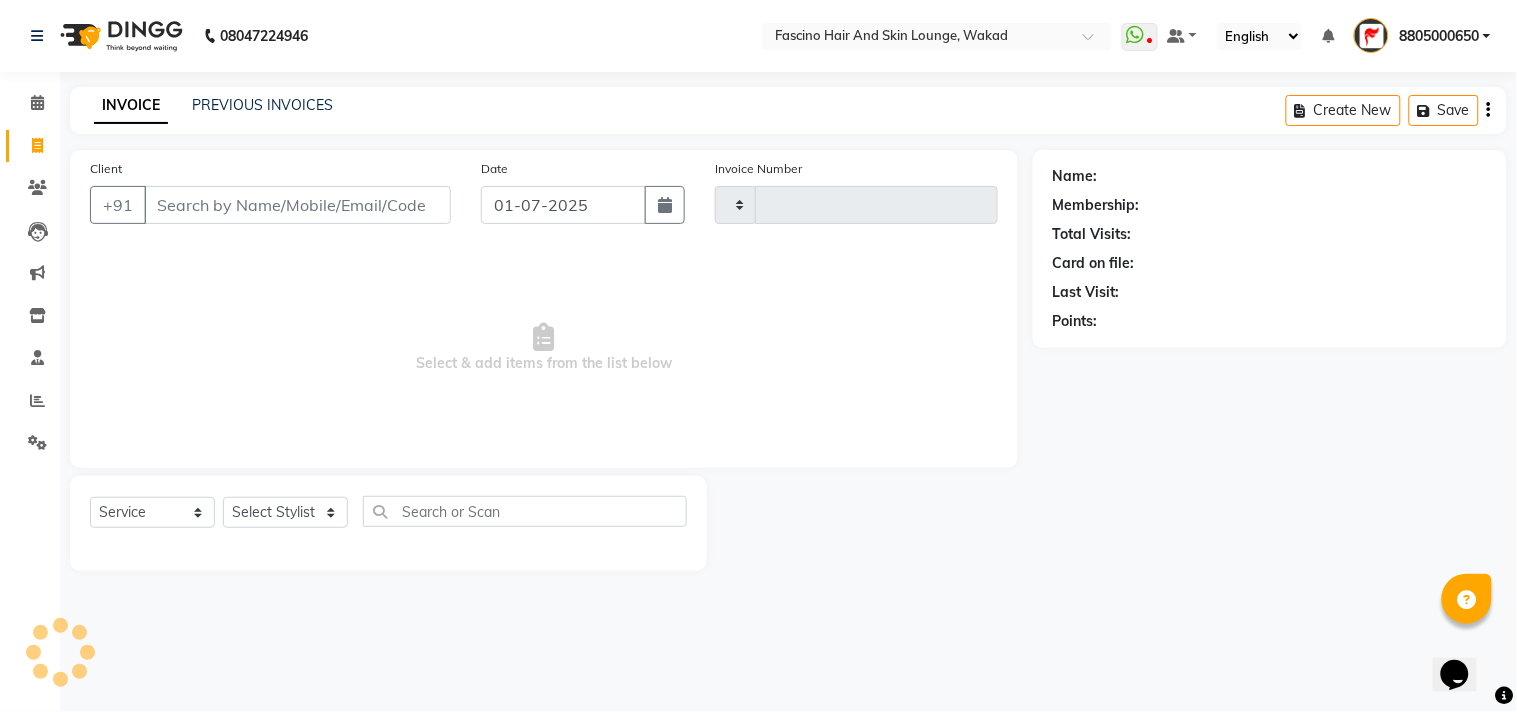 select on "126" 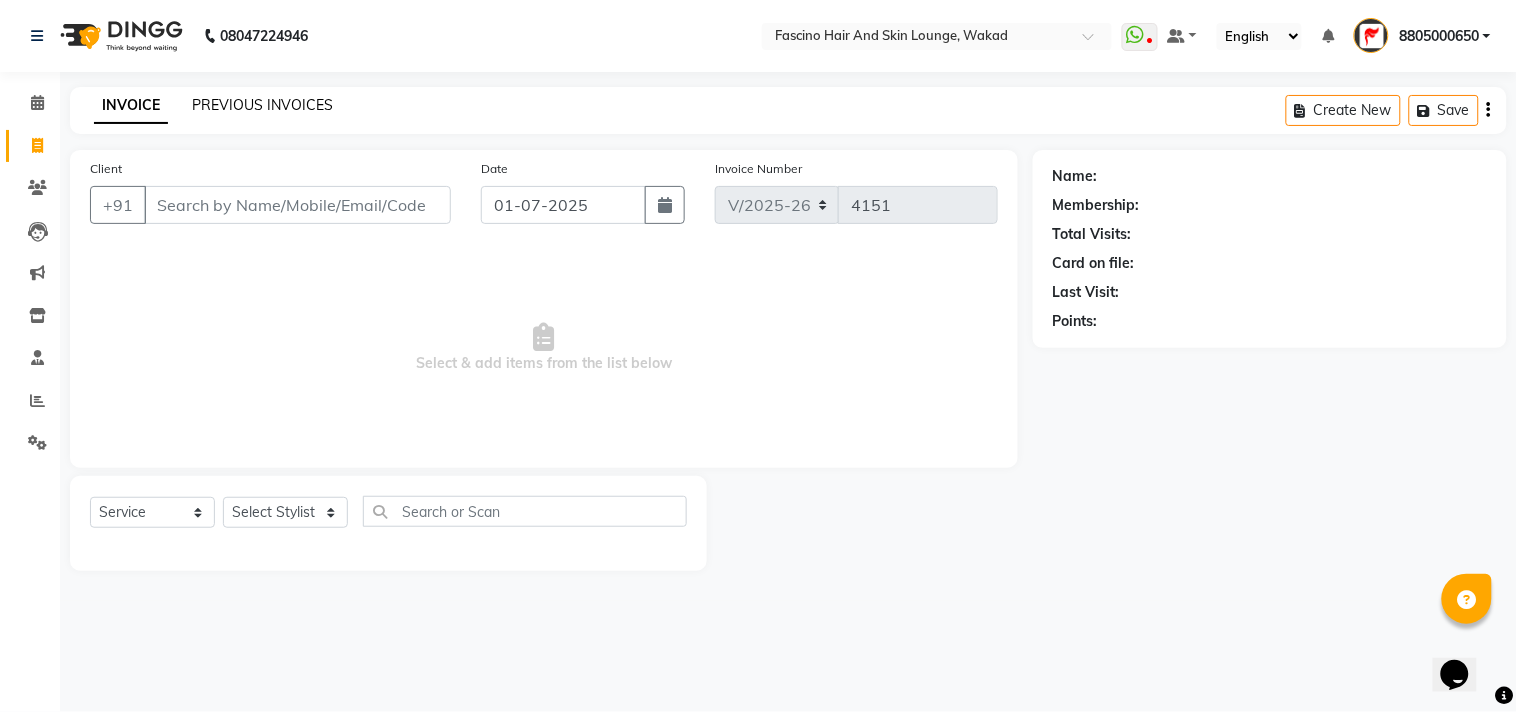 click on "PREVIOUS INVOICES" 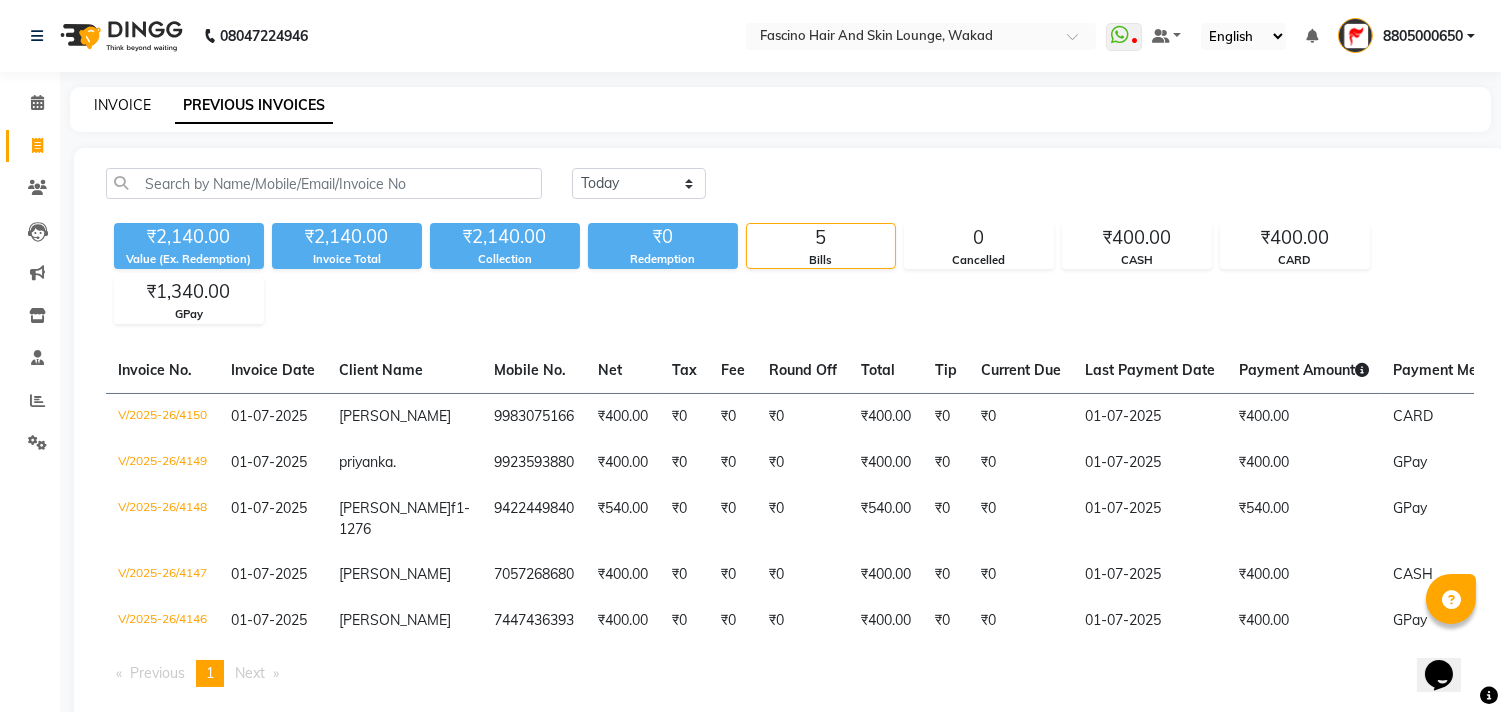 click on "INVOICE" 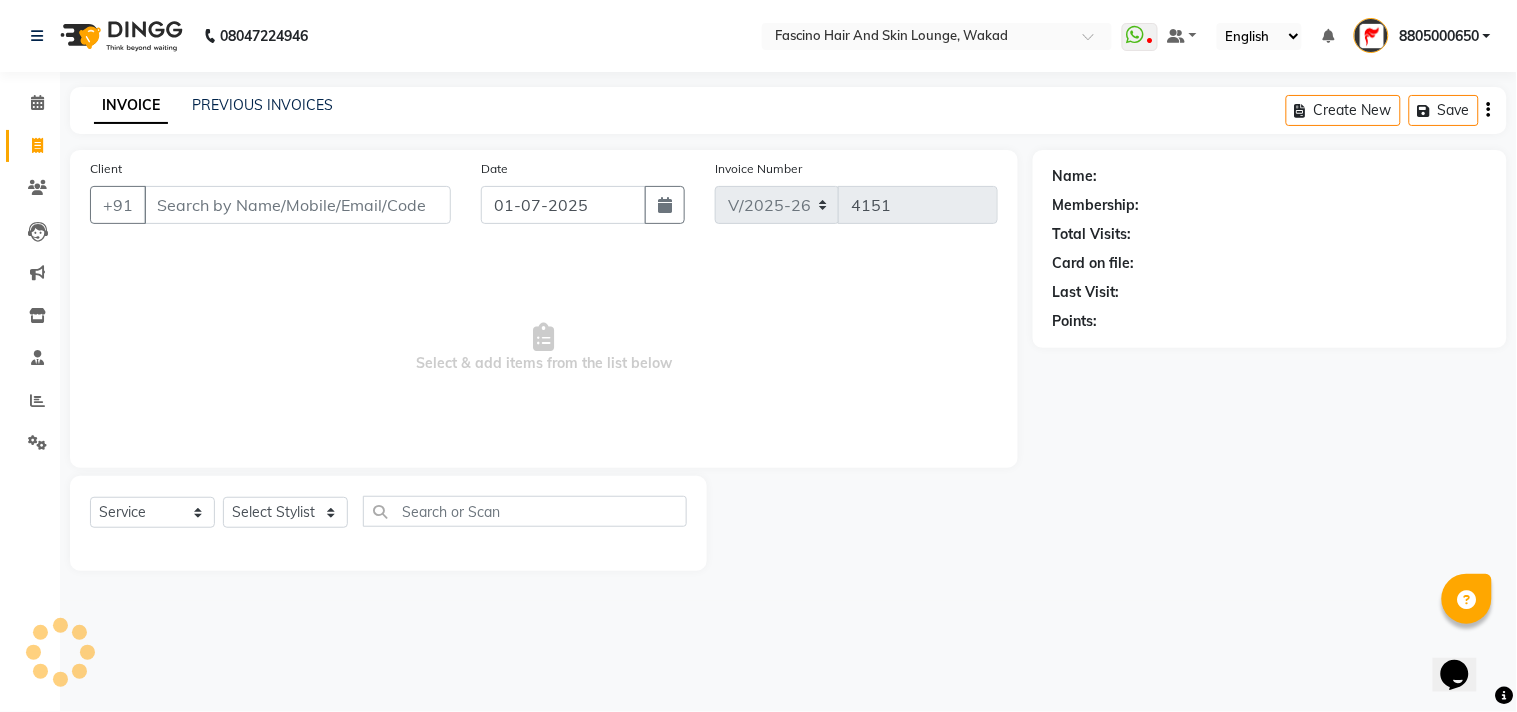 click on "Client +91" 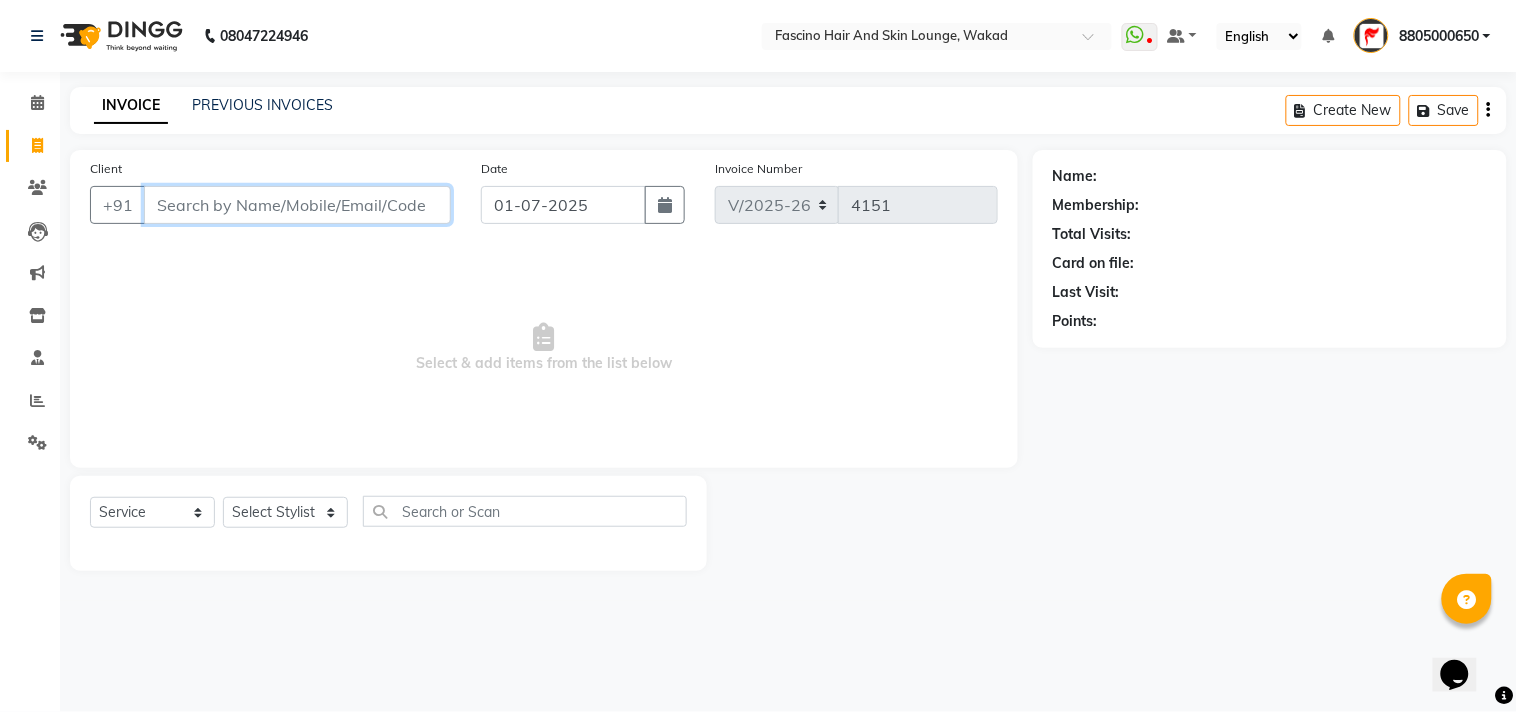 click on "Client" at bounding box center [297, 205] 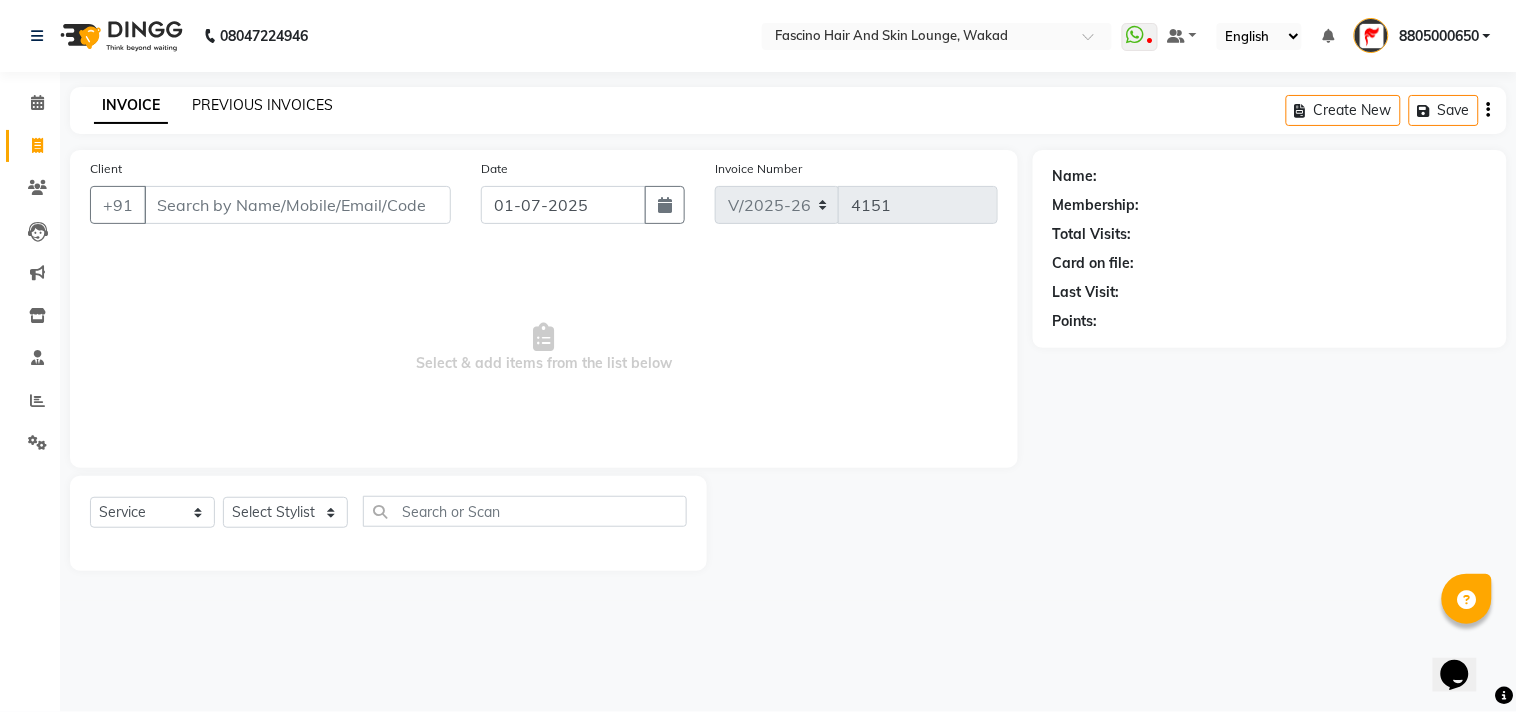 click on "PREVIOUS INVOICES" 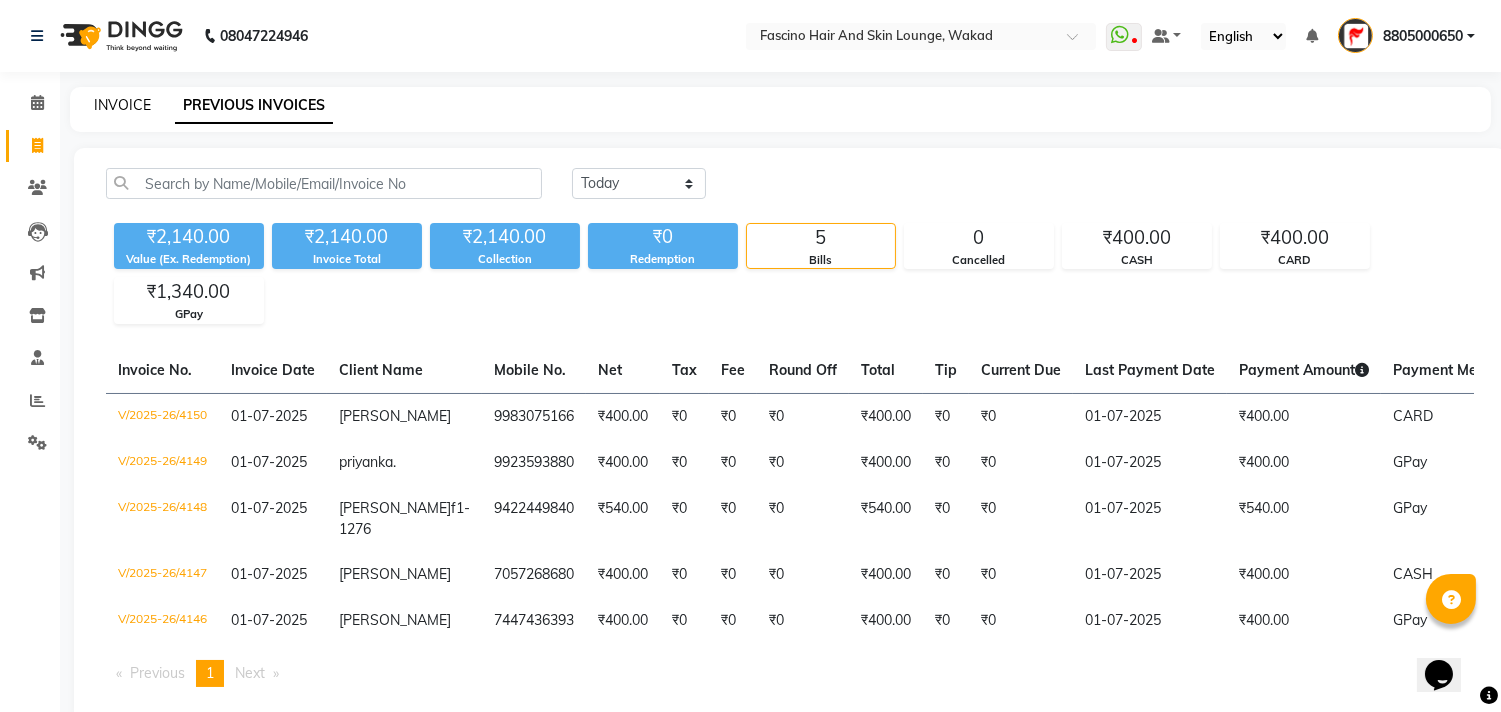 click on "INVOICE" 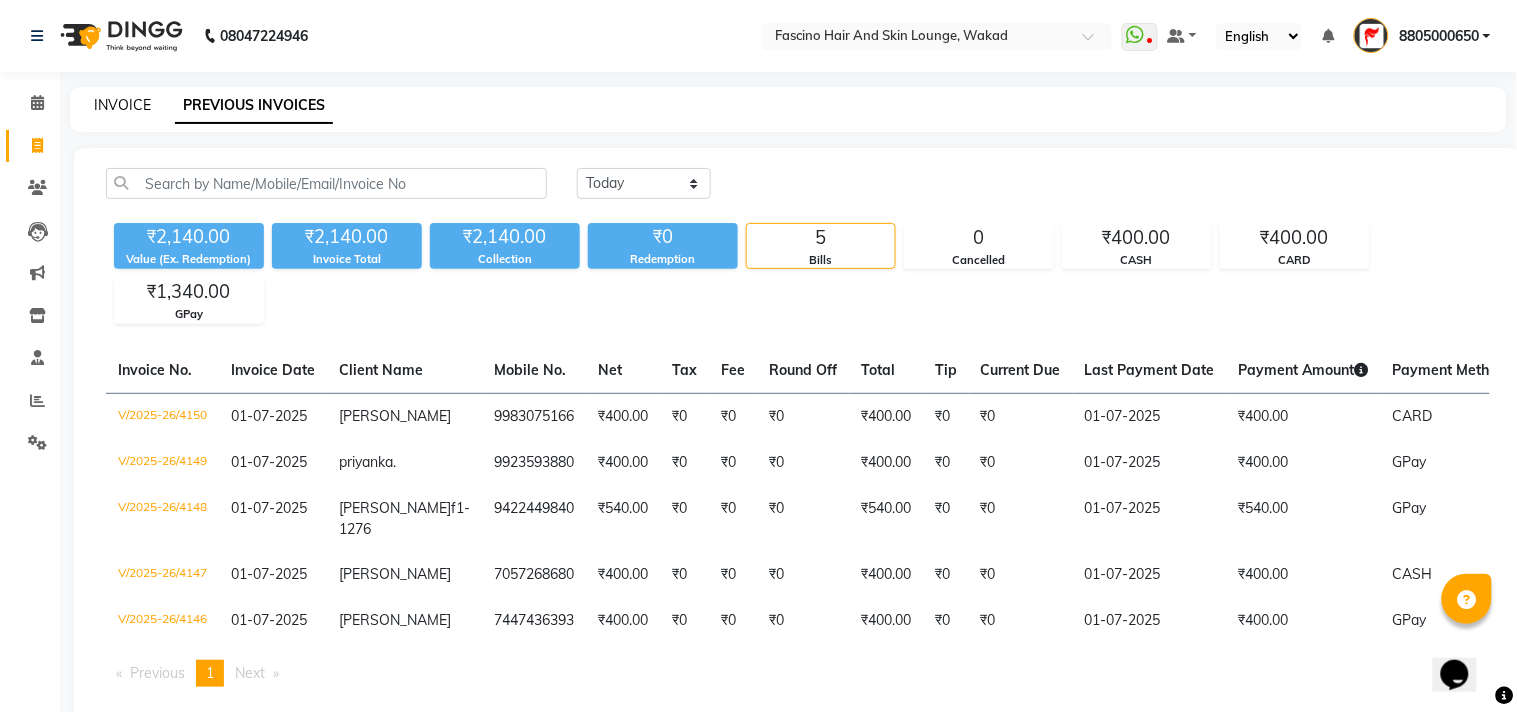select on "126" 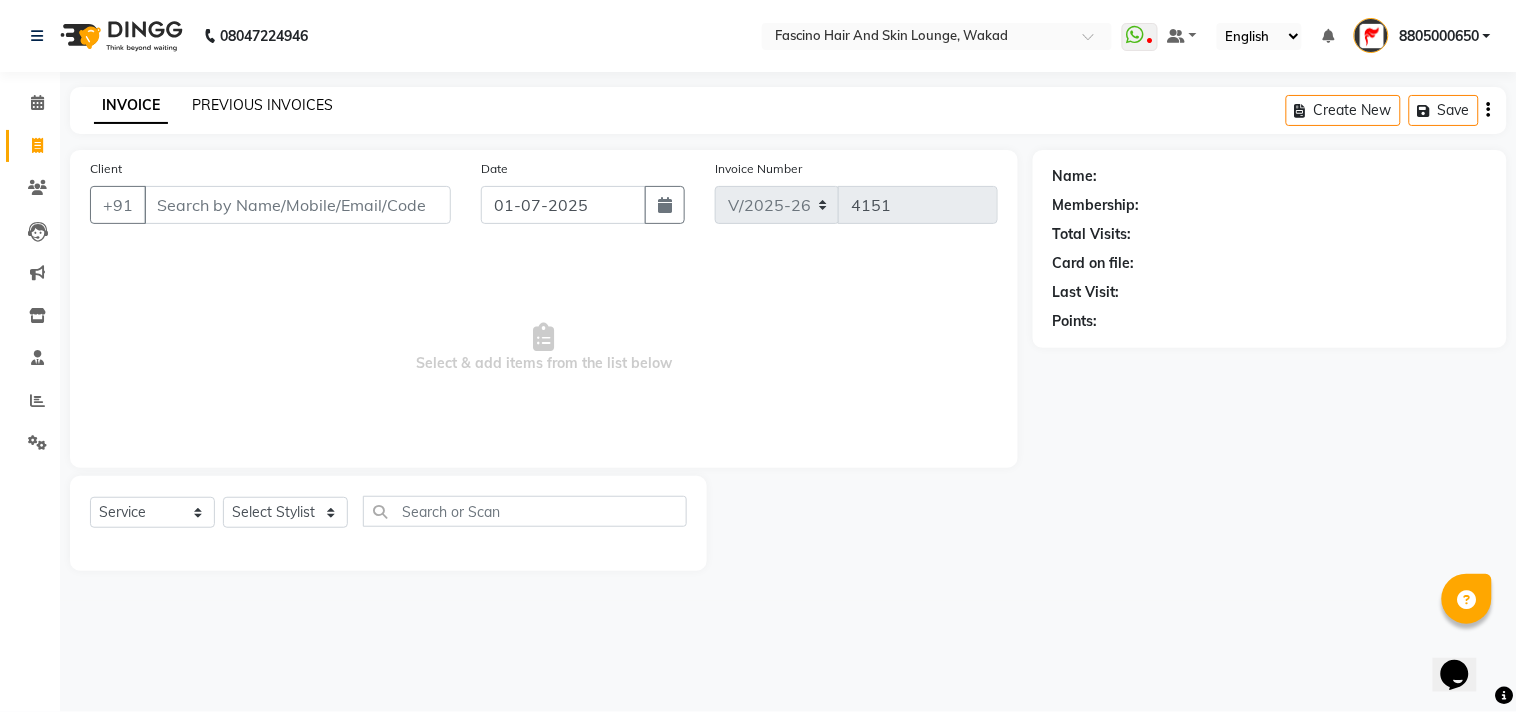 click on "PREVIOUS INVOICES" 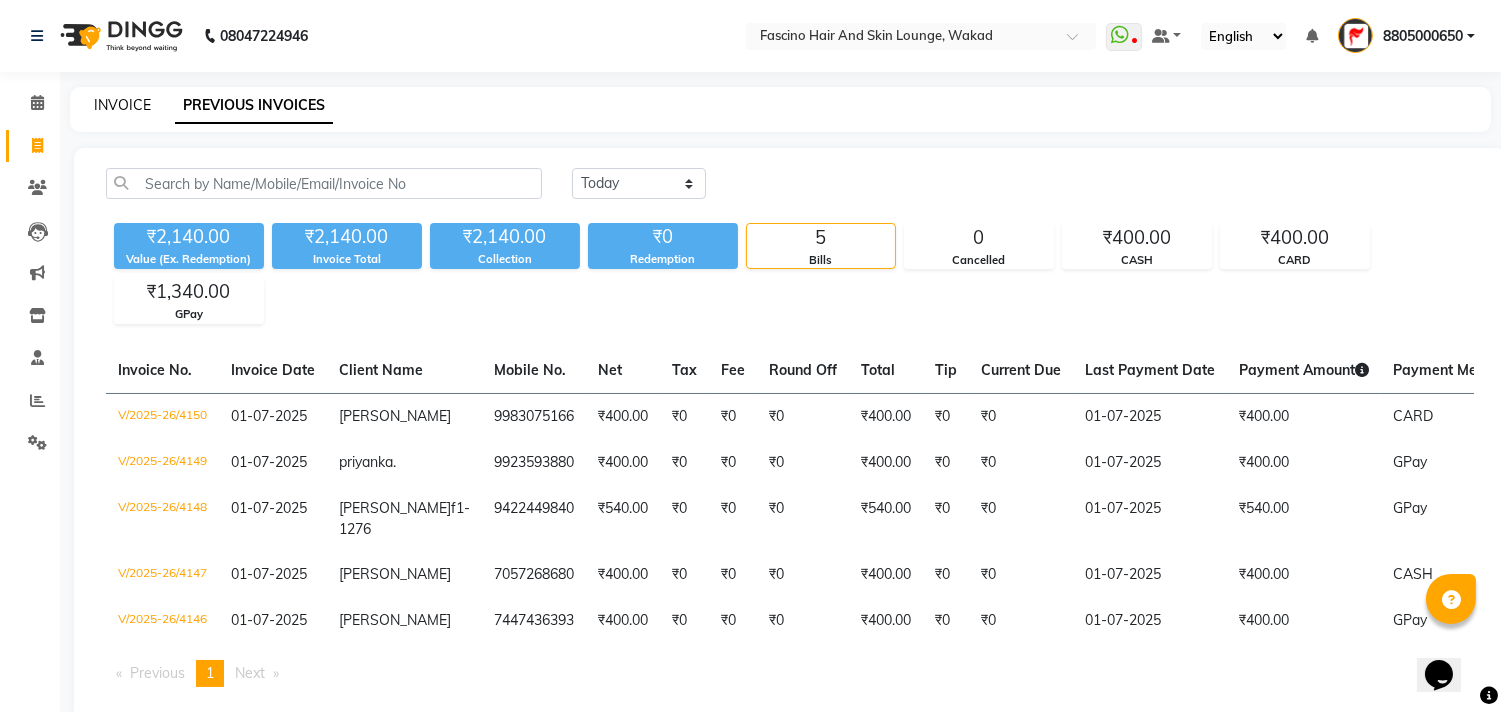 click on "INVOICE" 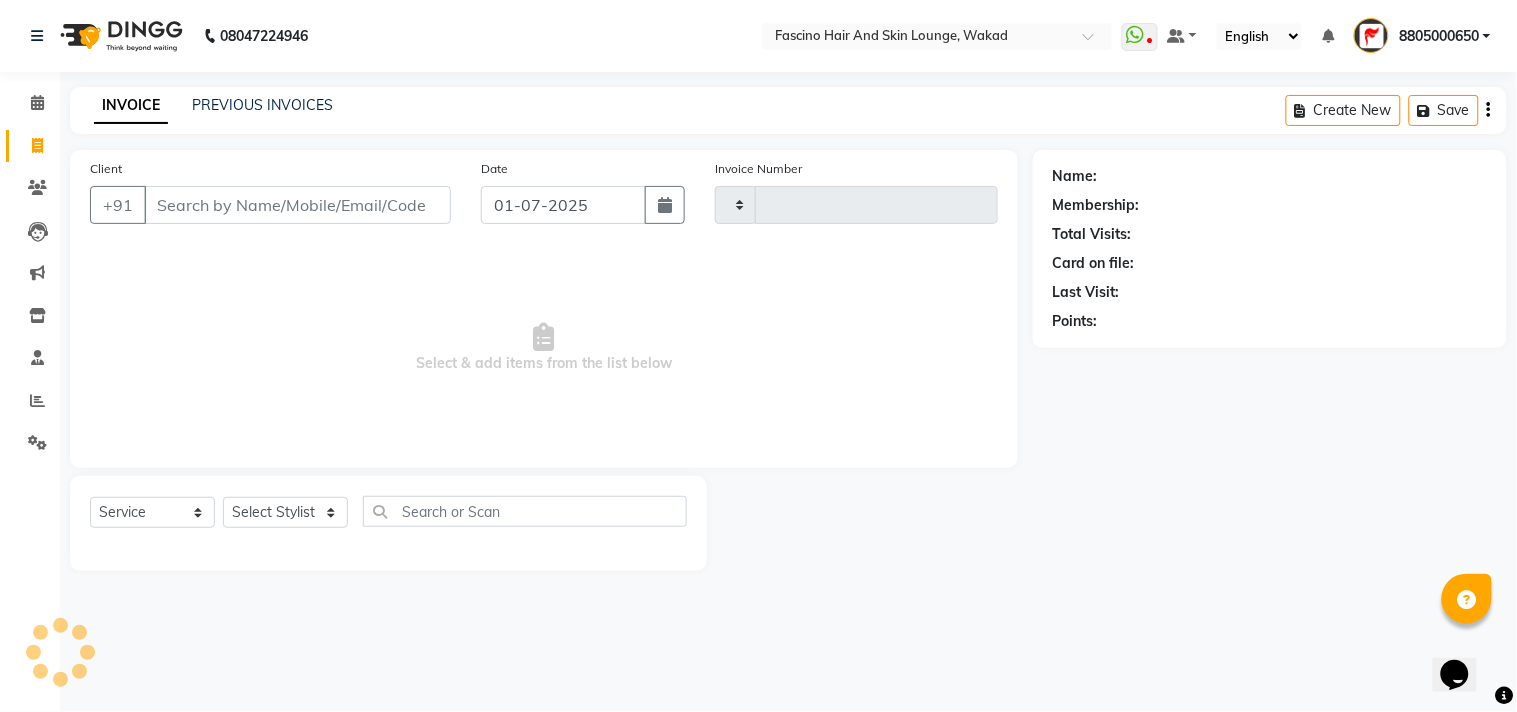 type on "4151" 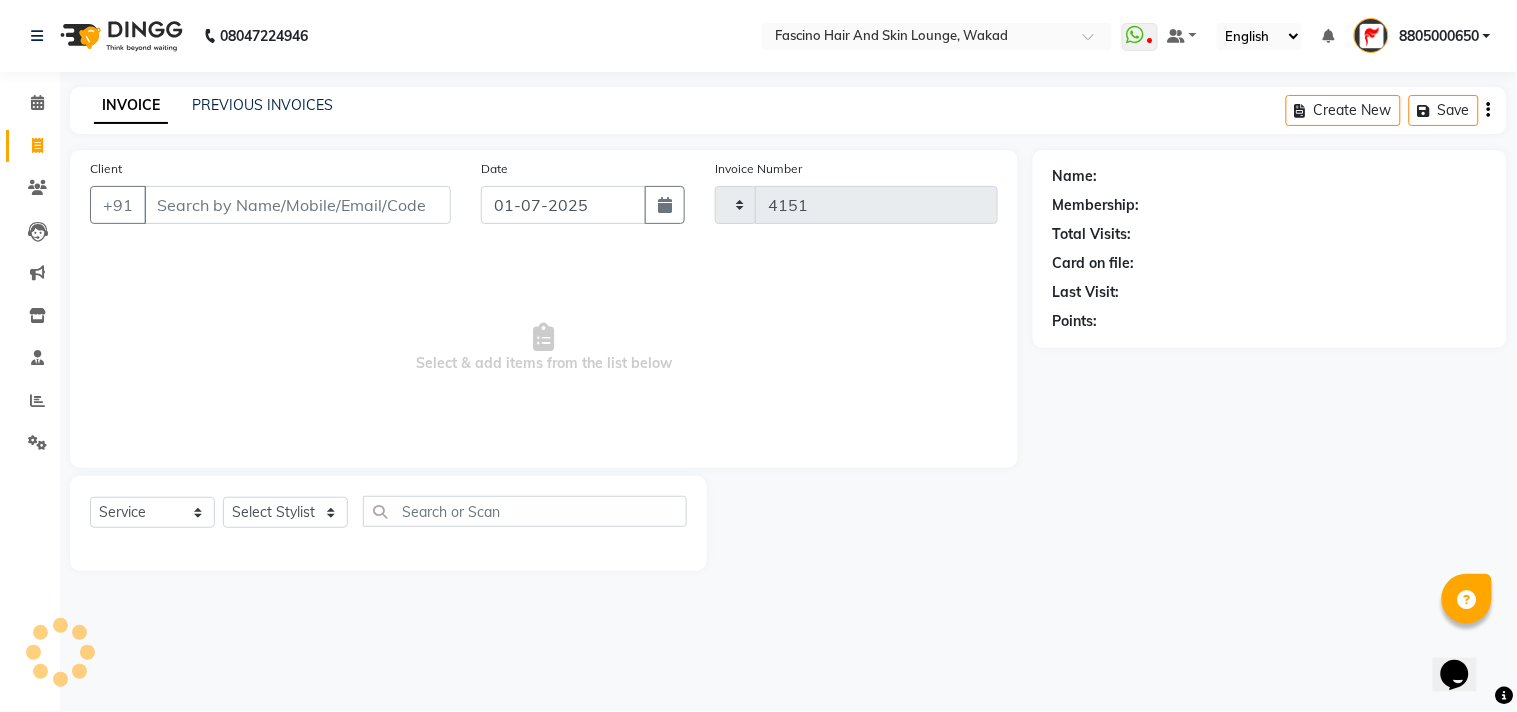 select on "126" 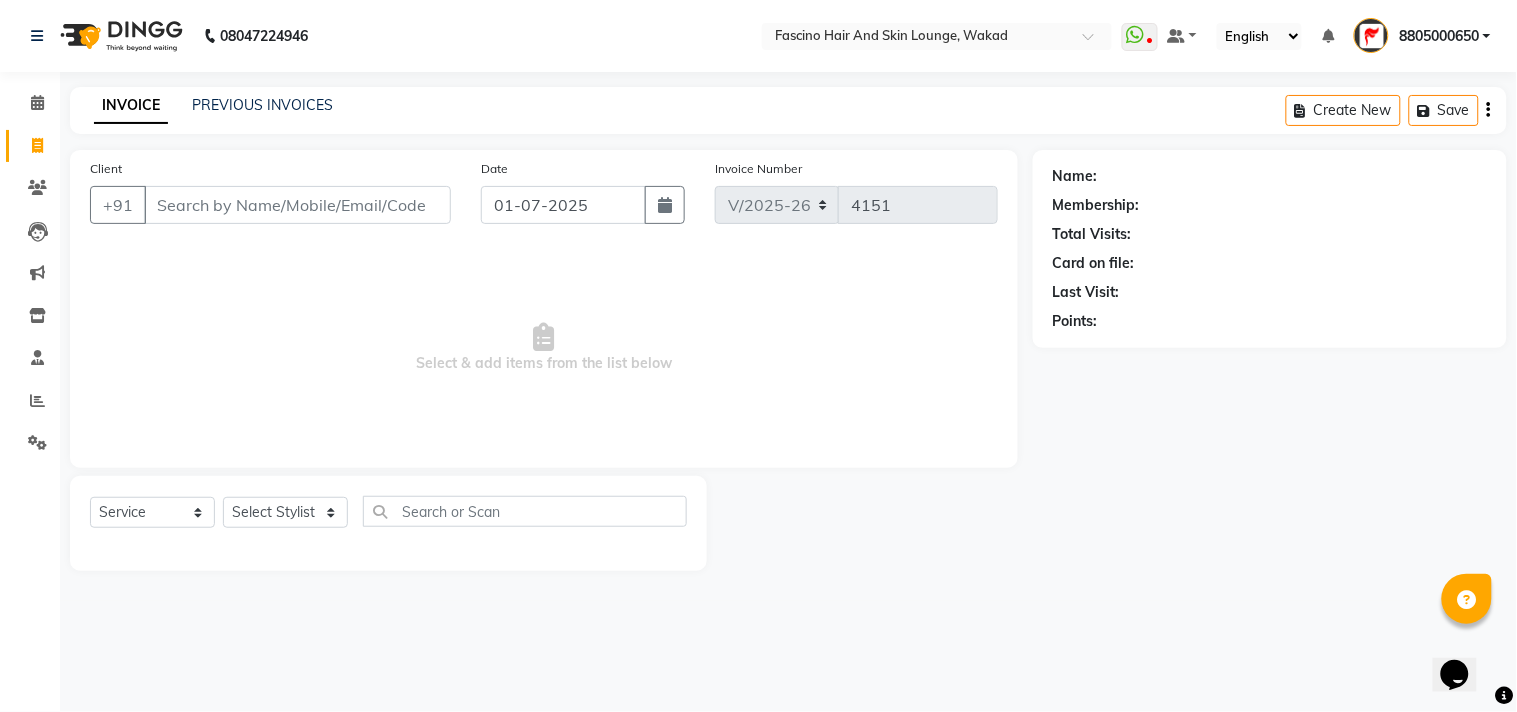 click on "Client" at bounding box center [297, 205] 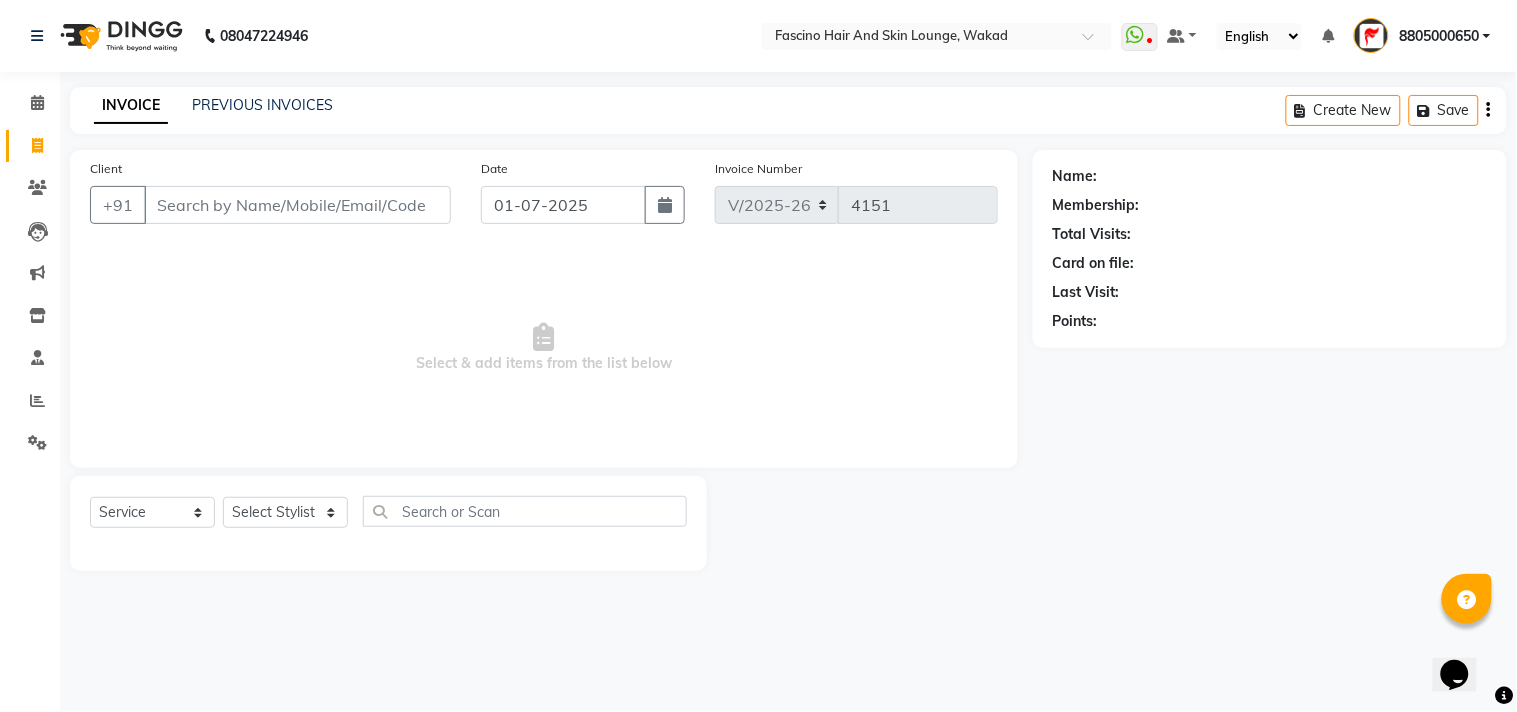 click on "Select & add items from the list below" at bounding box center (544, 348) 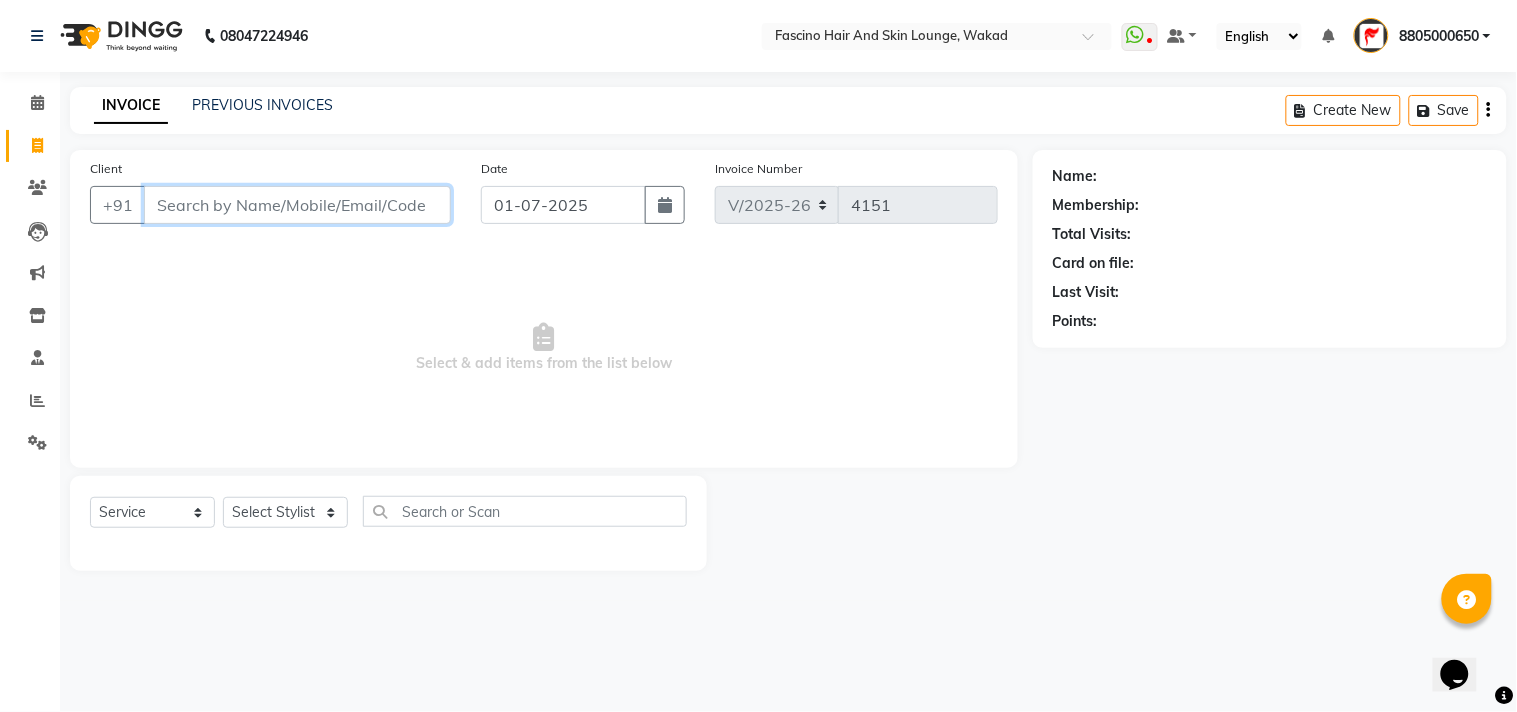 click on "Client" at bounding box center [297, 205] 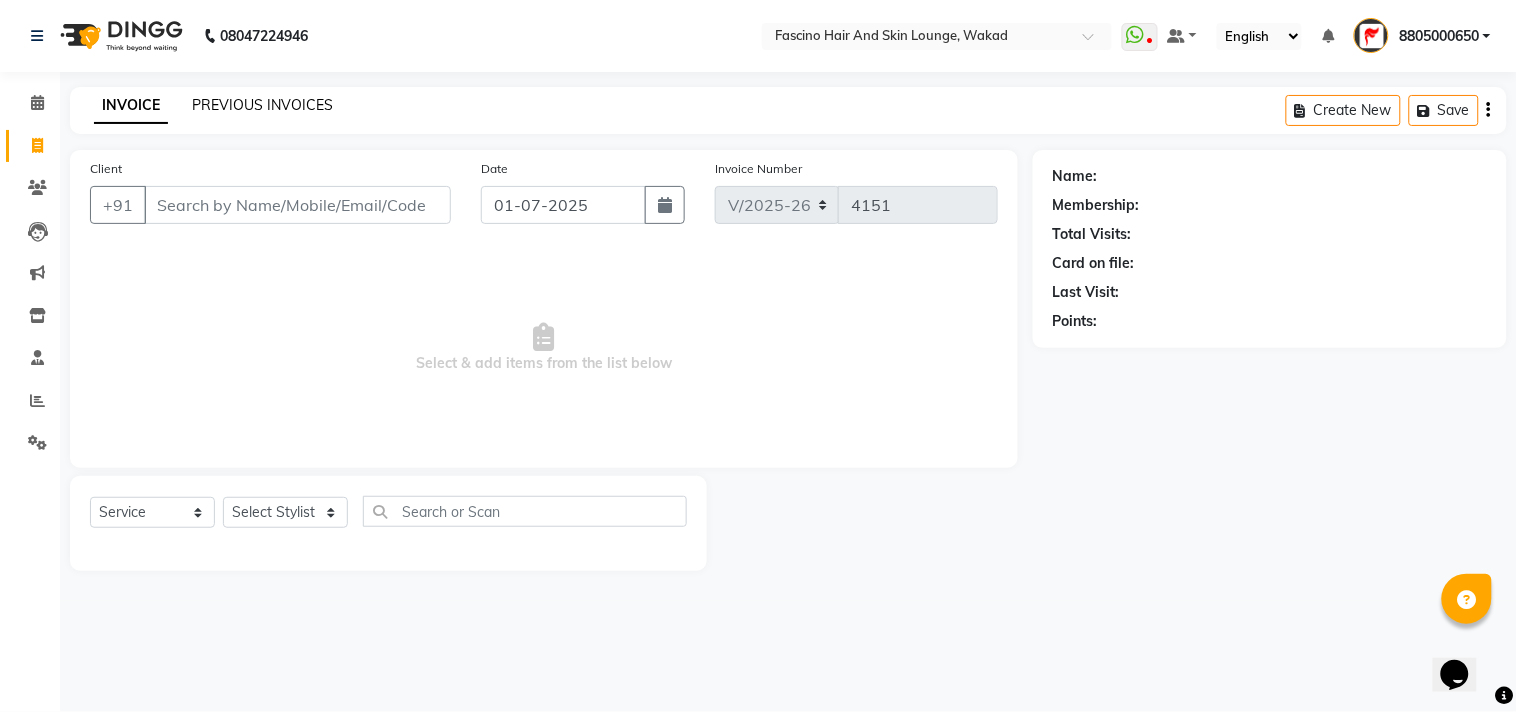 click on "PREVIOUS INVOICES" 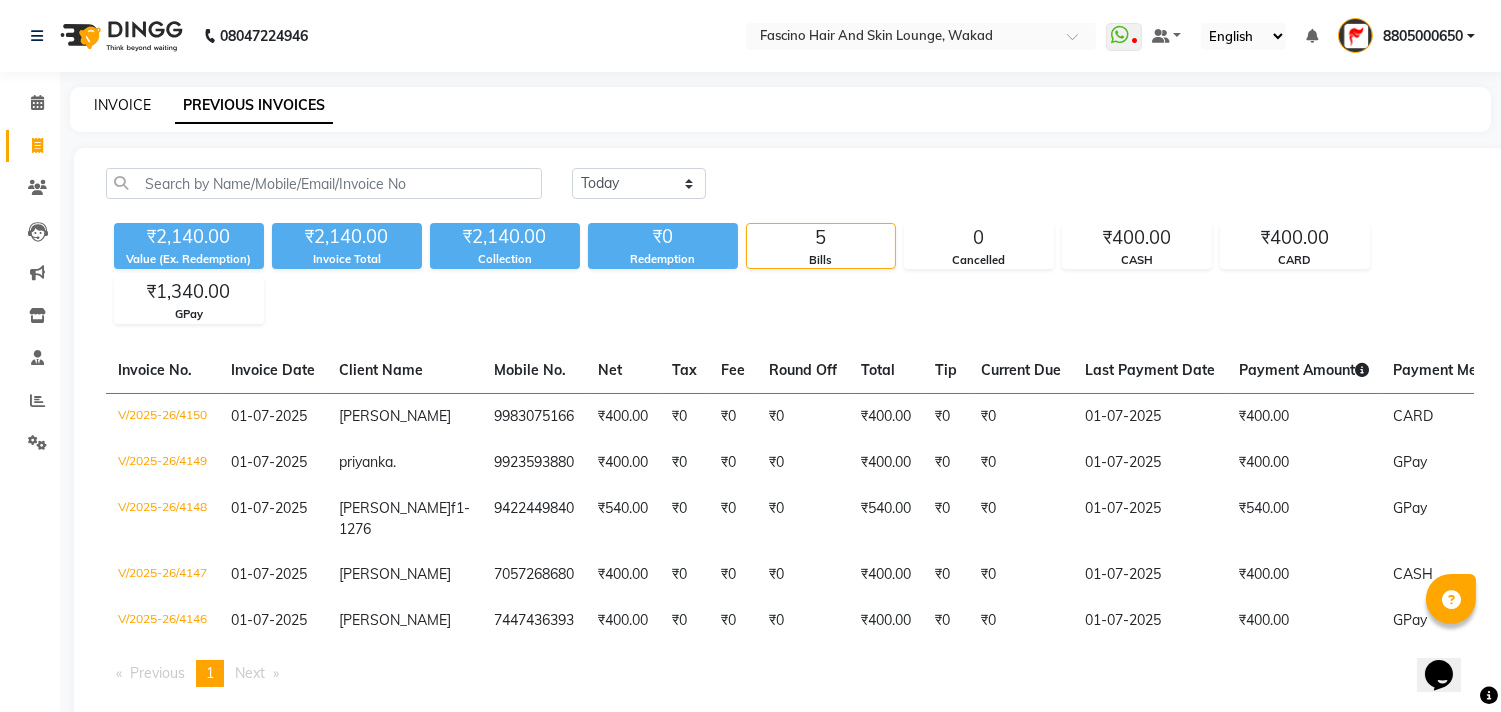 click on "INVOICE" 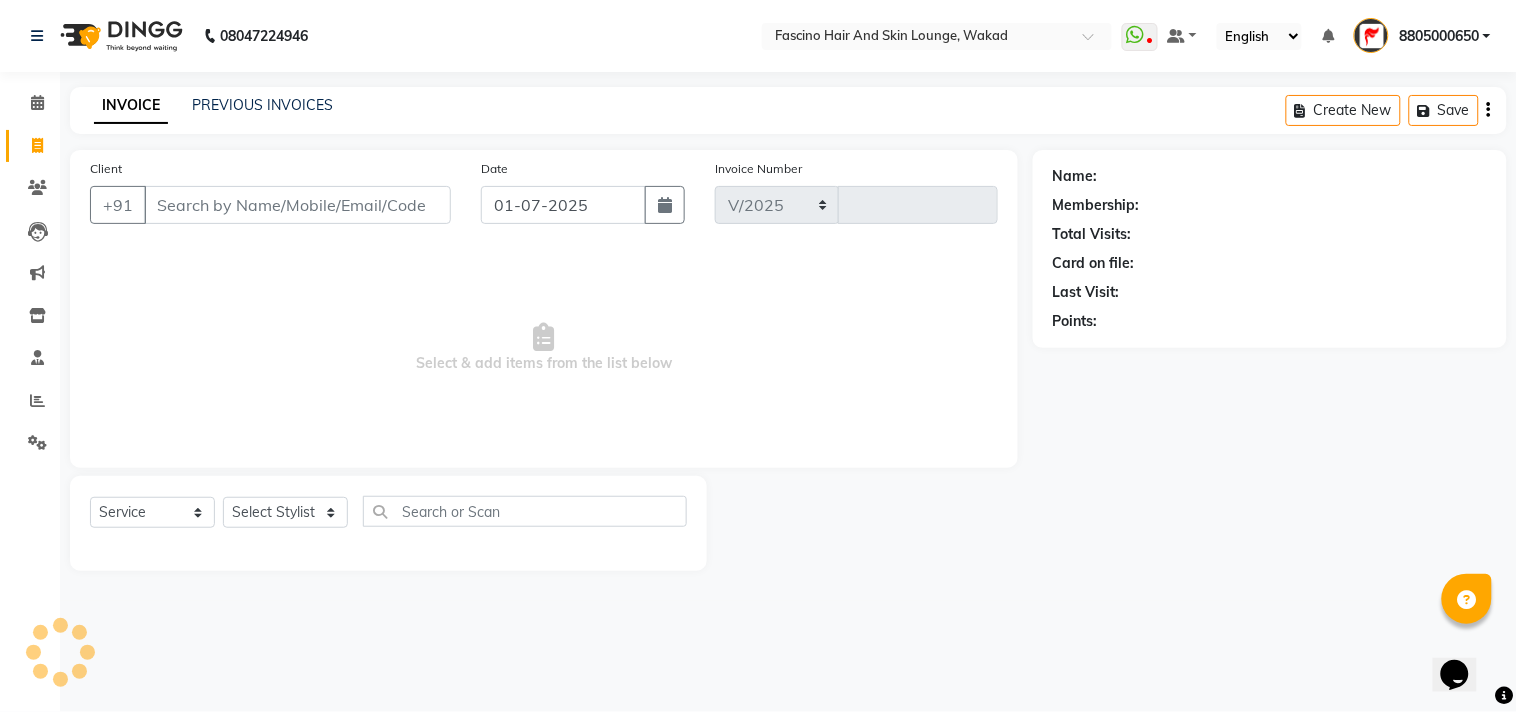 select on "126" 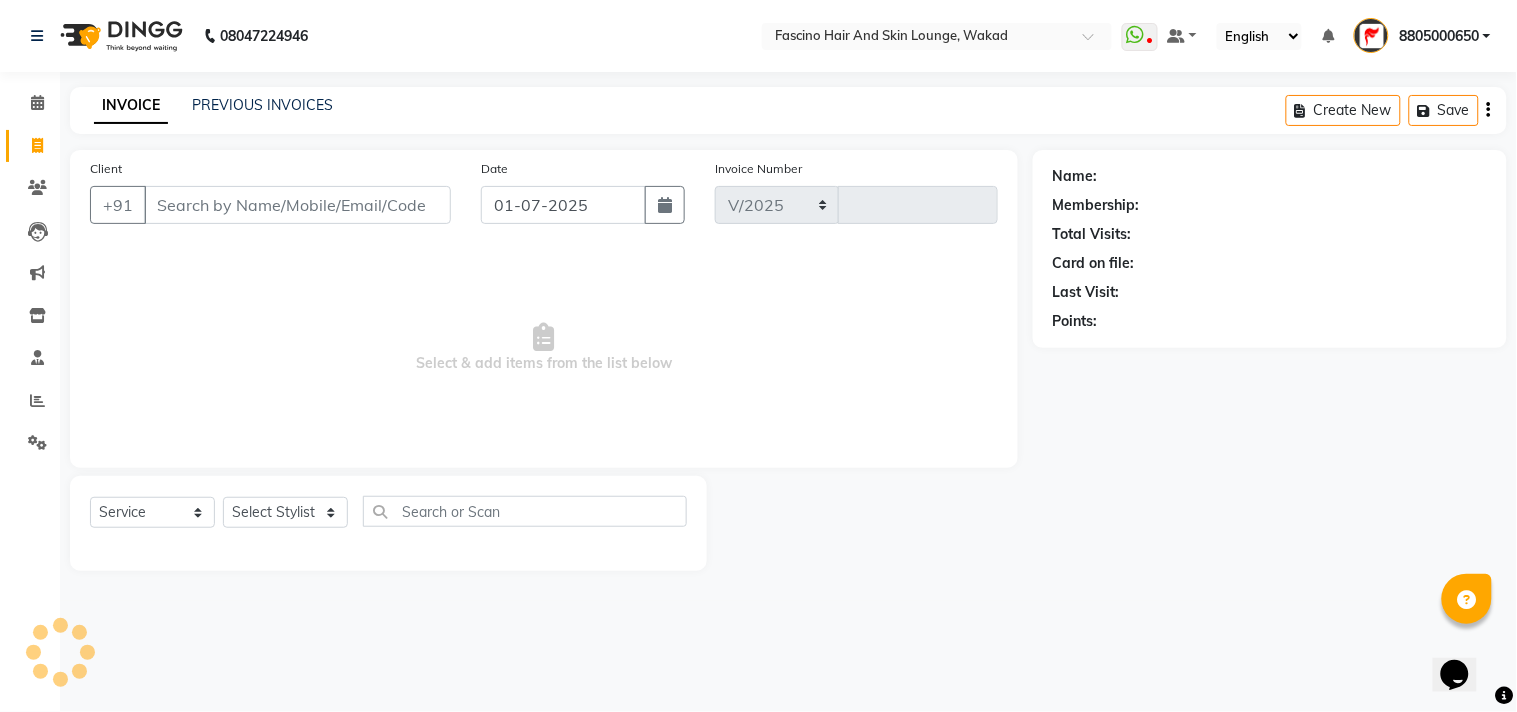 type on "4151" 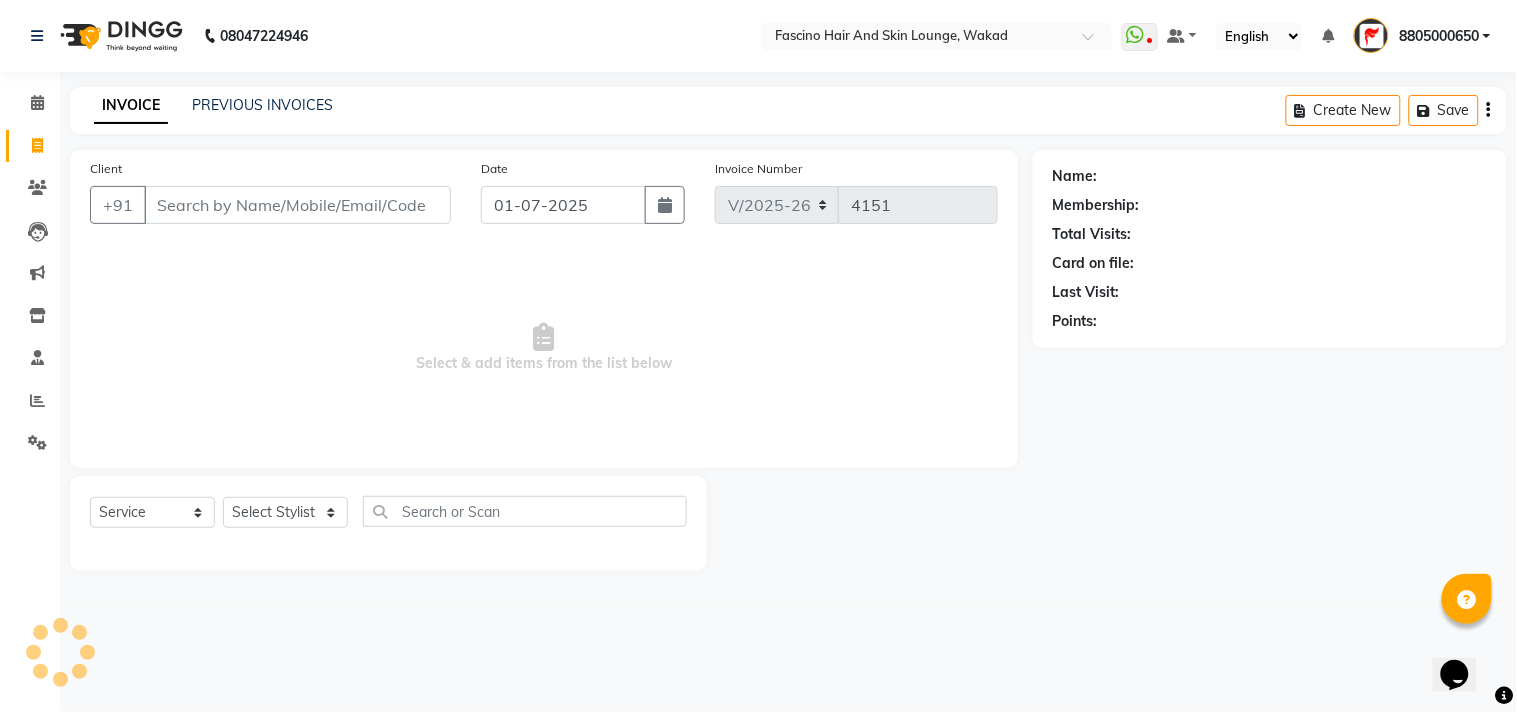 click on "Client" at bounding box center [297, 205] 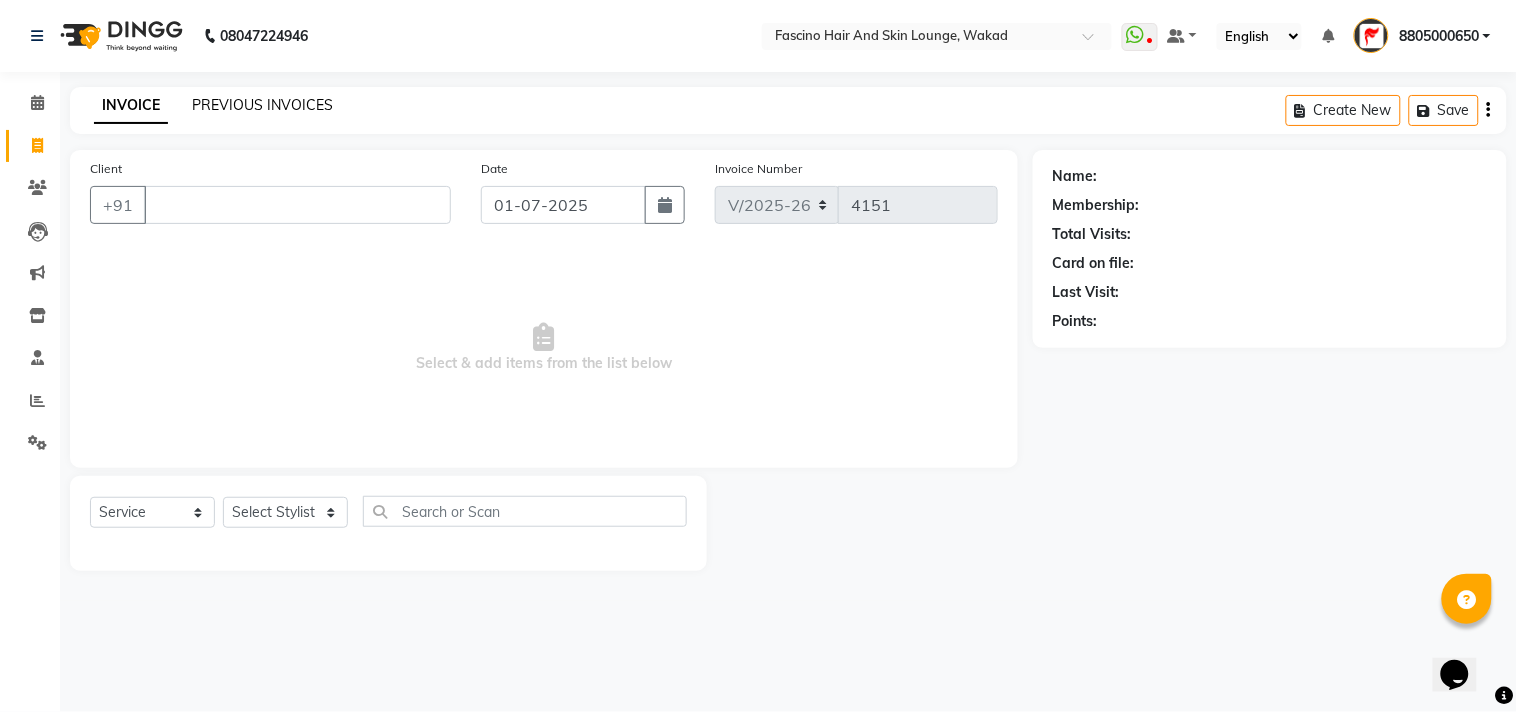 type 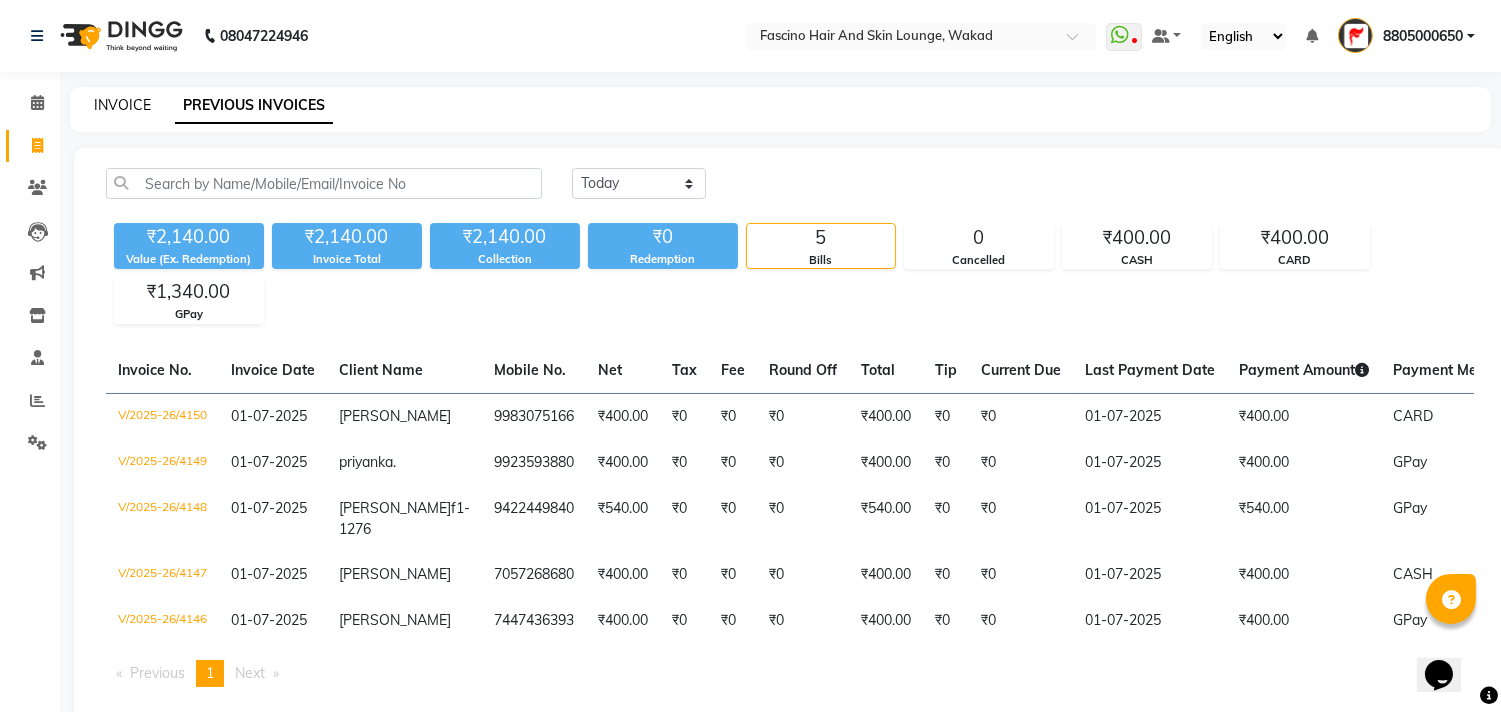click on "INVOICE" 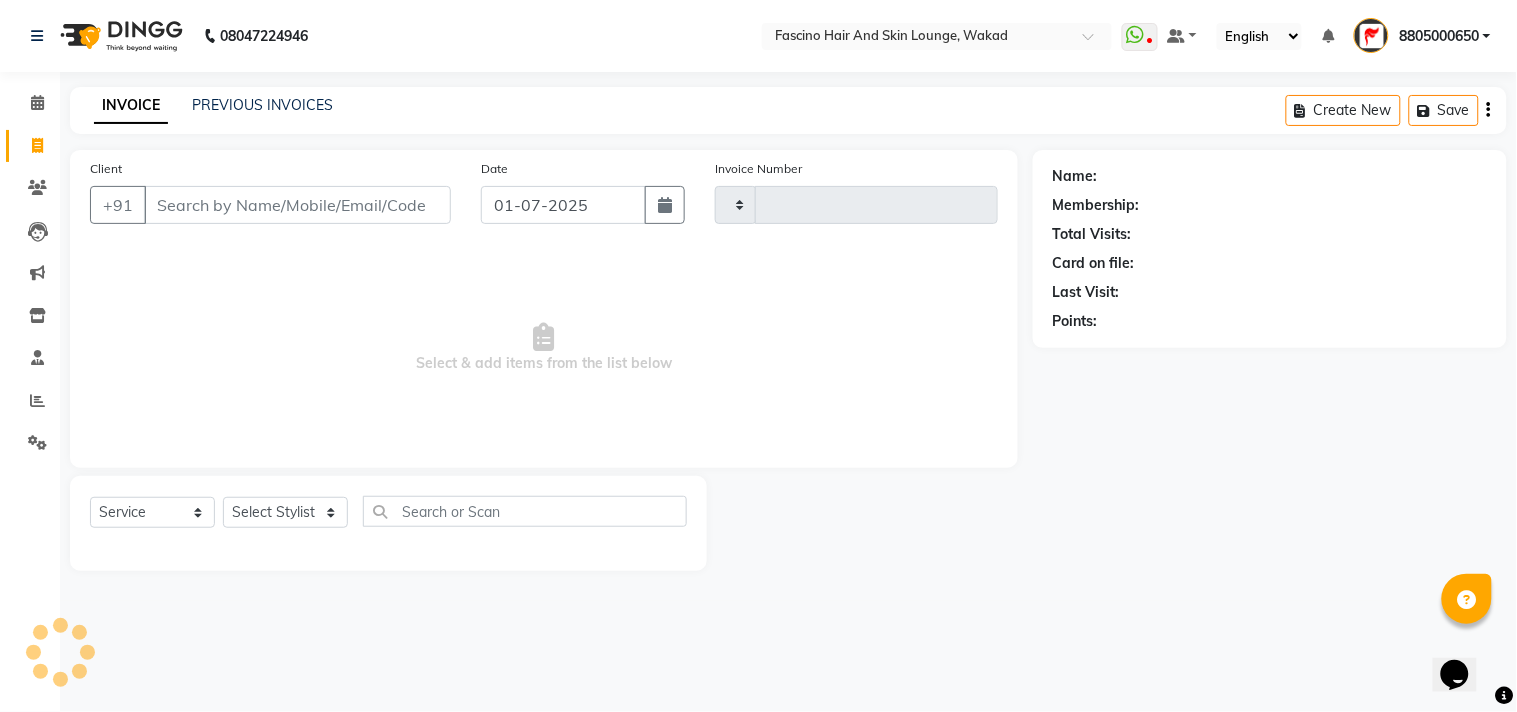 type on "4151" 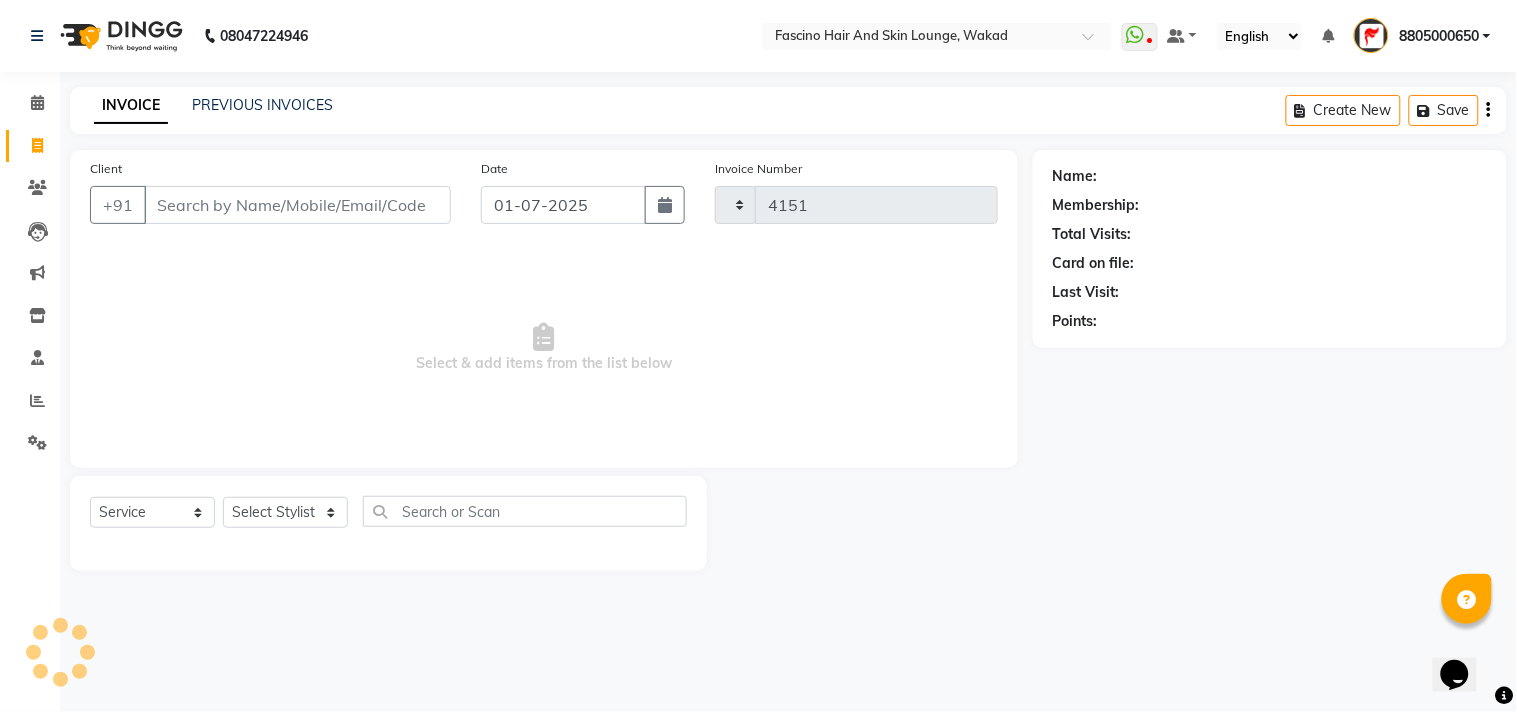 select on "126" 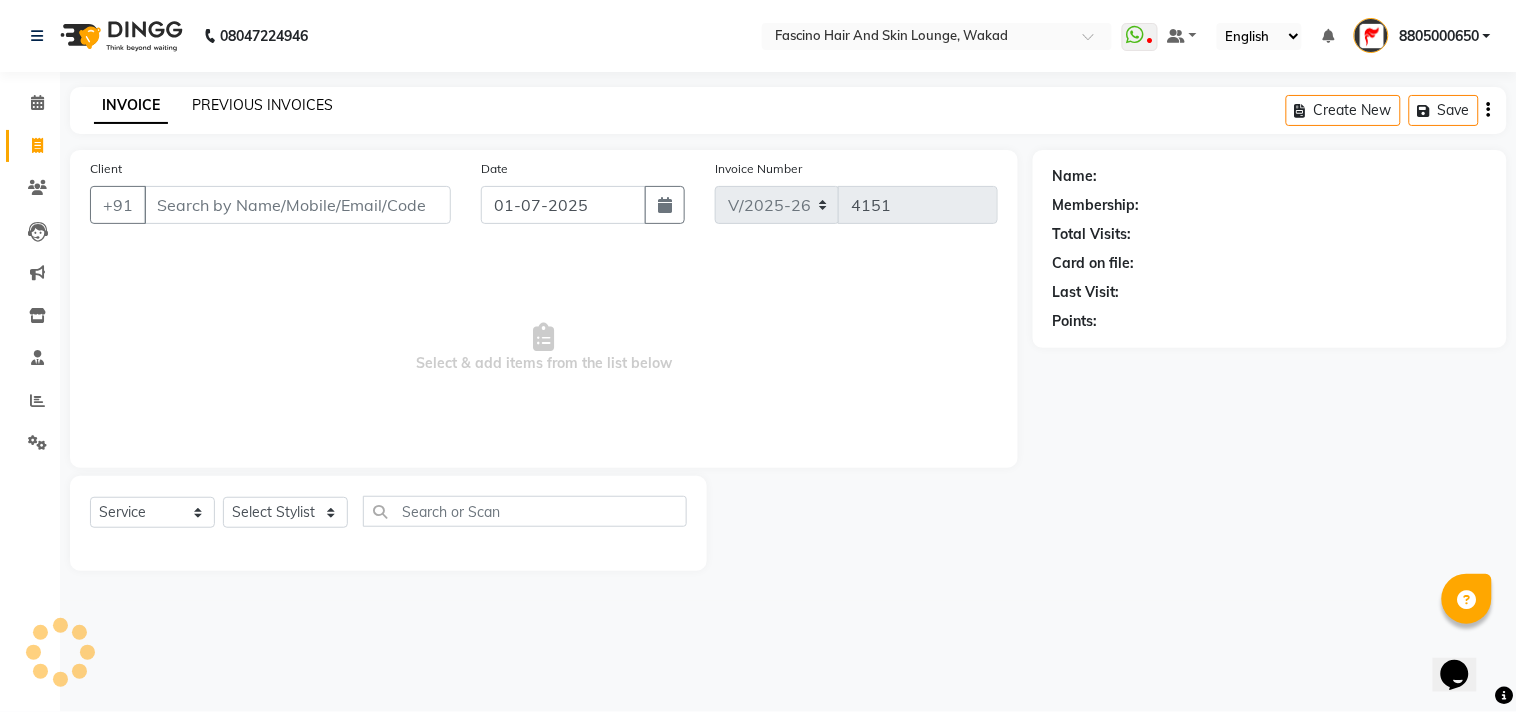 click on "PREVIOUS INVOICES" 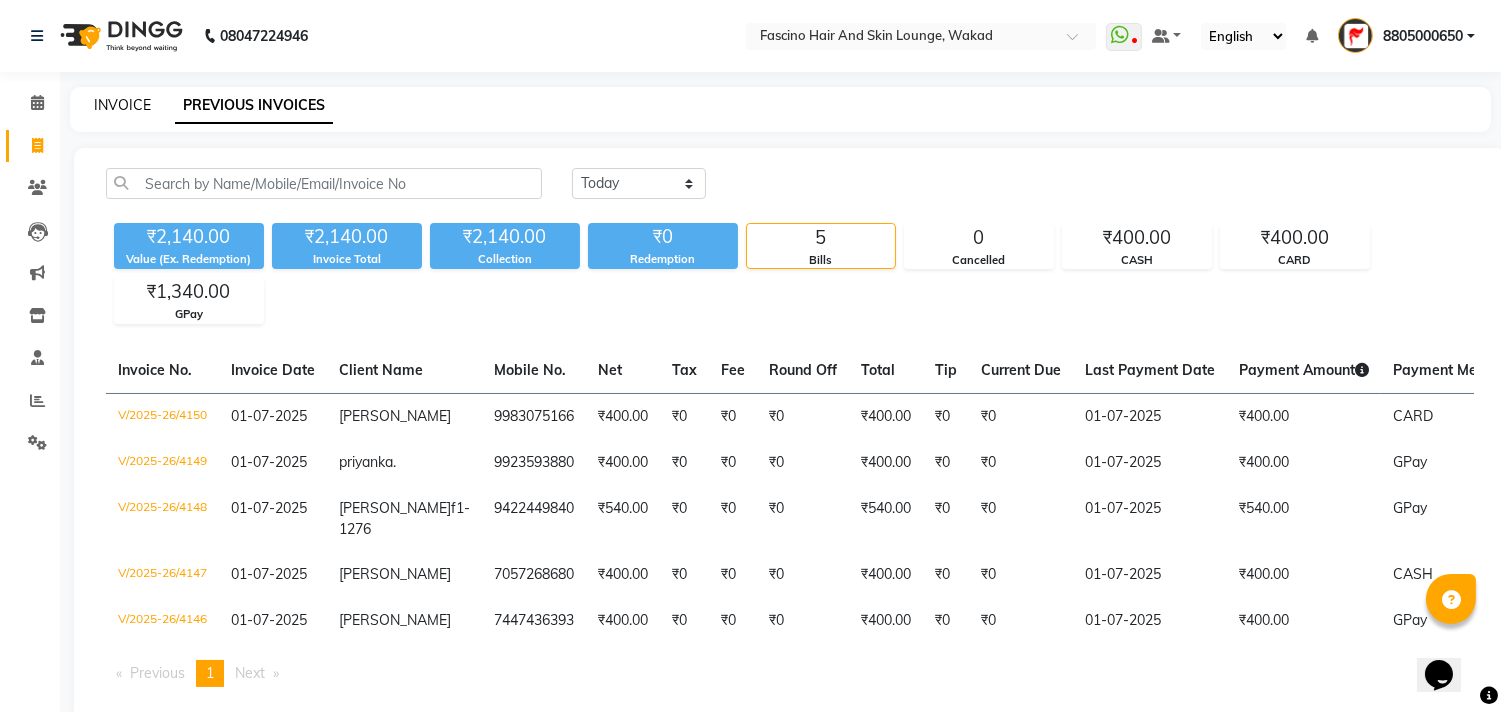 click on "INVOICE" 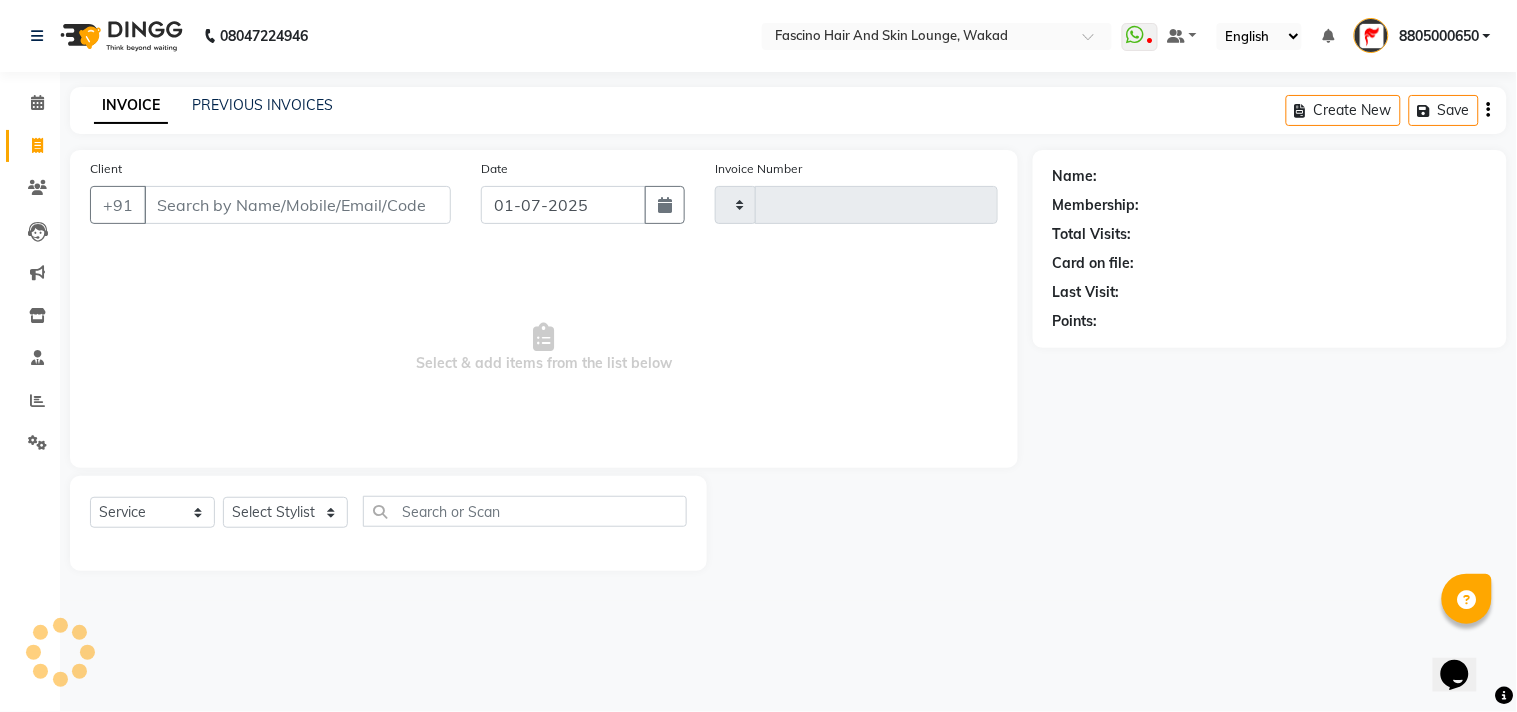 type on "4151" 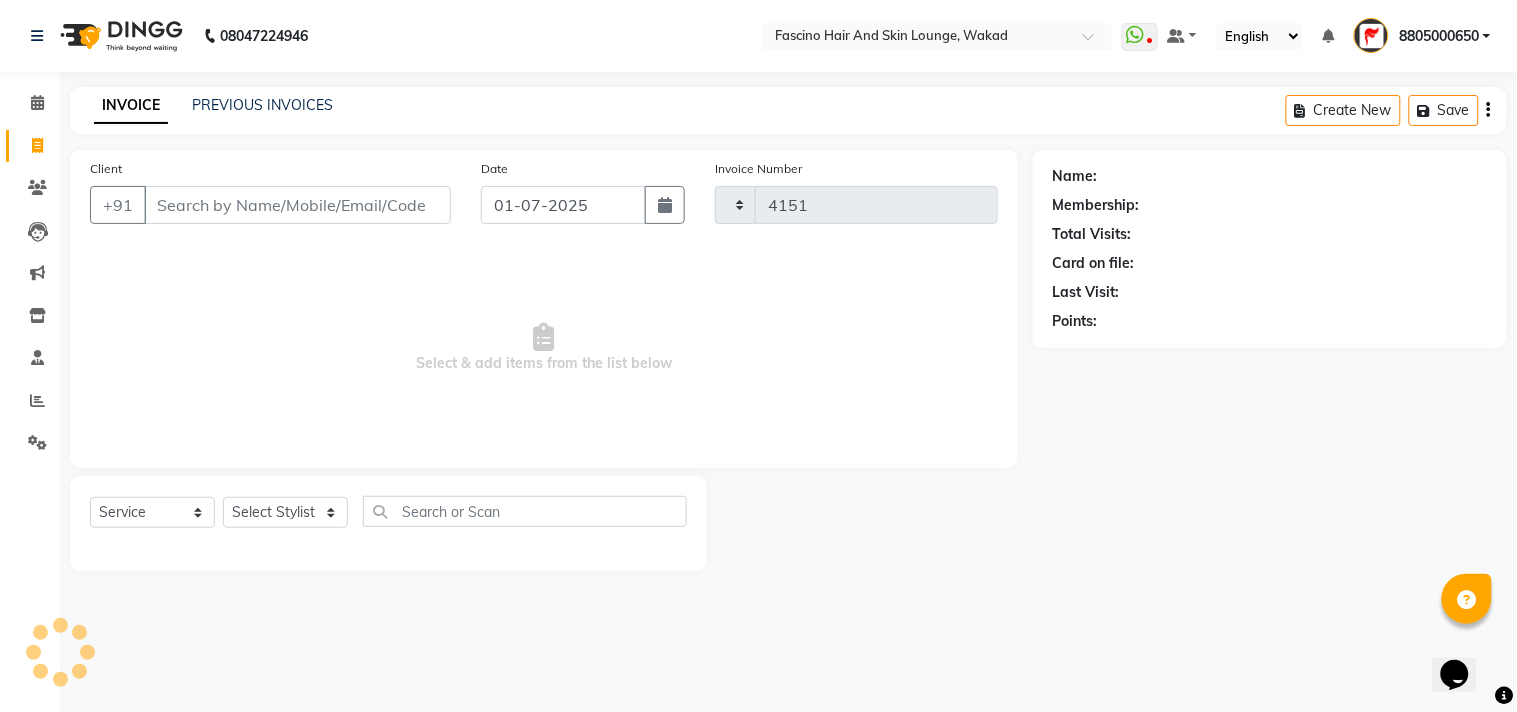 select on "126" 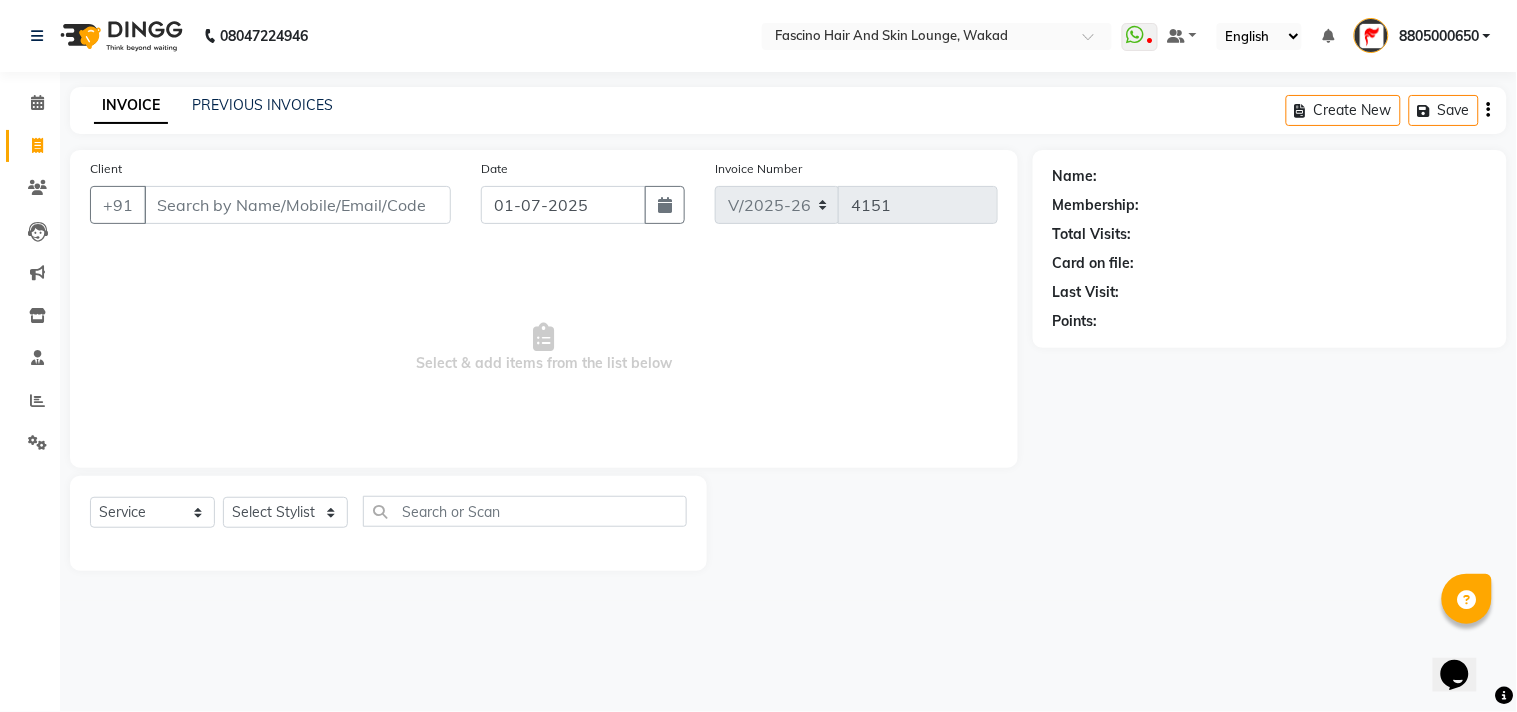 click on "Client" at bounding box center [297, 205] 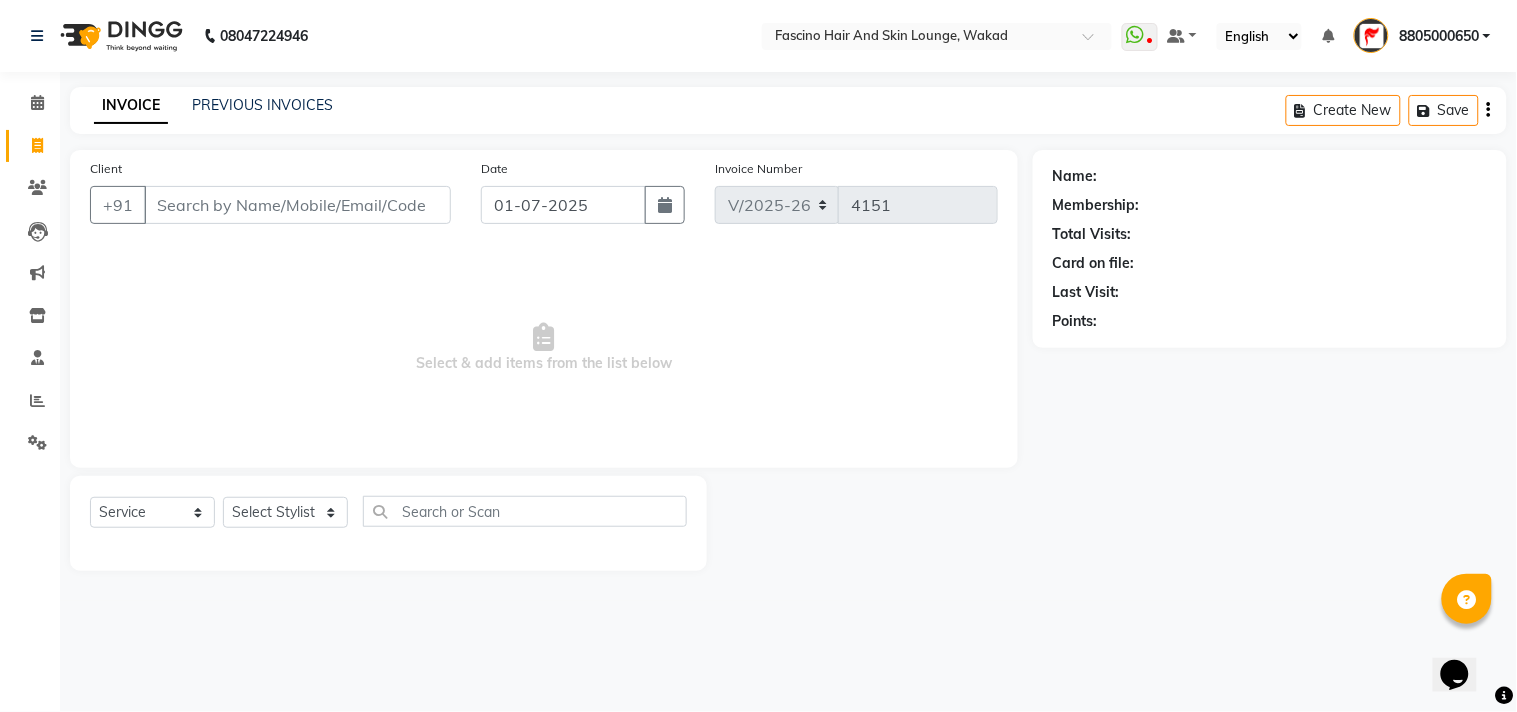 click on "Client +91 Date [DATE] Invoice Number V/2025 V/[PHONE_NUMBER]  Select & add items from the list below" 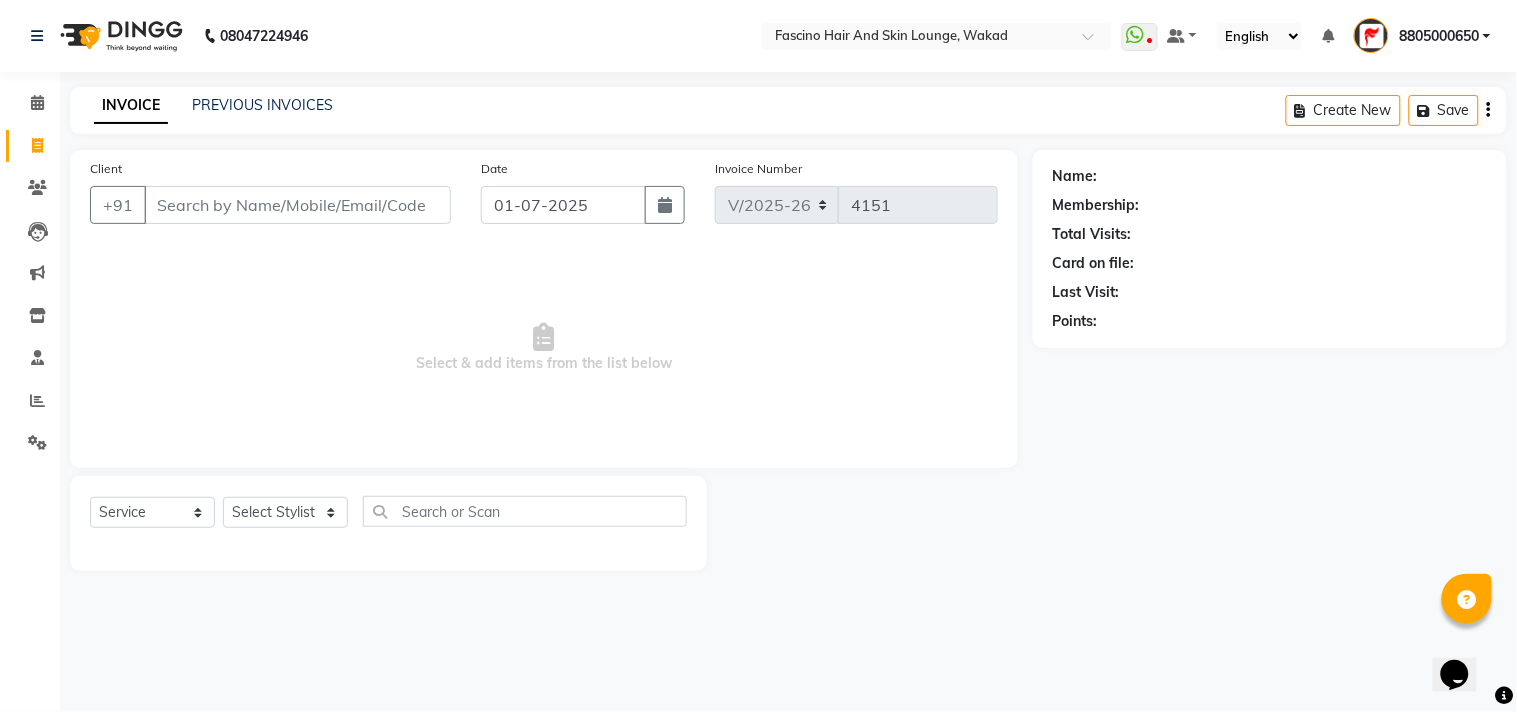 click on "Select & add items from the list below" at bounding box center (544, 348) 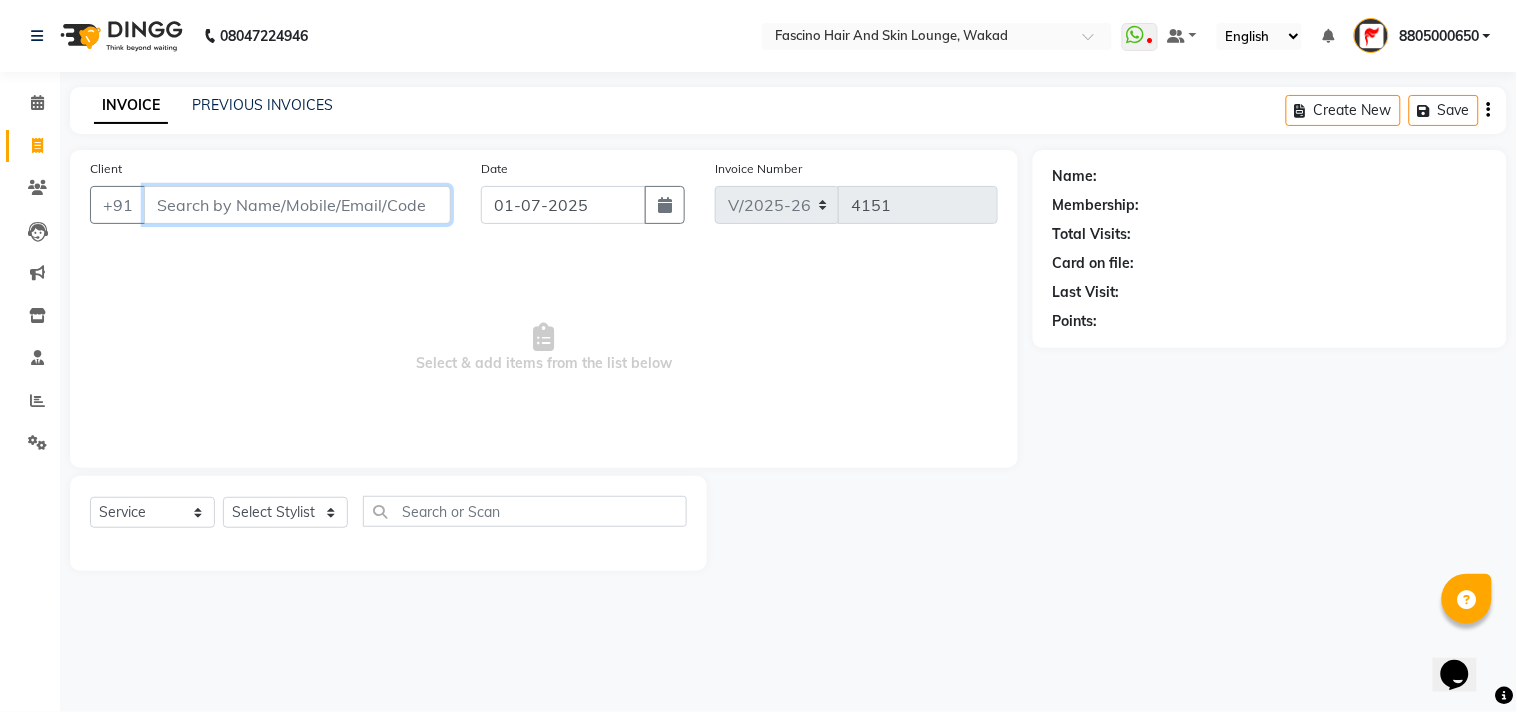click on "Client" at bounding box center (297, 205) 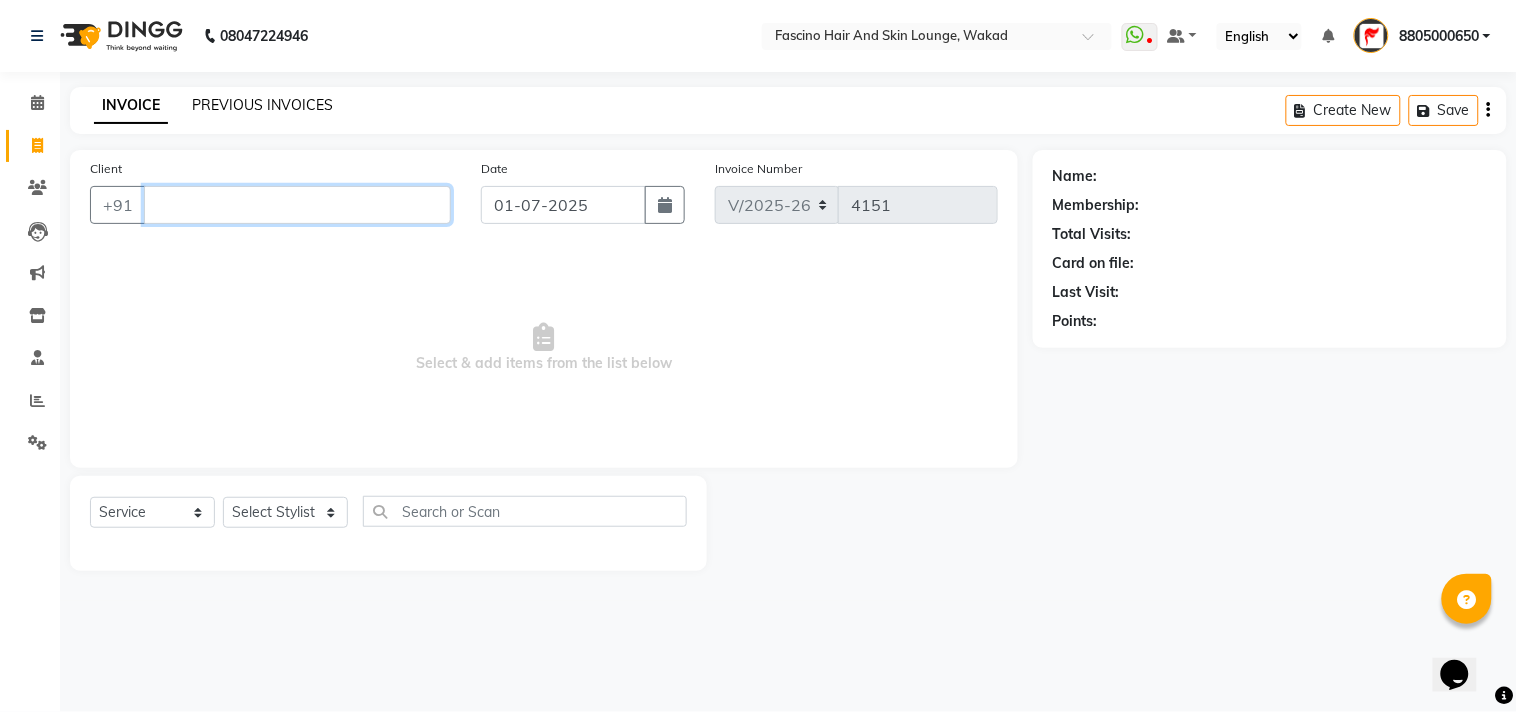 type 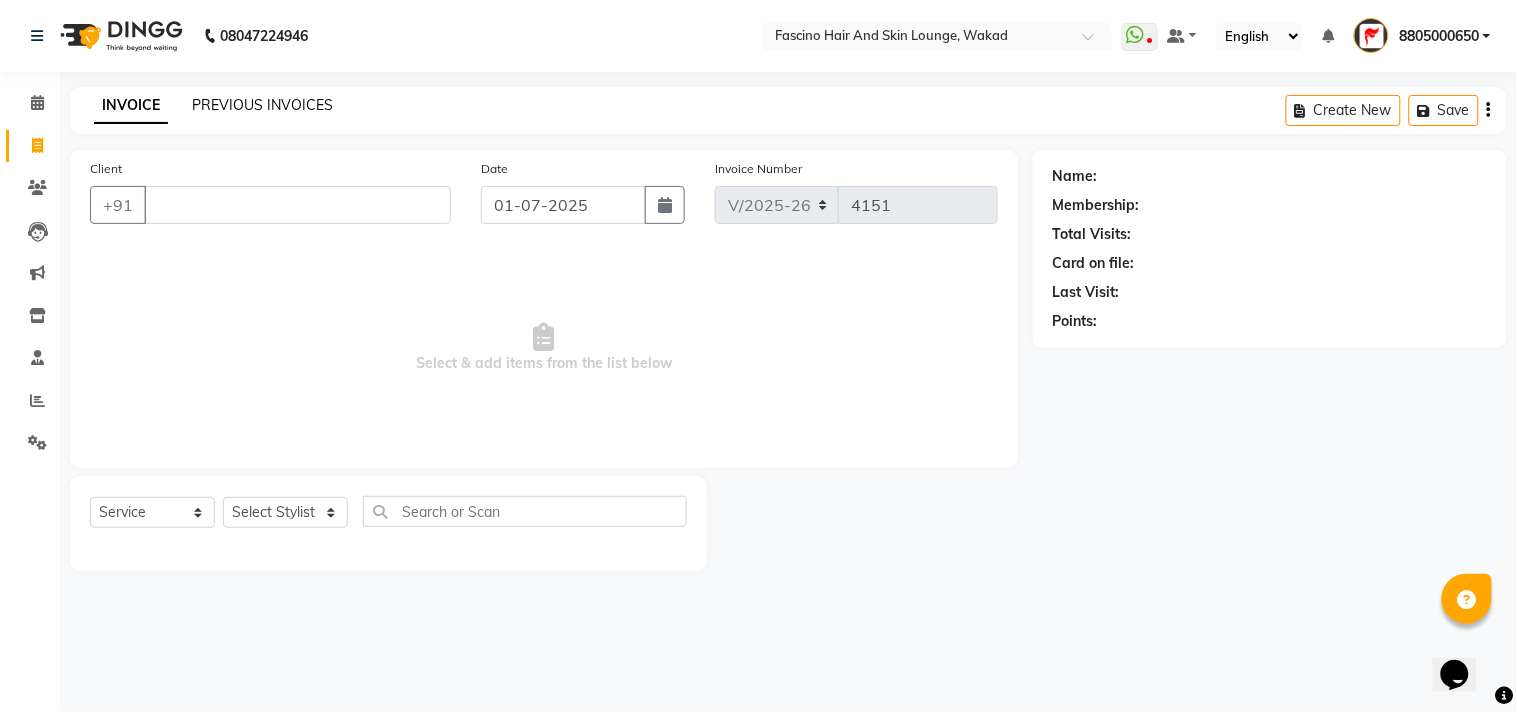 click on "PREVIOUS INVOICES" 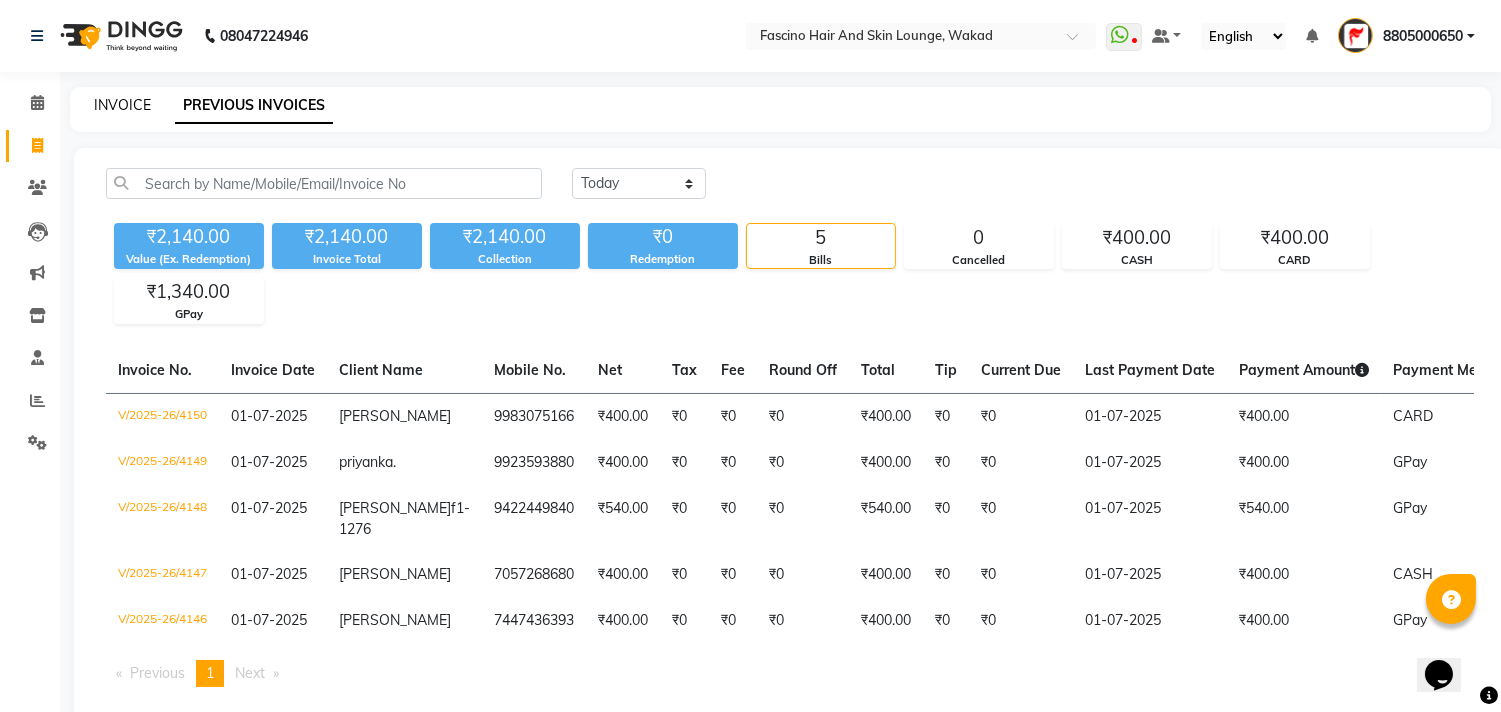 click on "INVOICE" 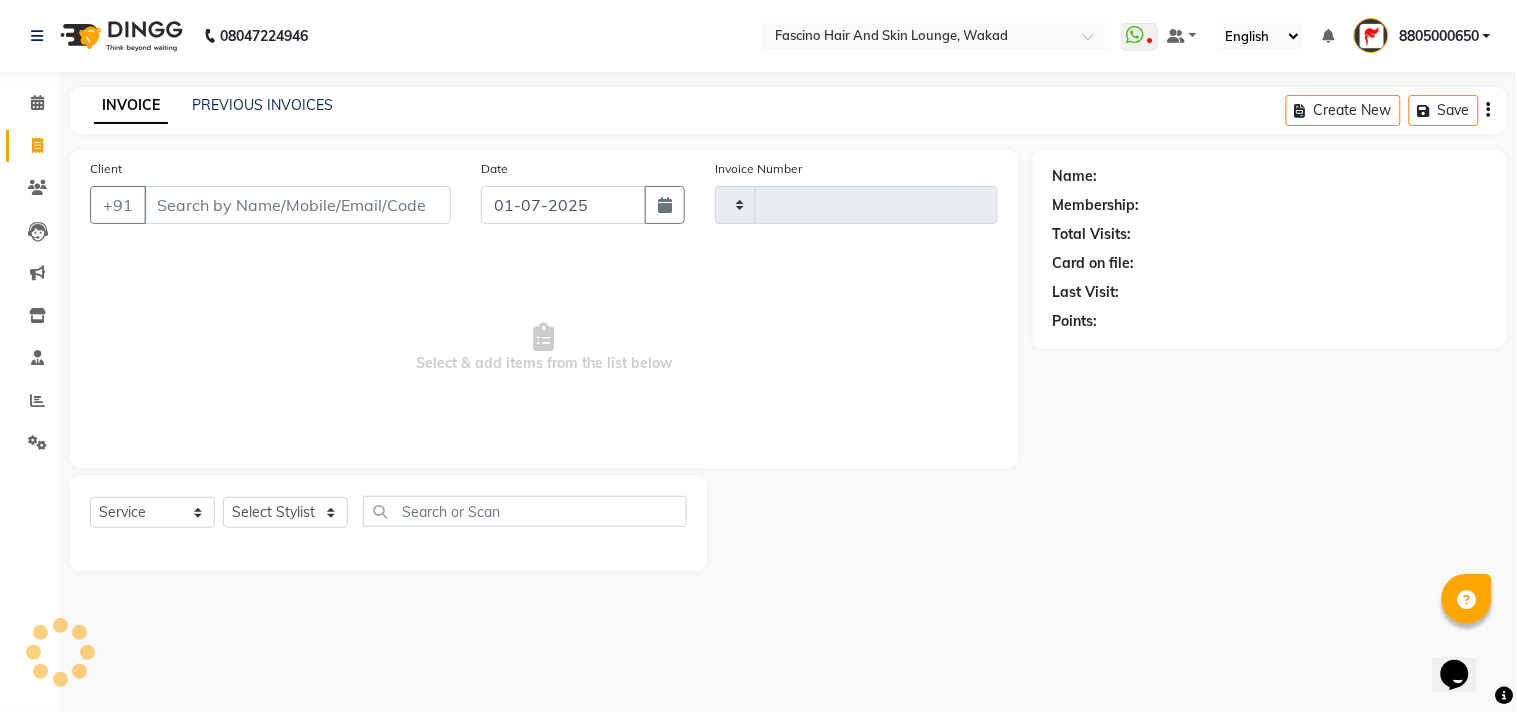 type on "4151" 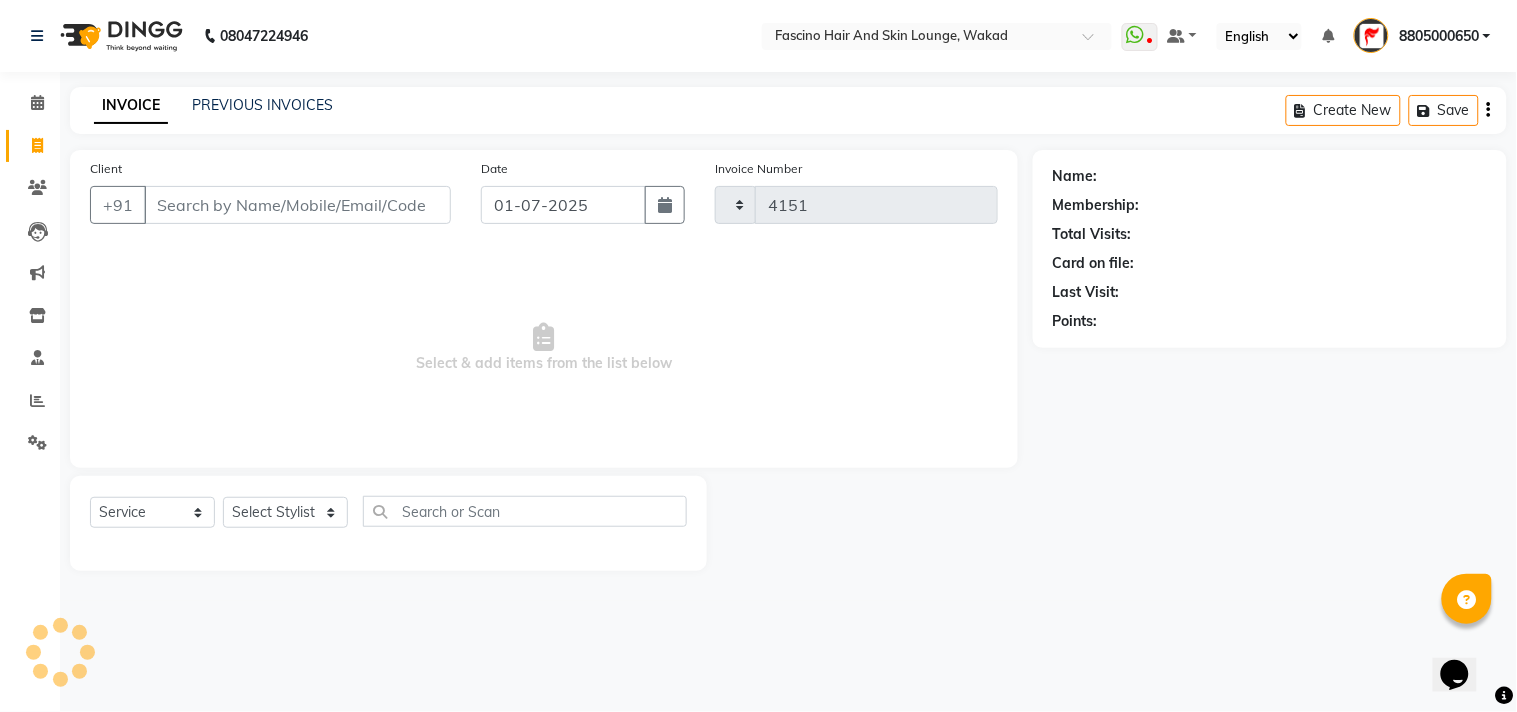 select on "126" 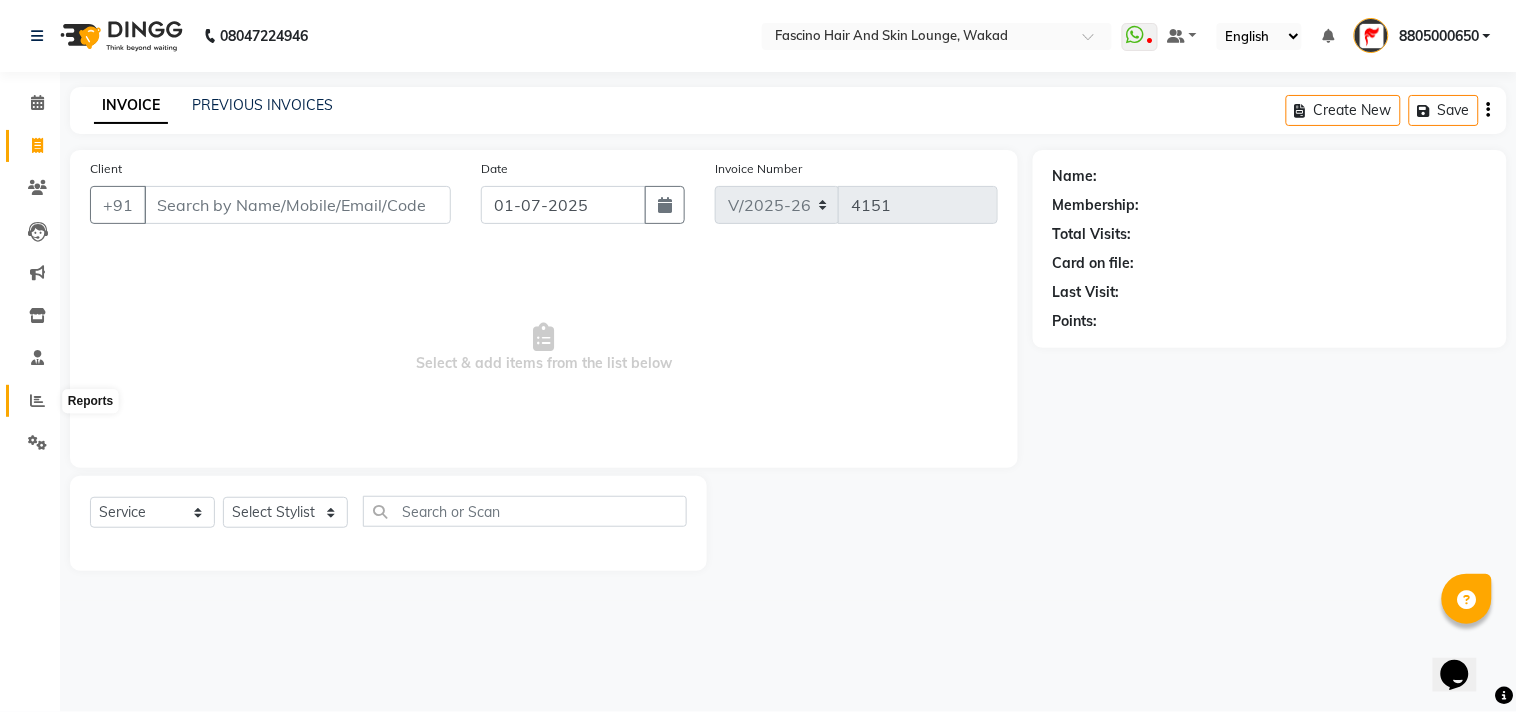 click 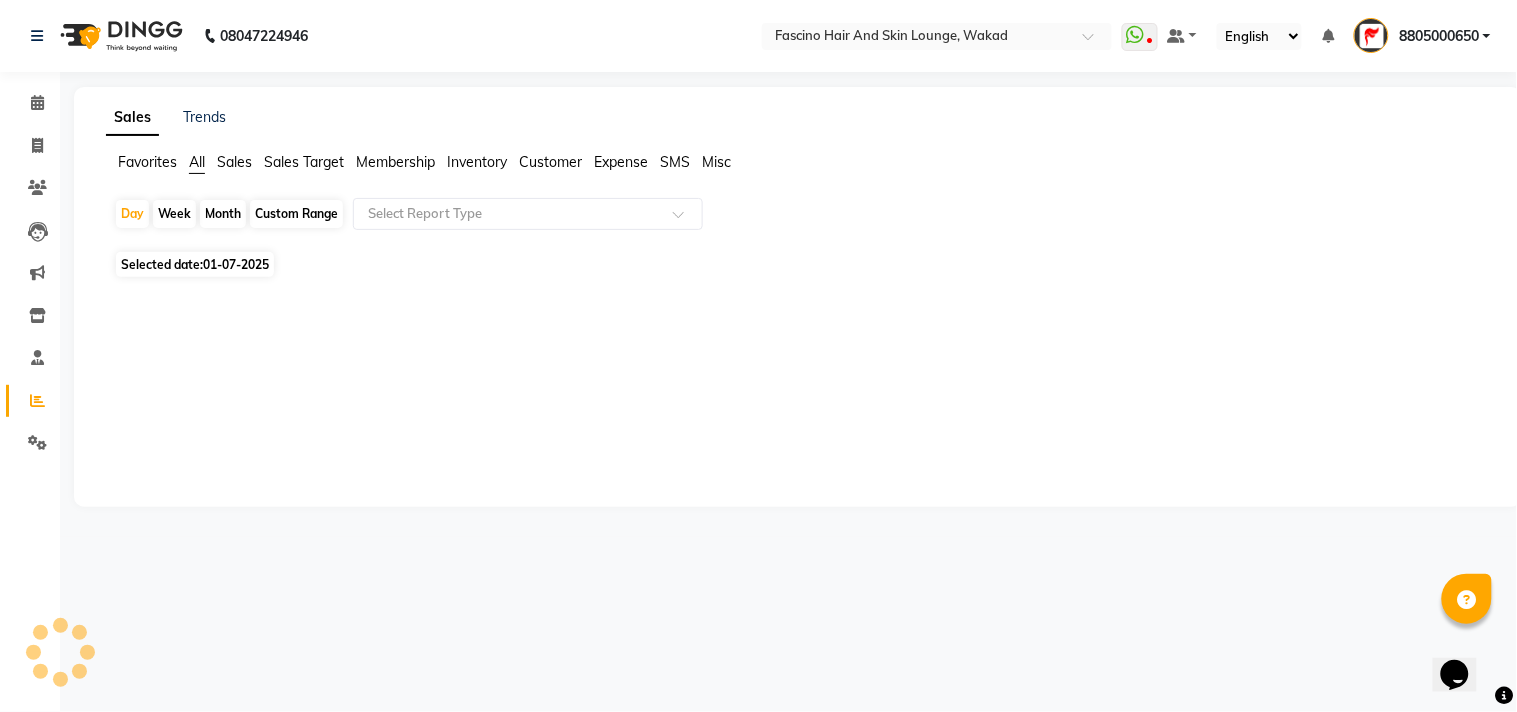 click on "Month" 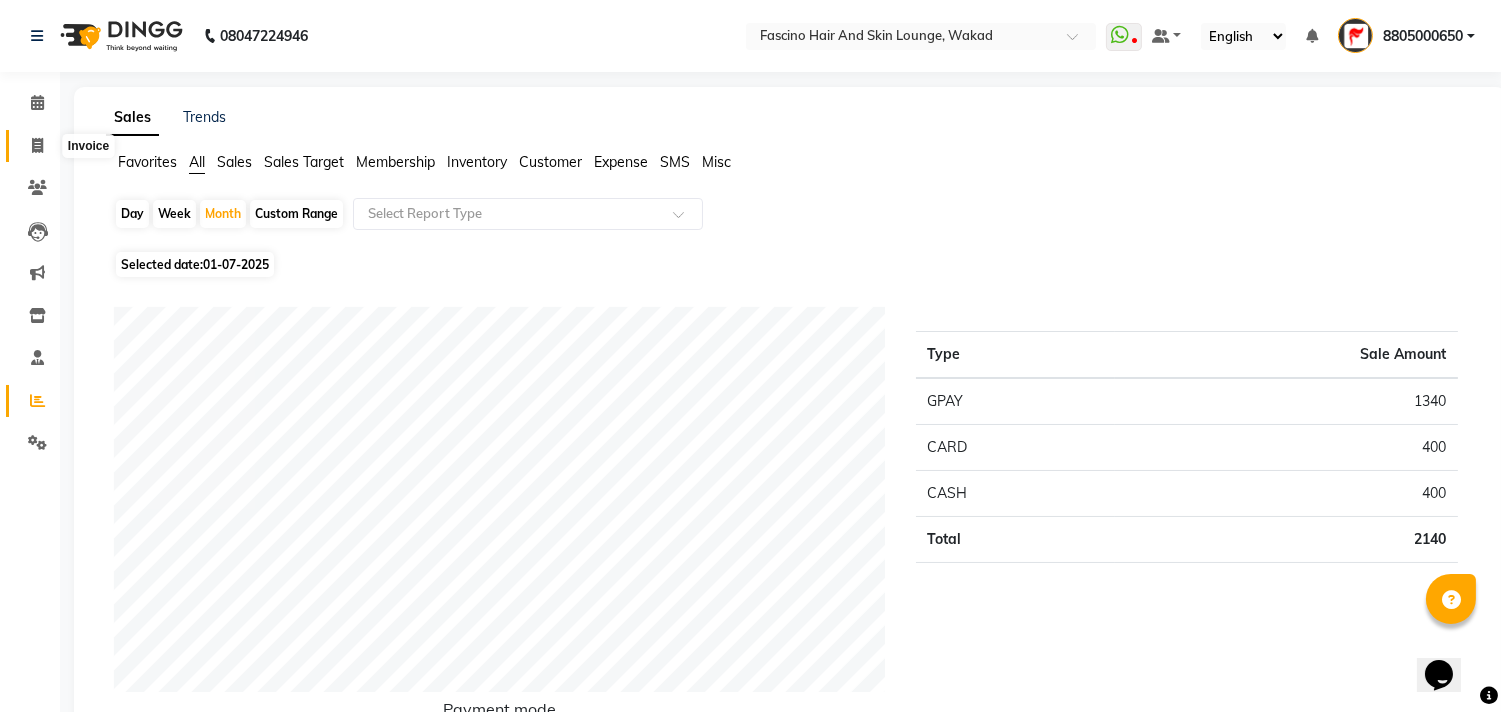 click 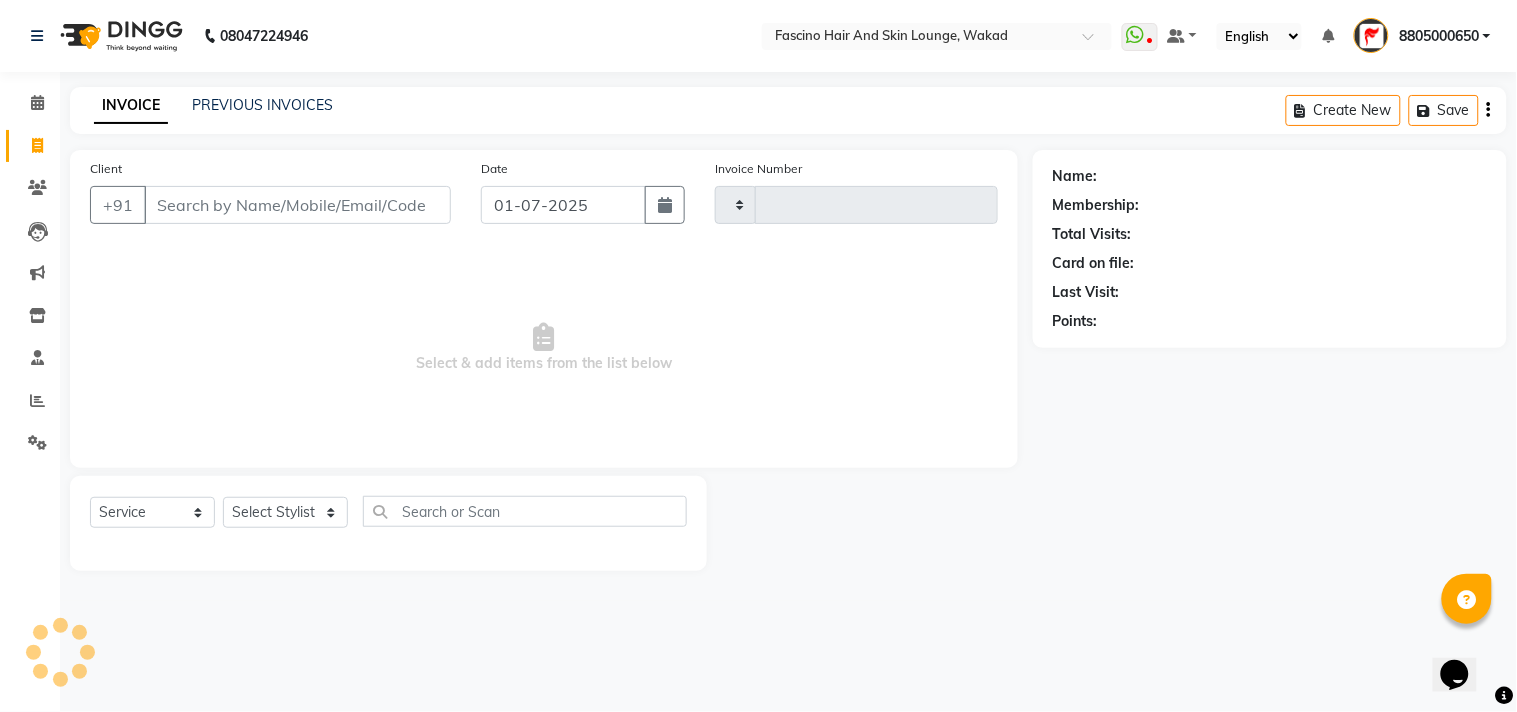 type on "4151" 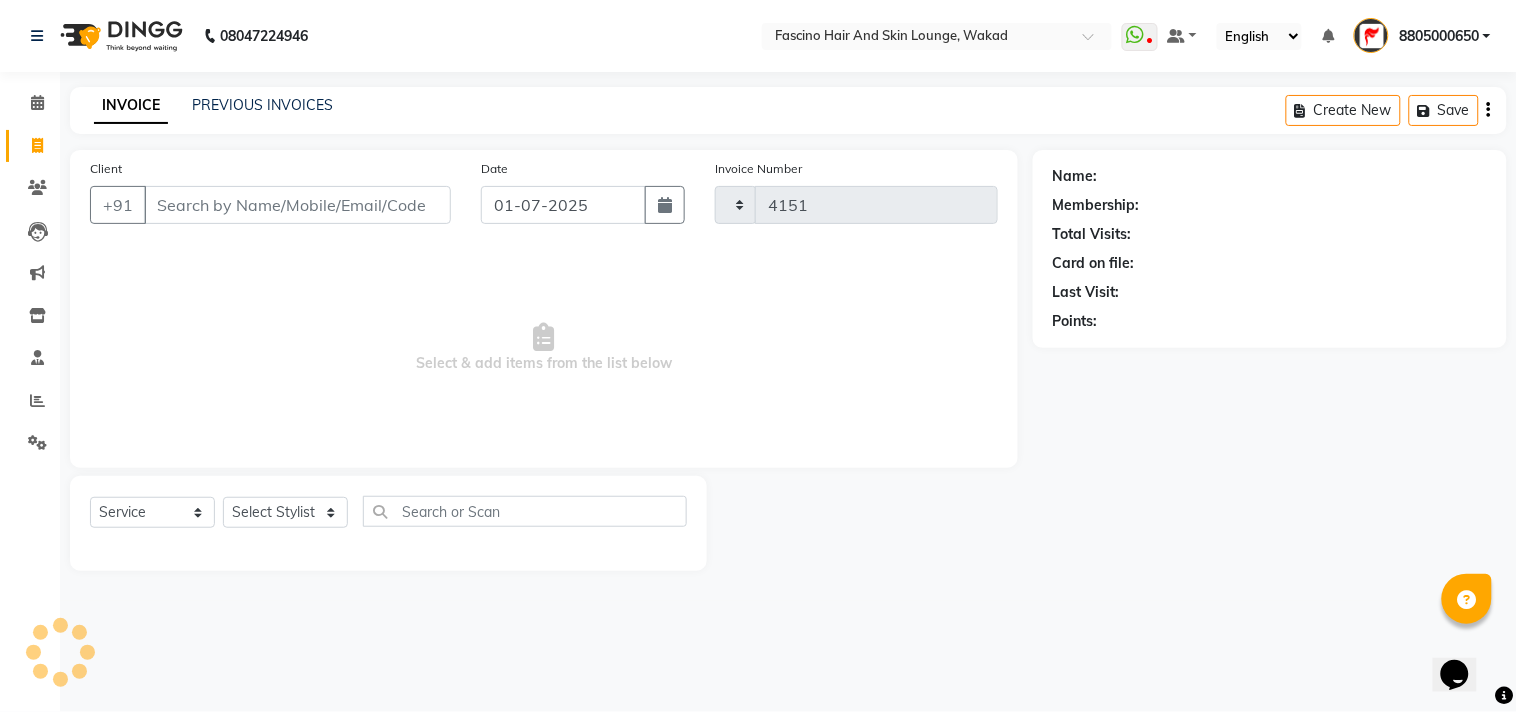 select on "126" 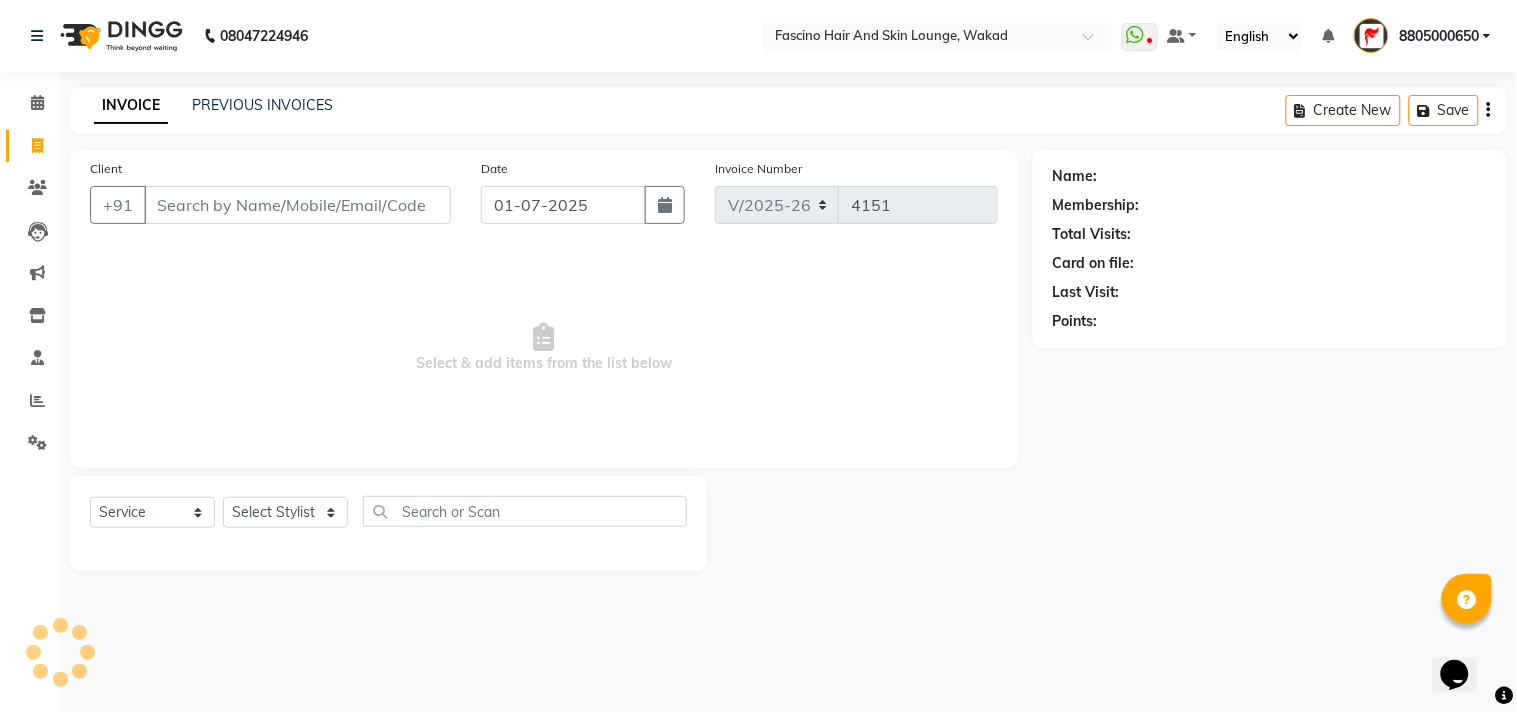 click on "Client" at bounding box center [297, 205] 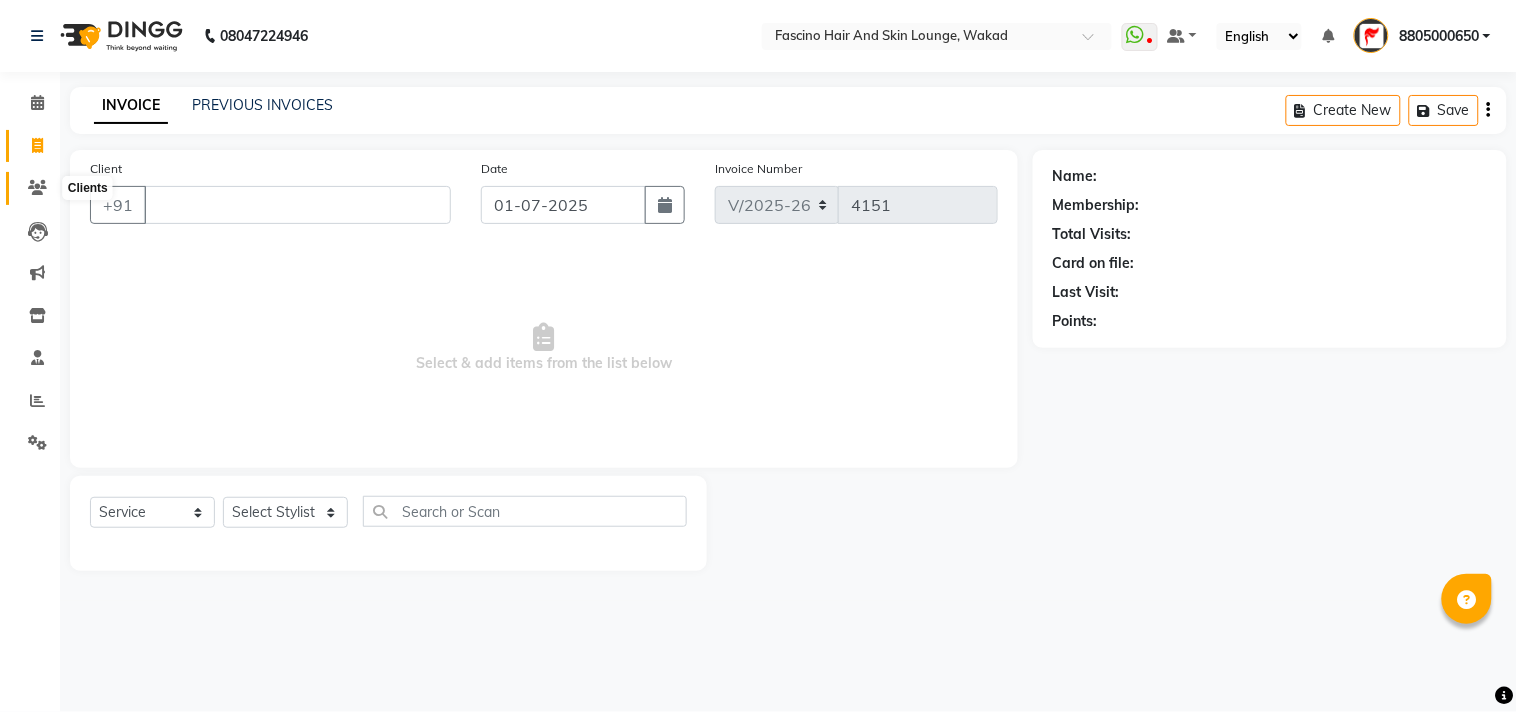 type 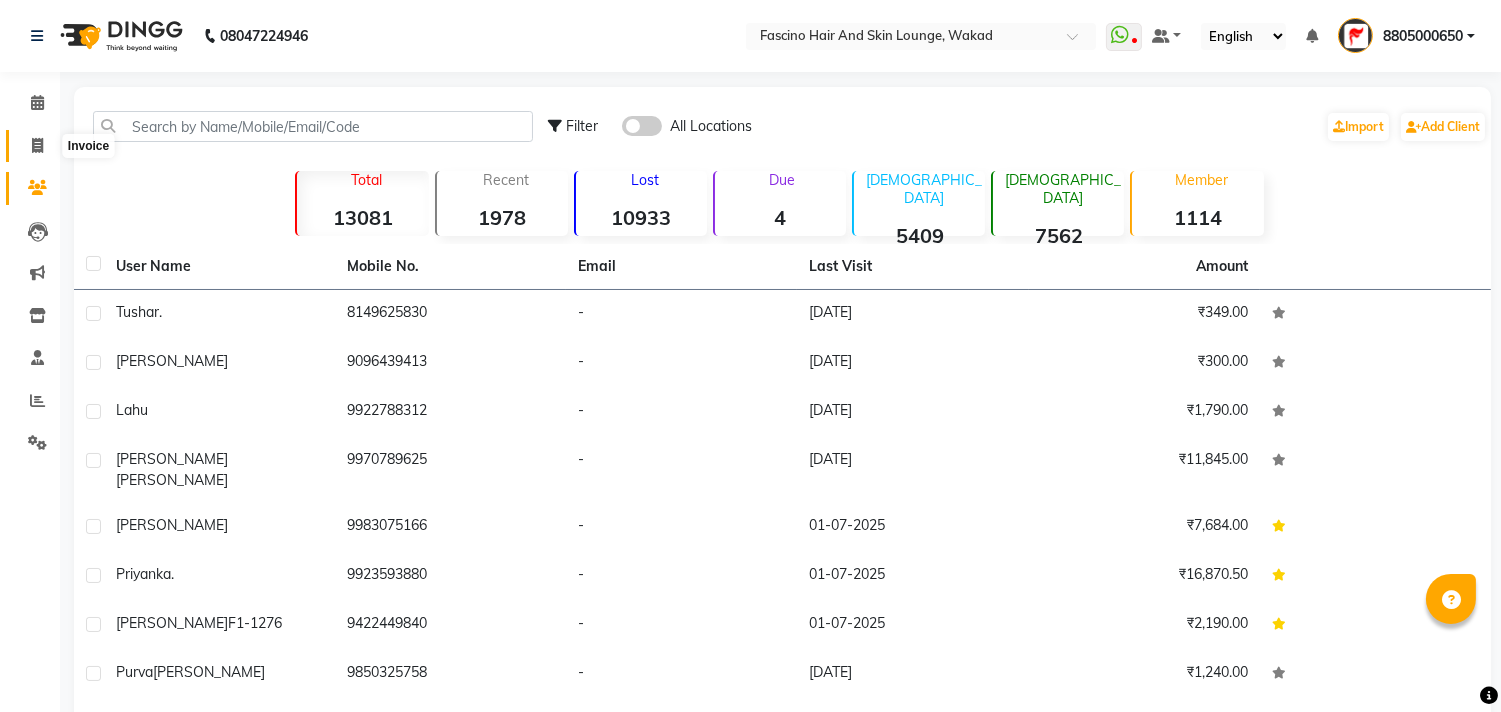 click 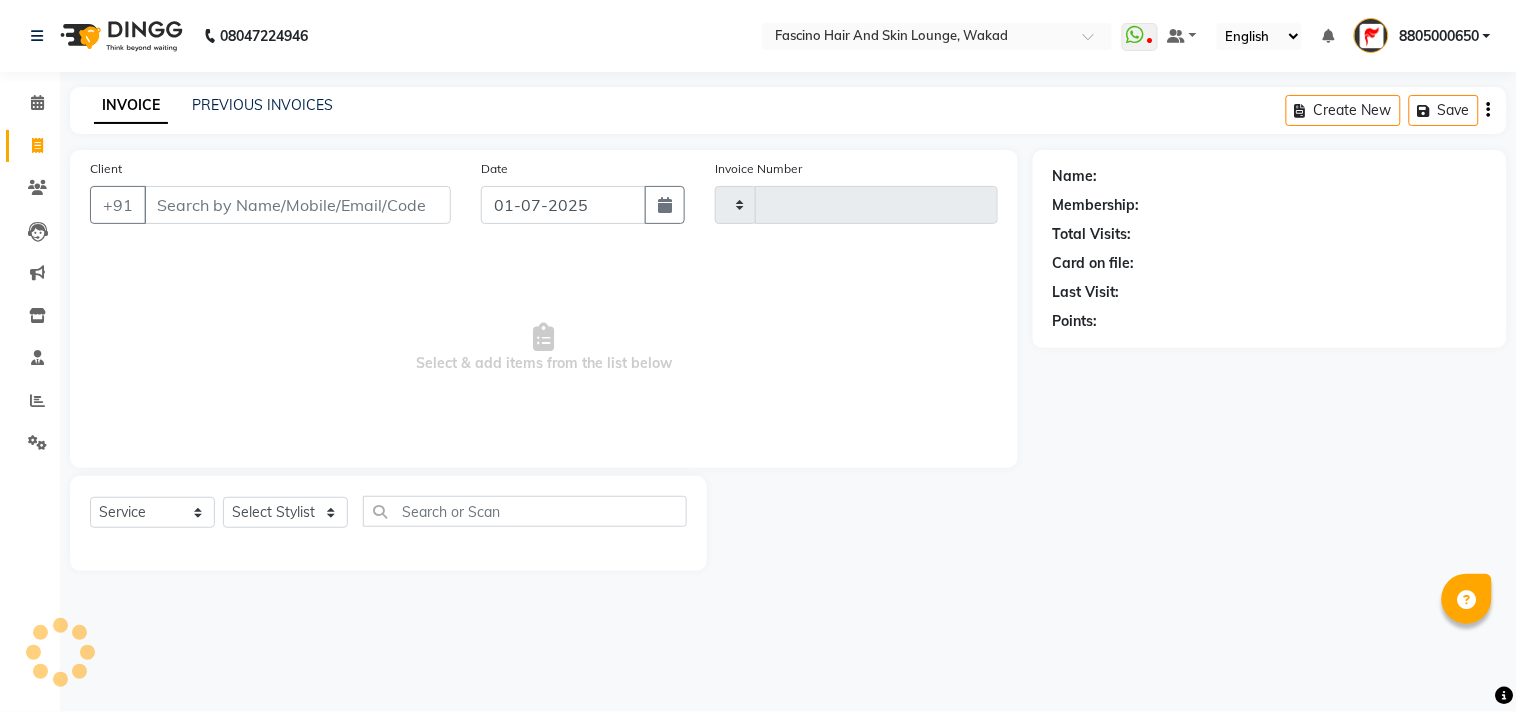 type on "4151" 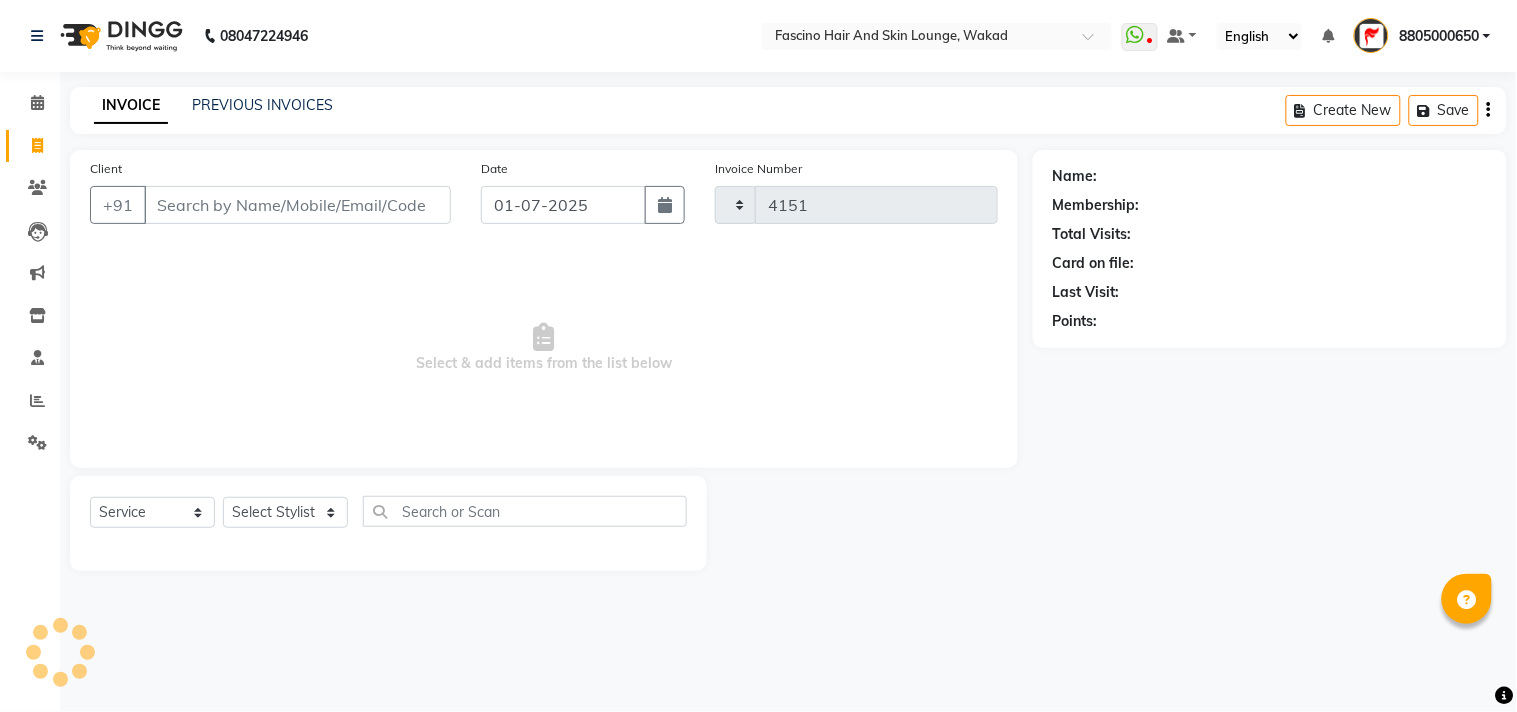 select on "126" 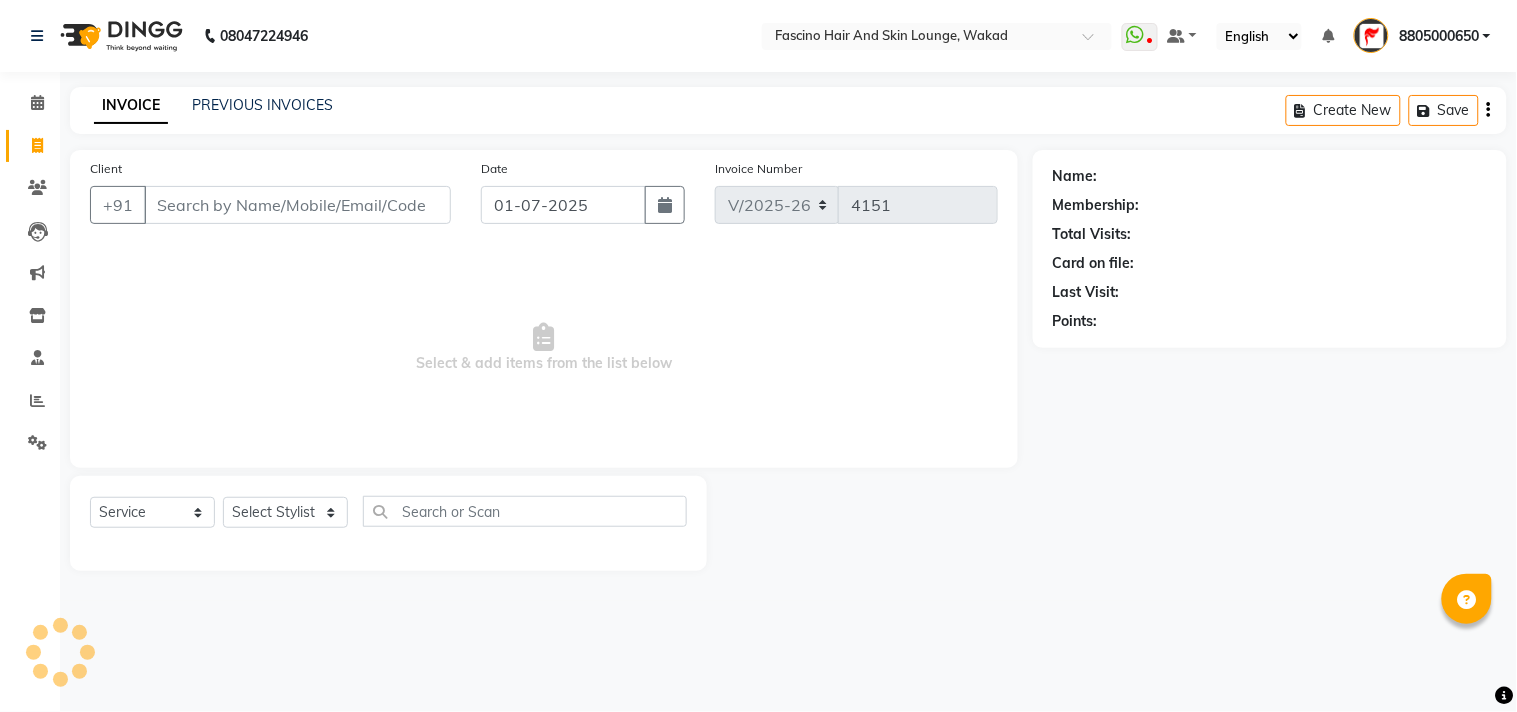 click on "Client" at bounding box center (297, 205) 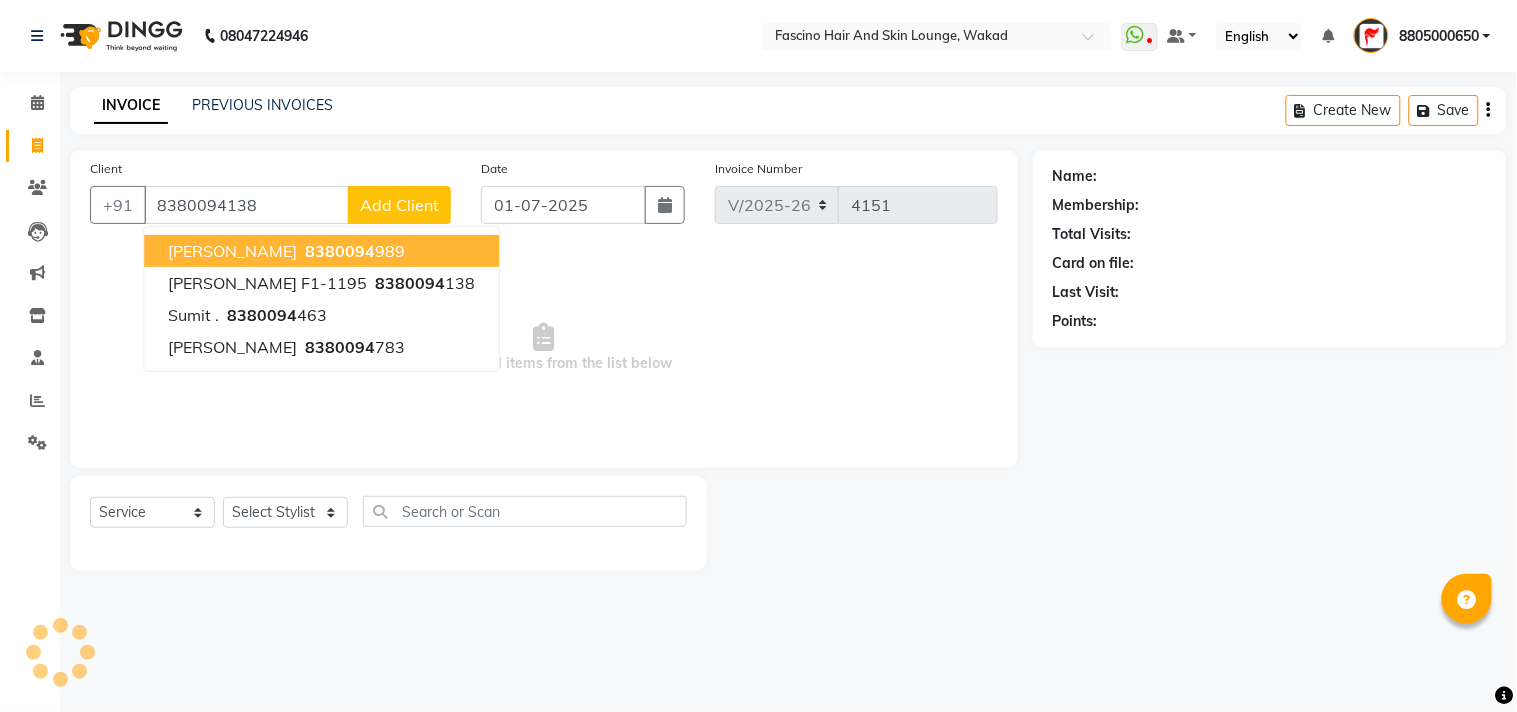 type on "8380094138" 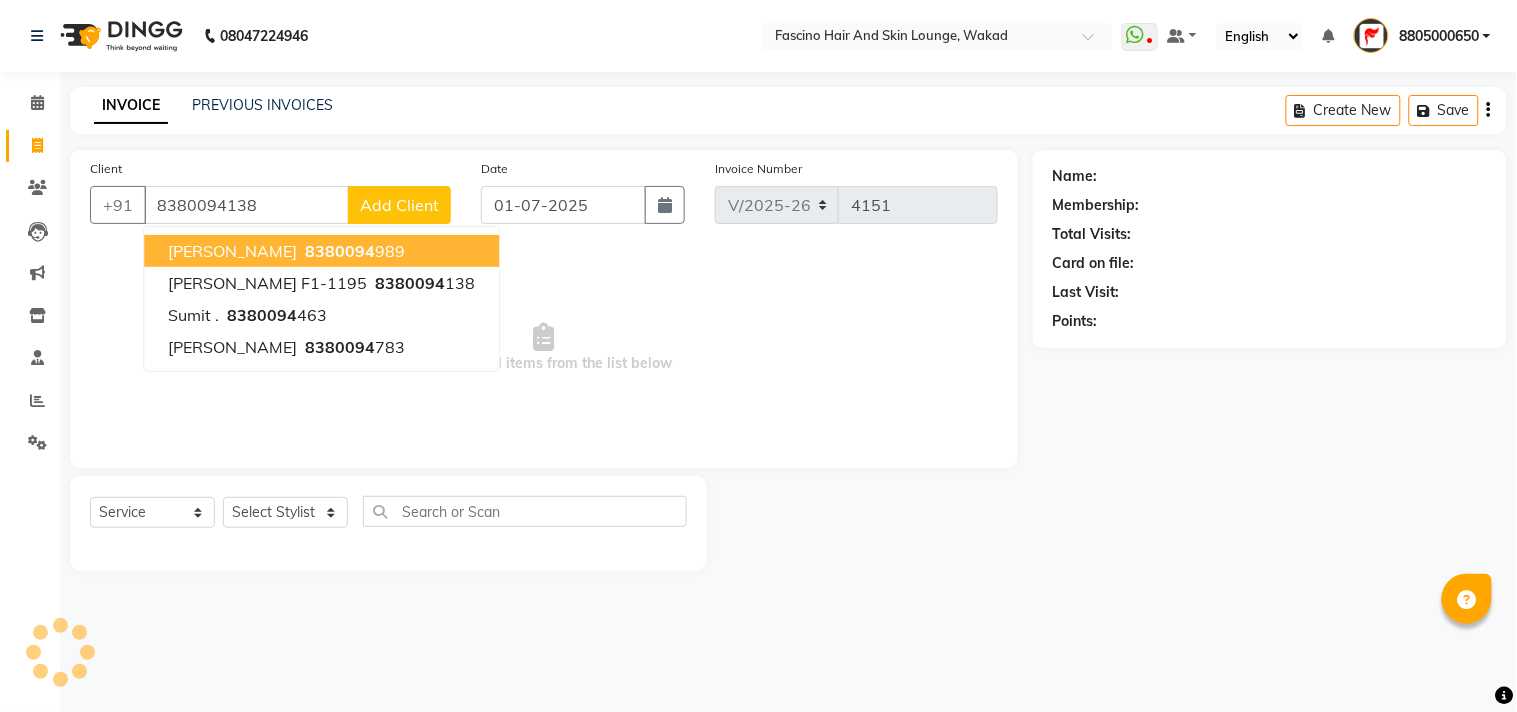 select on "1: Object" 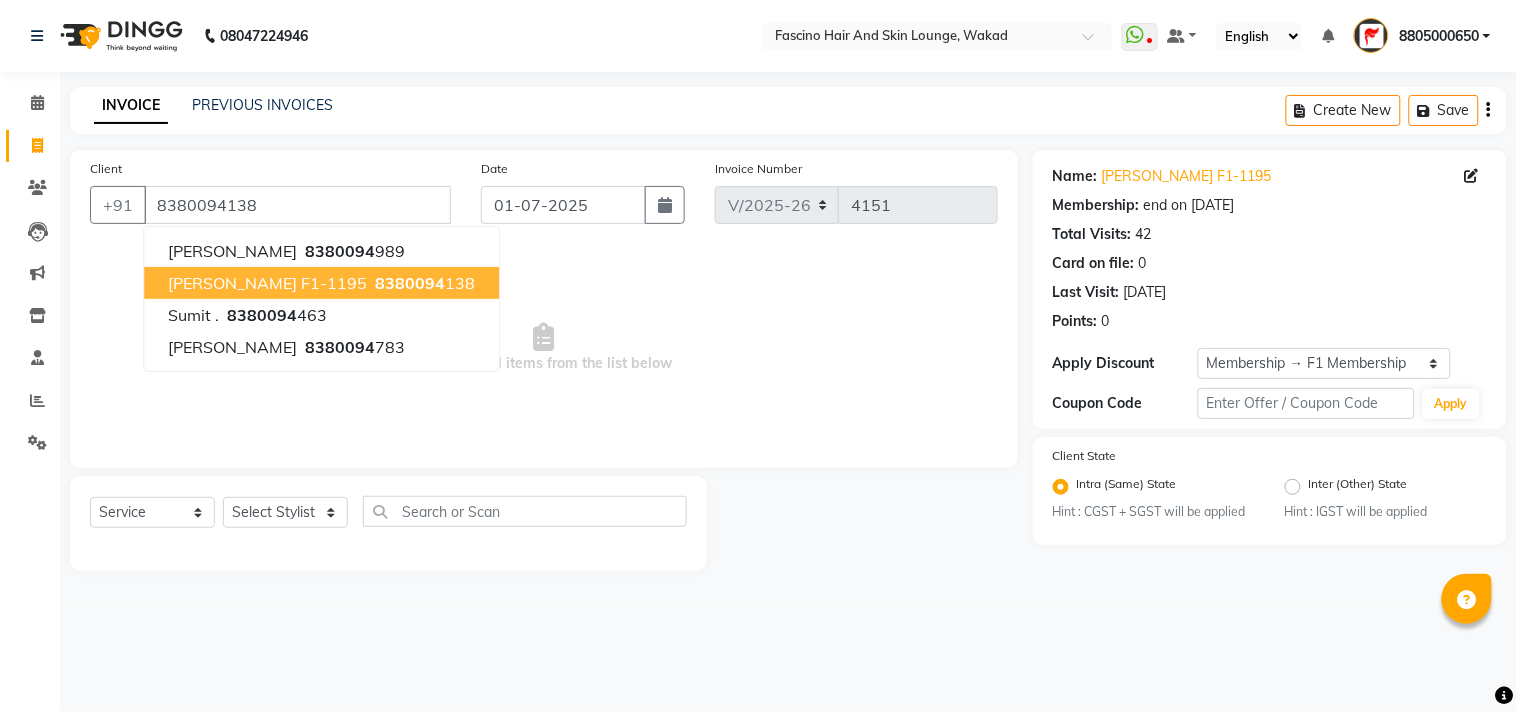 click on "8380094" at bounding box center (410, 283) 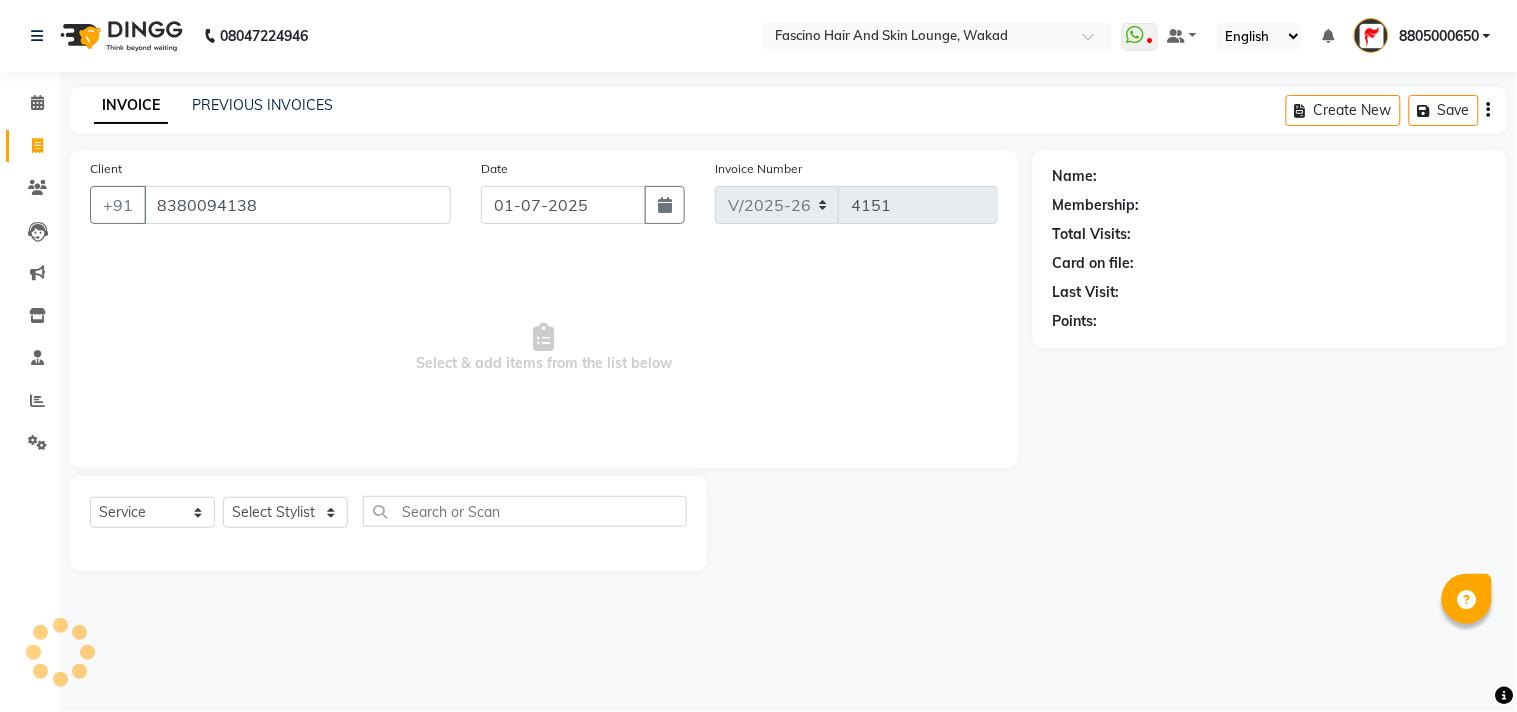 select on "1: Object" 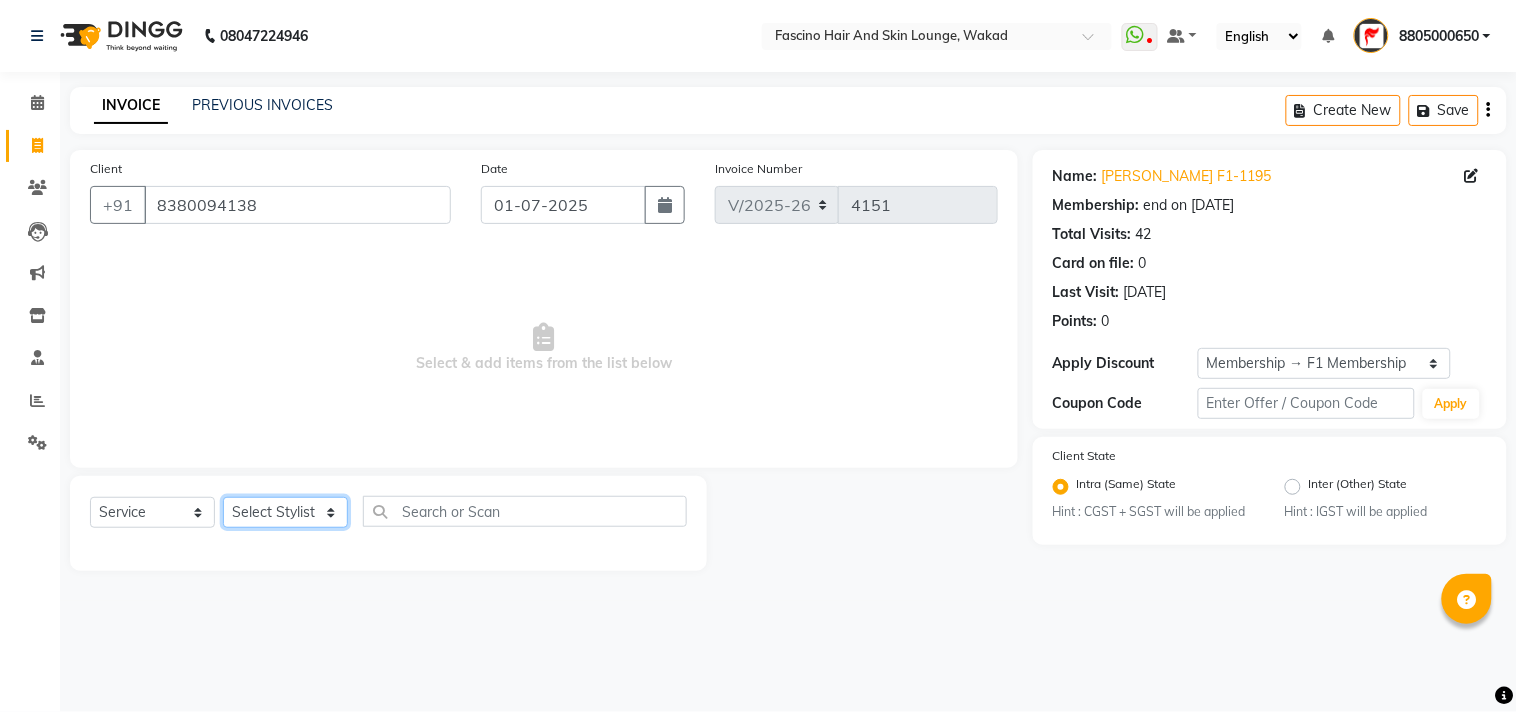 click on "Select Stylist 8805000650  [PERSON_NAME] Chimu [PERSON_NAME] F1 Salon  Ganesh F1 Gopal {JH} [PERSON_NAME] (Jh ) [PERSON_NAME]  [PERSON_NAME] Pooja [PERSON_NAME]  Ram [PERSON_NAME] jh [PERSON_NAME] Shree [PERSON_NAME] (F1) [PERSON_NAME] (JH) Sukanya Sadiyan  Suraj F1 [PERSON_NAME] Beaution Usha [PERSON_NAME] F1 Veena" 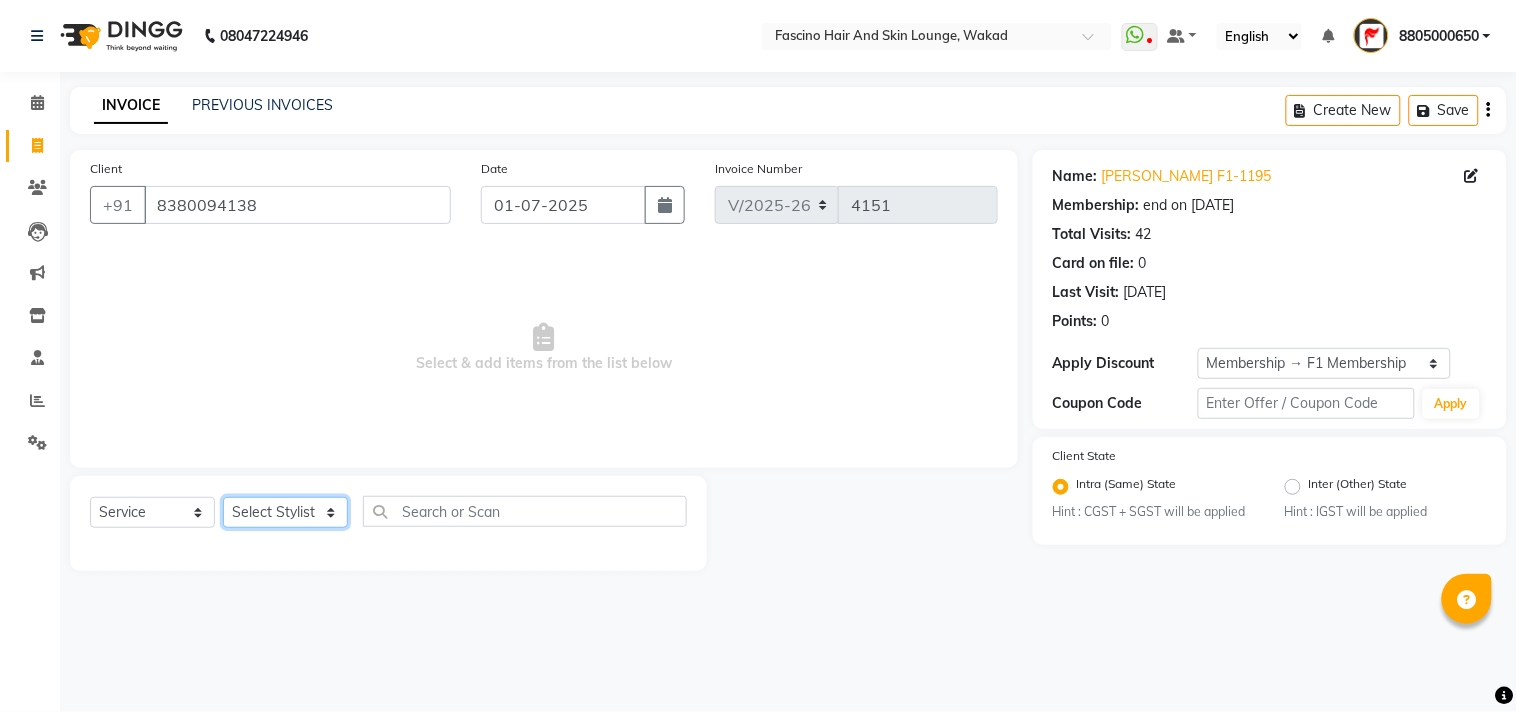 select on "57606" 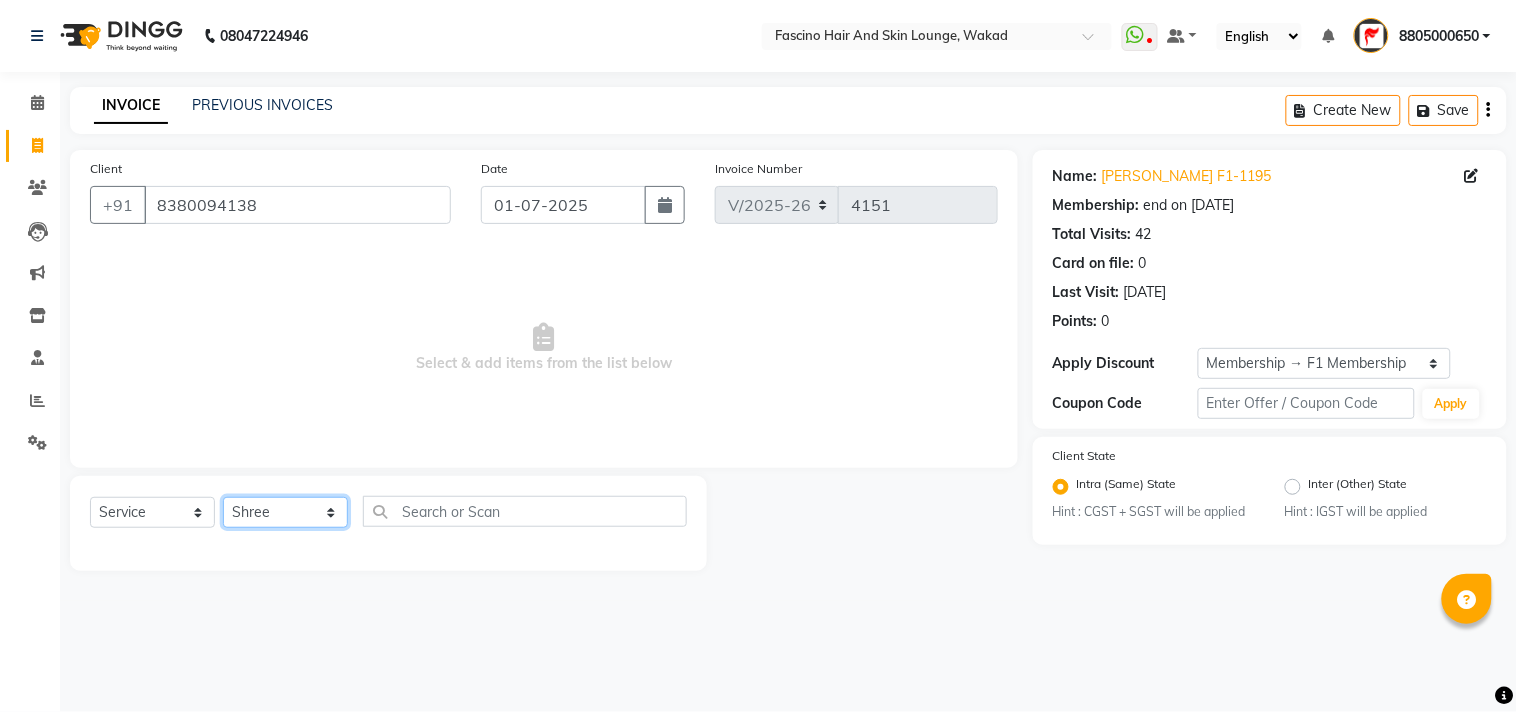 click on "Select Stylist 8805000650  [PERSON_NAME] Chimu [PERSON_NAME] F1 Salon  Ganesh F1 Gopal {JH} [PERSON_NAME] (Jh ) [PERSON_NAME]  [PERSON_NAME] Pooja [PERSON_NAME]  Ram [PERSON_NAME] jh [PERSON_NAME] Shree [PERSON_NAME] (F1) [PERSON_NAME] (JH) Sukanya Sadiyan  Suraj F1 [PERSON_NAME] Beaution Usha [PERSON_NAME] F1 Veena" 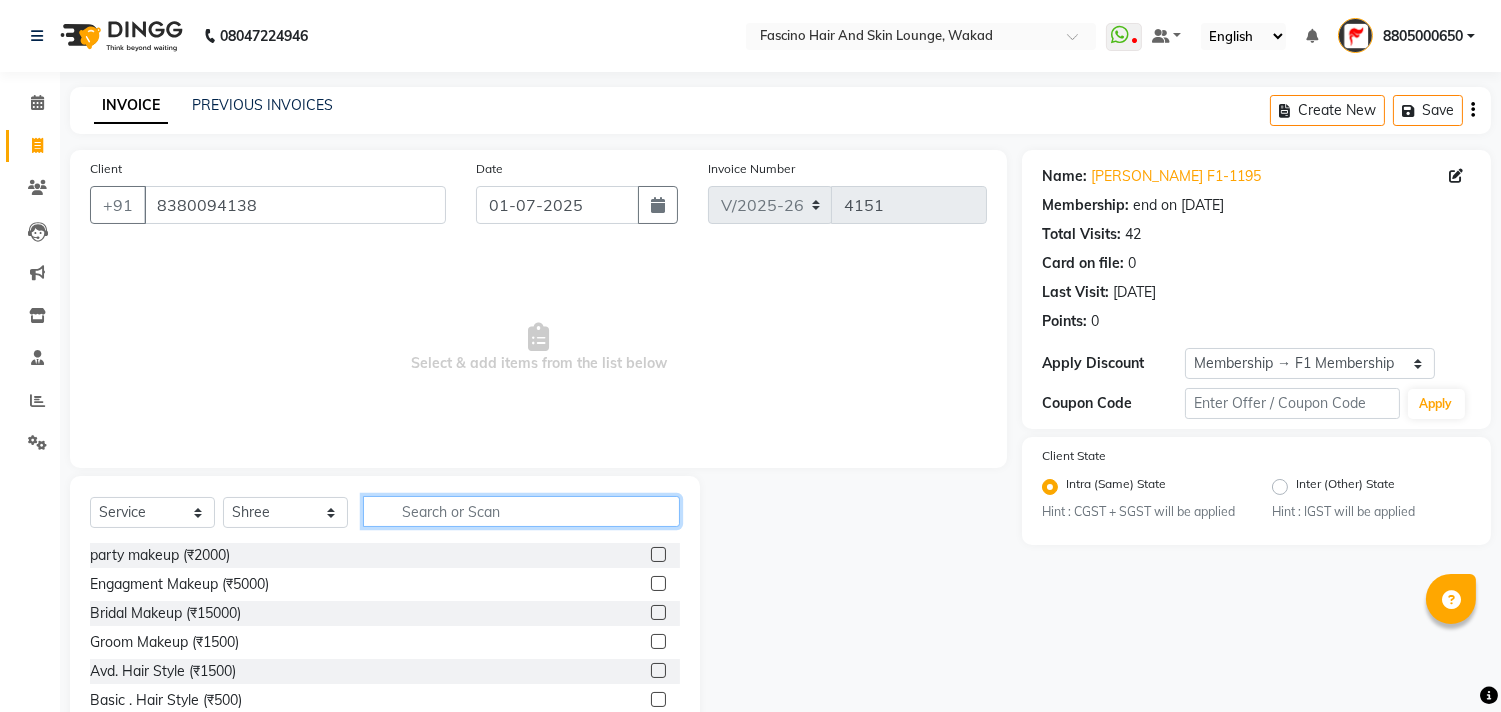 click 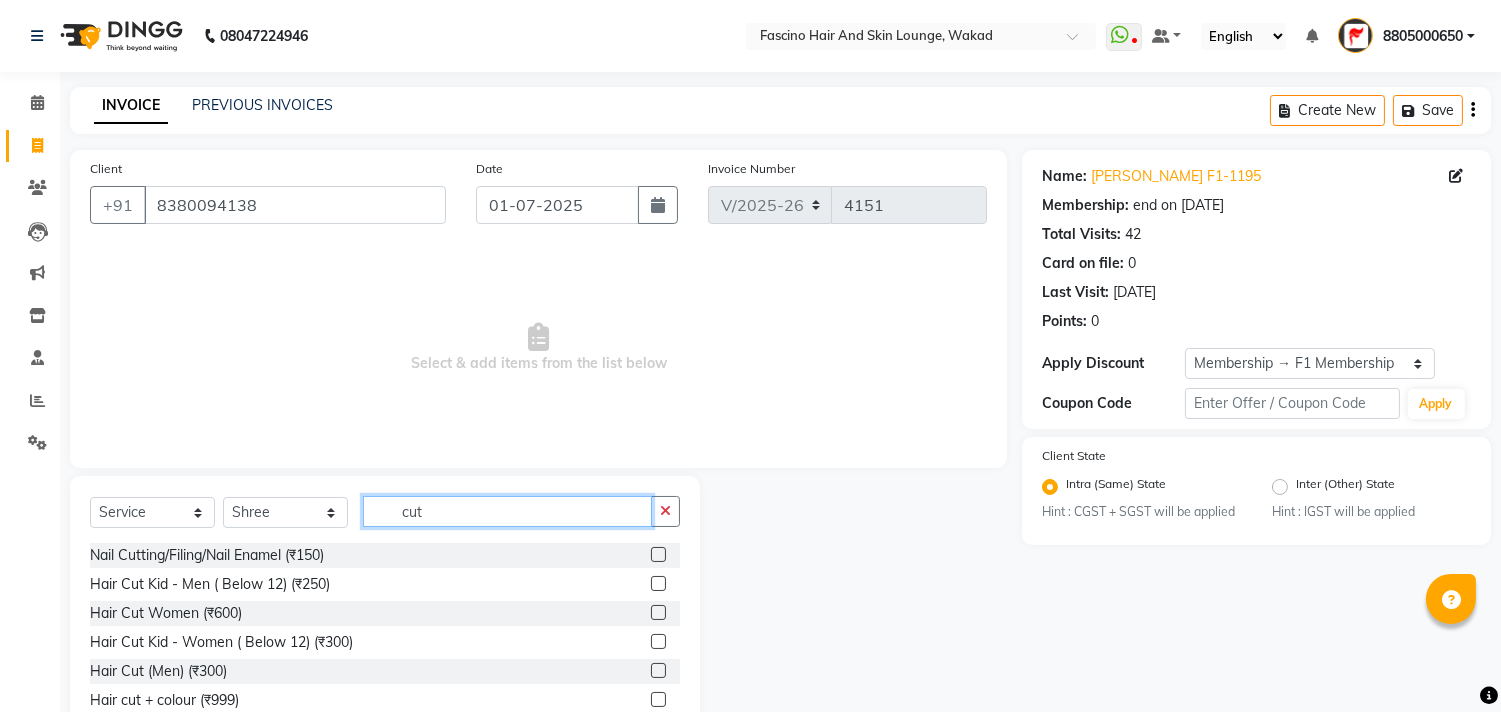 type on "cut" 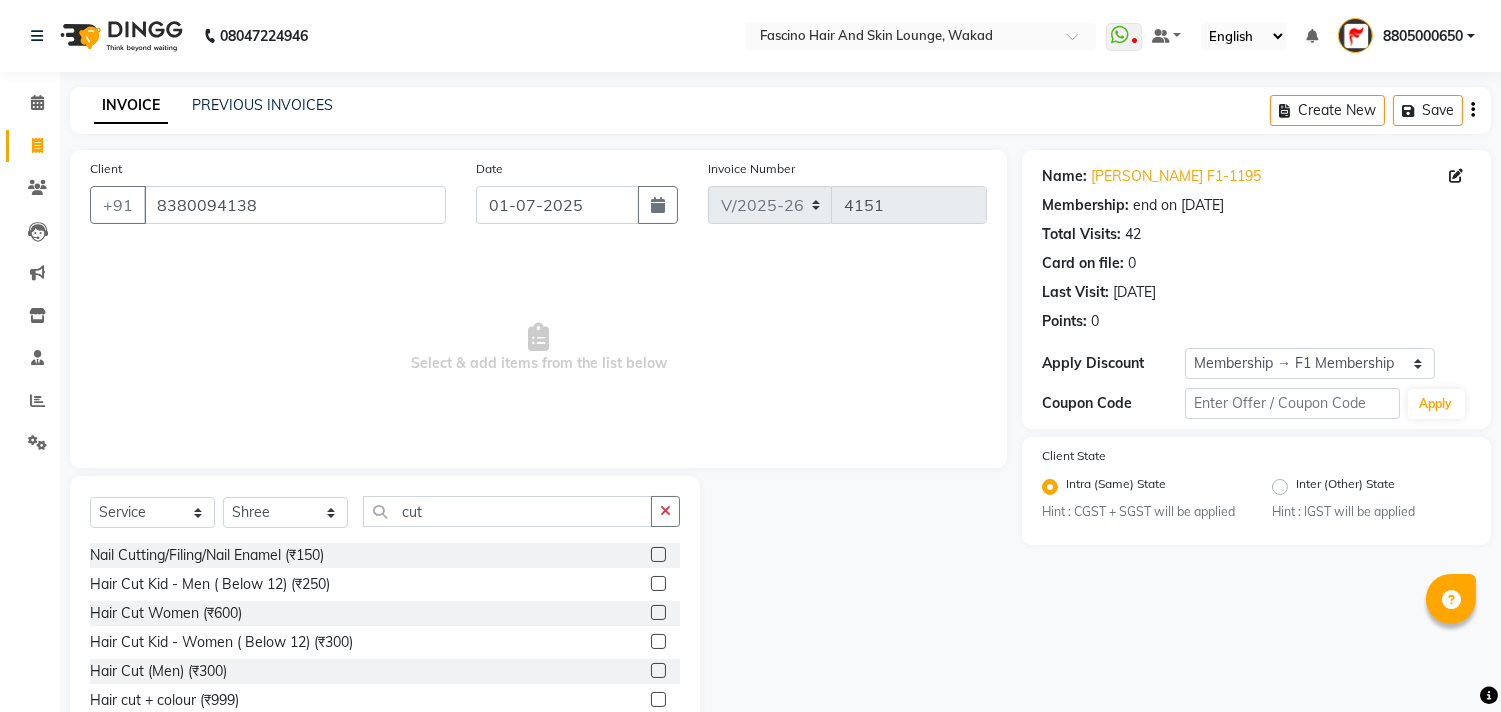 click 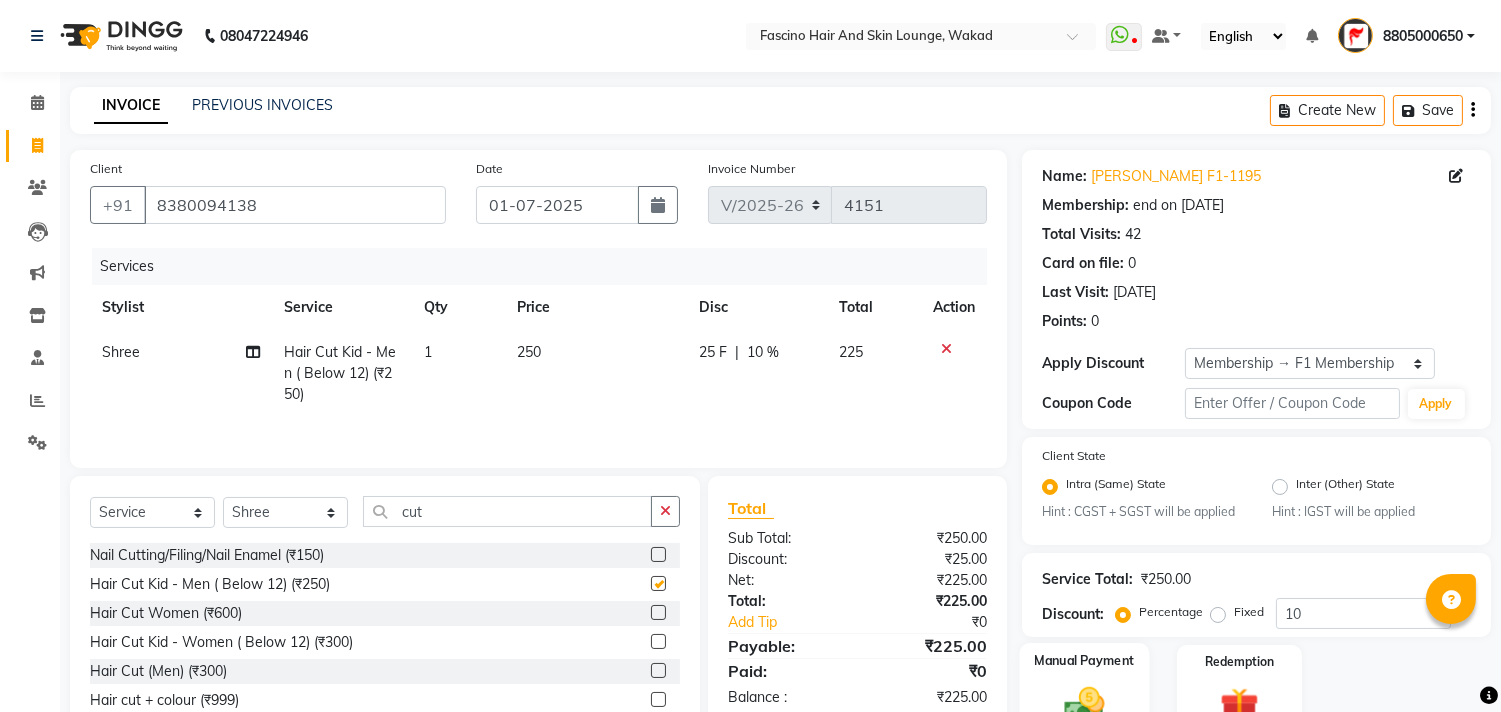 checkbox on "false" 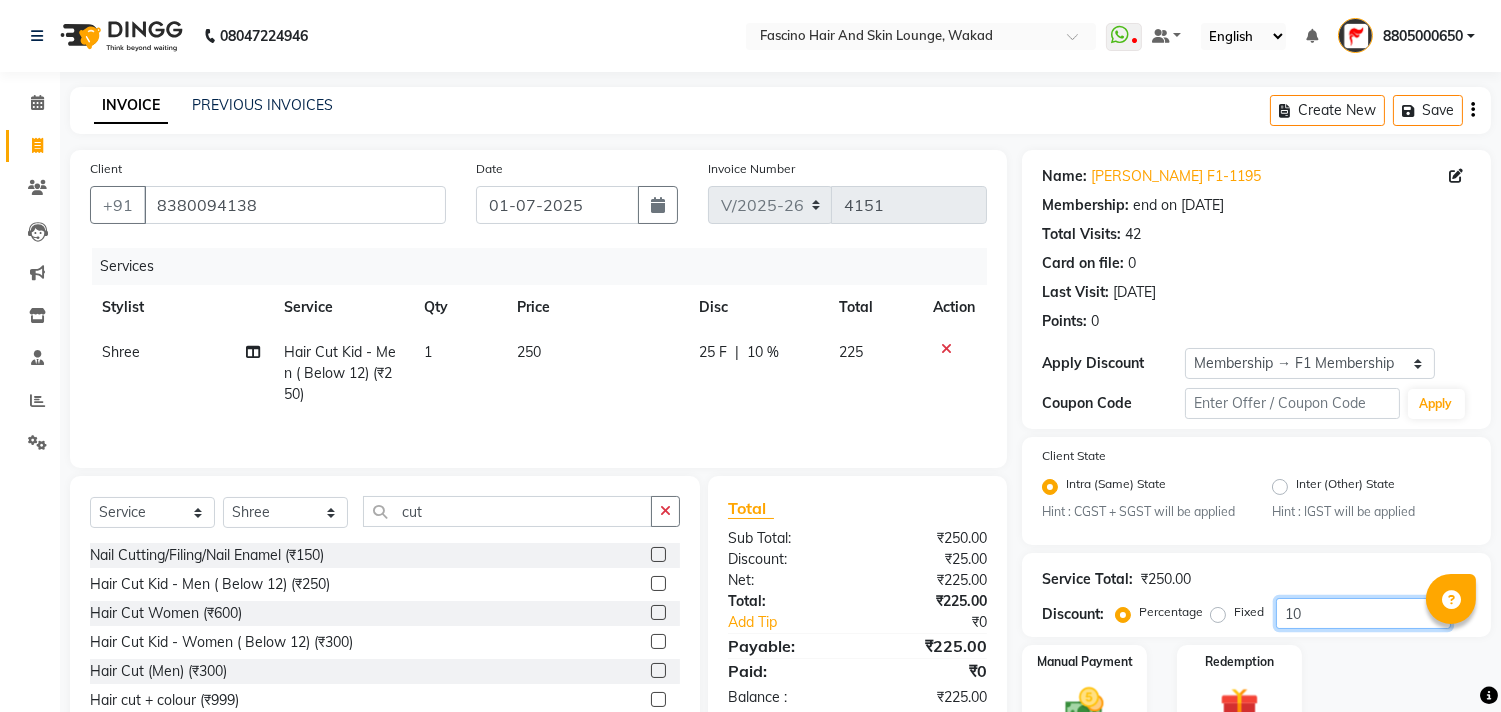 click on "10" 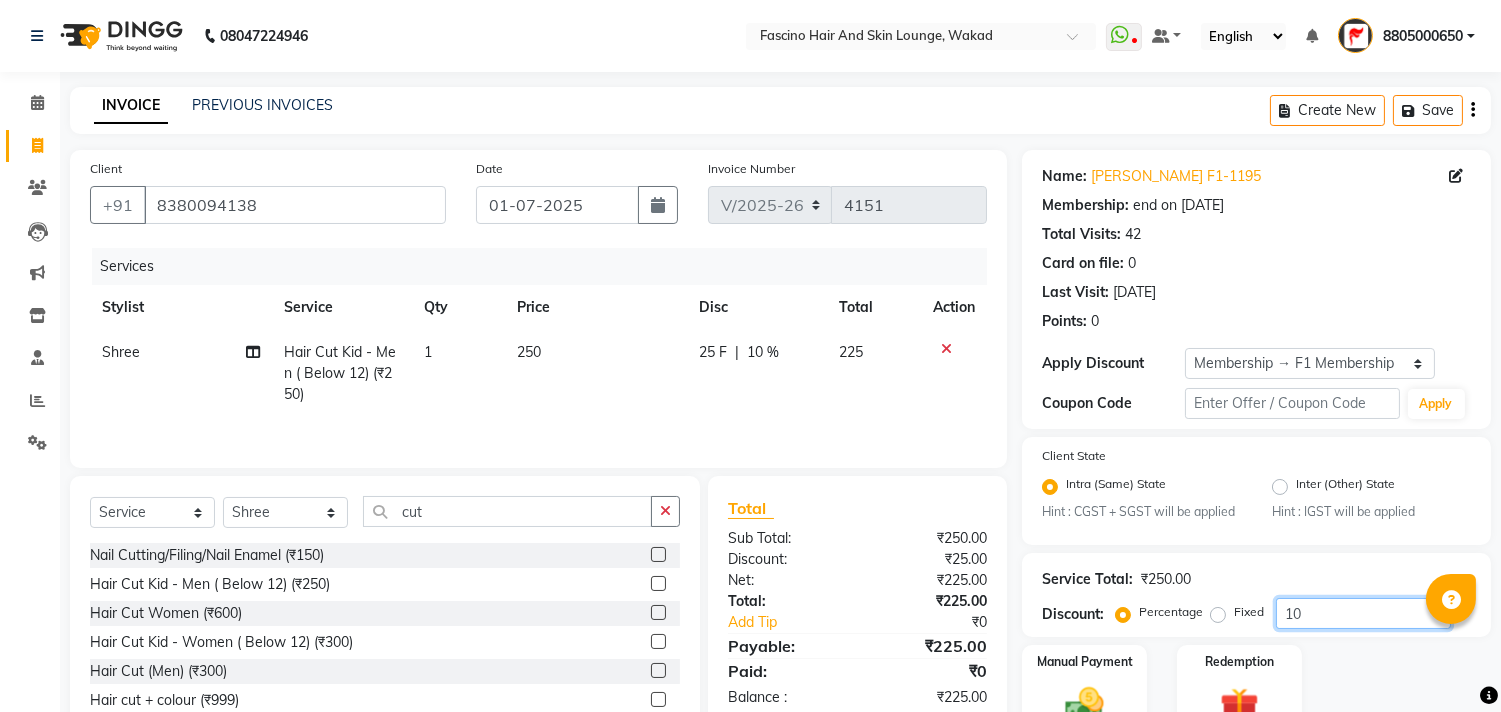 type on "1" 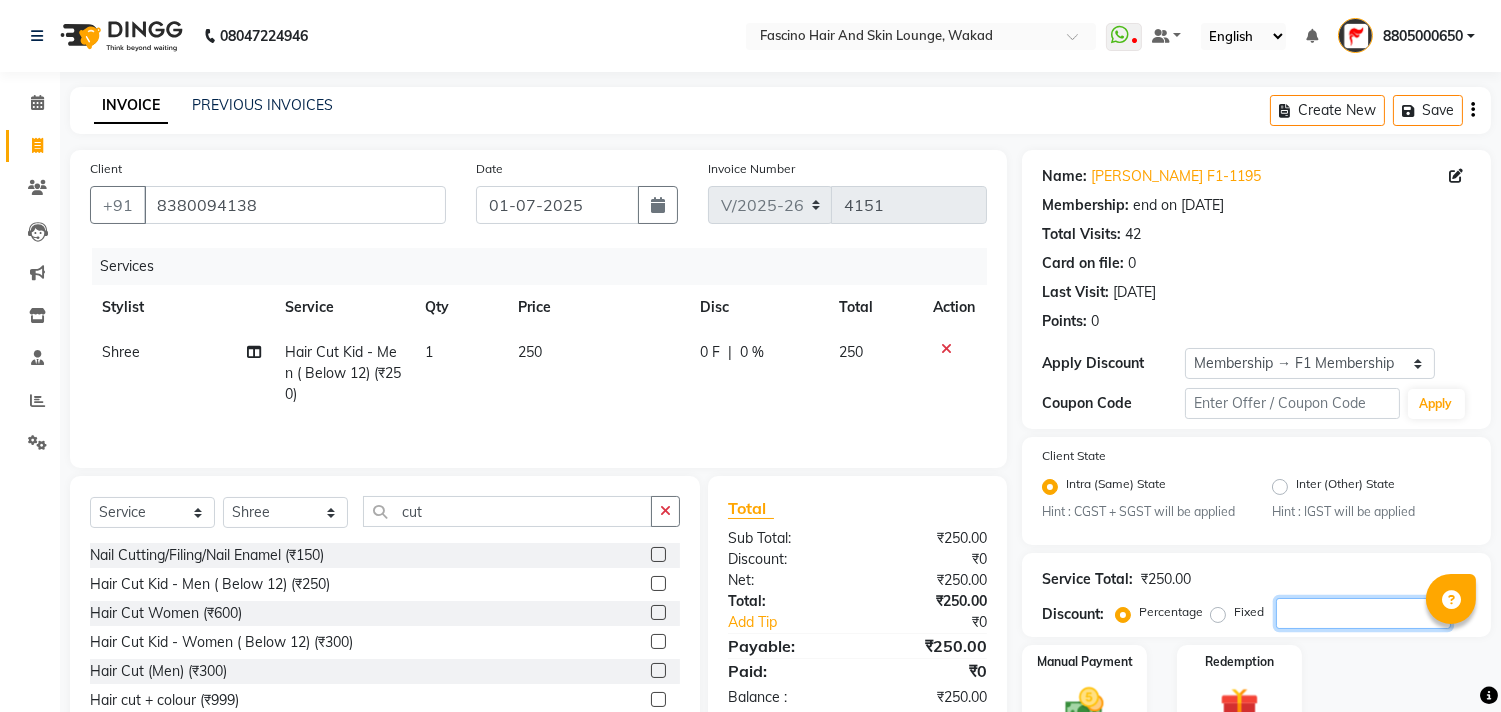 type 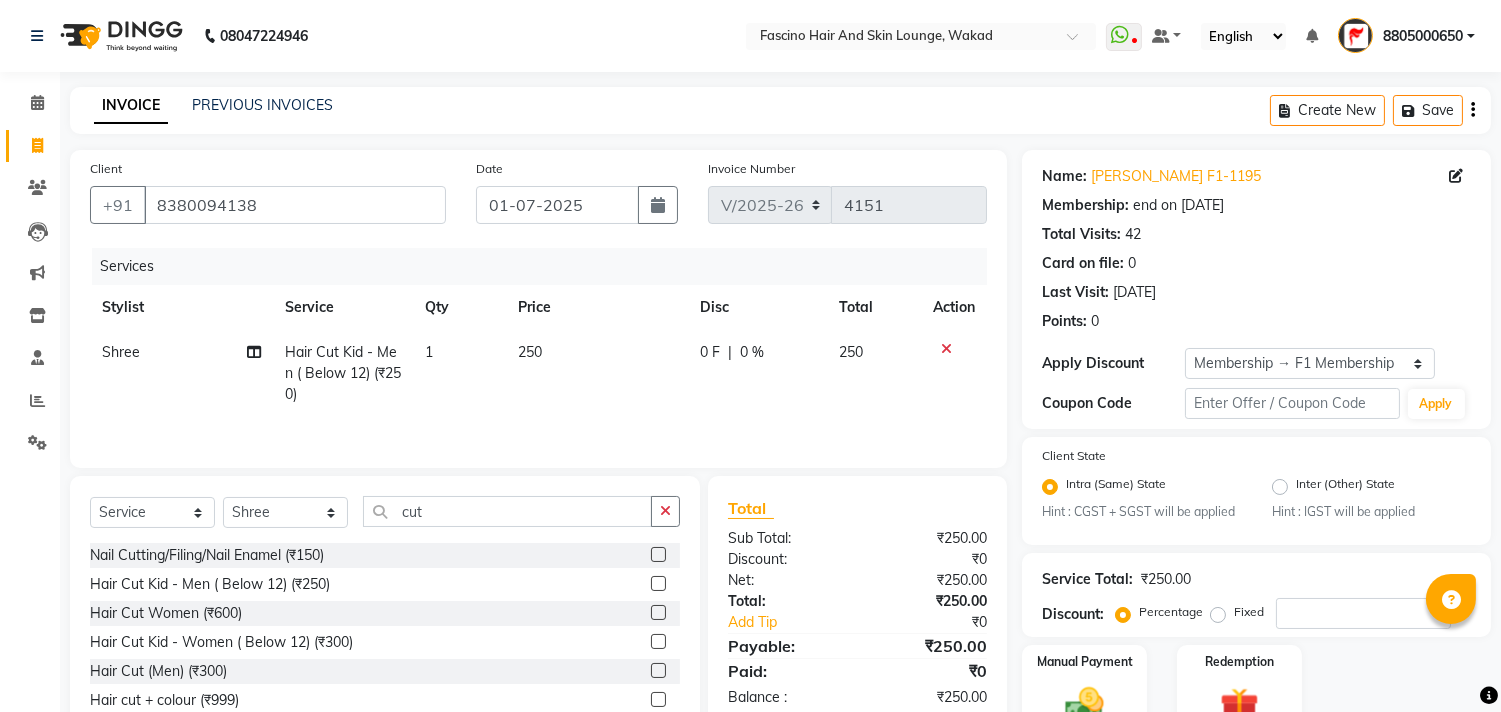click on "250" 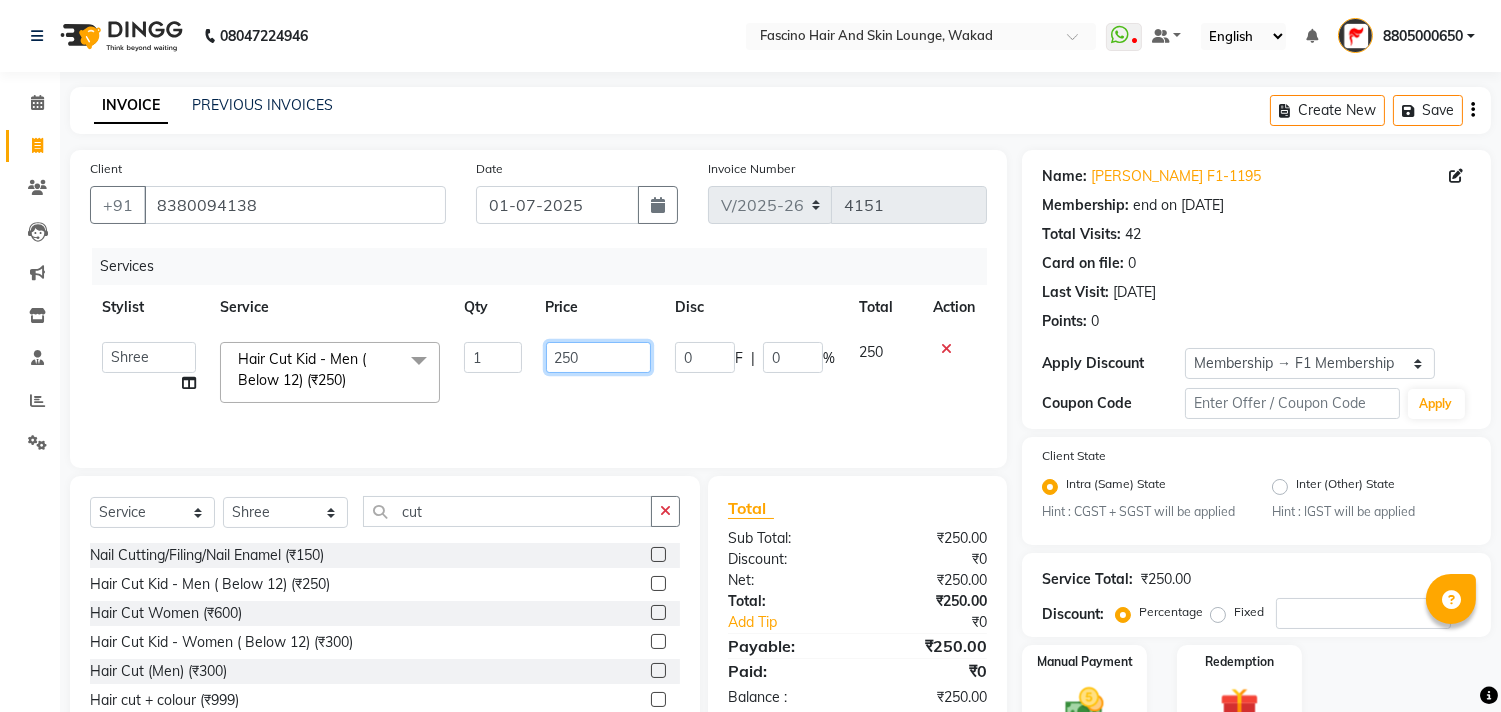 click on "250" 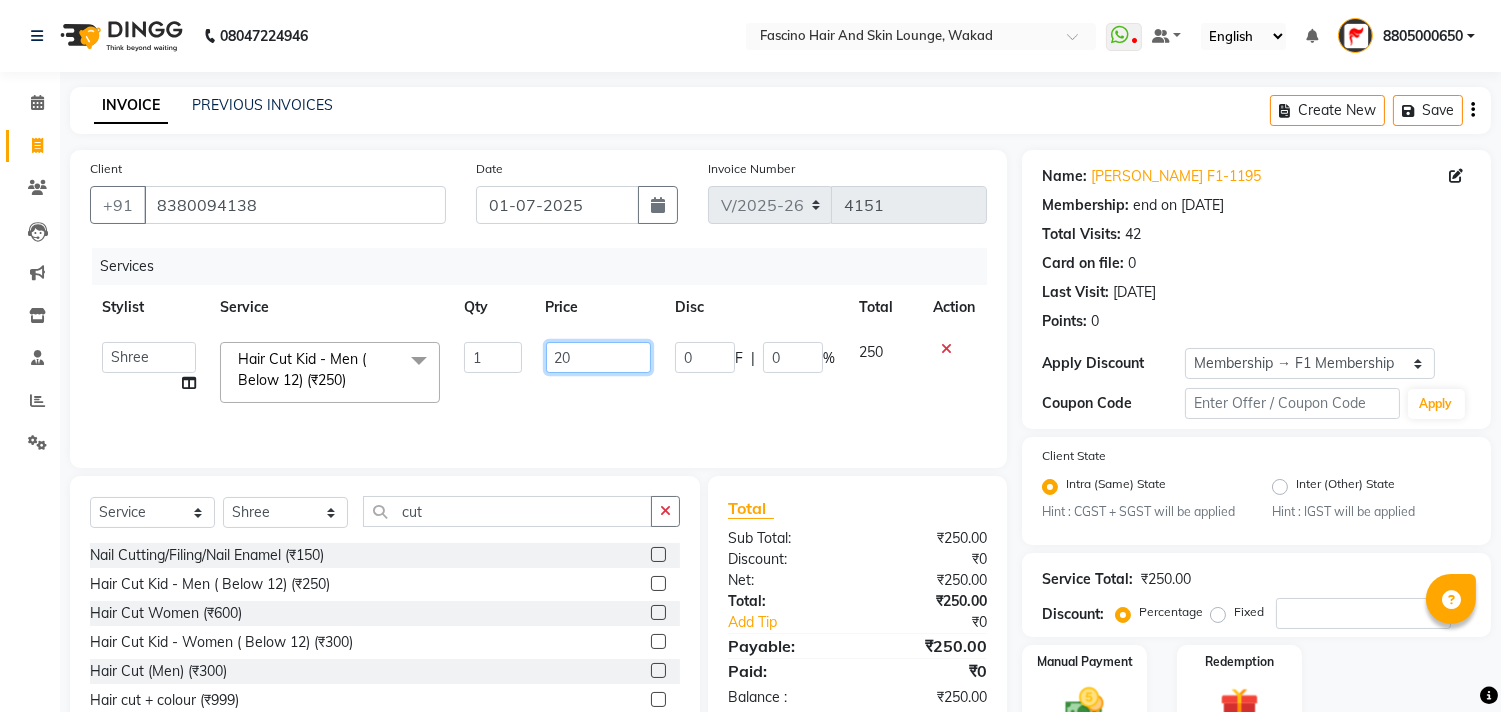 type on "200" 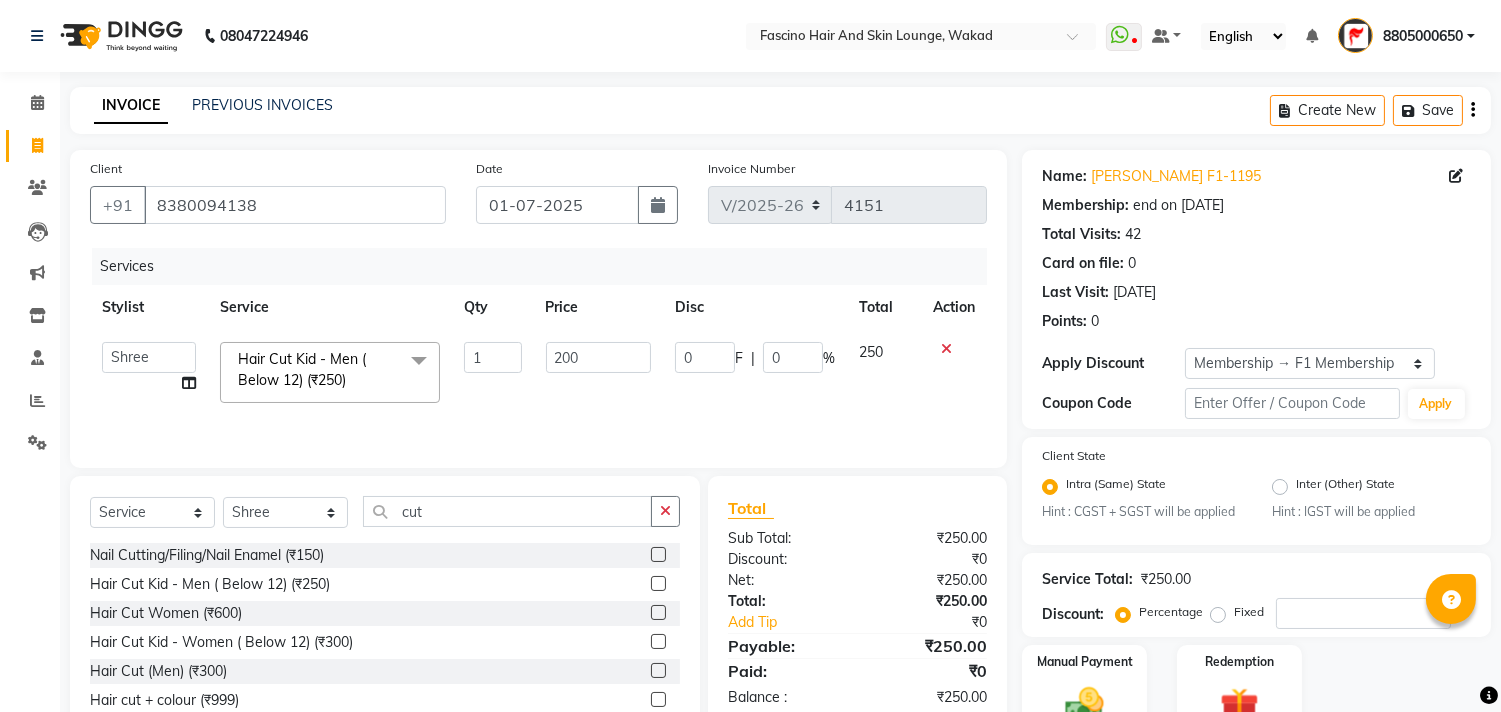 click on "200" 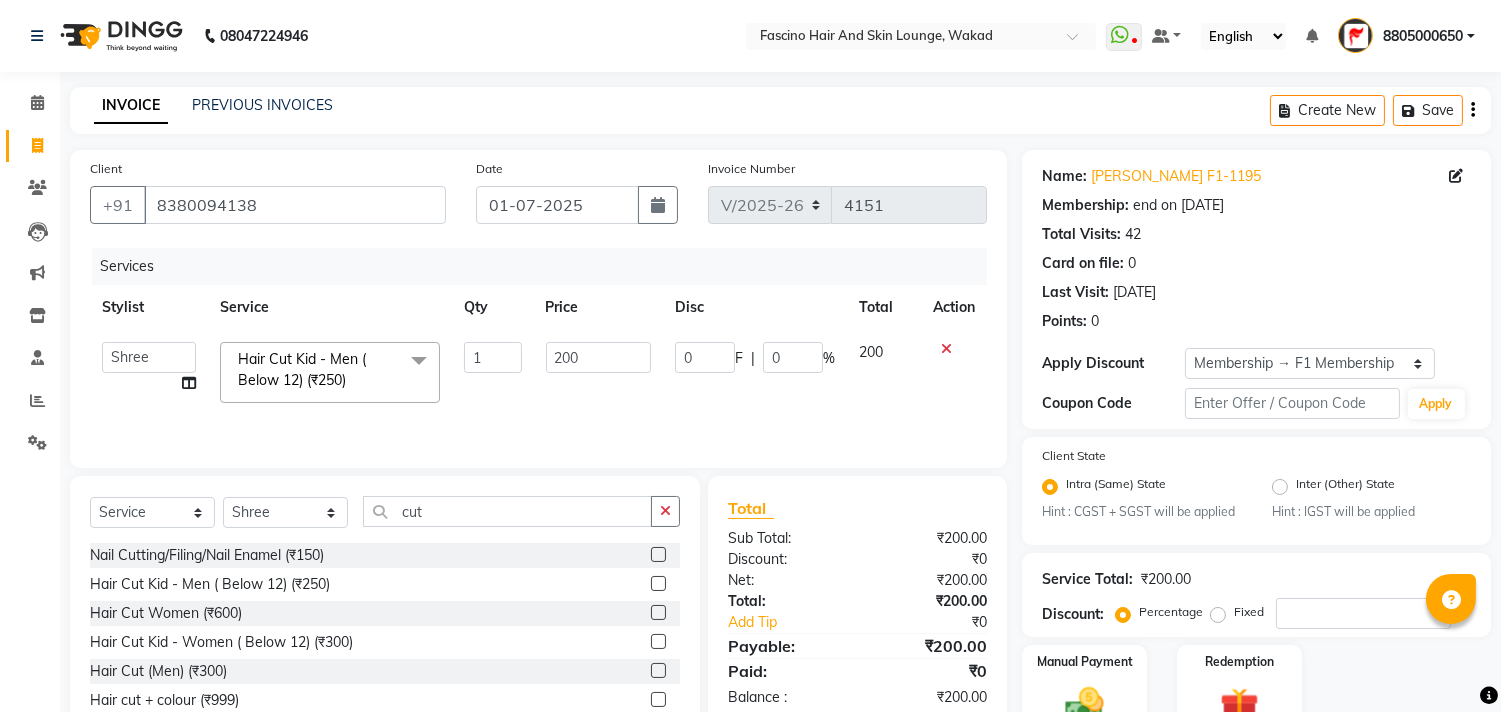 scroll, scrollTop: 102, scrollLeft: 0, axis: vertical 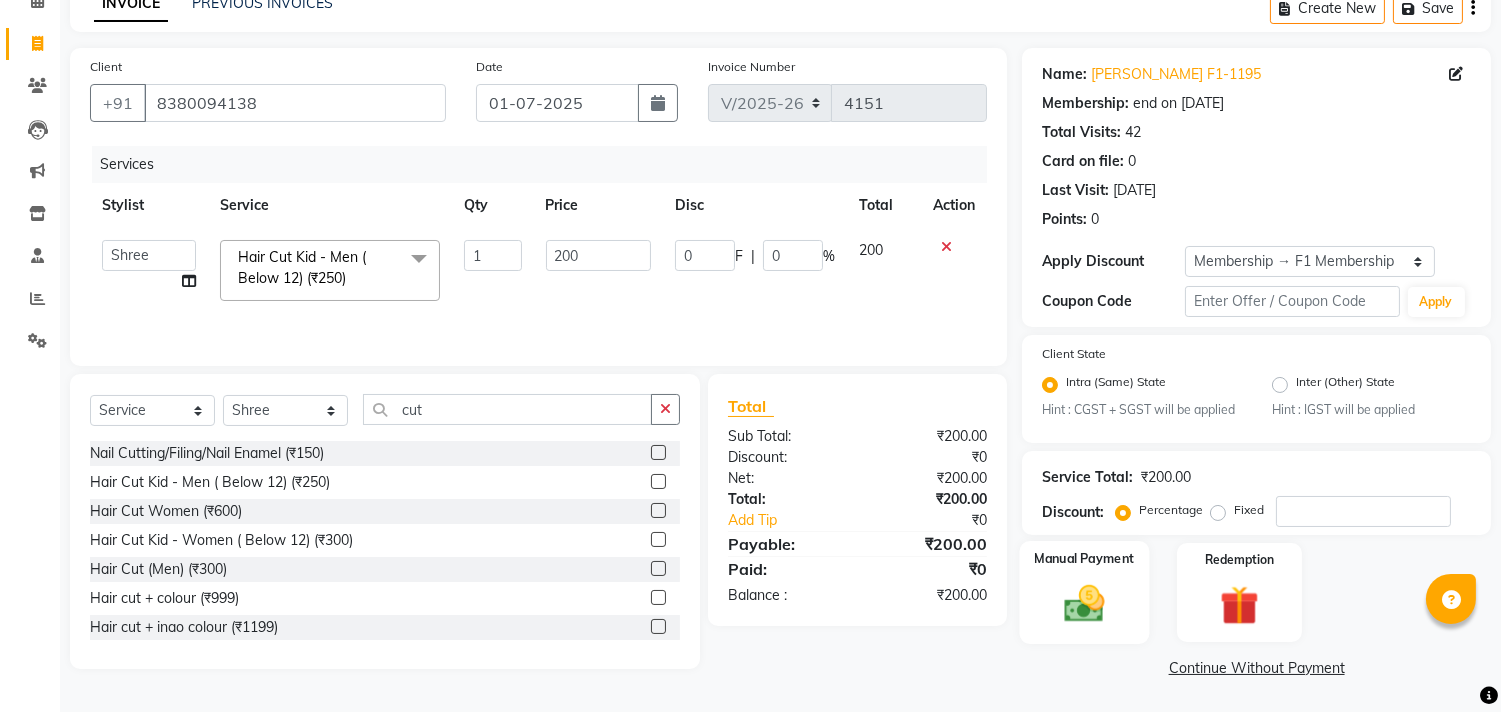 click 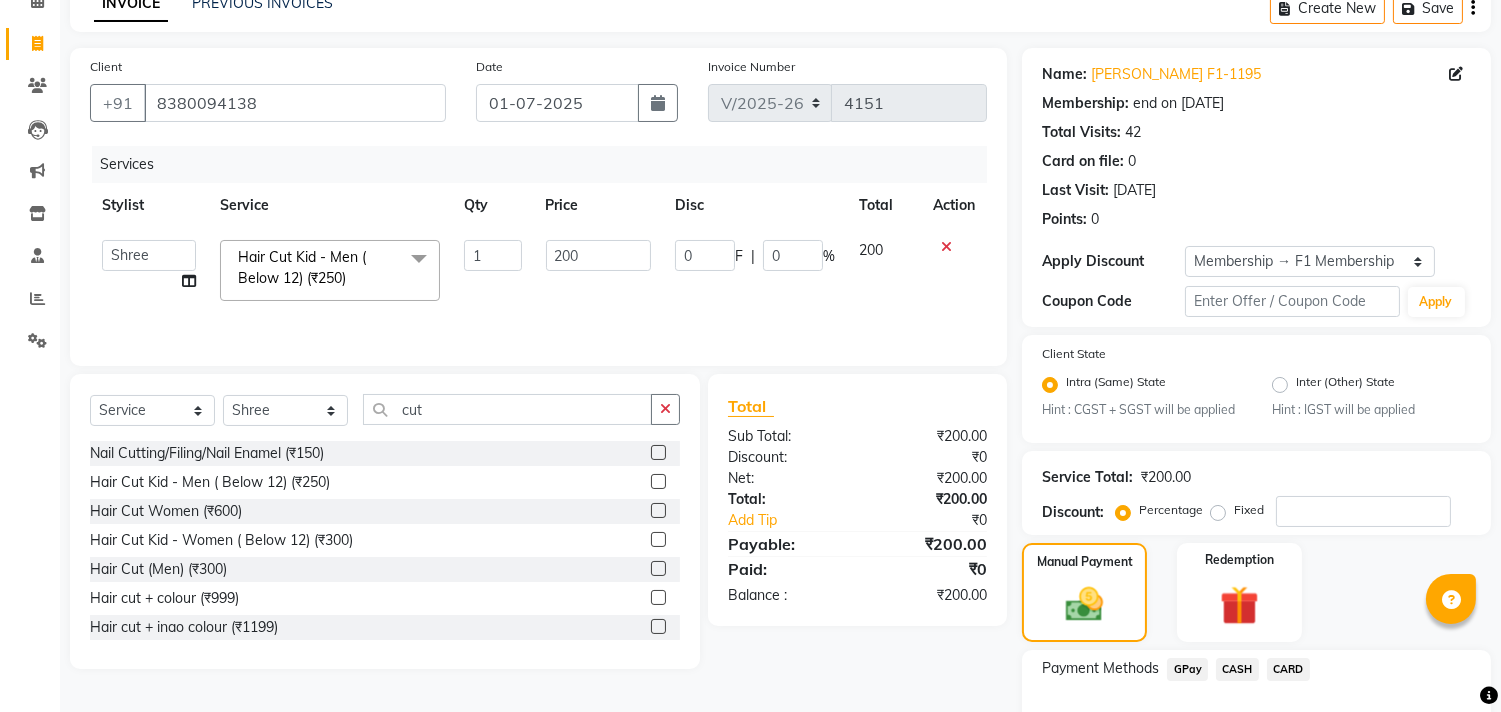 scroll, scrollTop: 231, scrollLeft: 0, axis: vertical 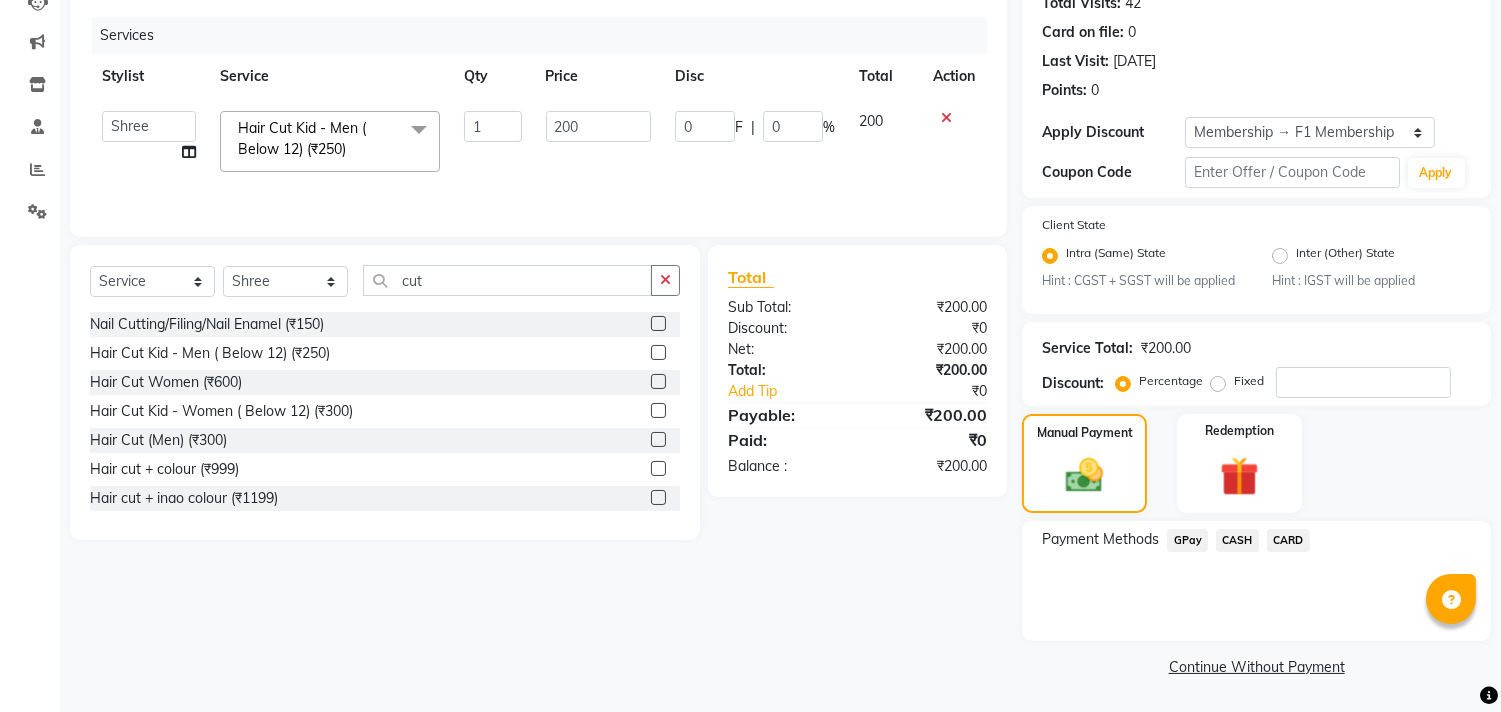click on "GPay" 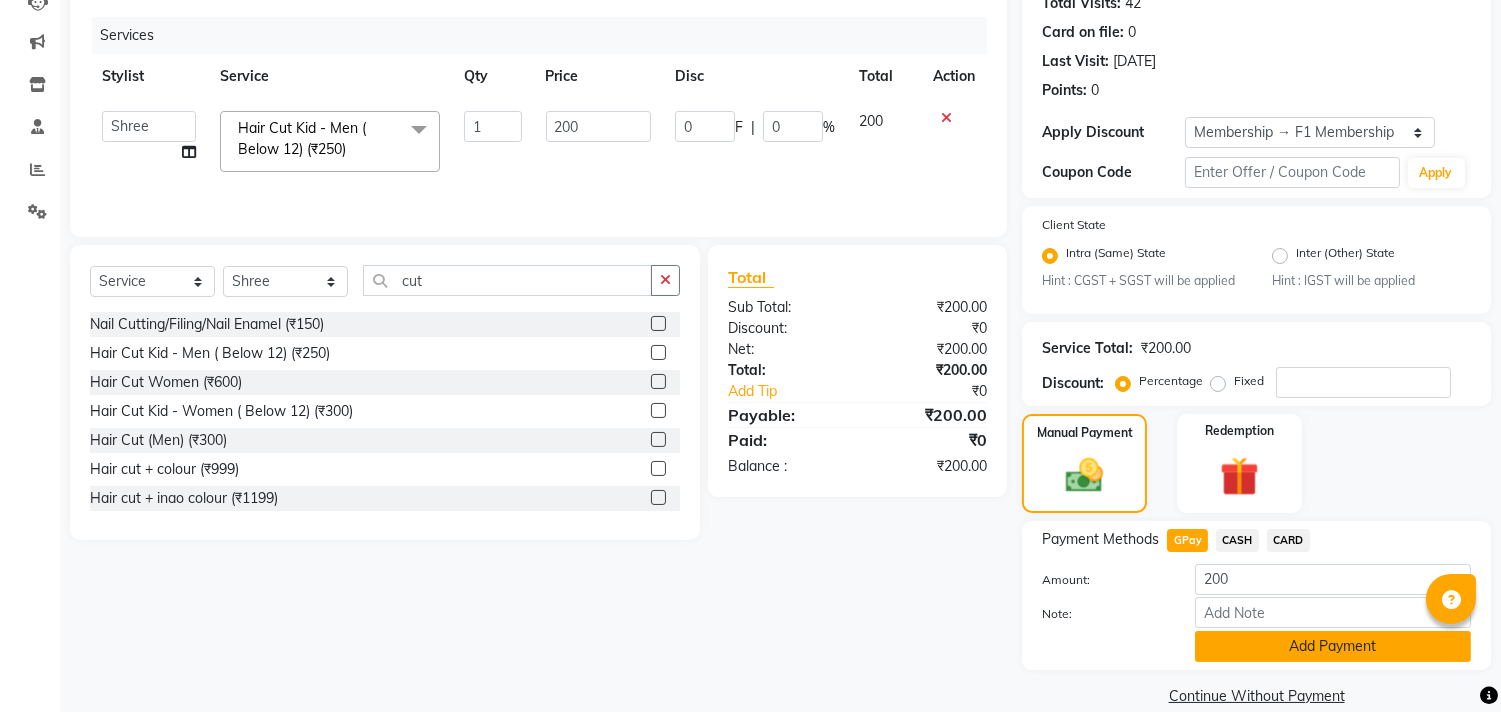 click on "Add Payment" 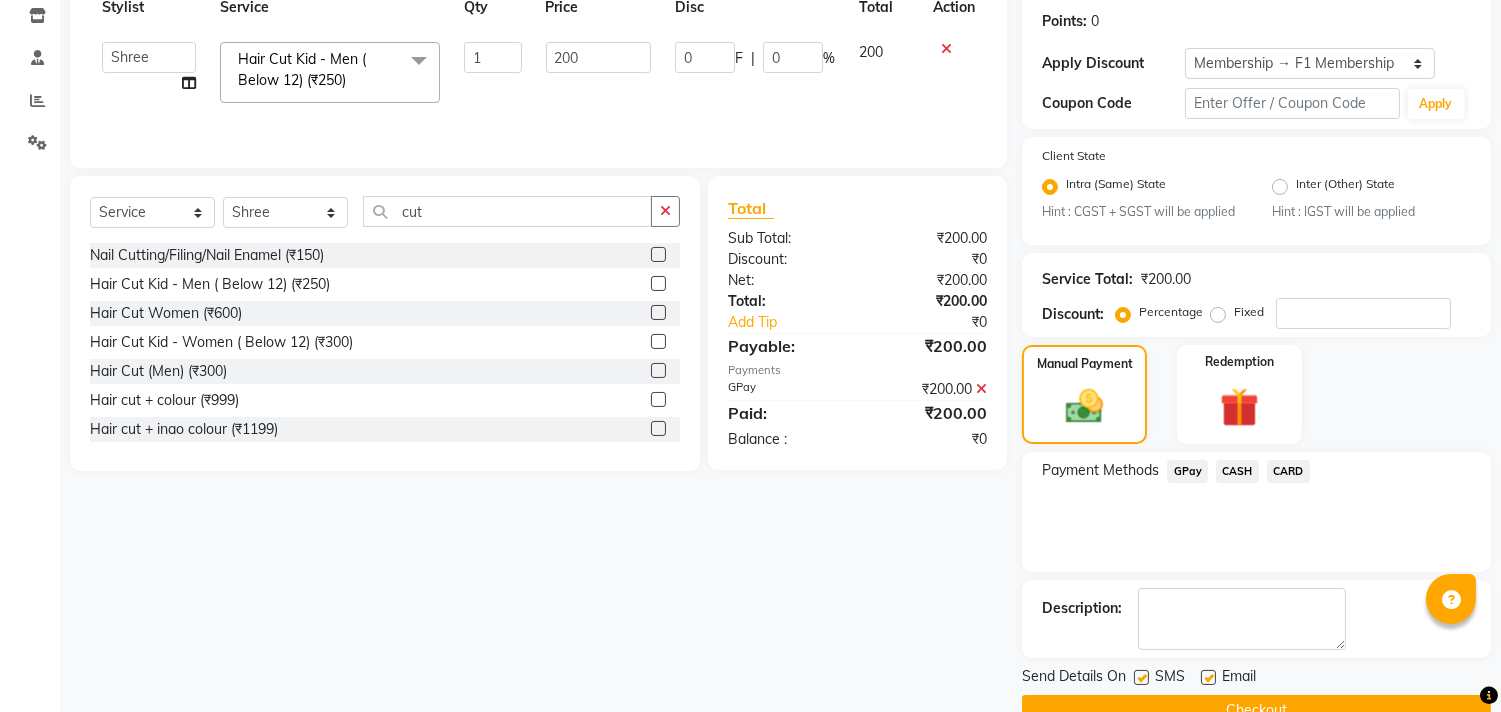 scroll, scrollTop: 344, scrollLeft: 0, axis: vertical 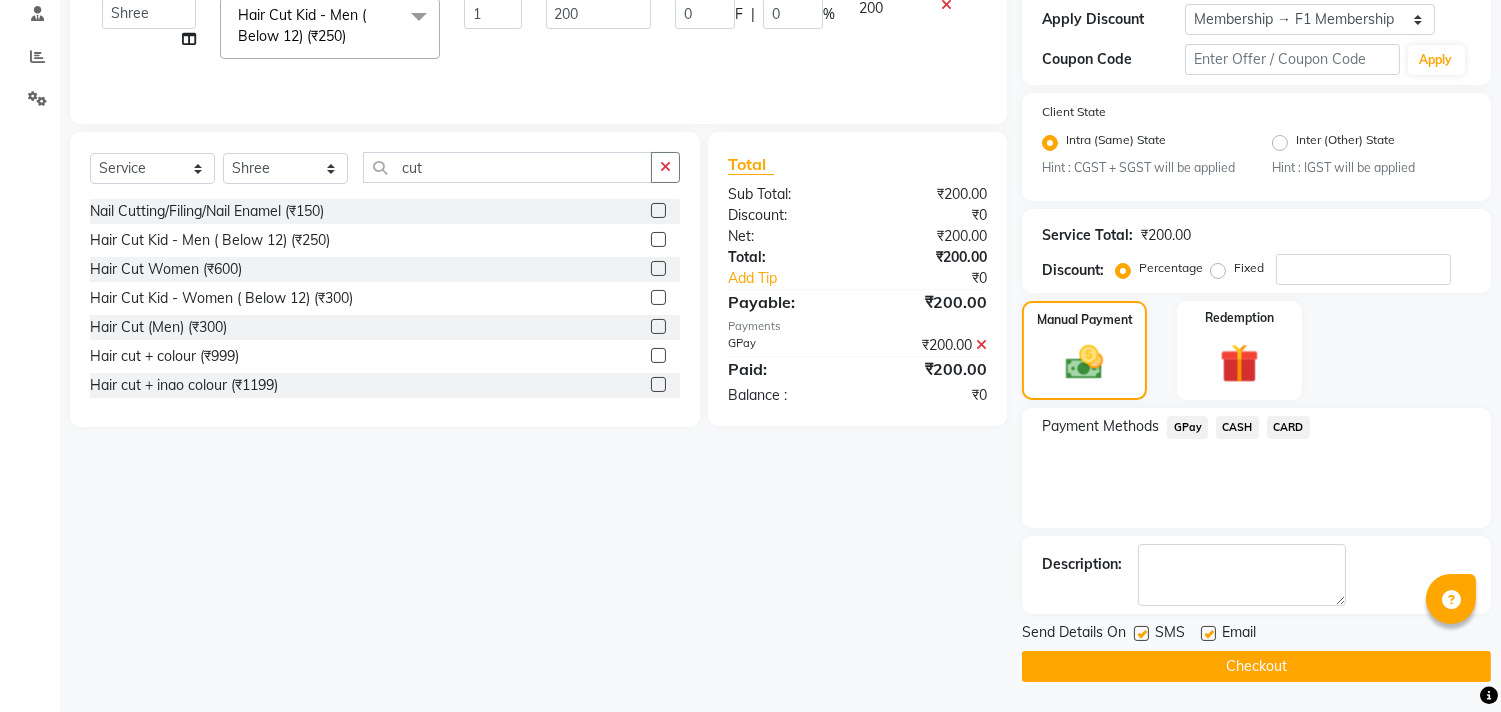 click 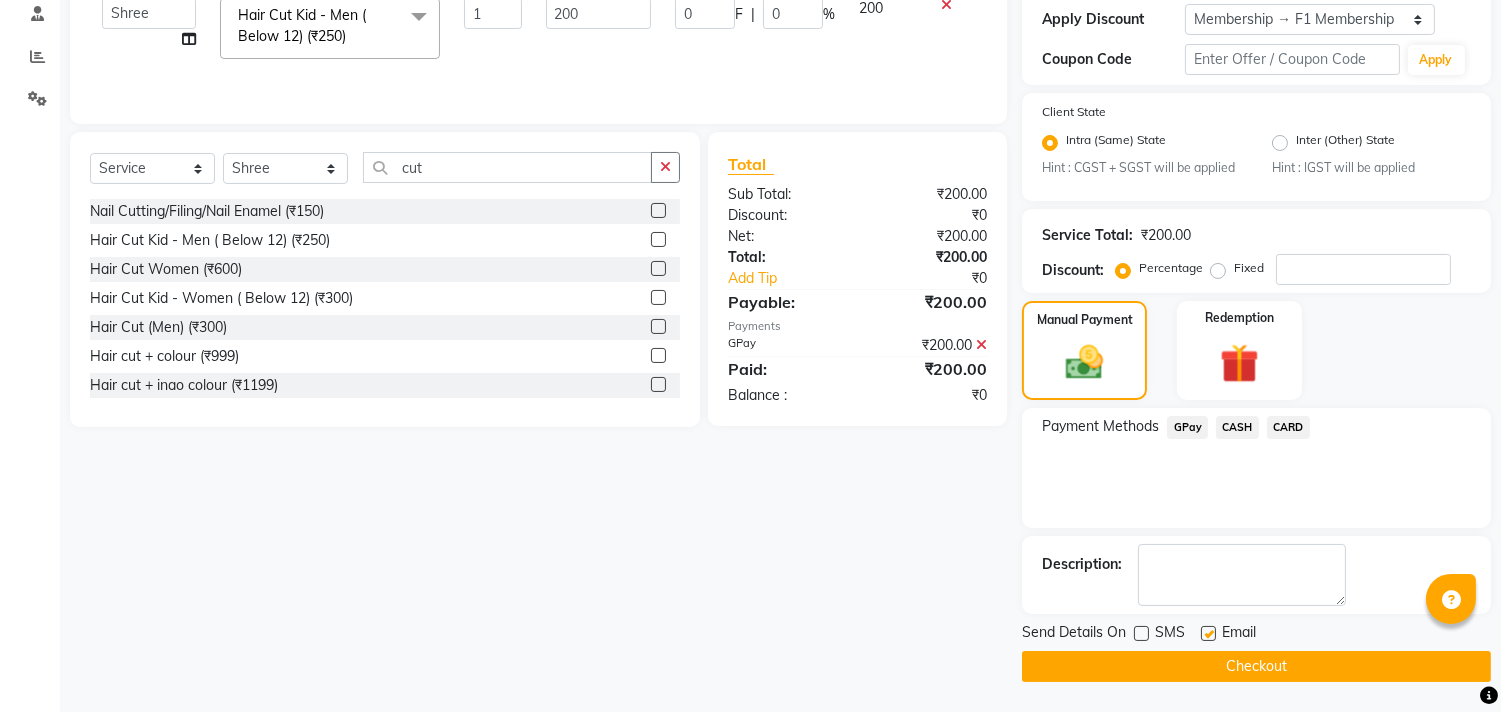 click on "Checkout" 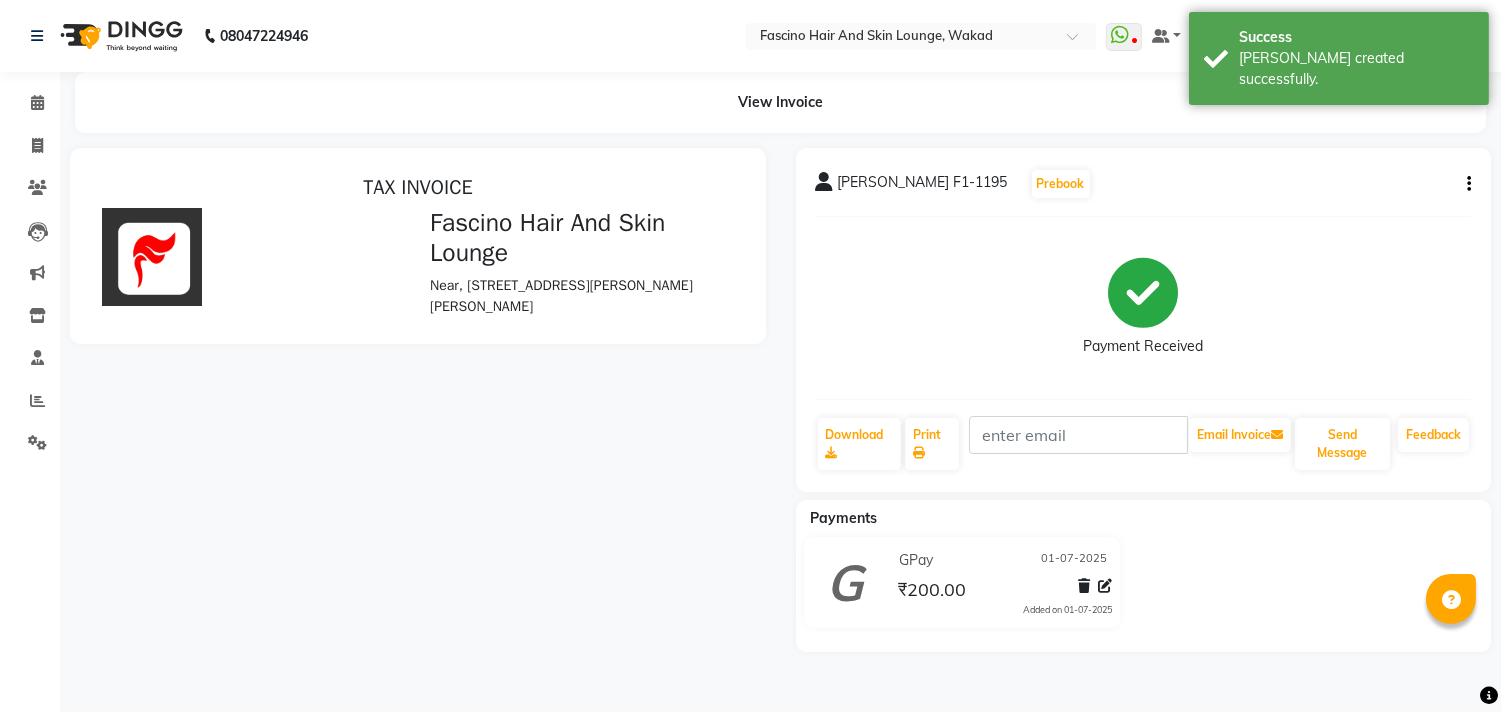 scroll, scrollTop: 0, scrollLeft: 0, axis: both 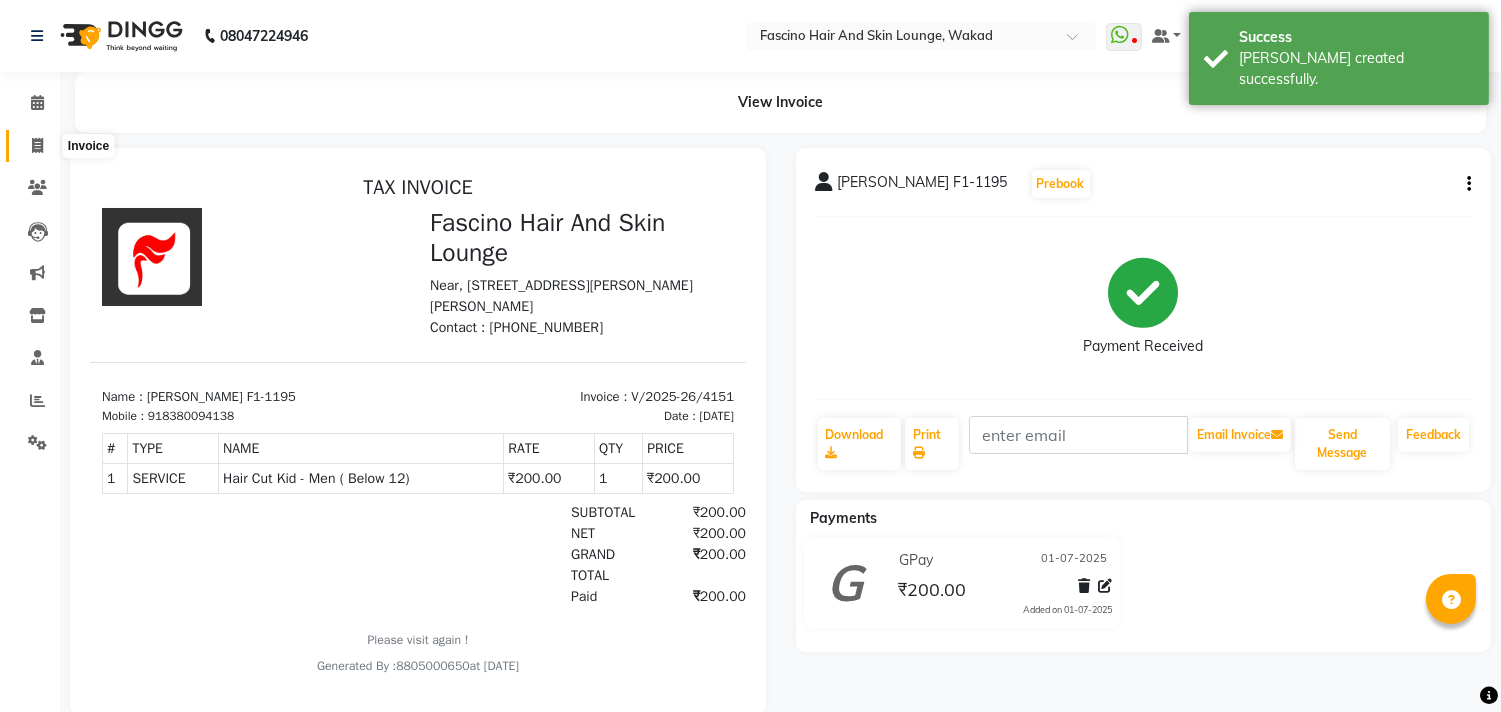click 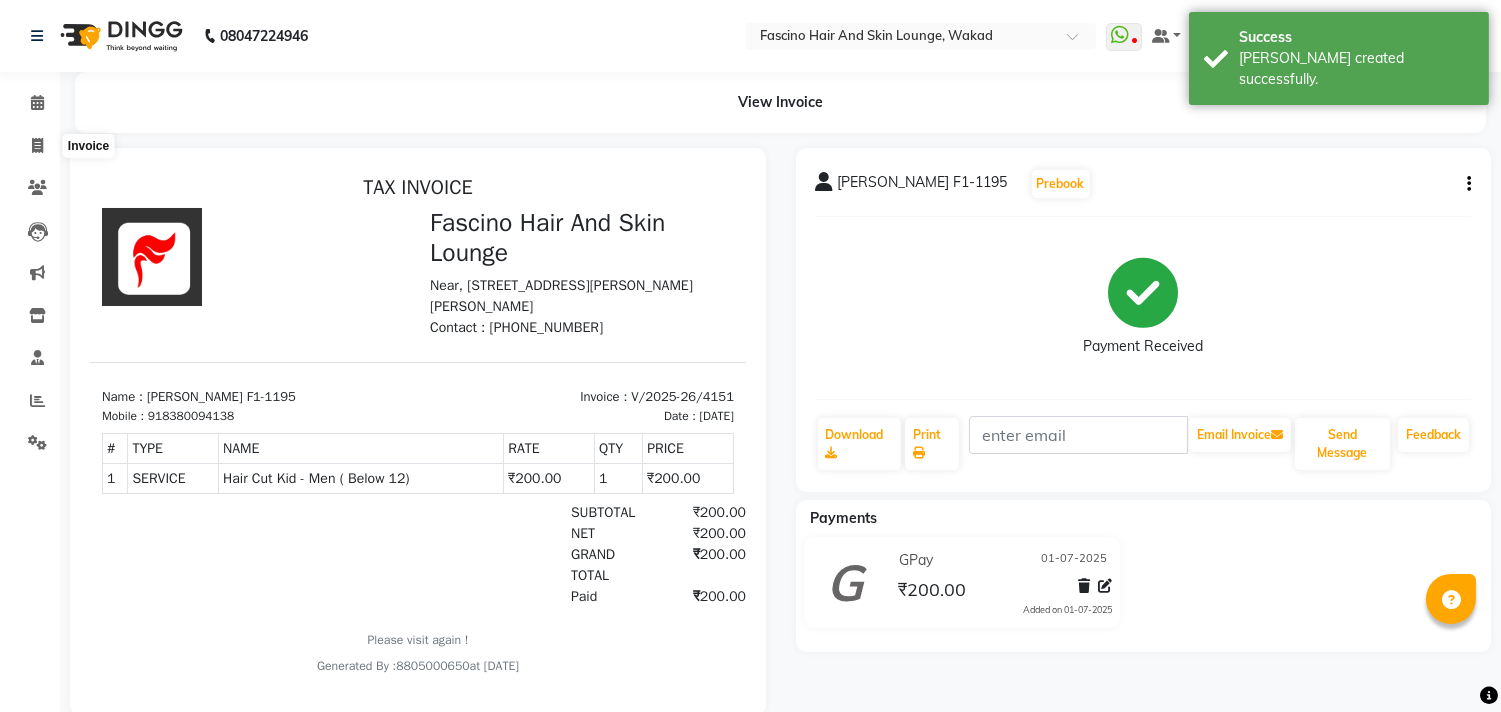 select on "service" 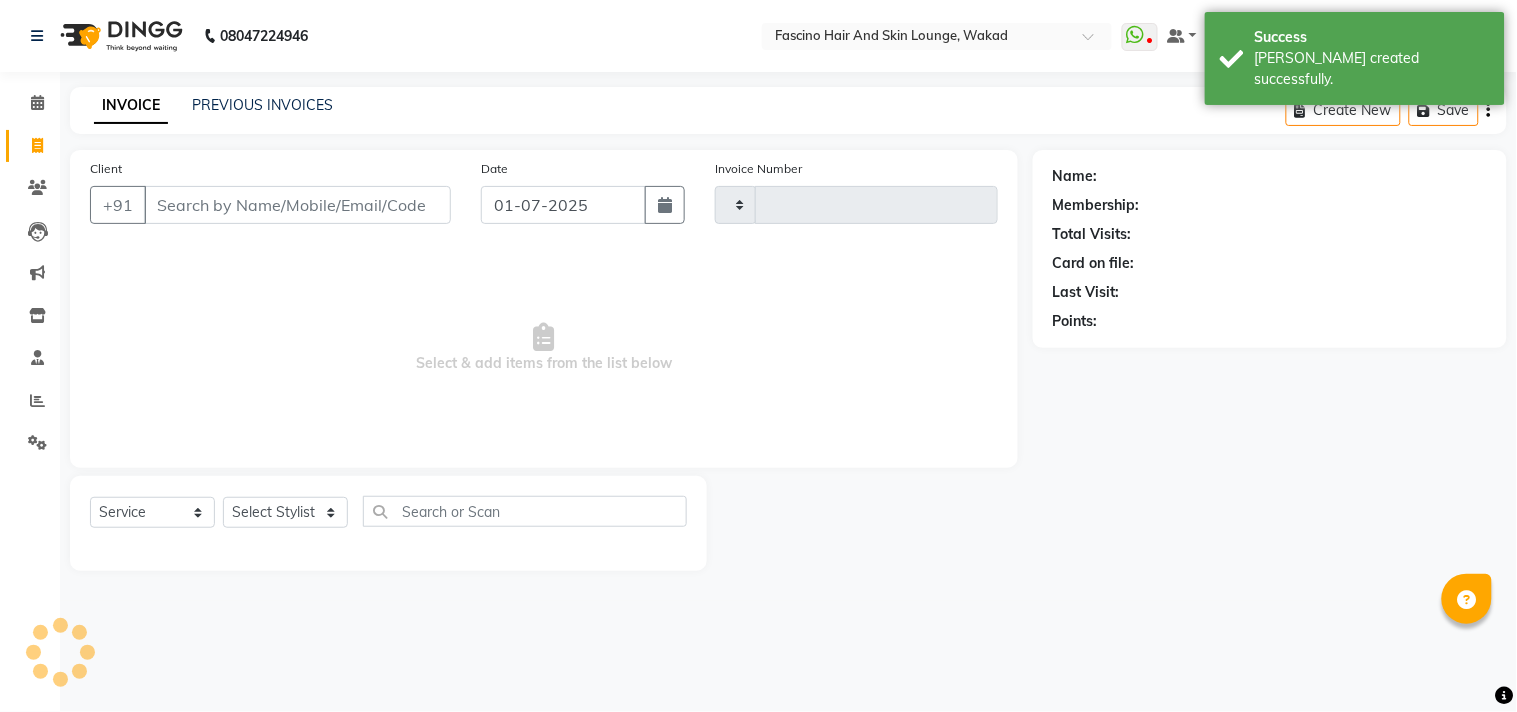 type on "4152" 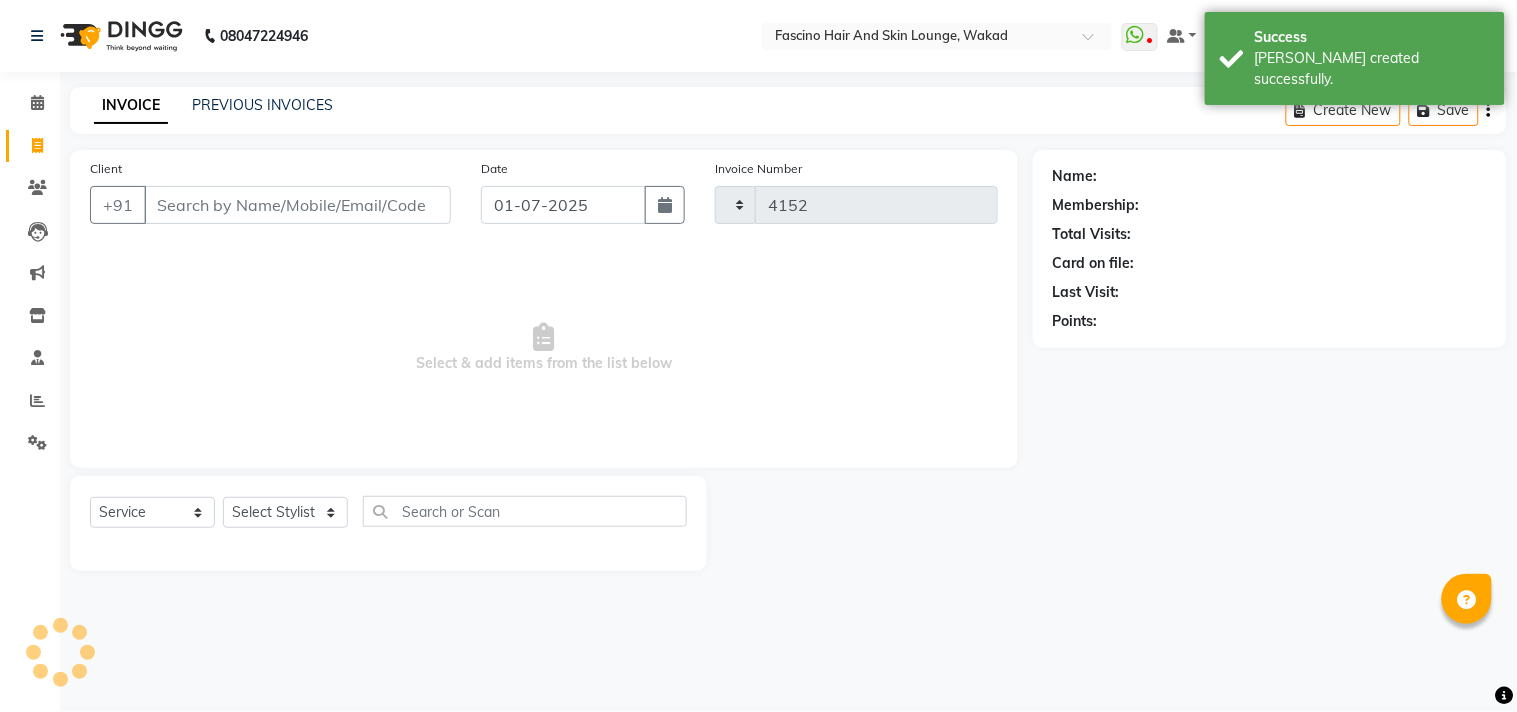 select on "126" 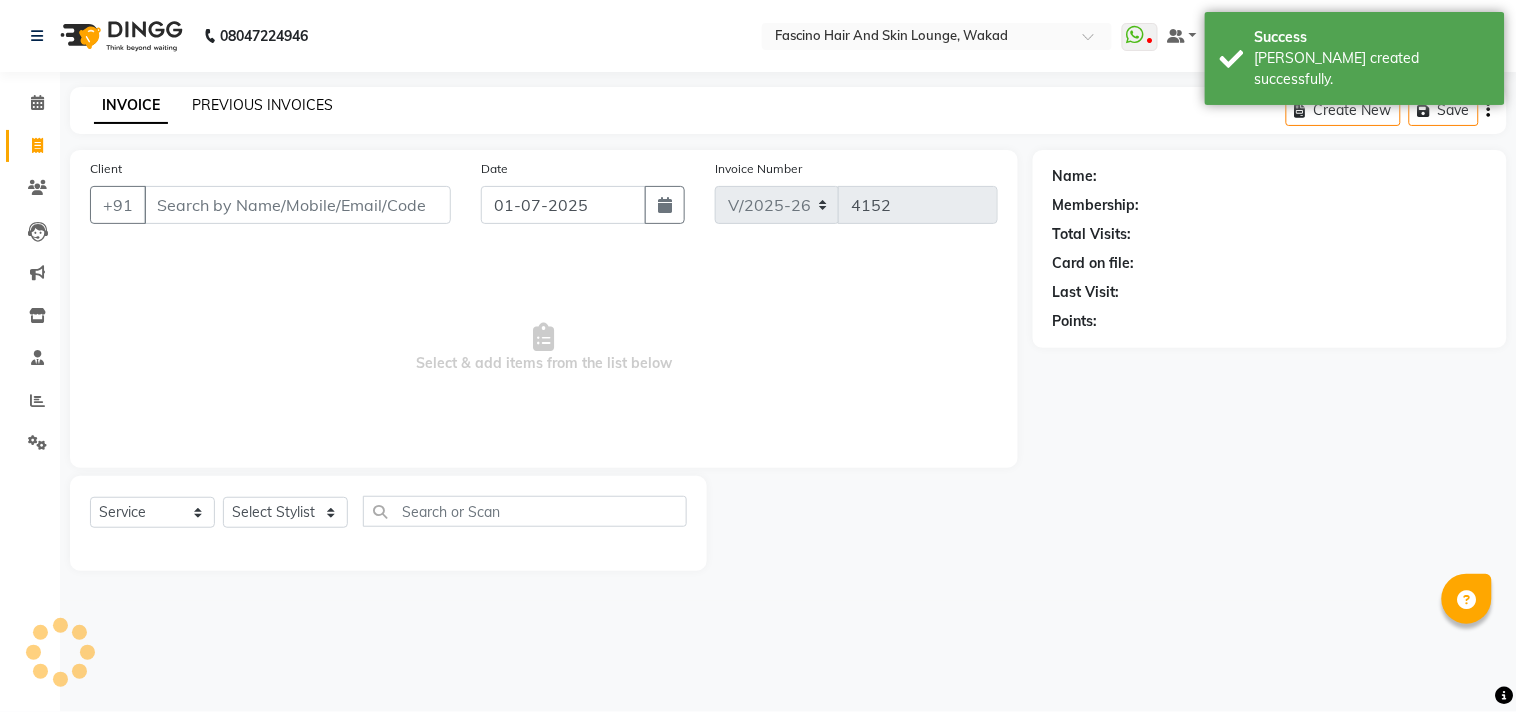 click on "PREVIOUS INVOICES" 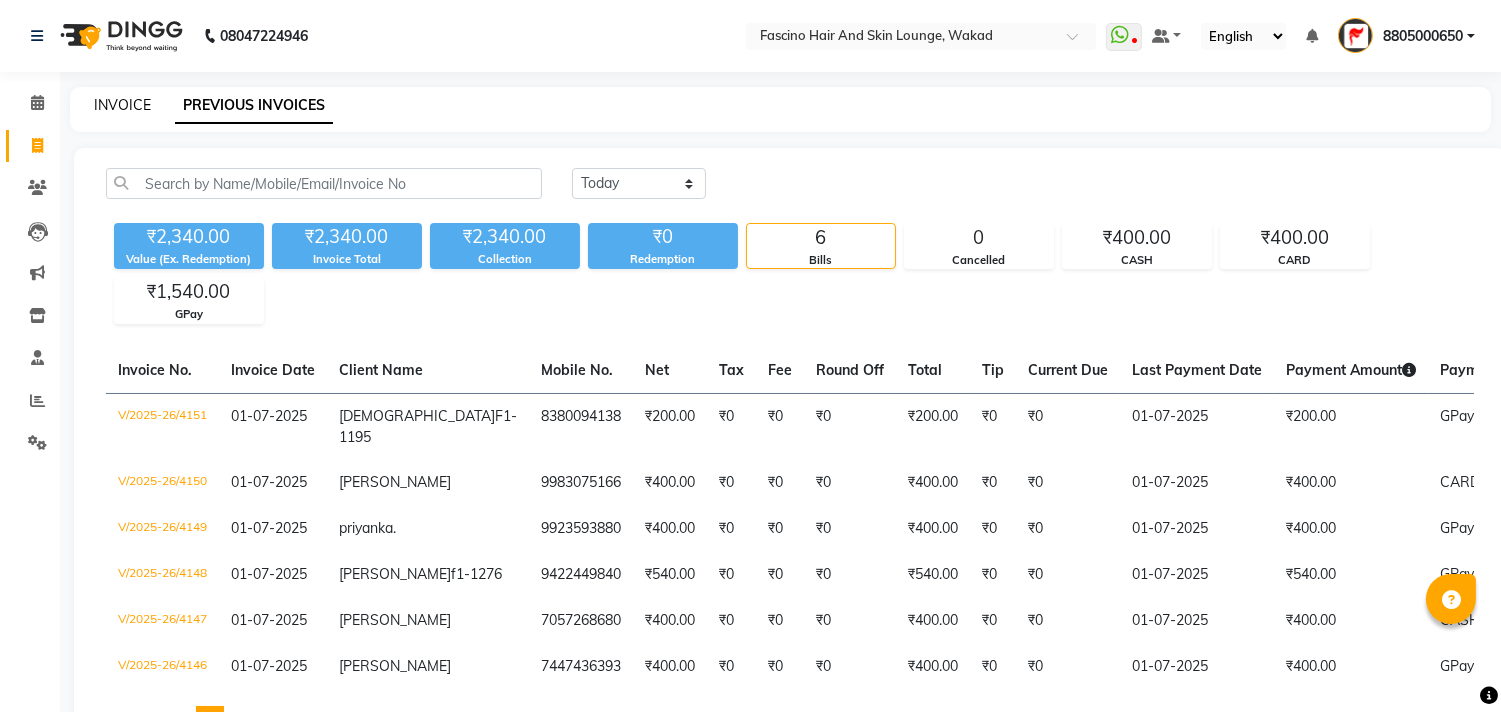 click on "INVOICE" 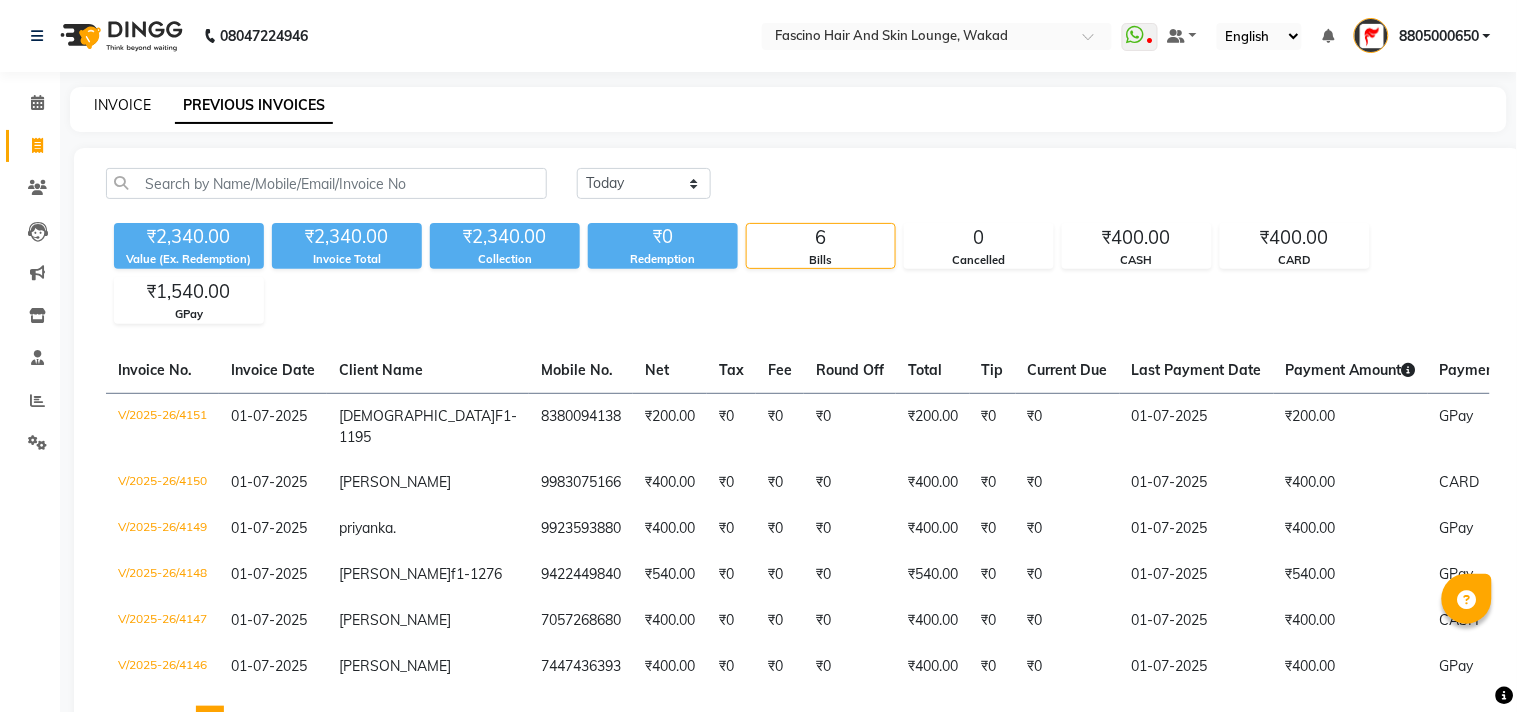 select on "126" 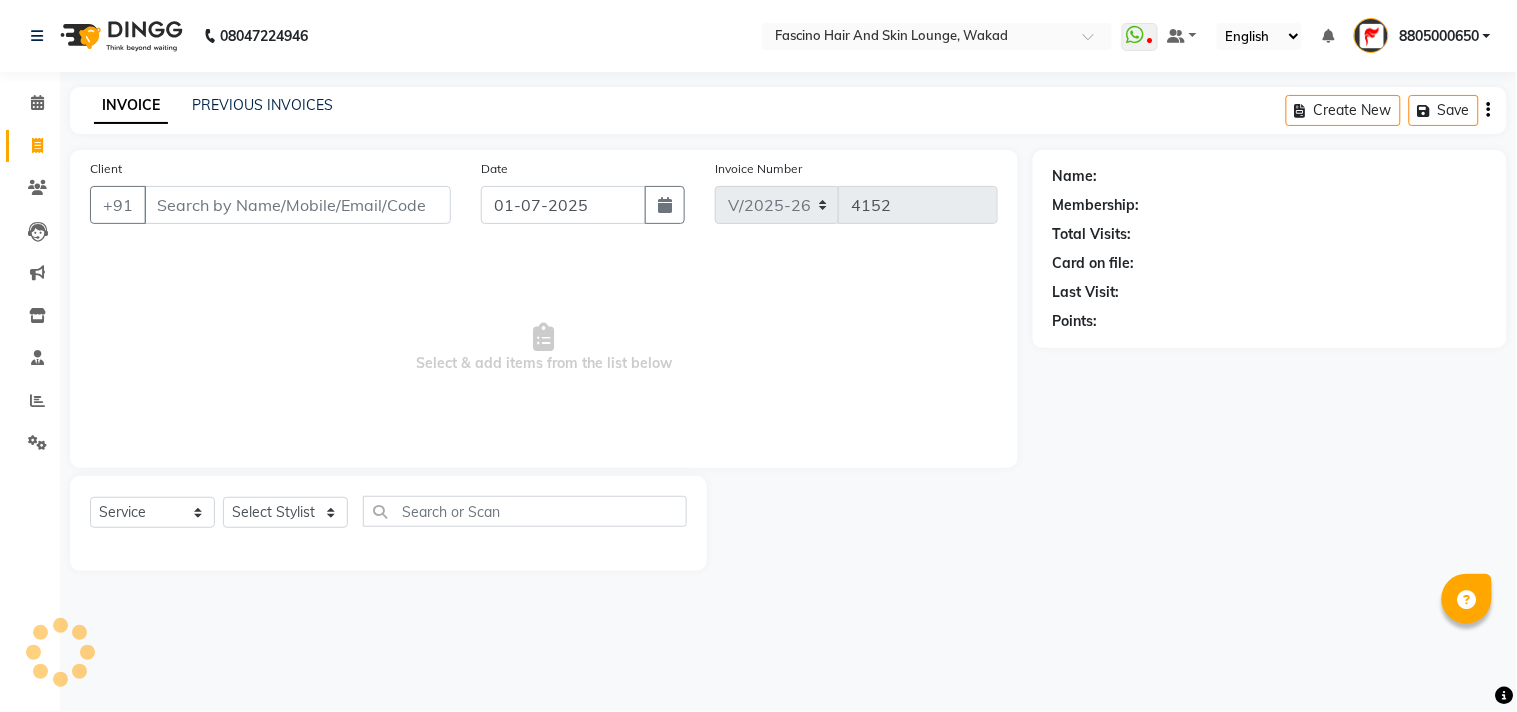 click on "Client" at bounding box center (297, 205) 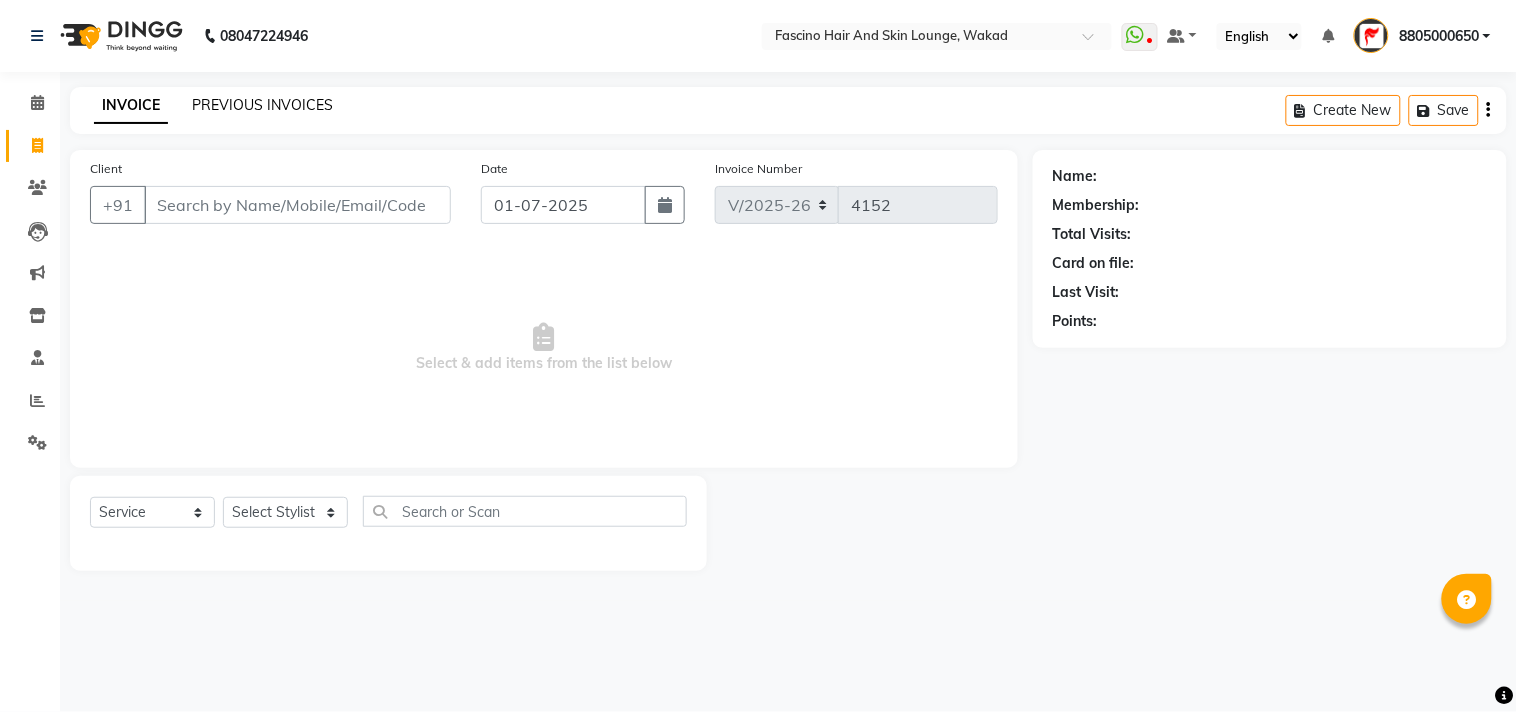 click on "PREVIOUS INVOICES" 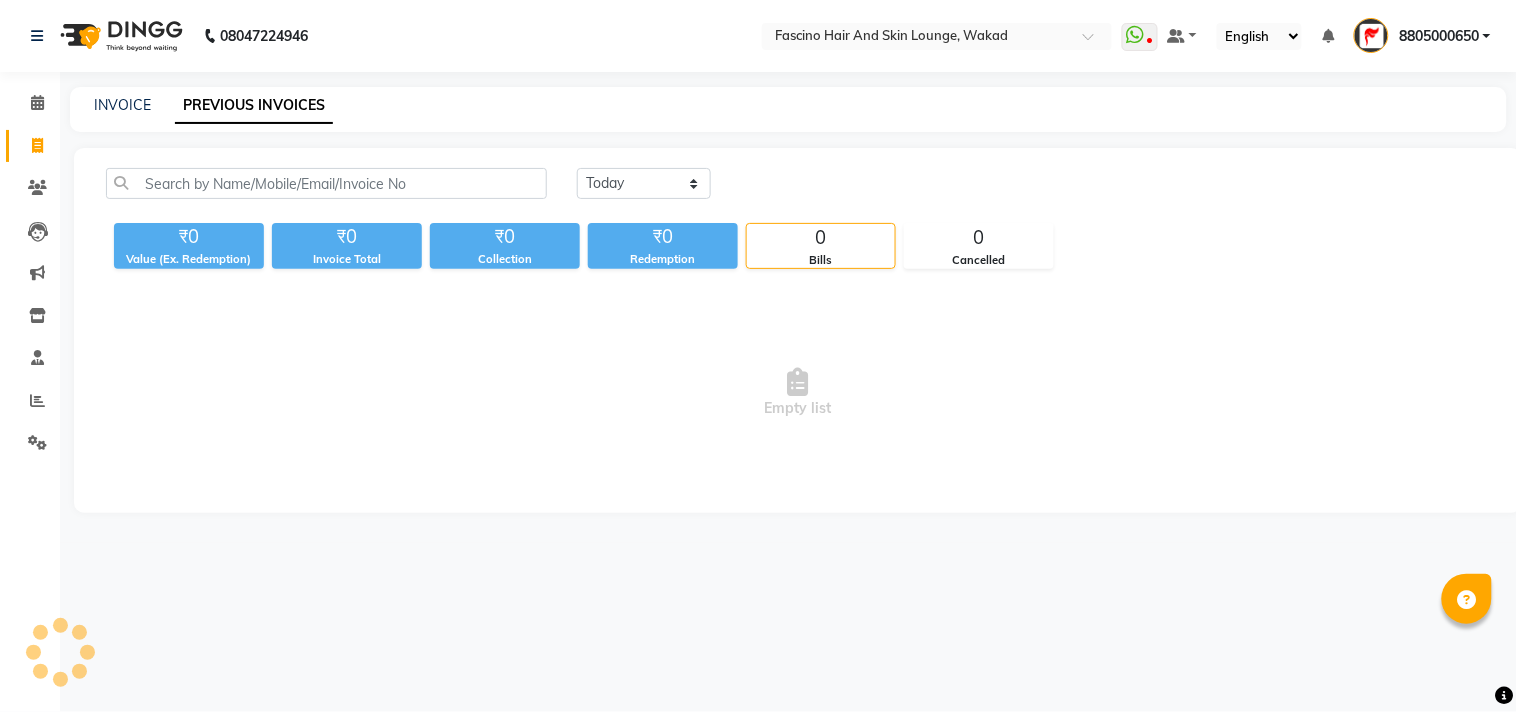 click on "PREVIOUS INVOICES" 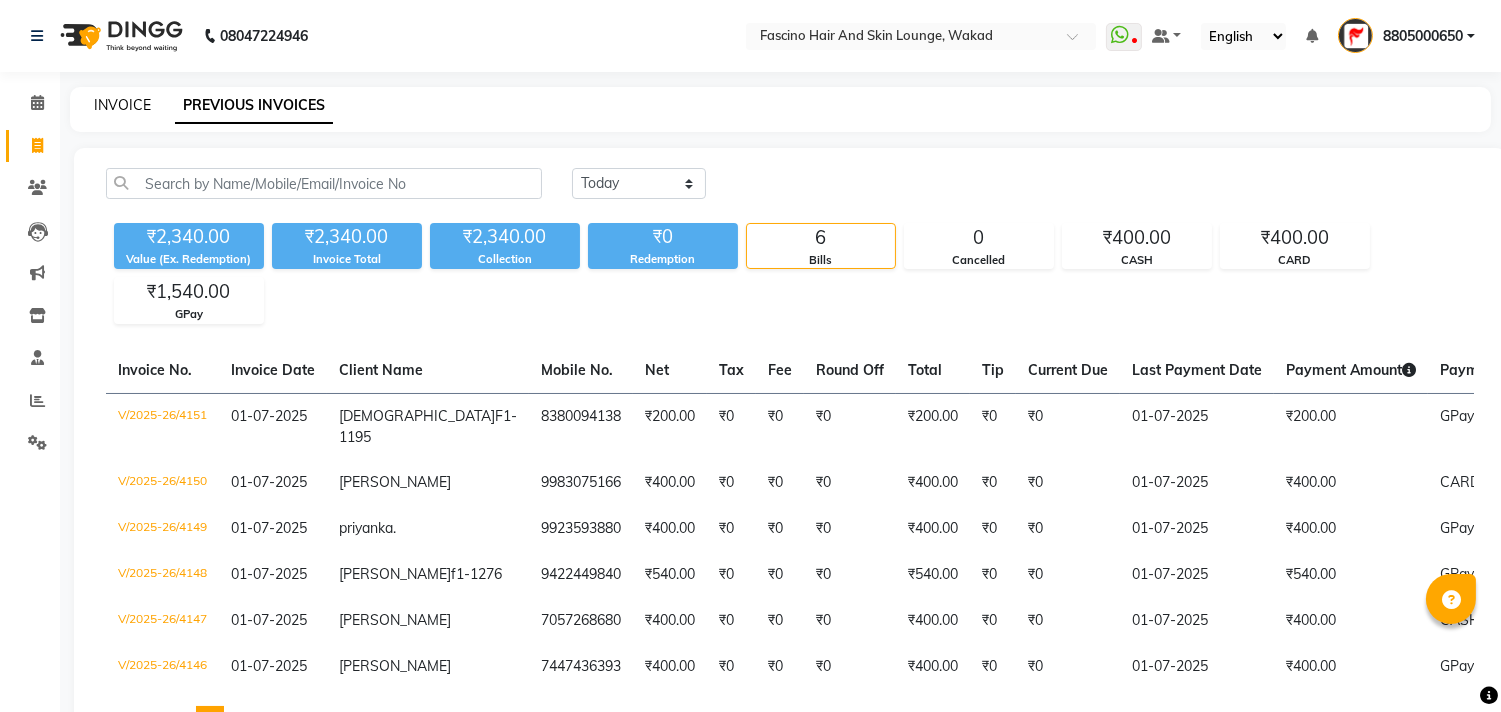 click on "INVOICE" 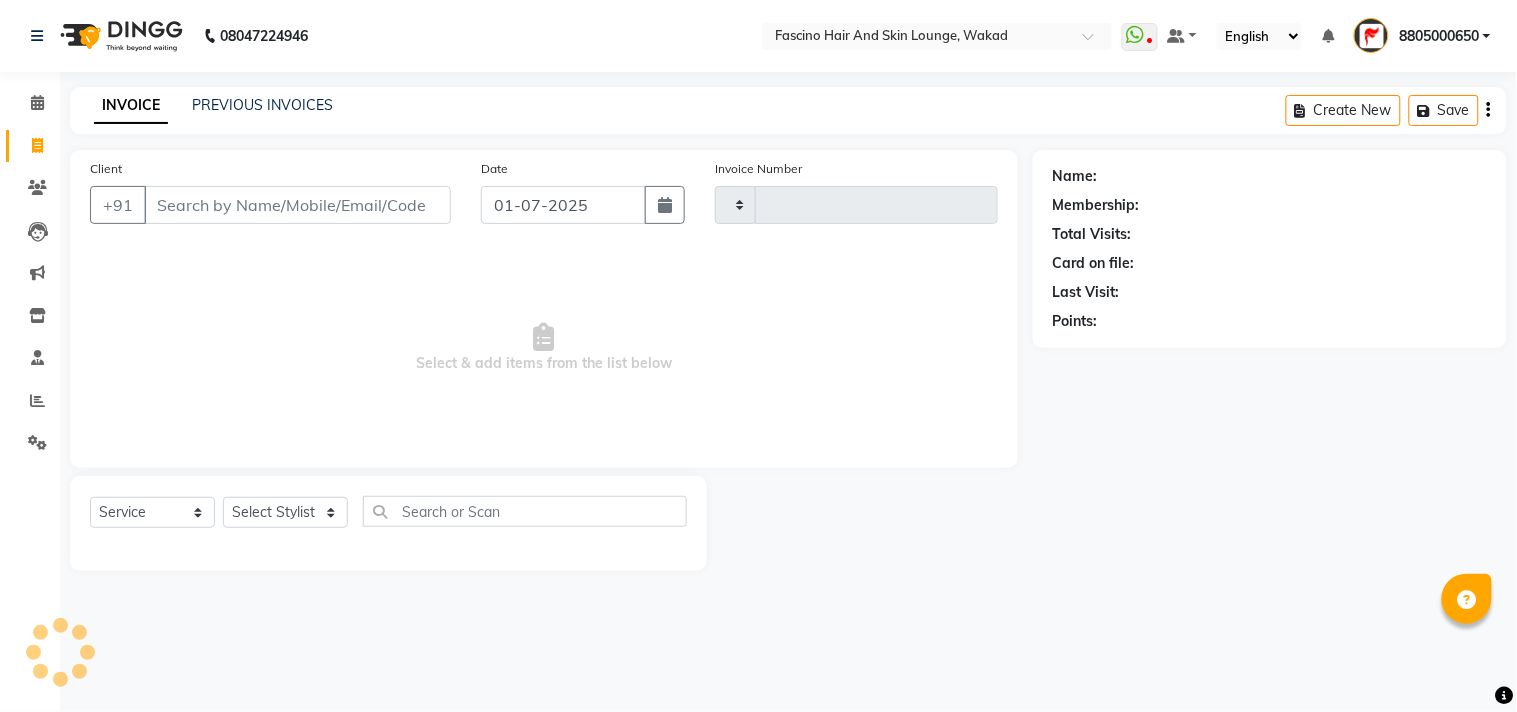 type on "4152" 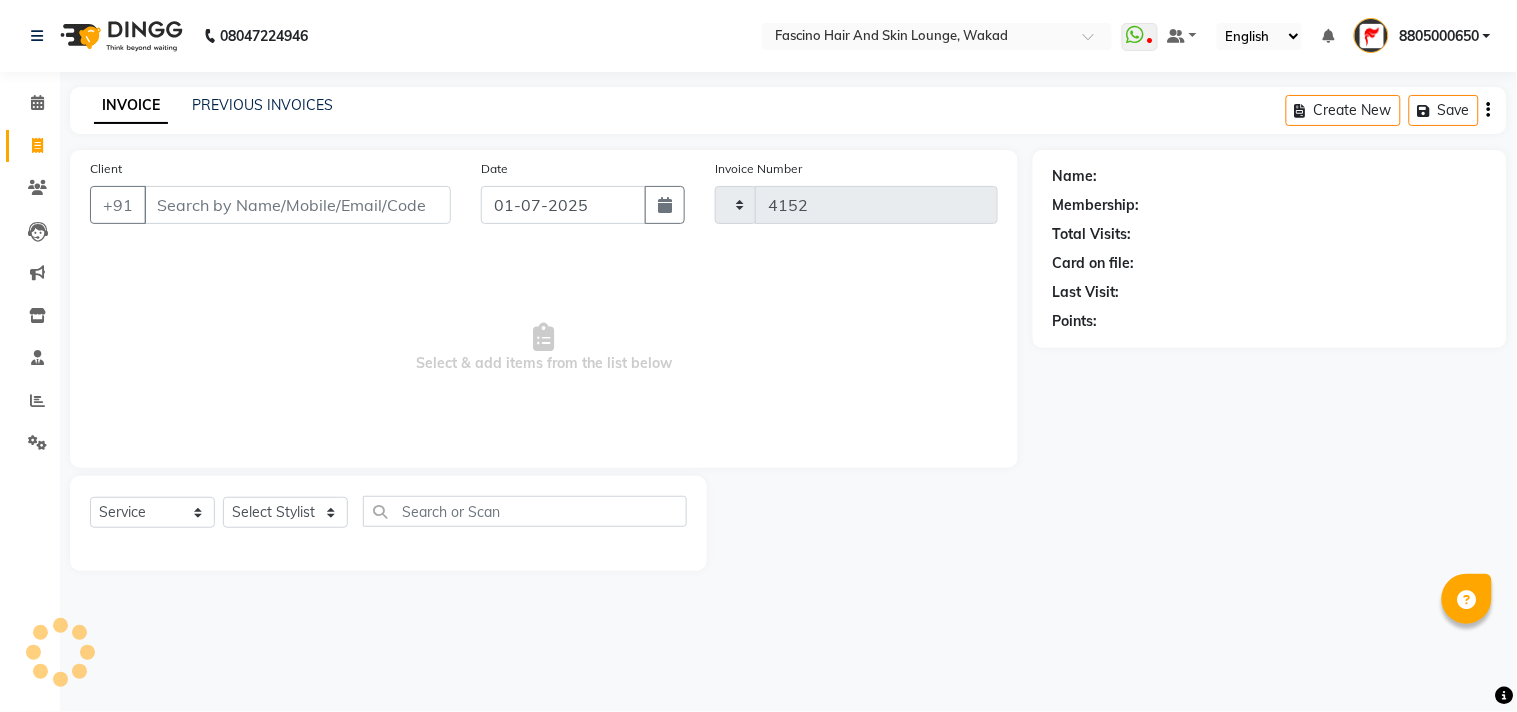 select on "126" 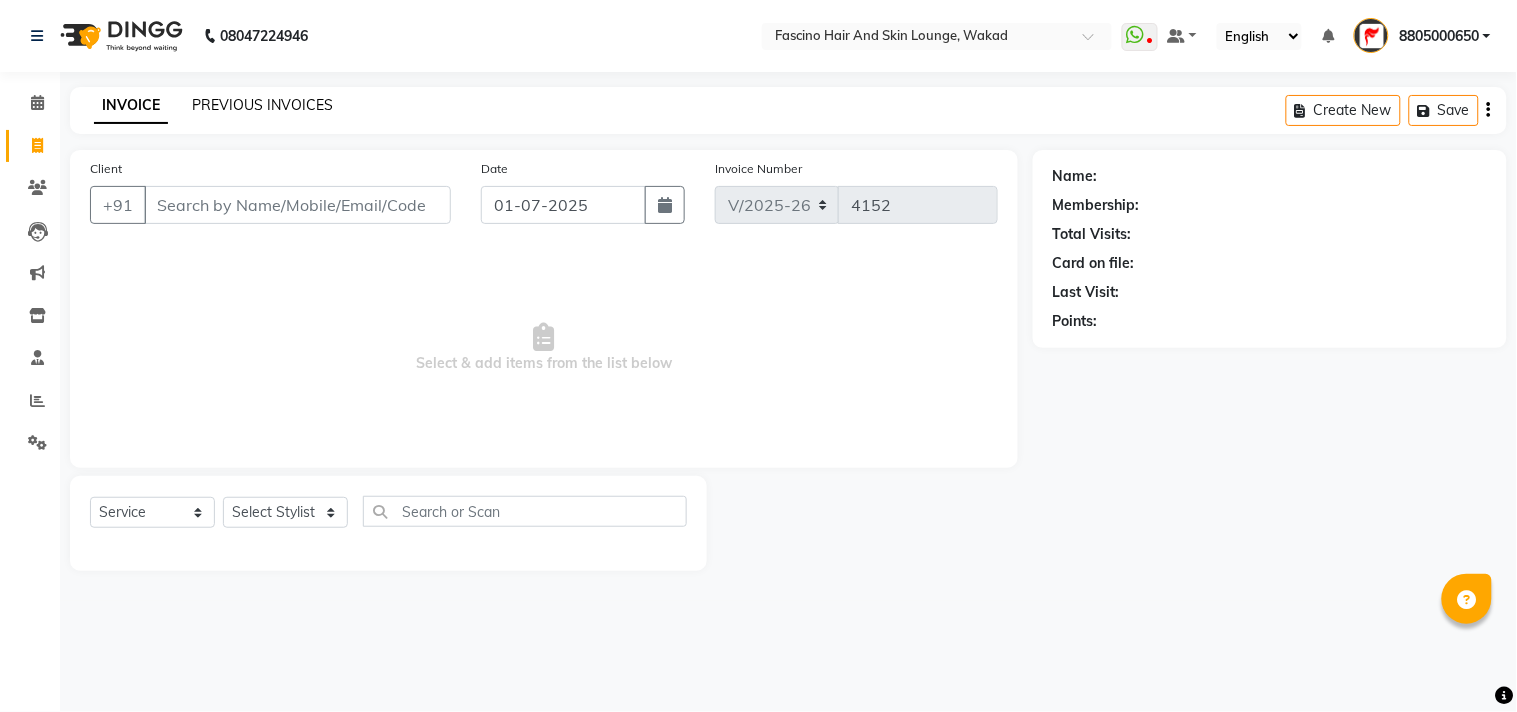 click on "PREVIOUS INVOICES" 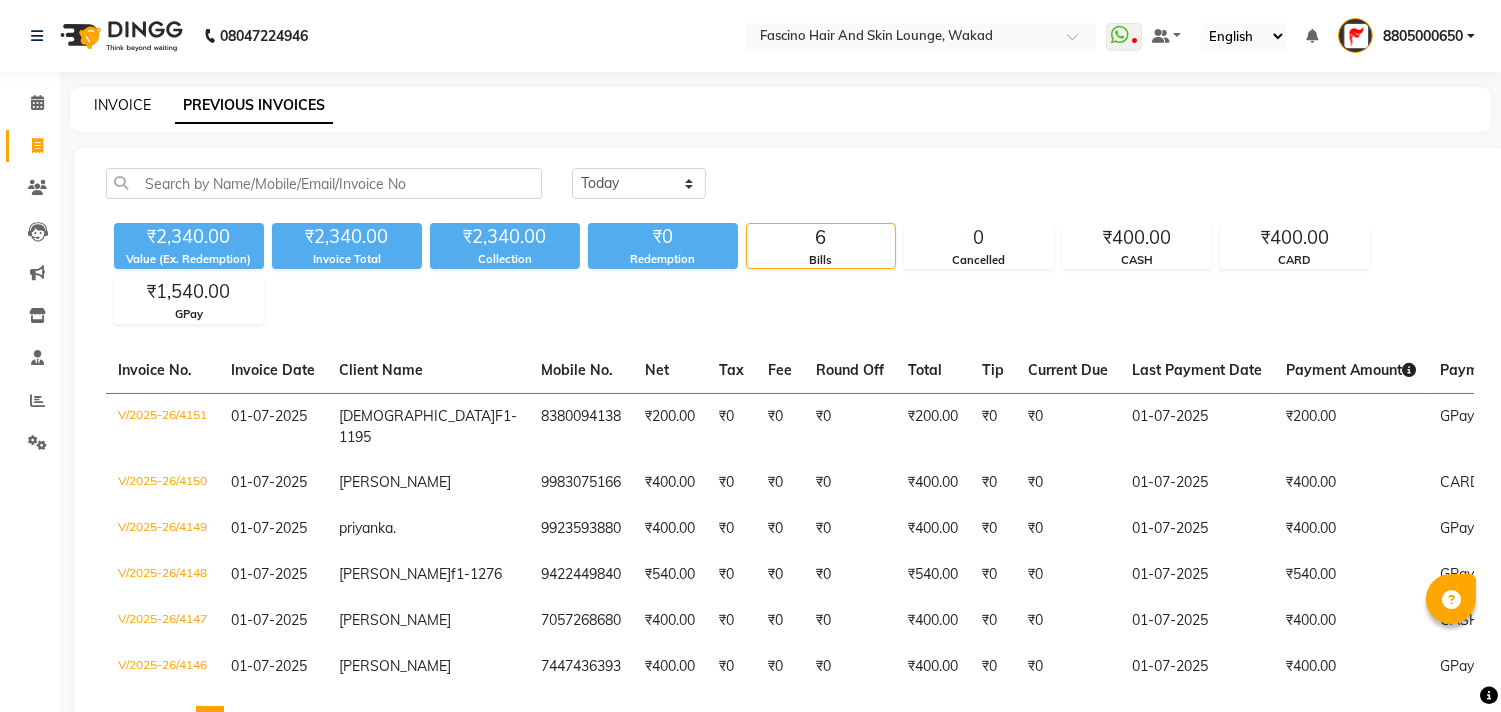 click on "INVOICE" 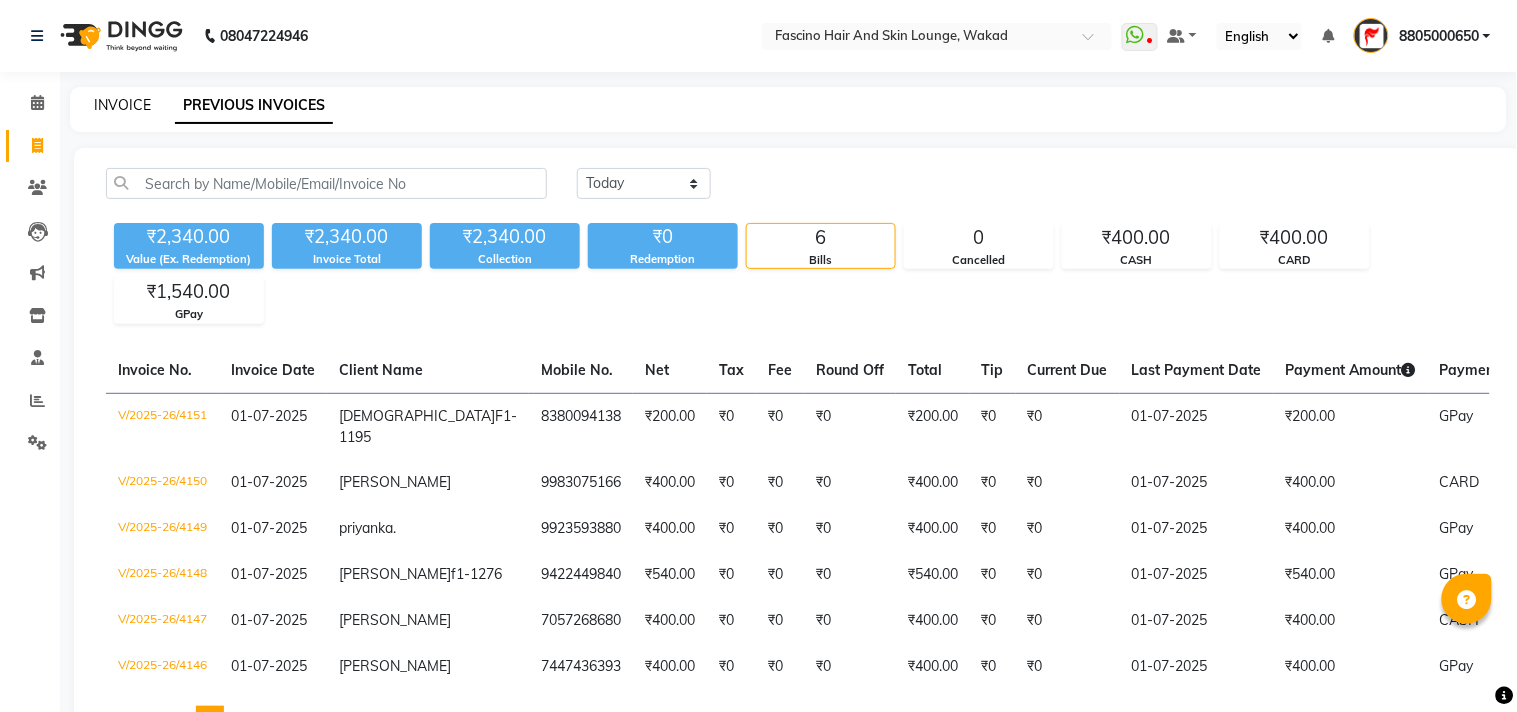 select on "126" 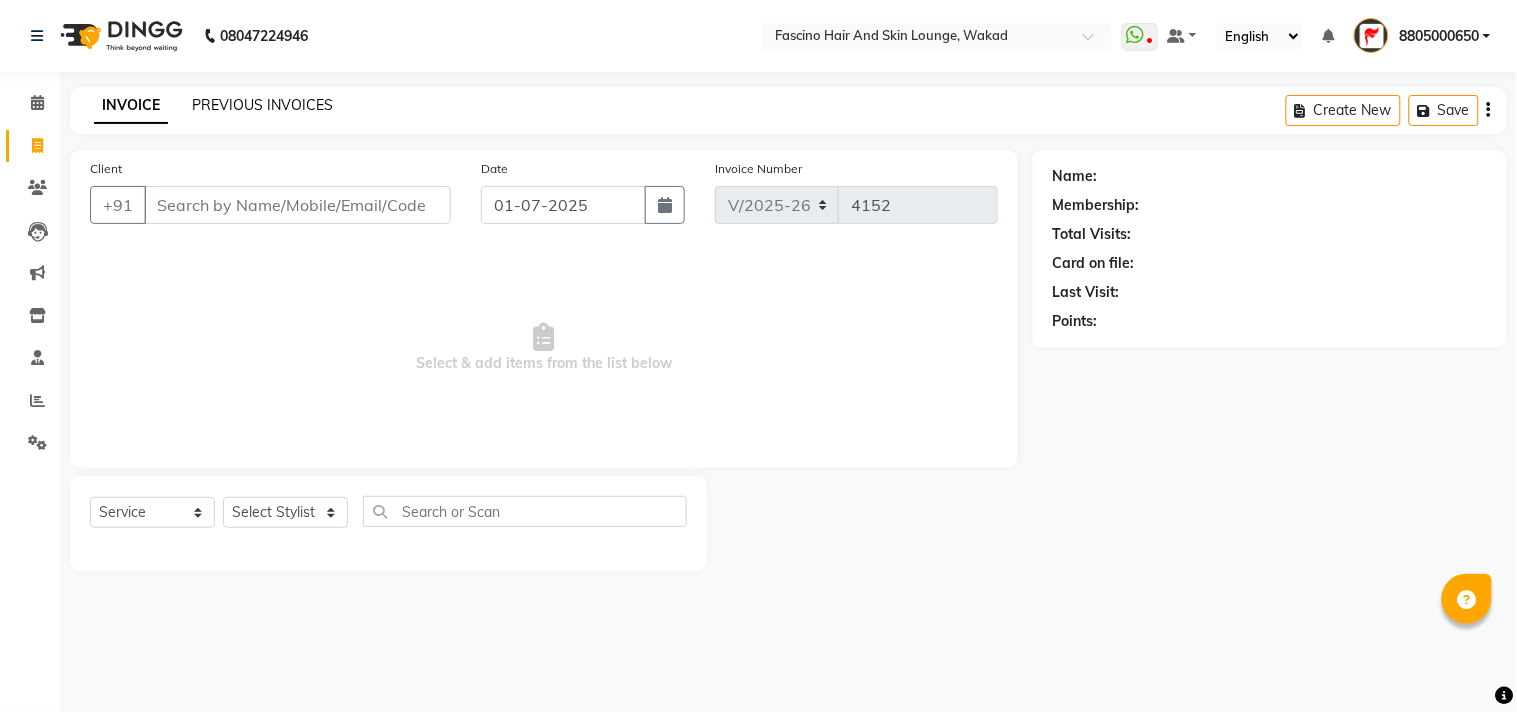 click on "PREVIOUS INVOICES" 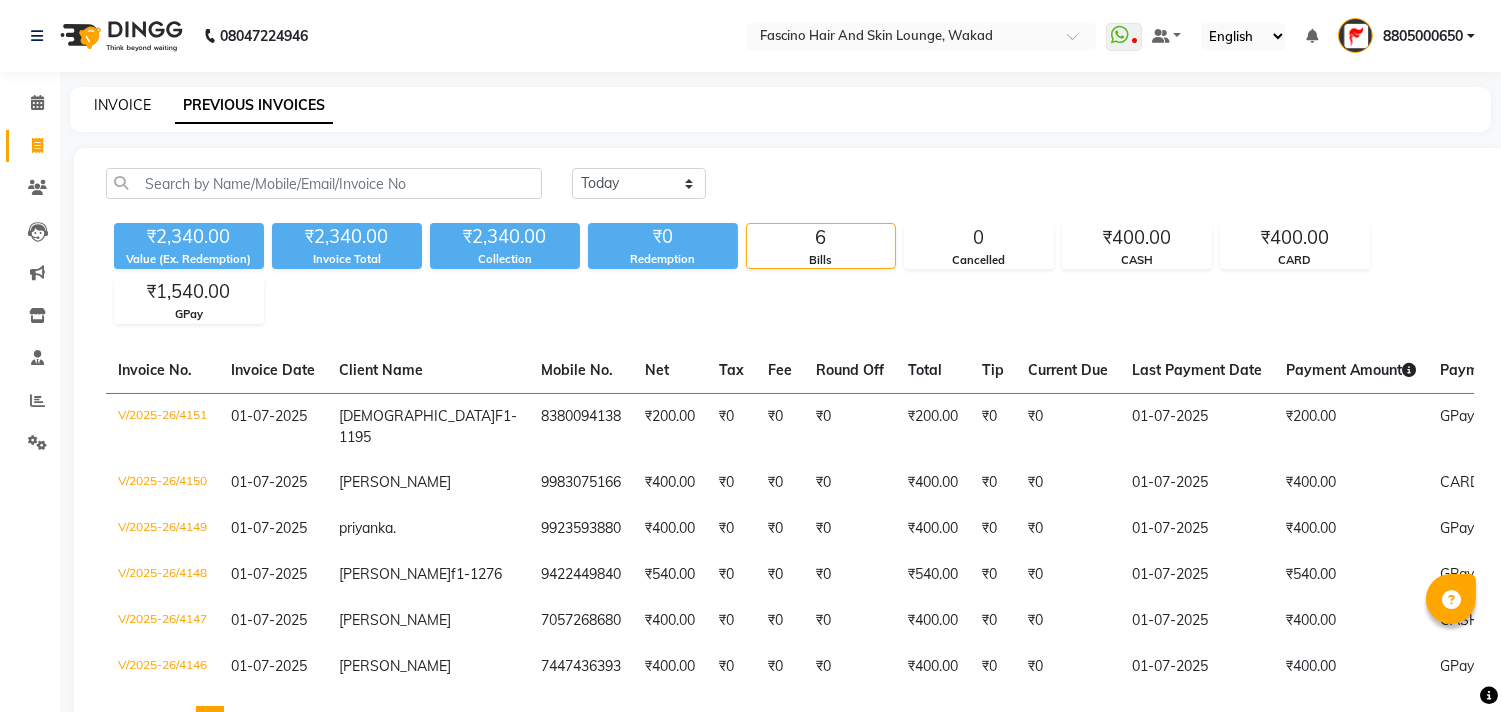 click on "INVOICE" 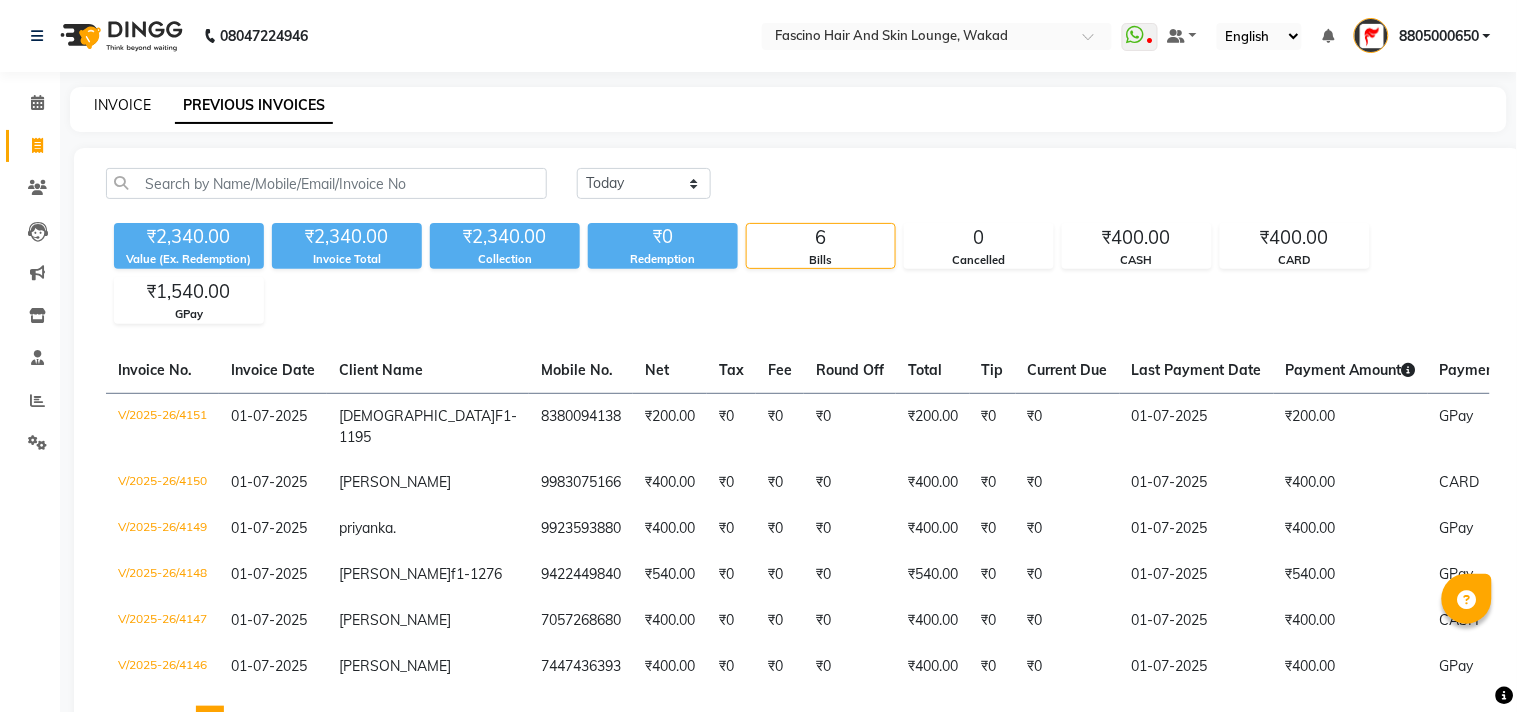 select on "126" 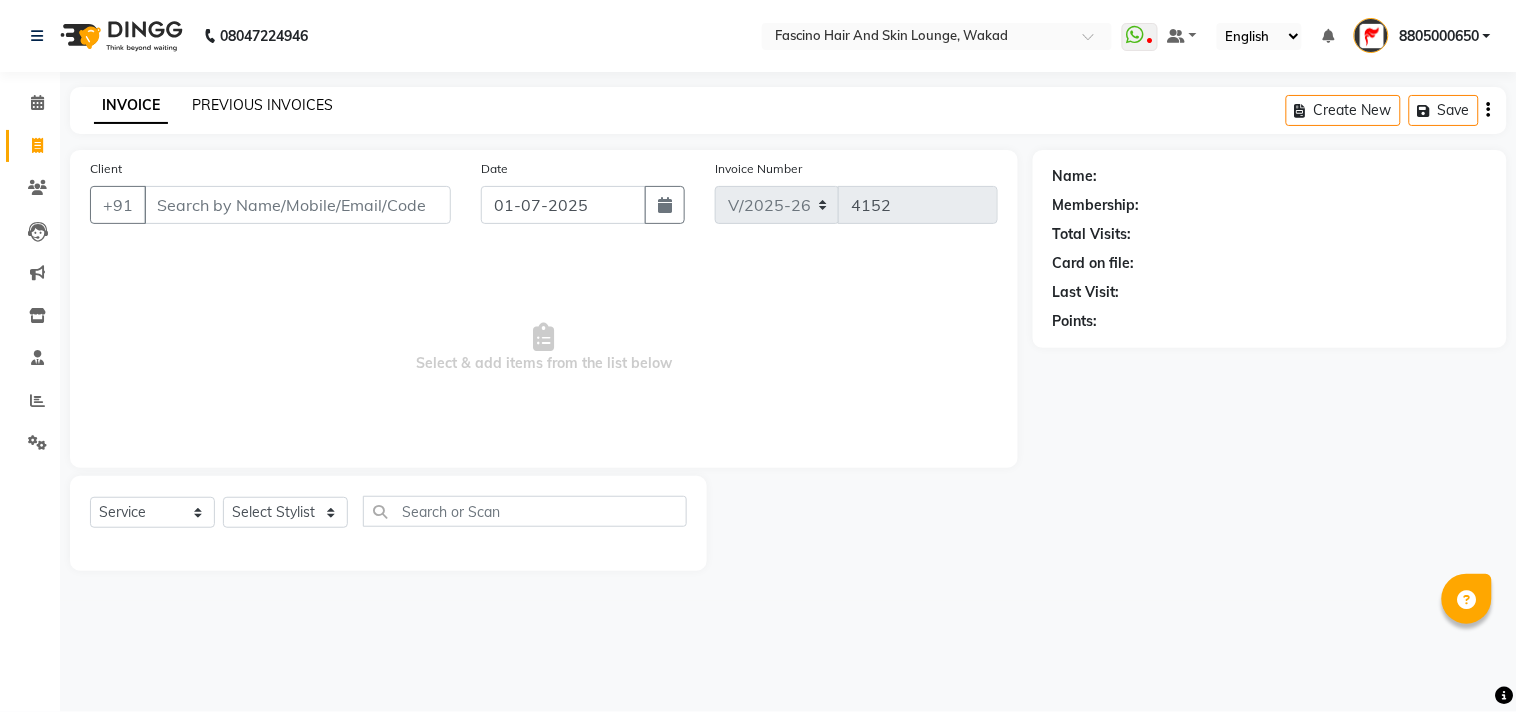click on "PREVIOUS INVOICES" 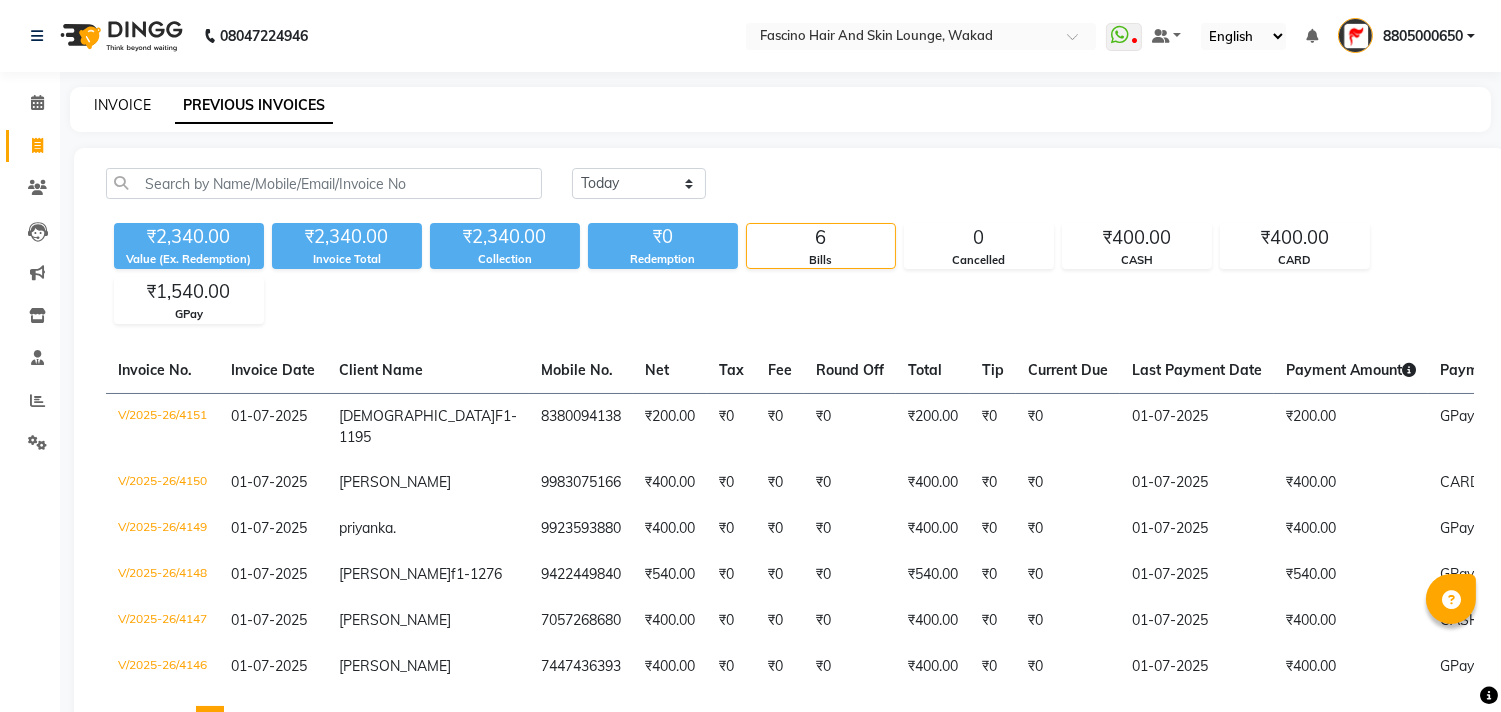 click on "INVOICE" 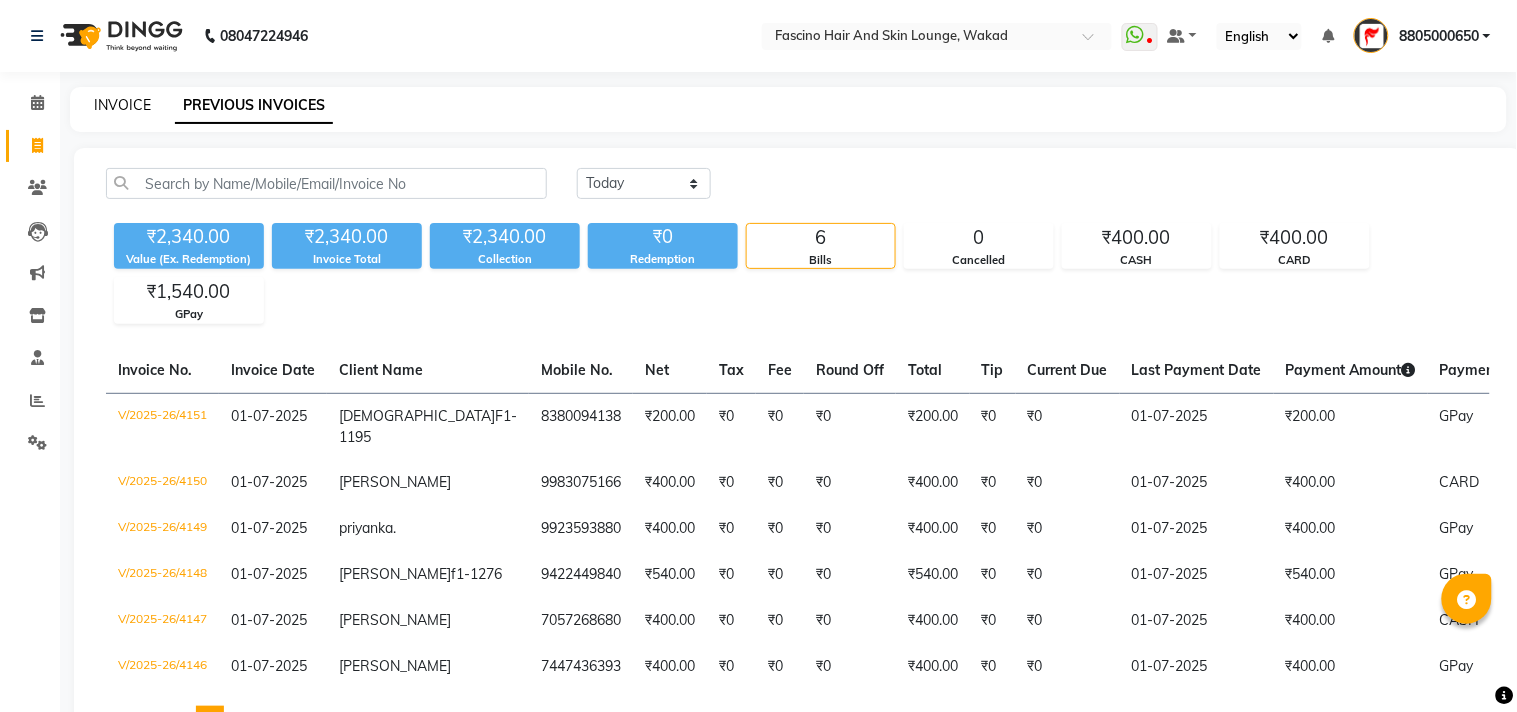 select on "service" 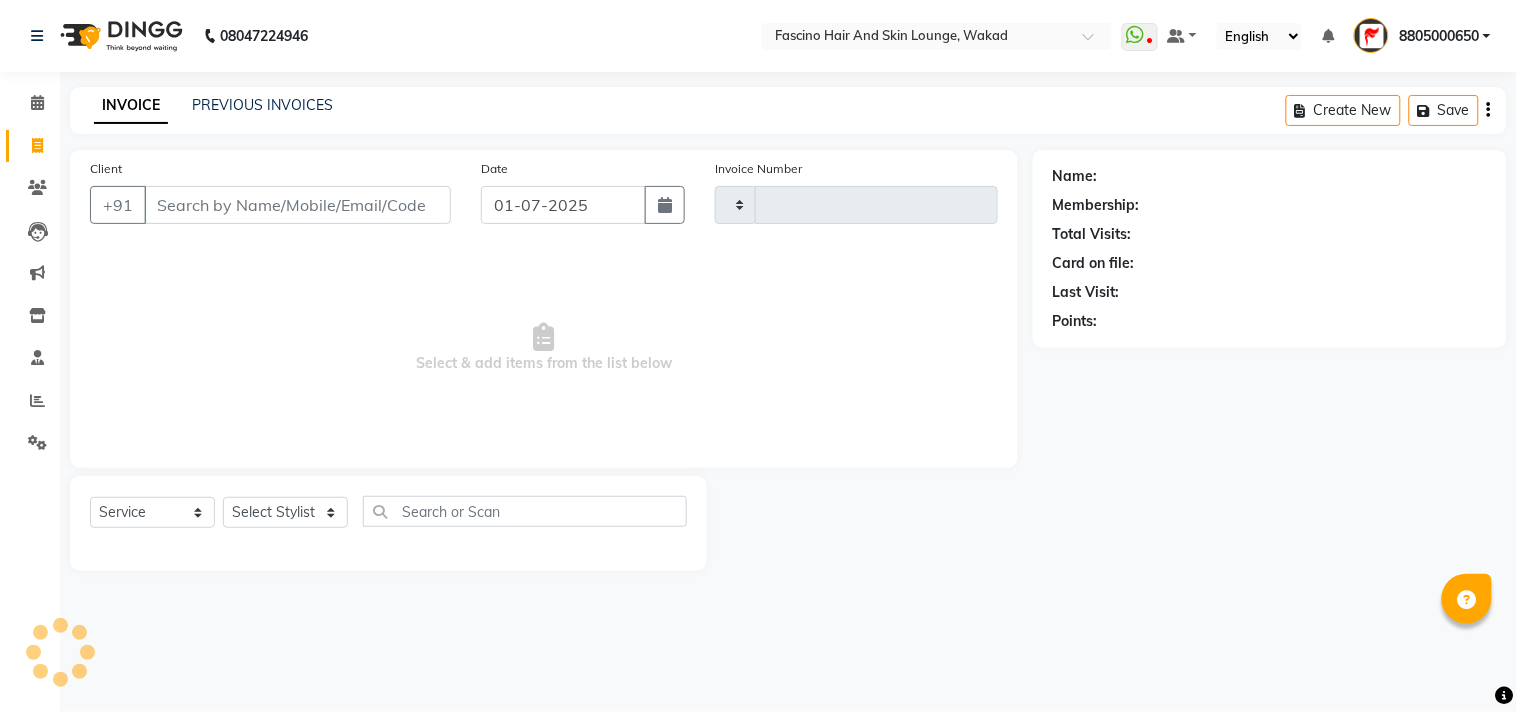type on "4152" 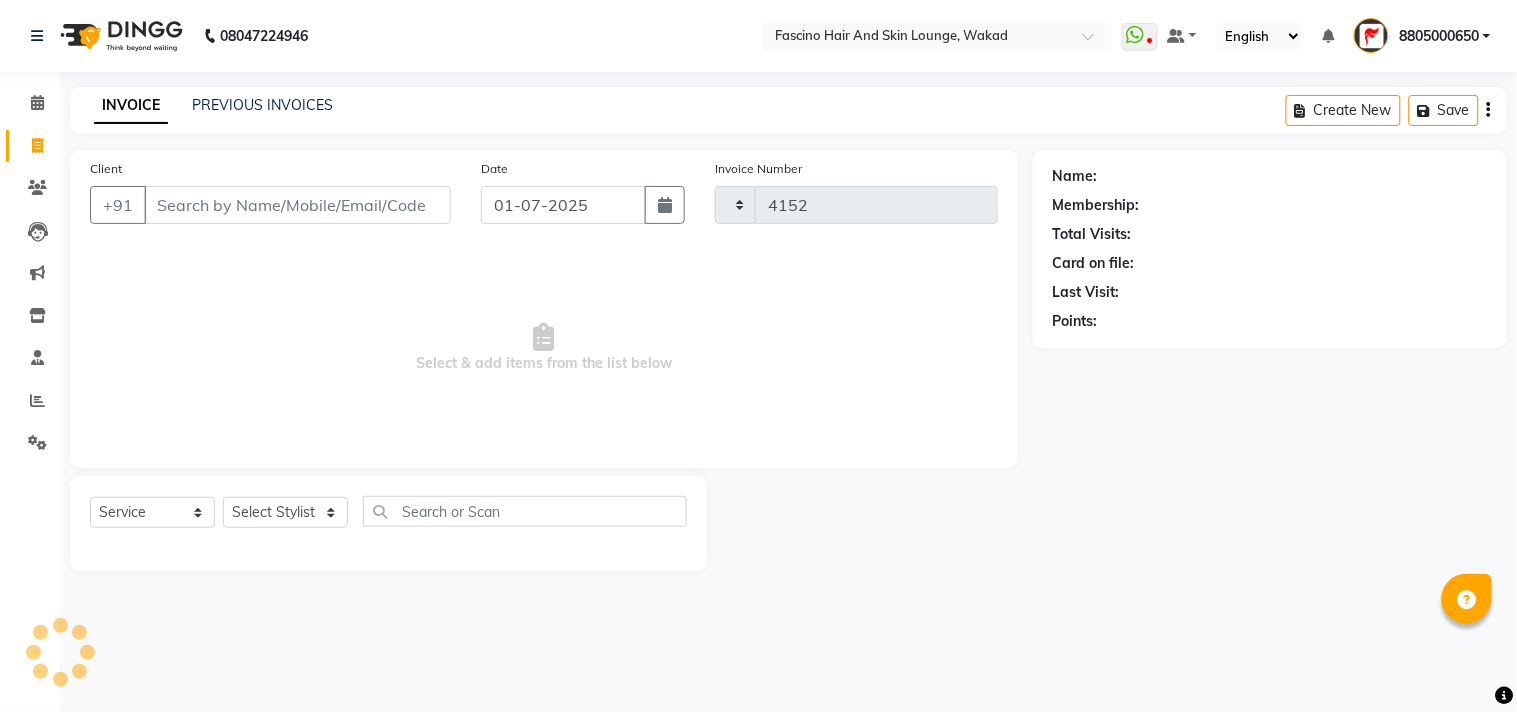 select on "126" 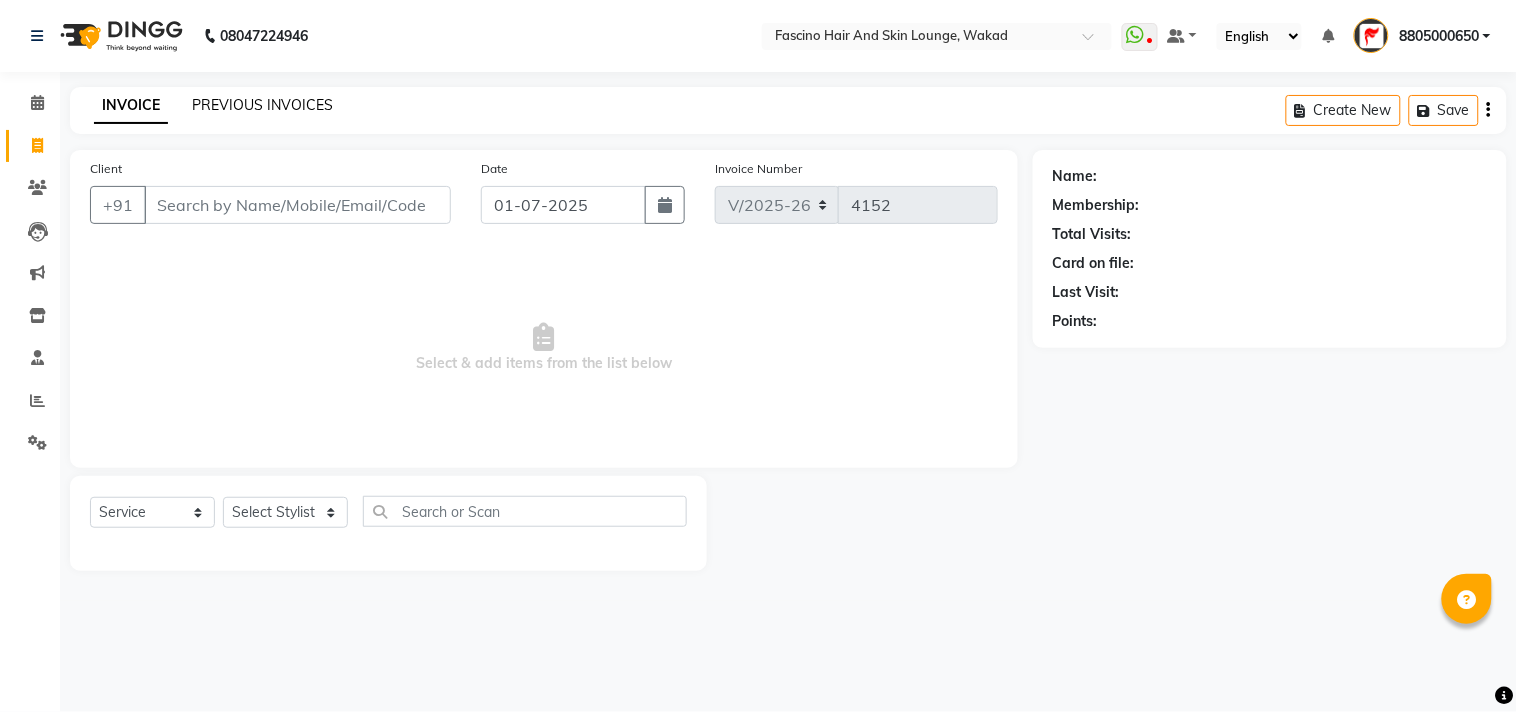 click on "PREVIOUS INVOICES" 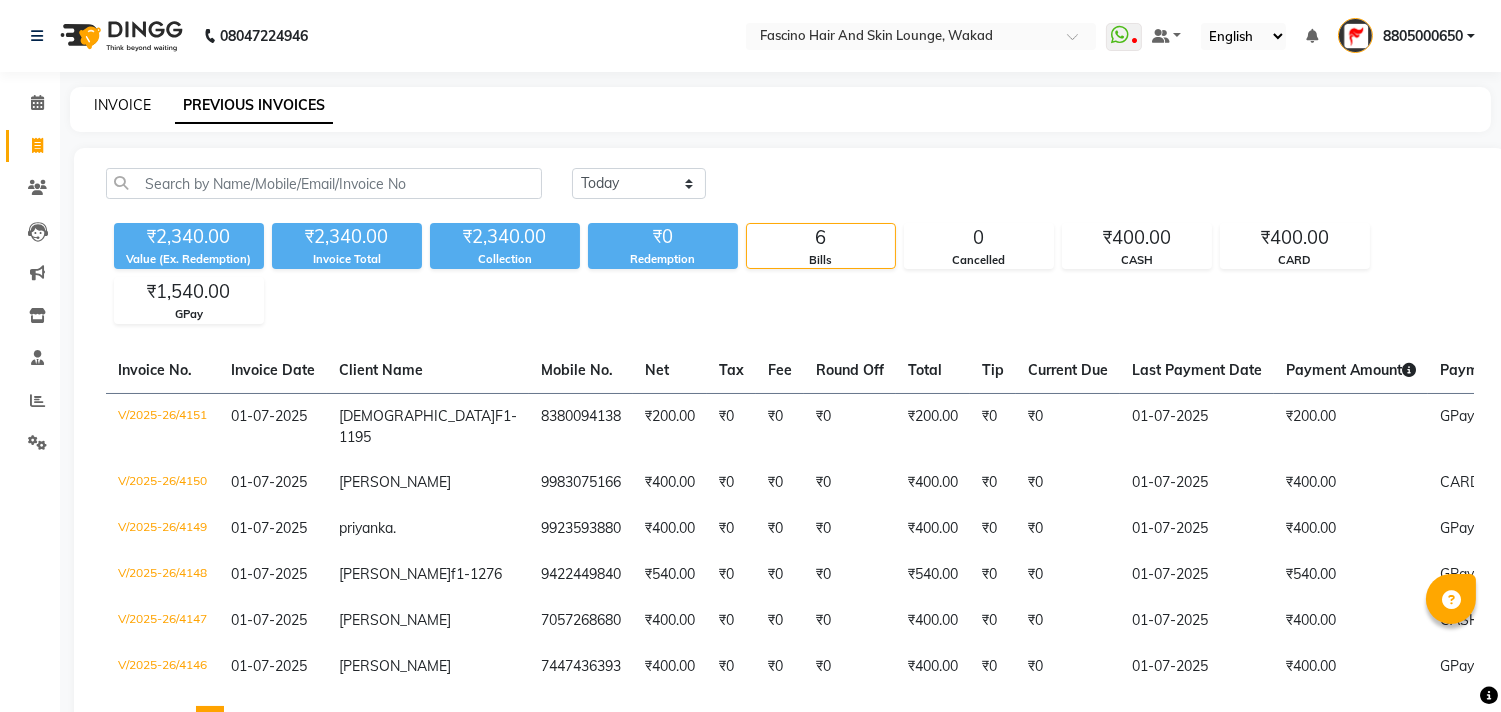click on "INVOICE" 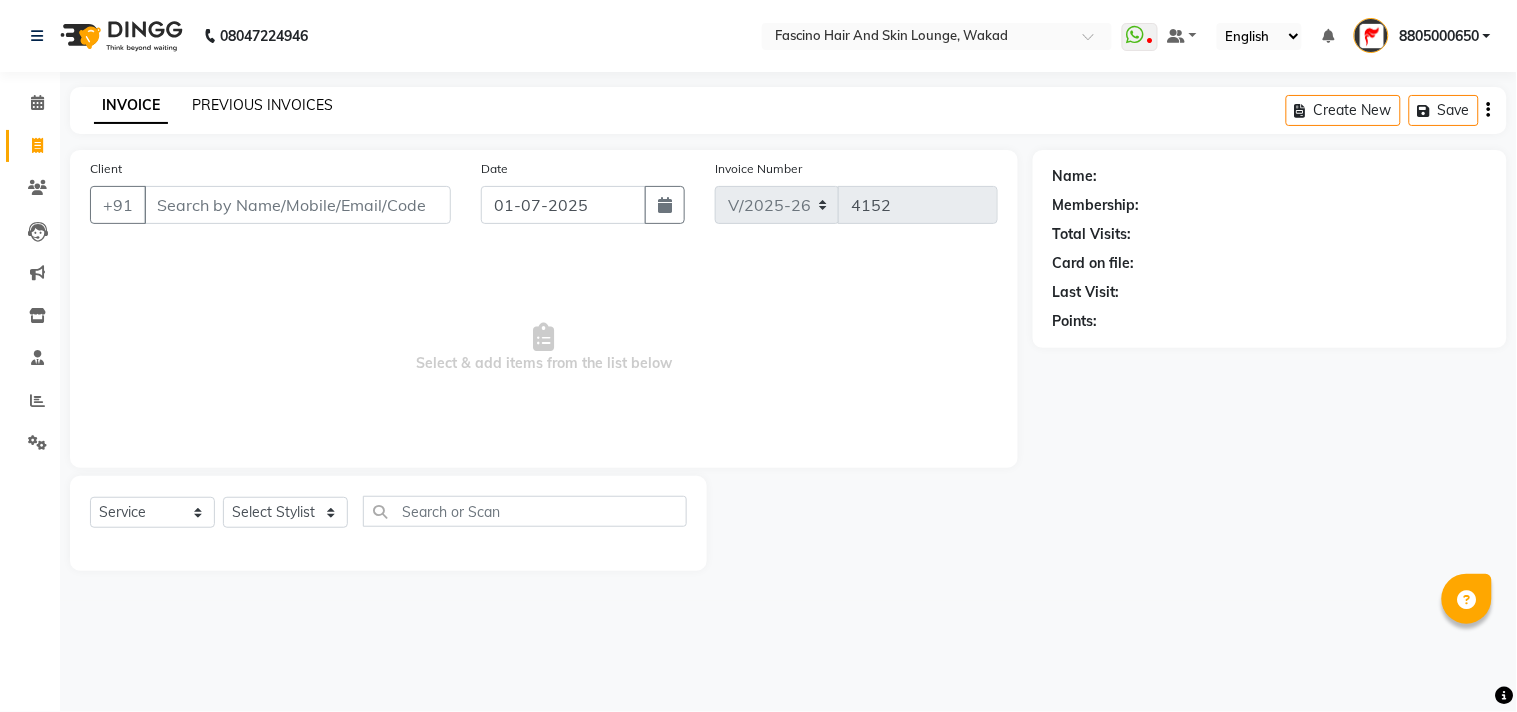 click on "PREVIOUS INVOICES" 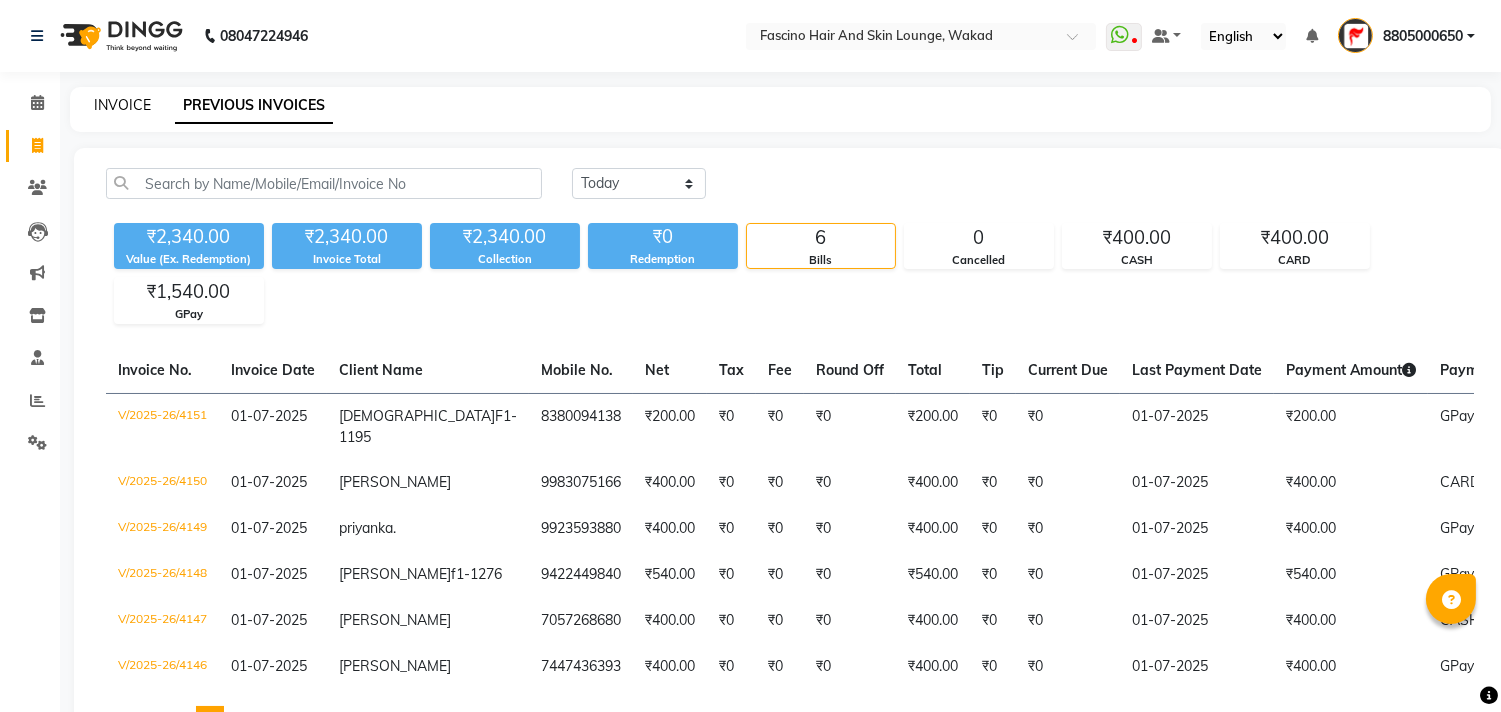 click on "INVOICE" 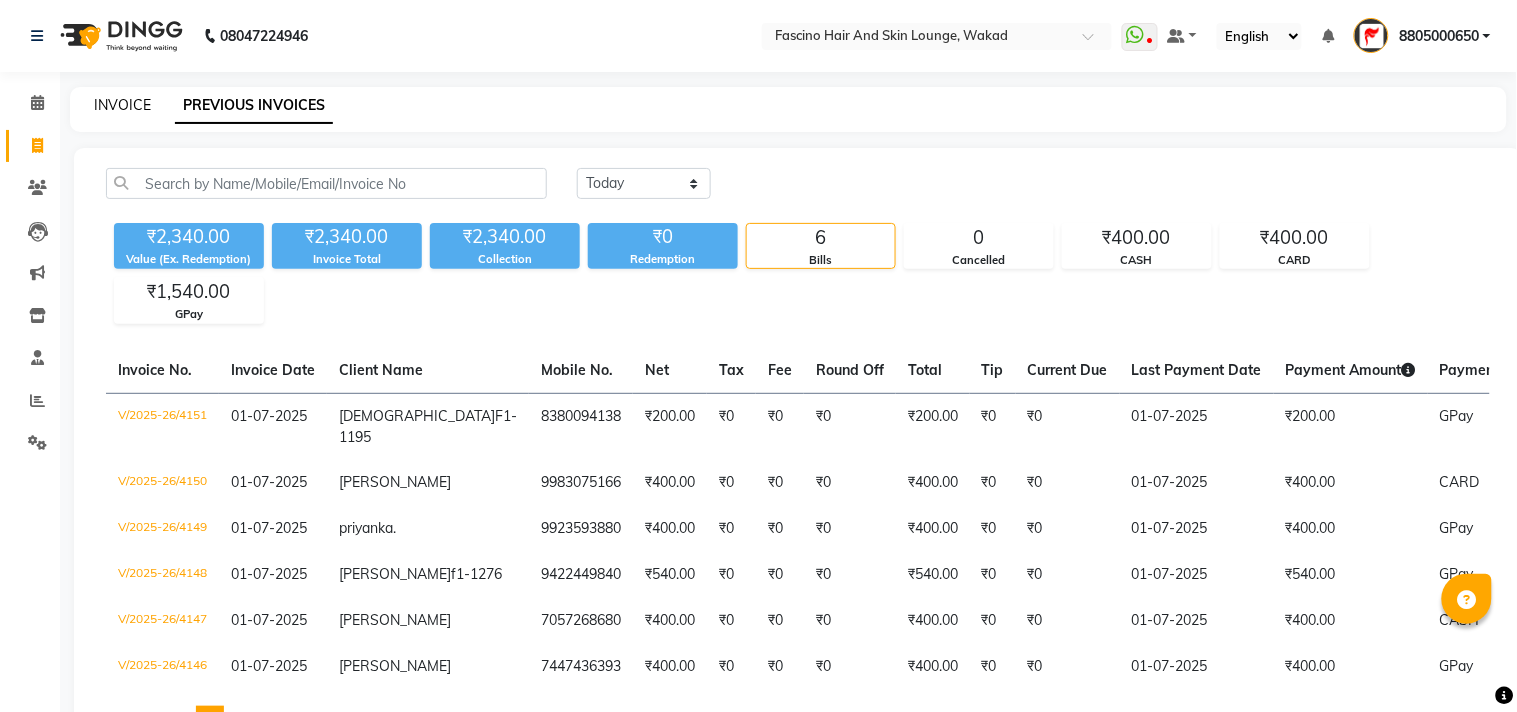 select on "126" 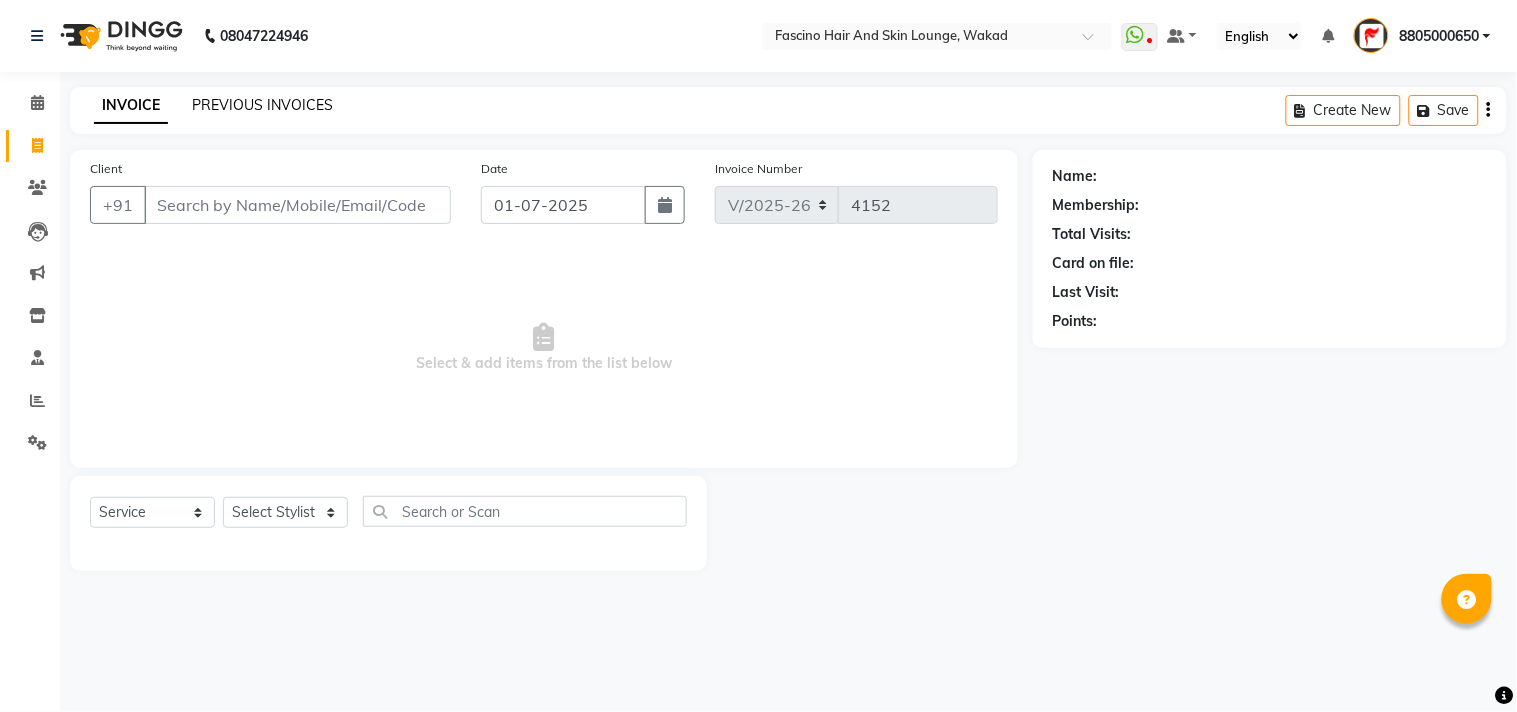 click on "PREVIOUS INVOICES" 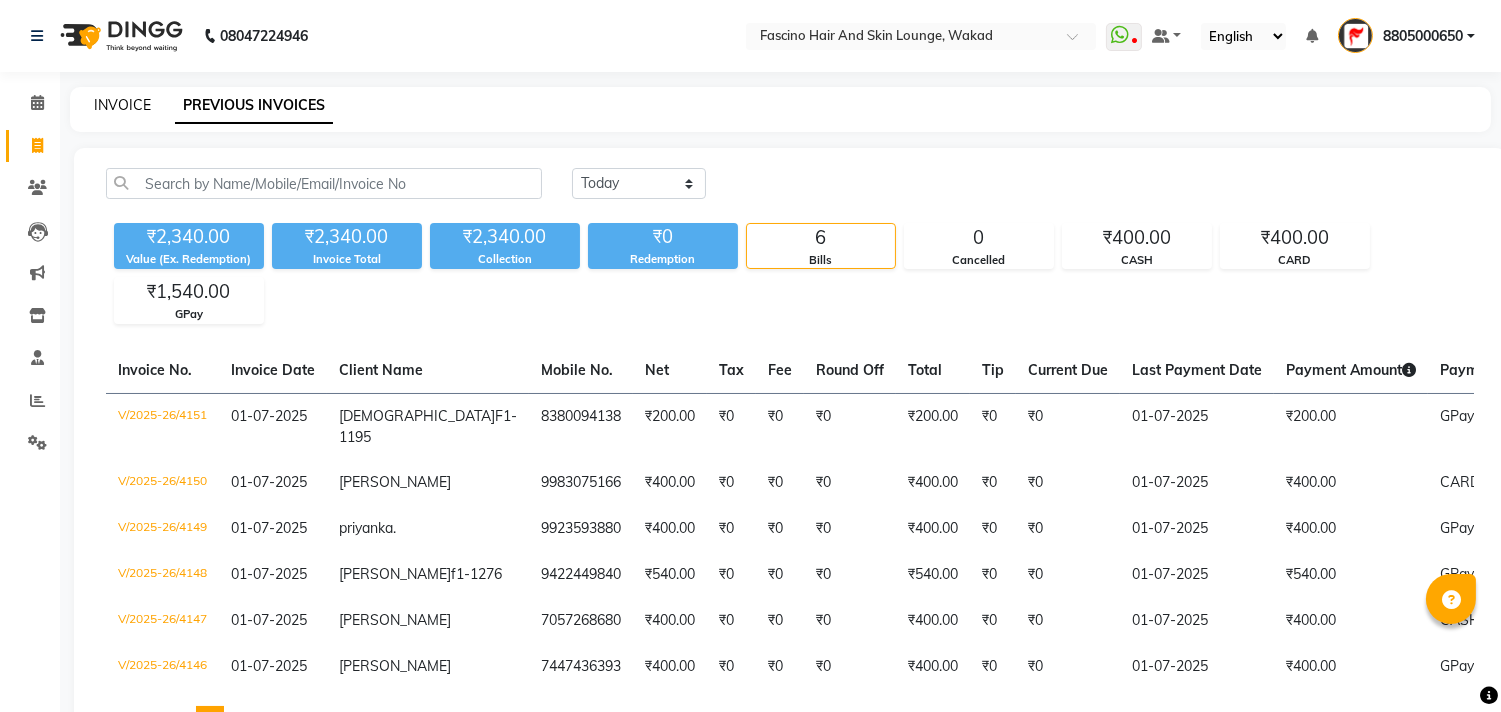 click on "INVOICE" 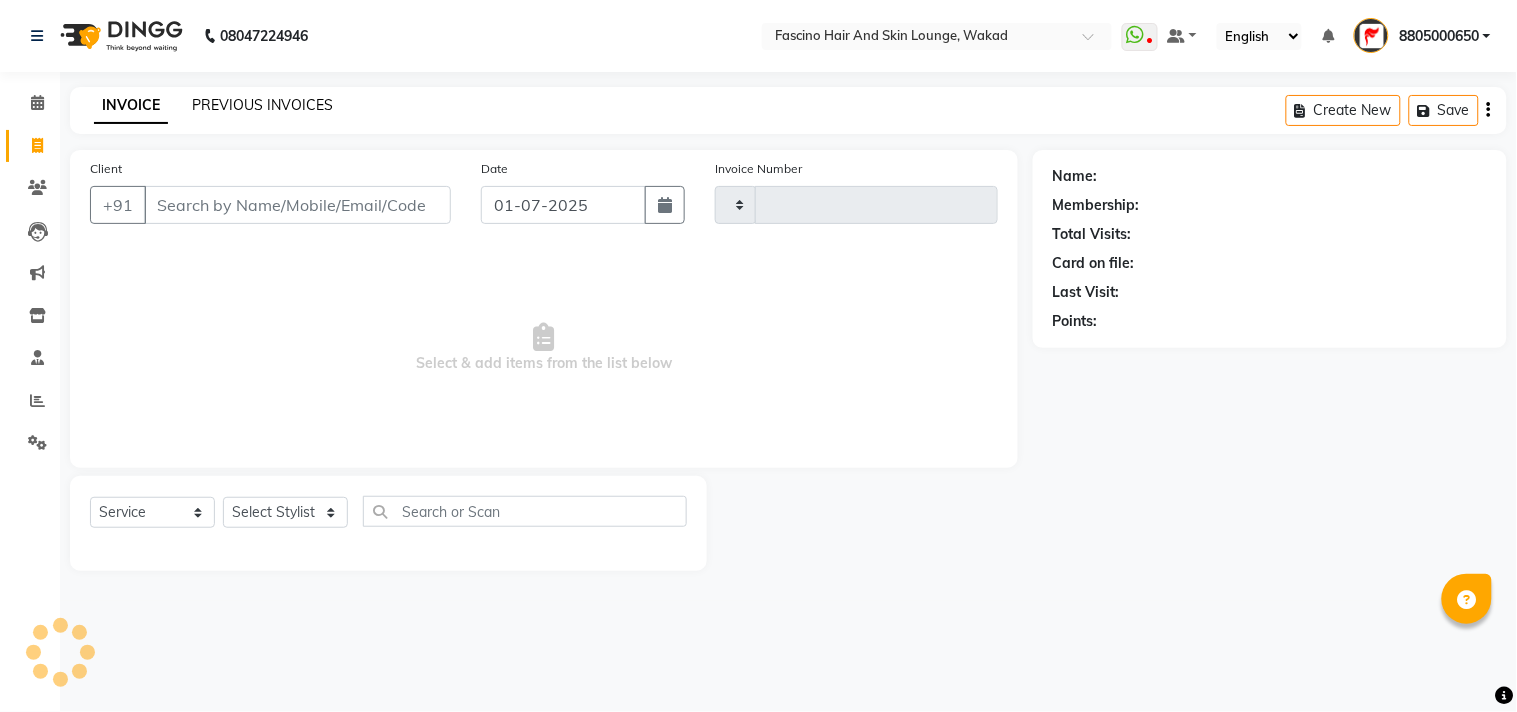 type on "4152" 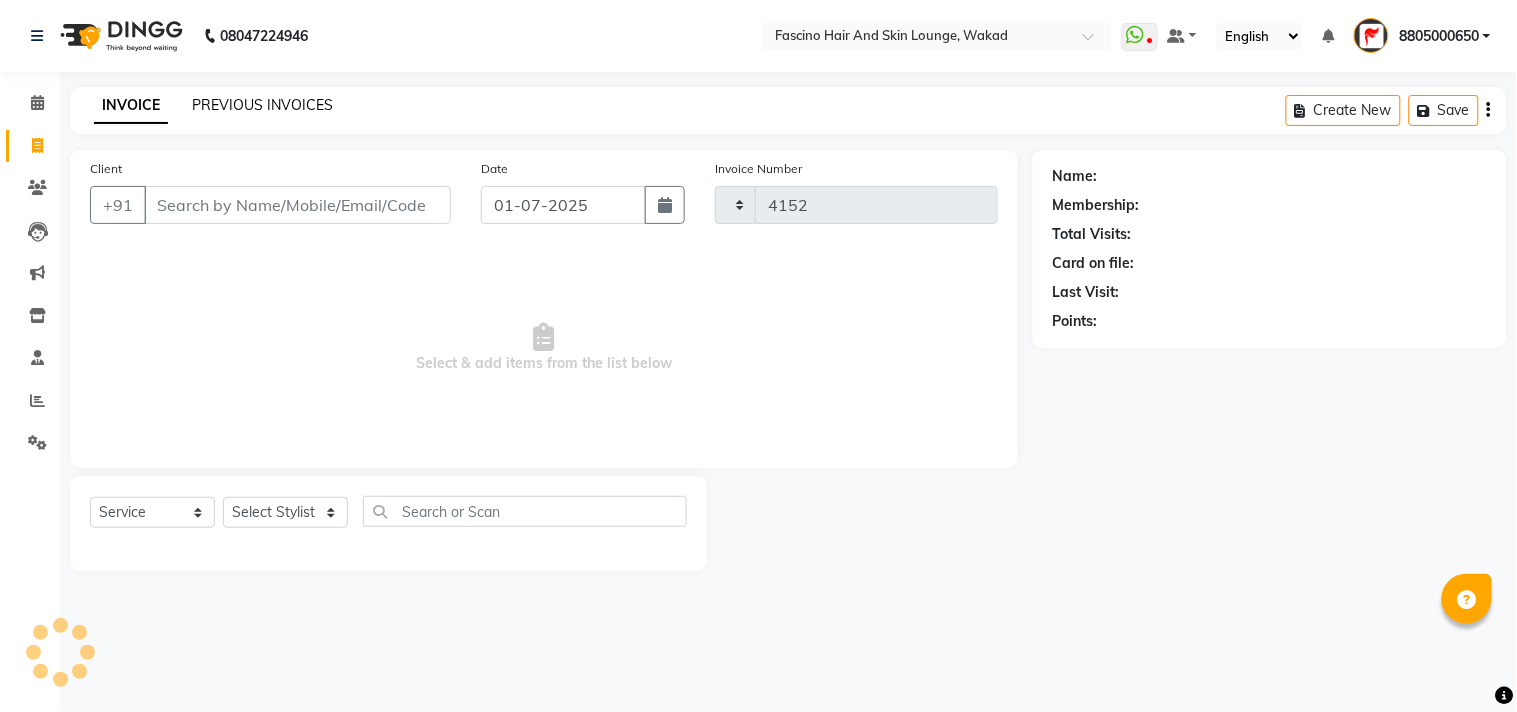 select on "126" 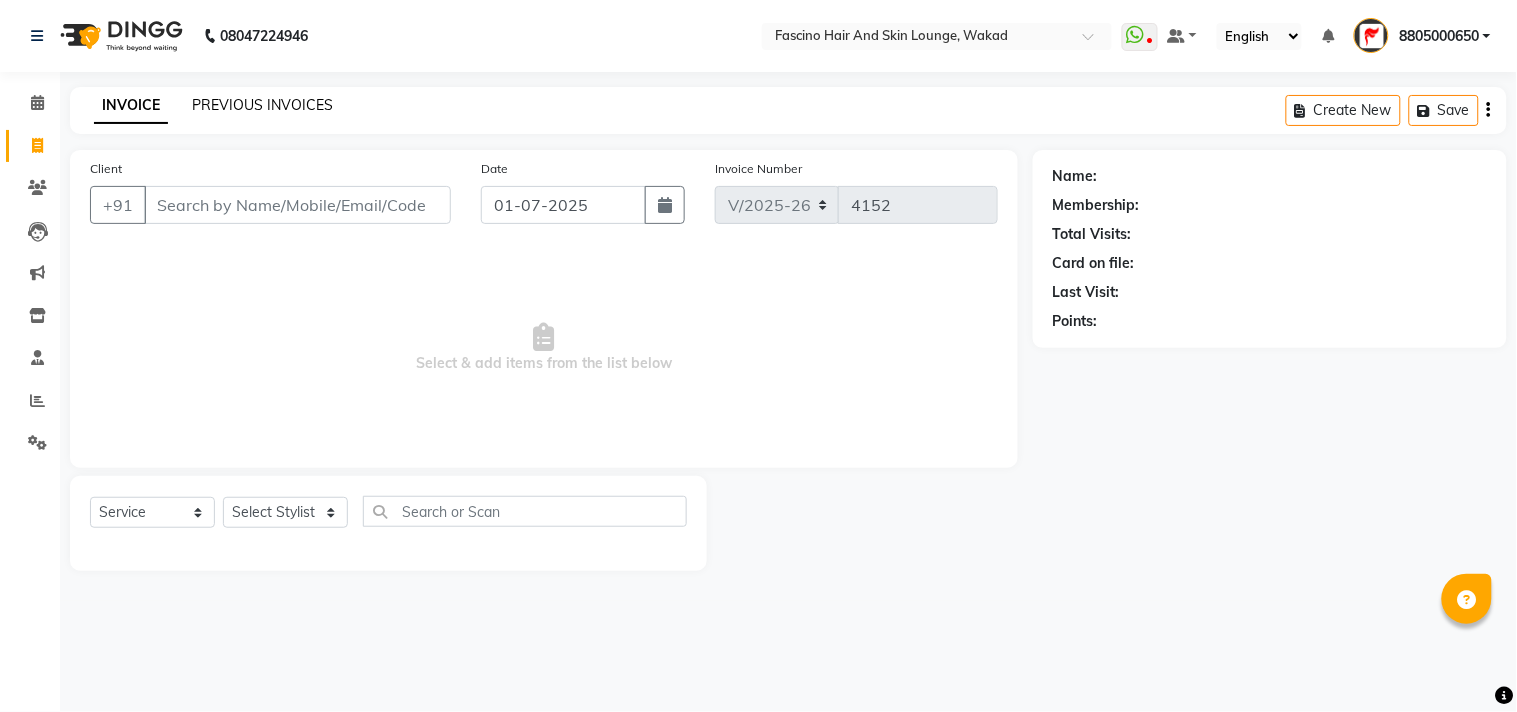 click on "PREVIOUS INVOICES" 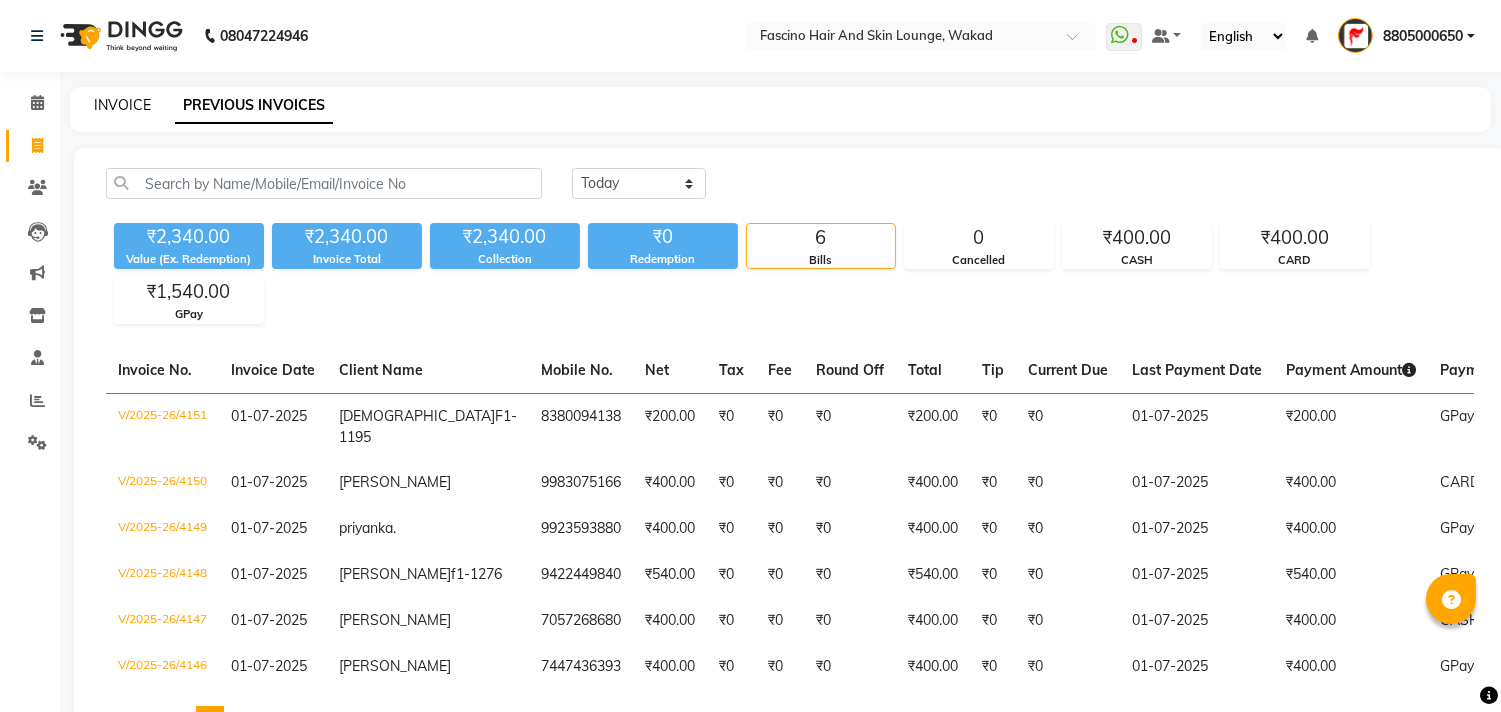 click on "INVOICE" 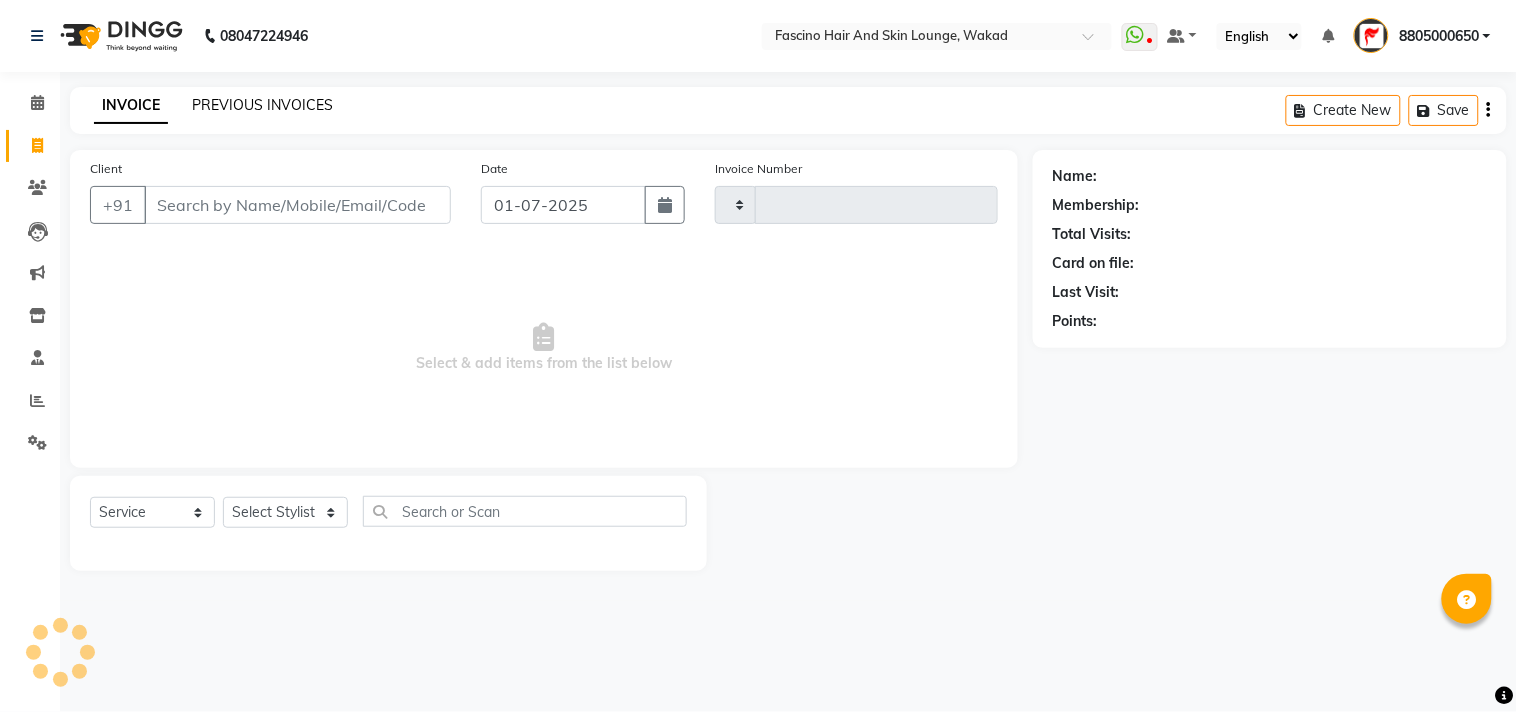 click on "PREVIOUS INVOICES" 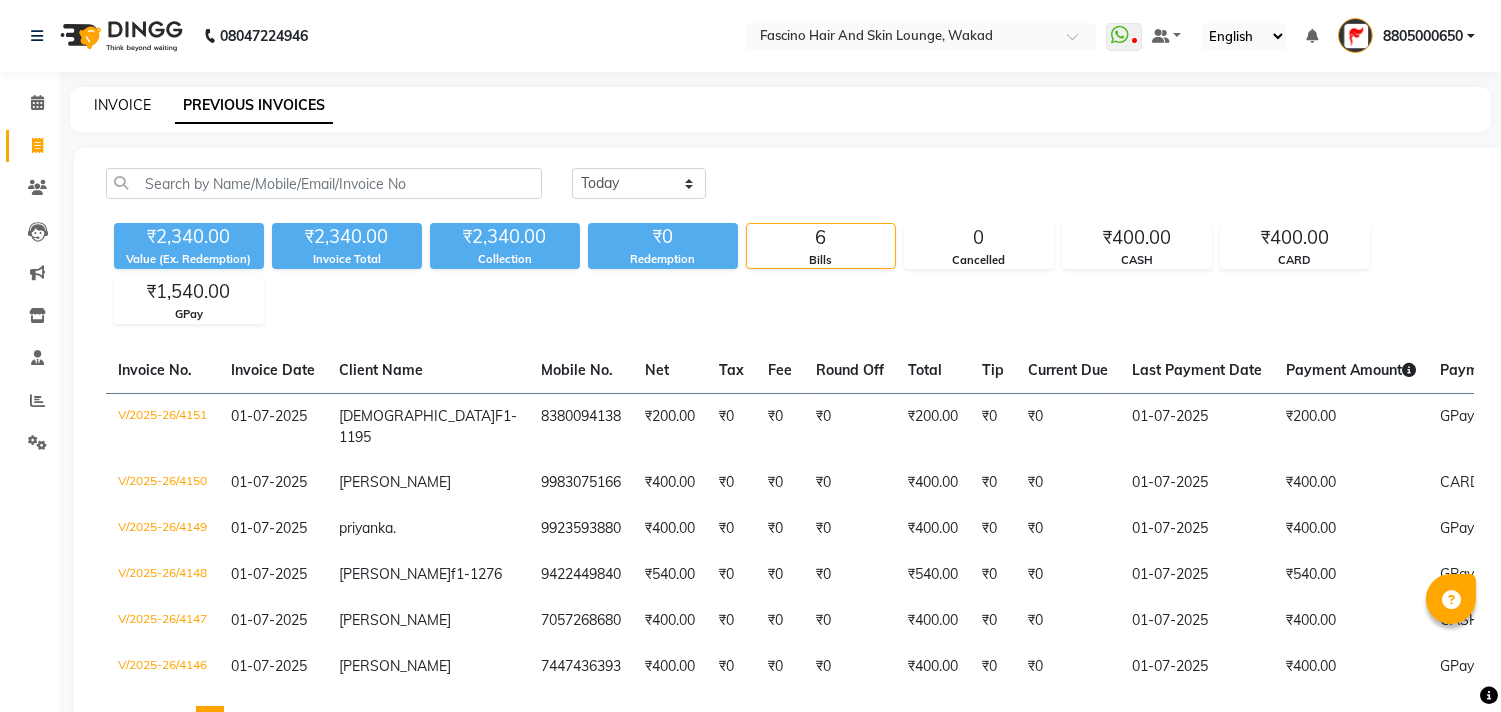 click on "INVOICE" 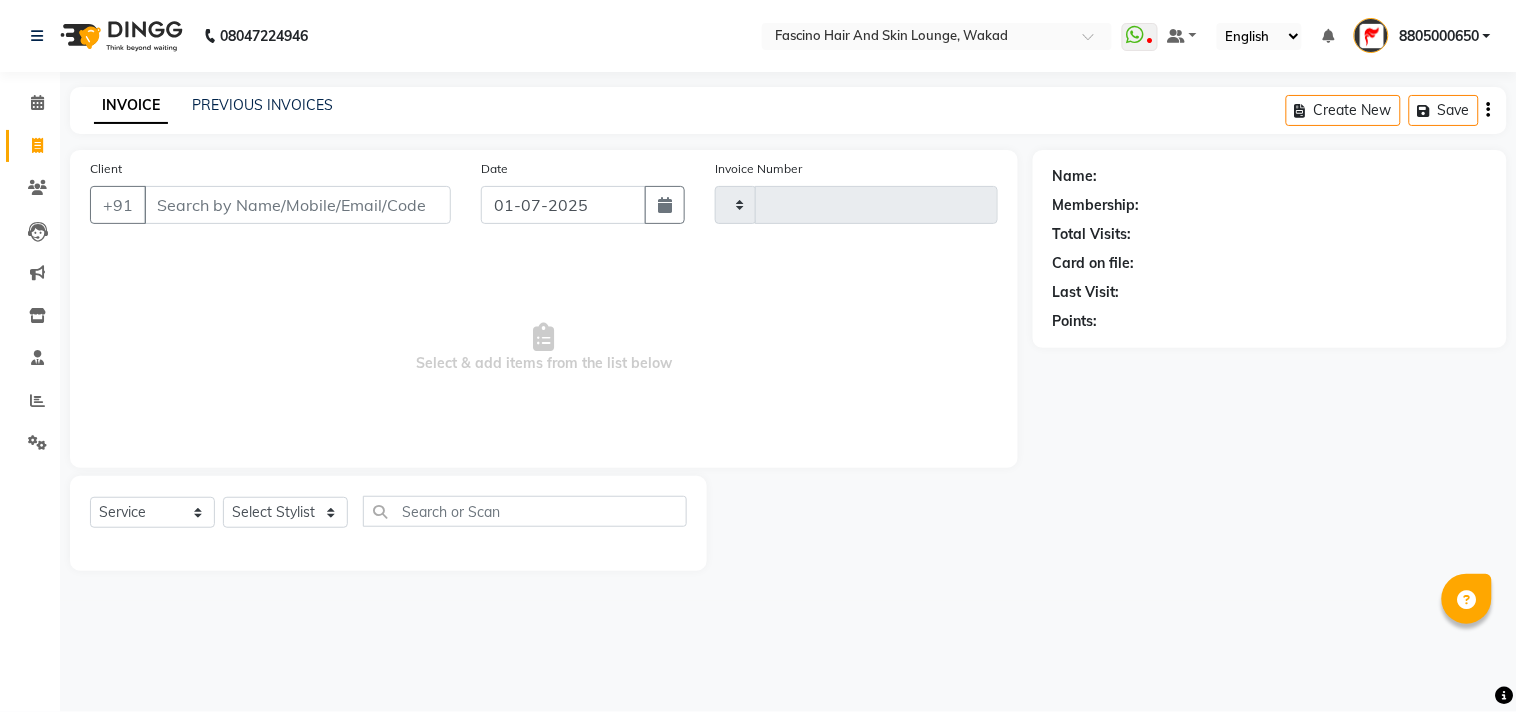 type on "4152" 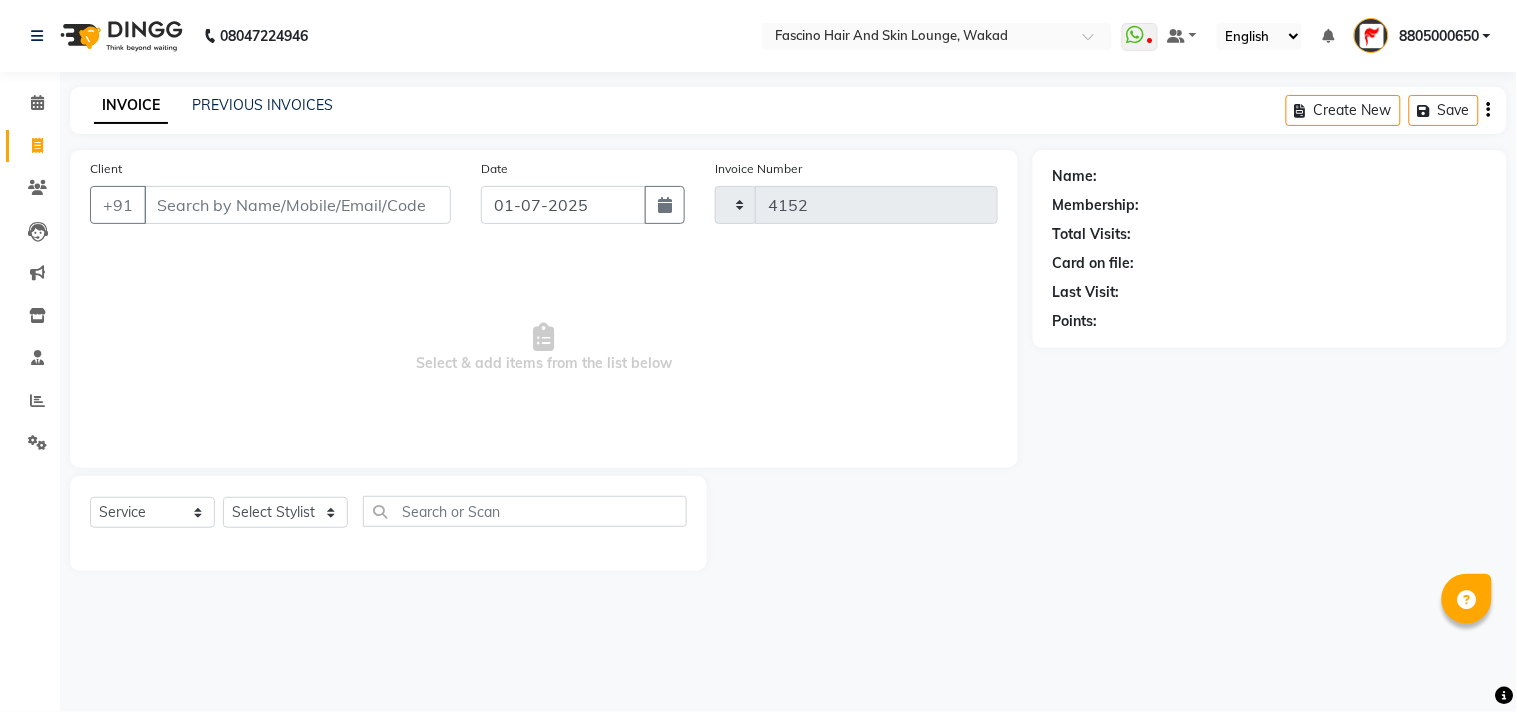 select on "126" 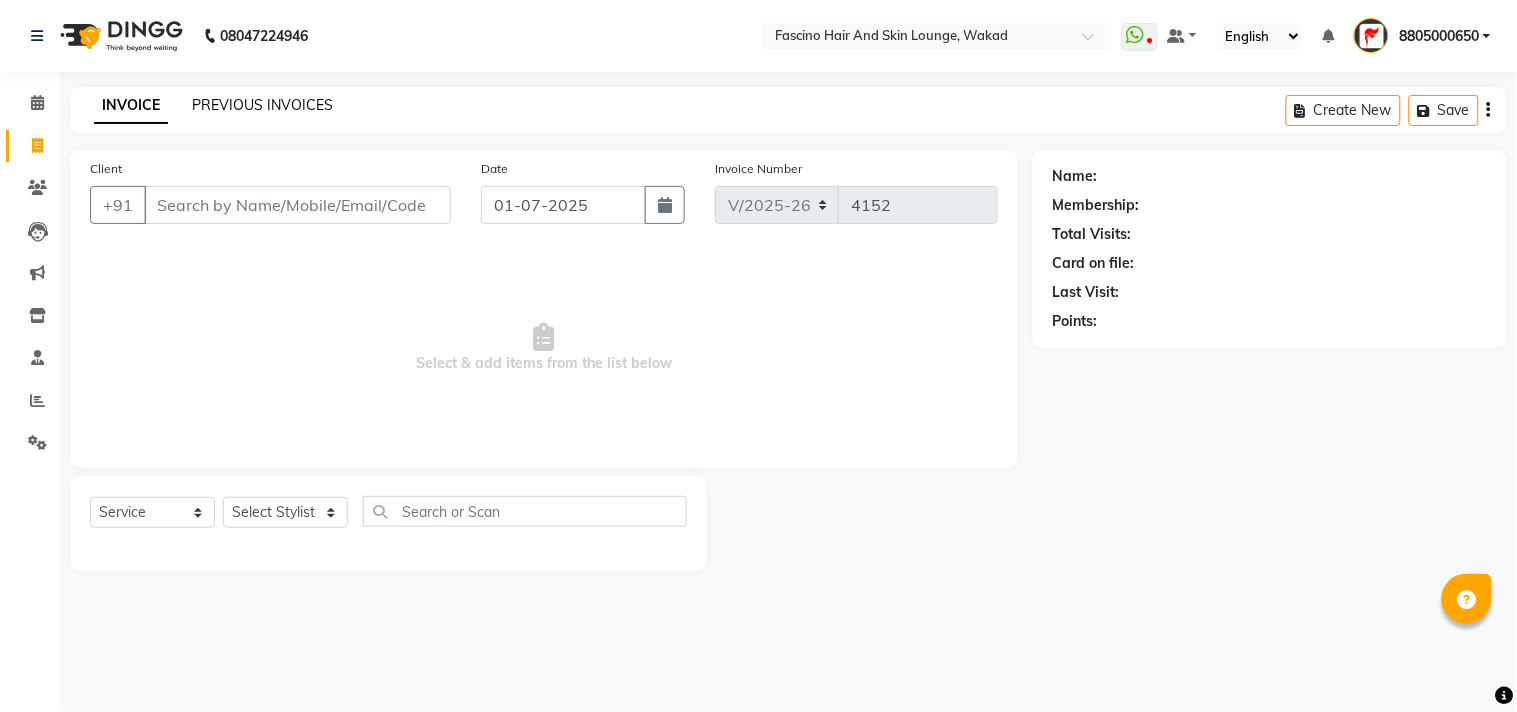click on "PREVIOUS INVOICES" 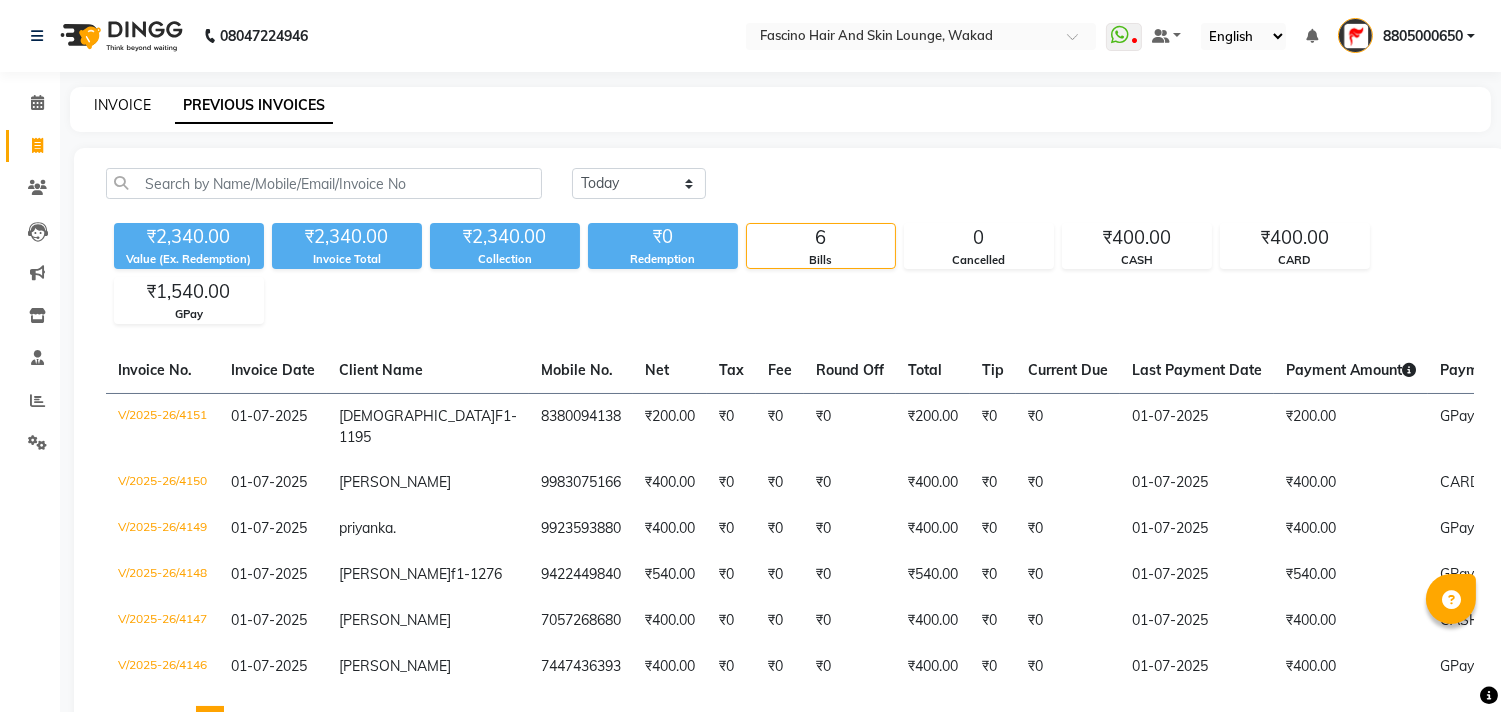 click on "INVOICE" 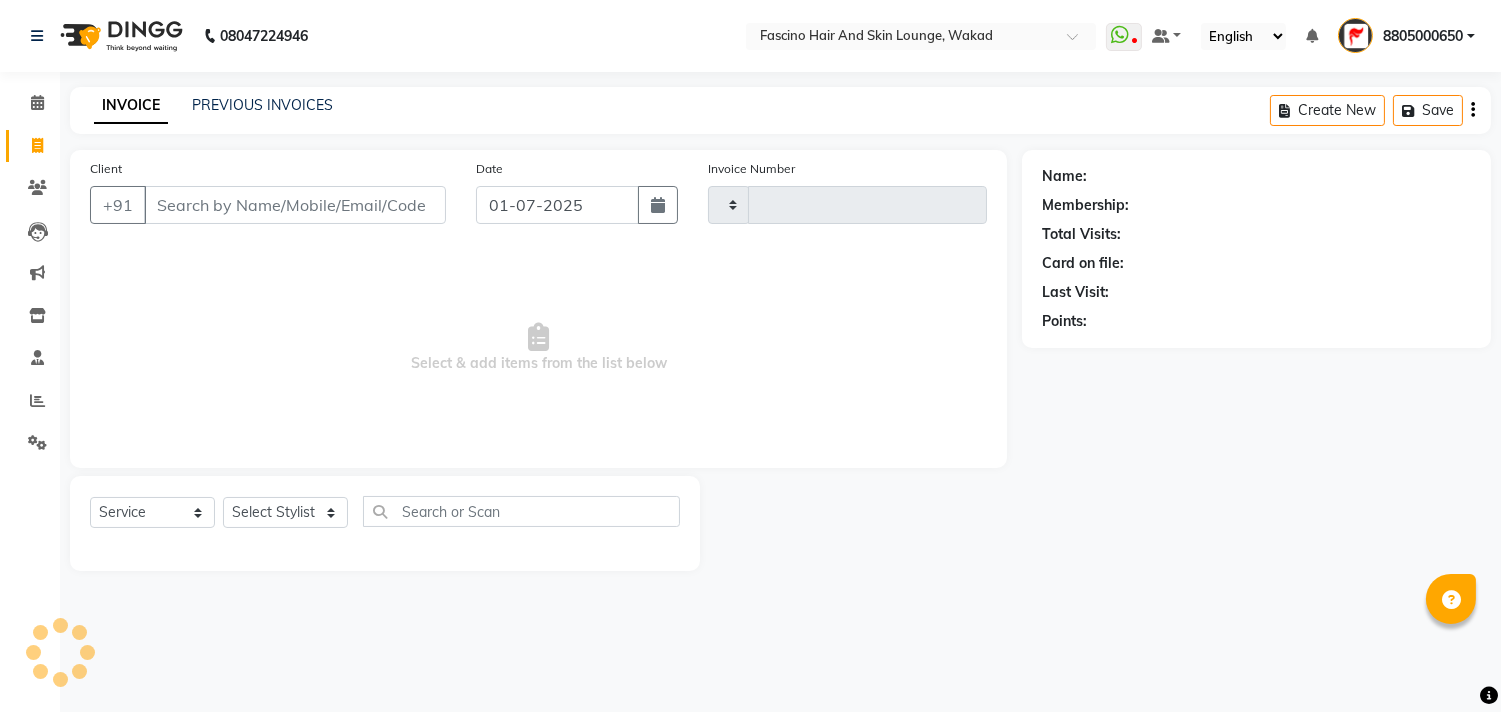 type on "4152" 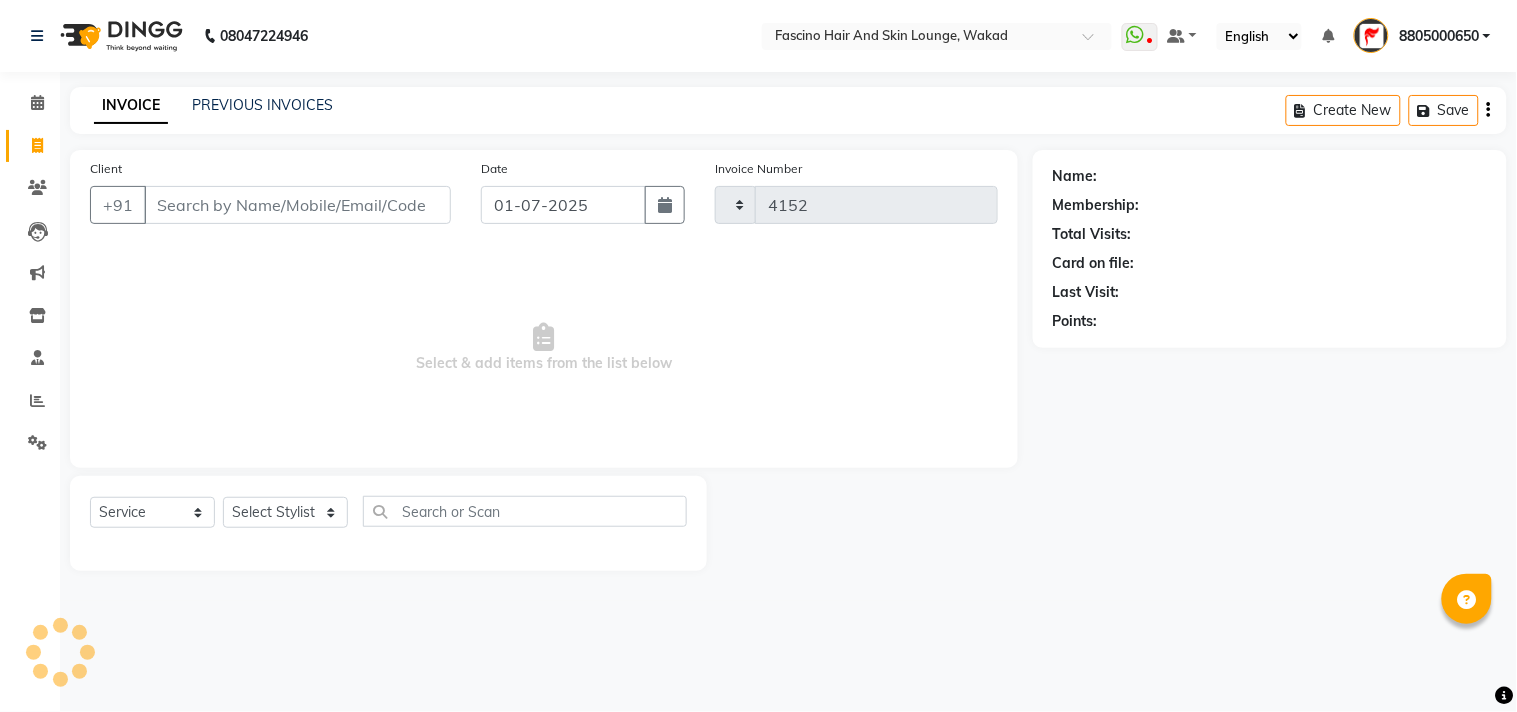 select on "126" 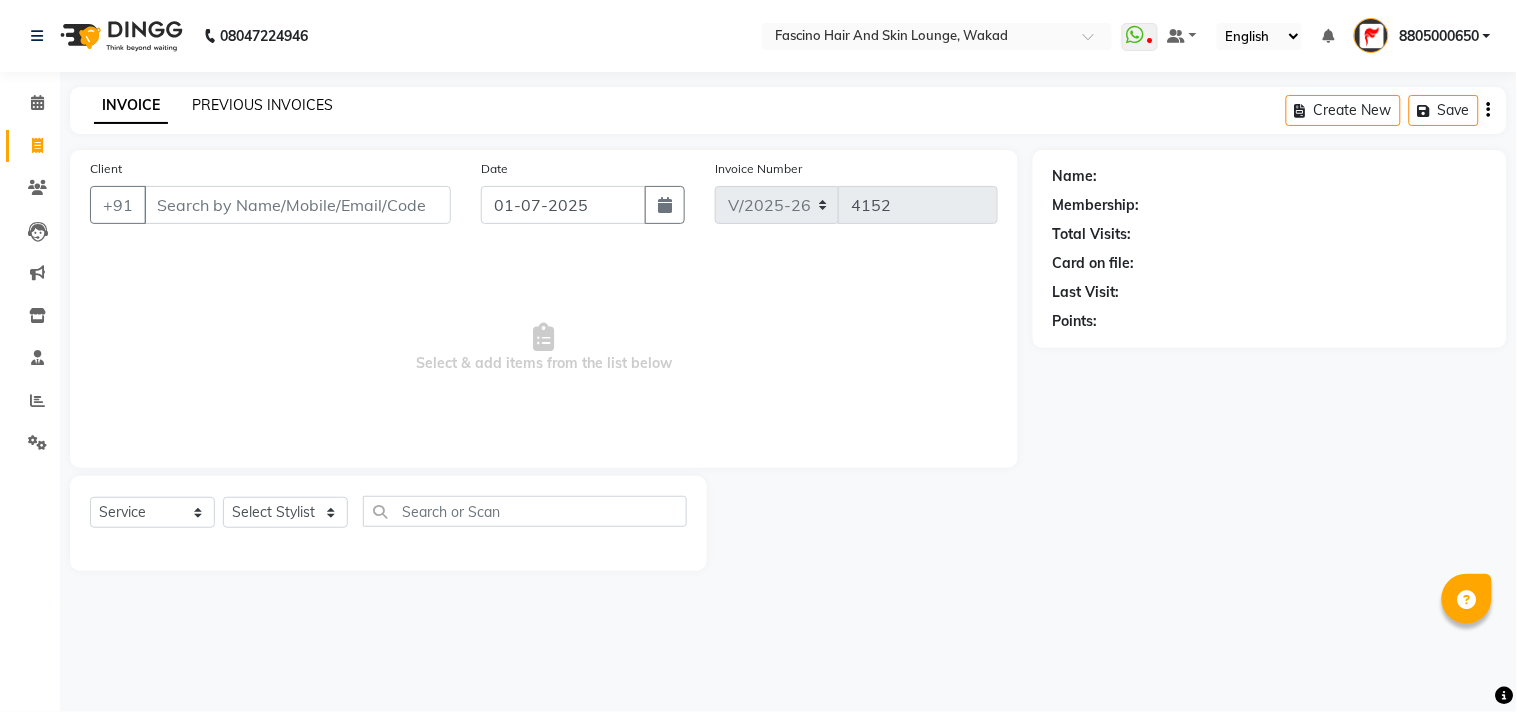 click on "PREVIOUS INVOICES" 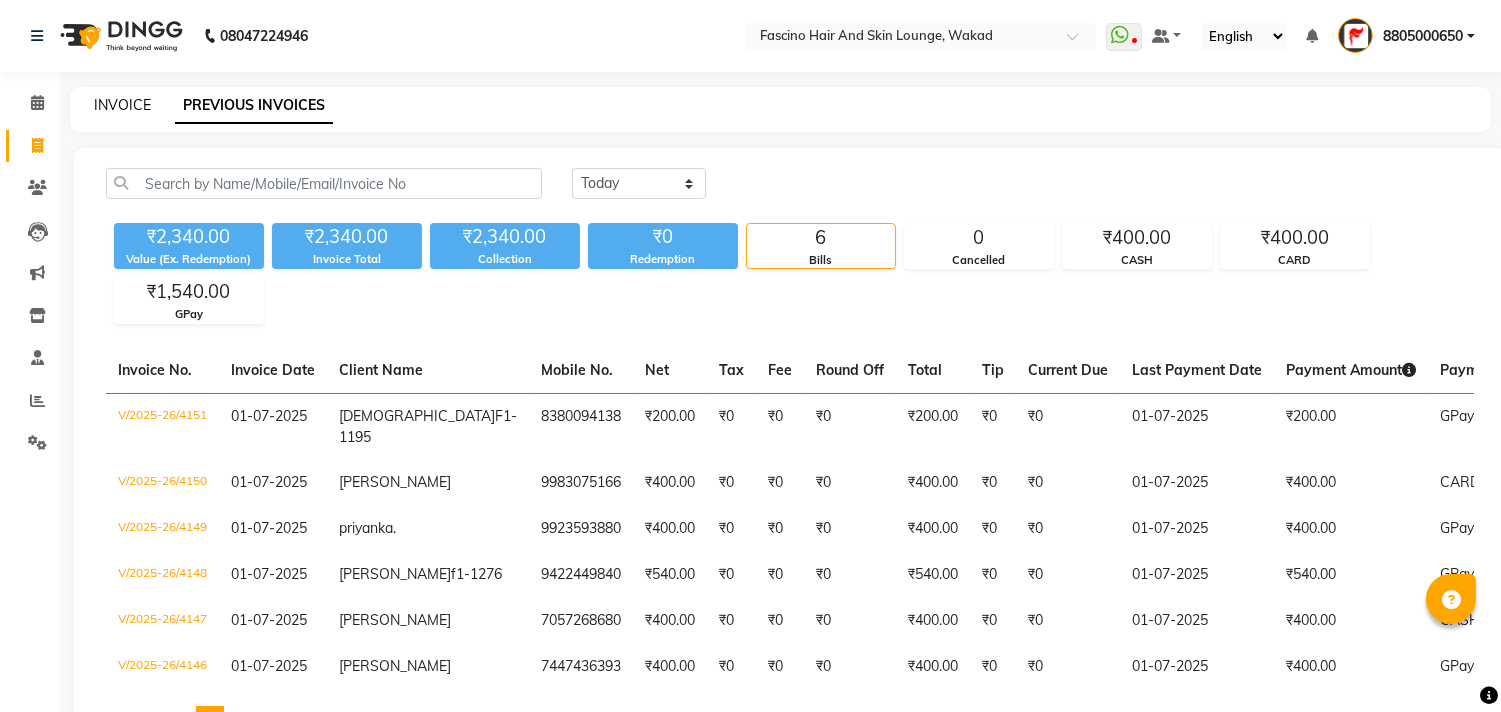 click on "INVOICE" 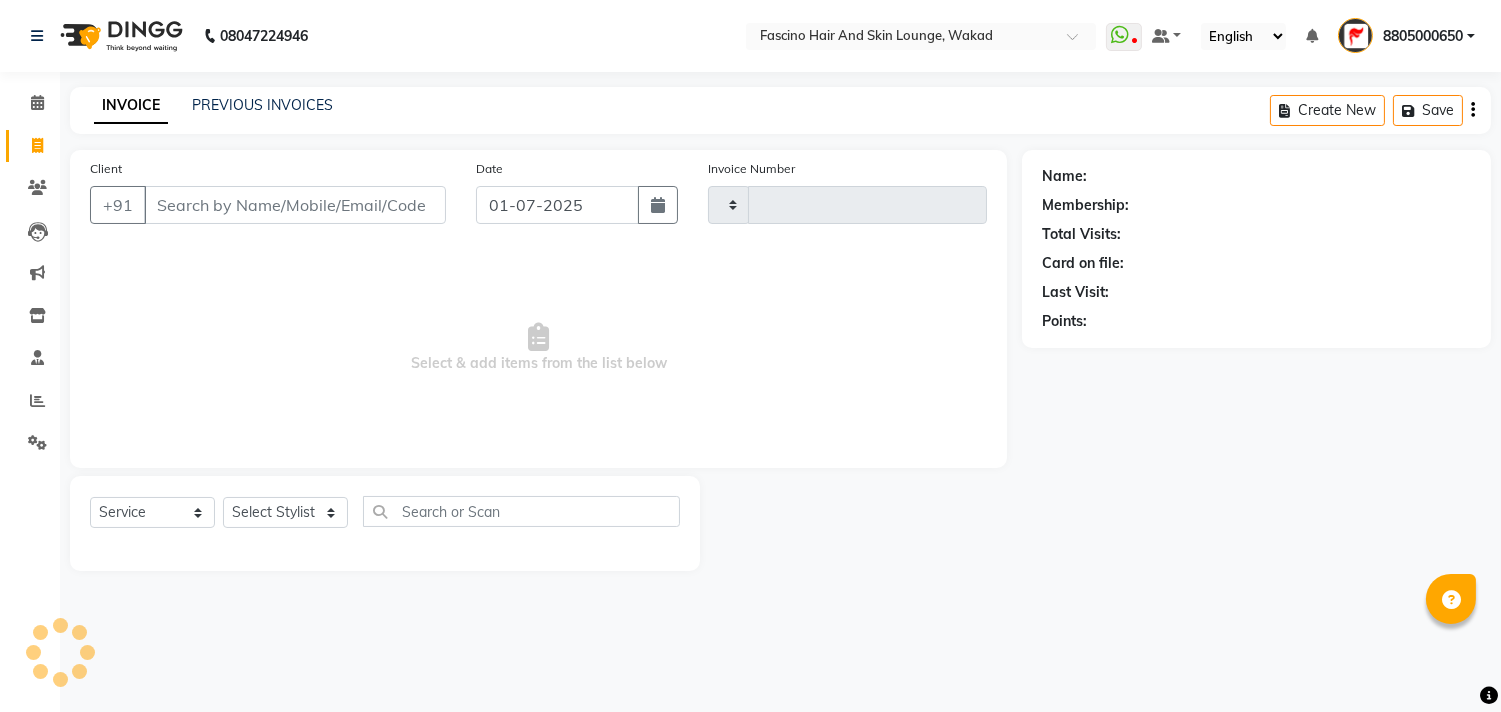 type on "4152" 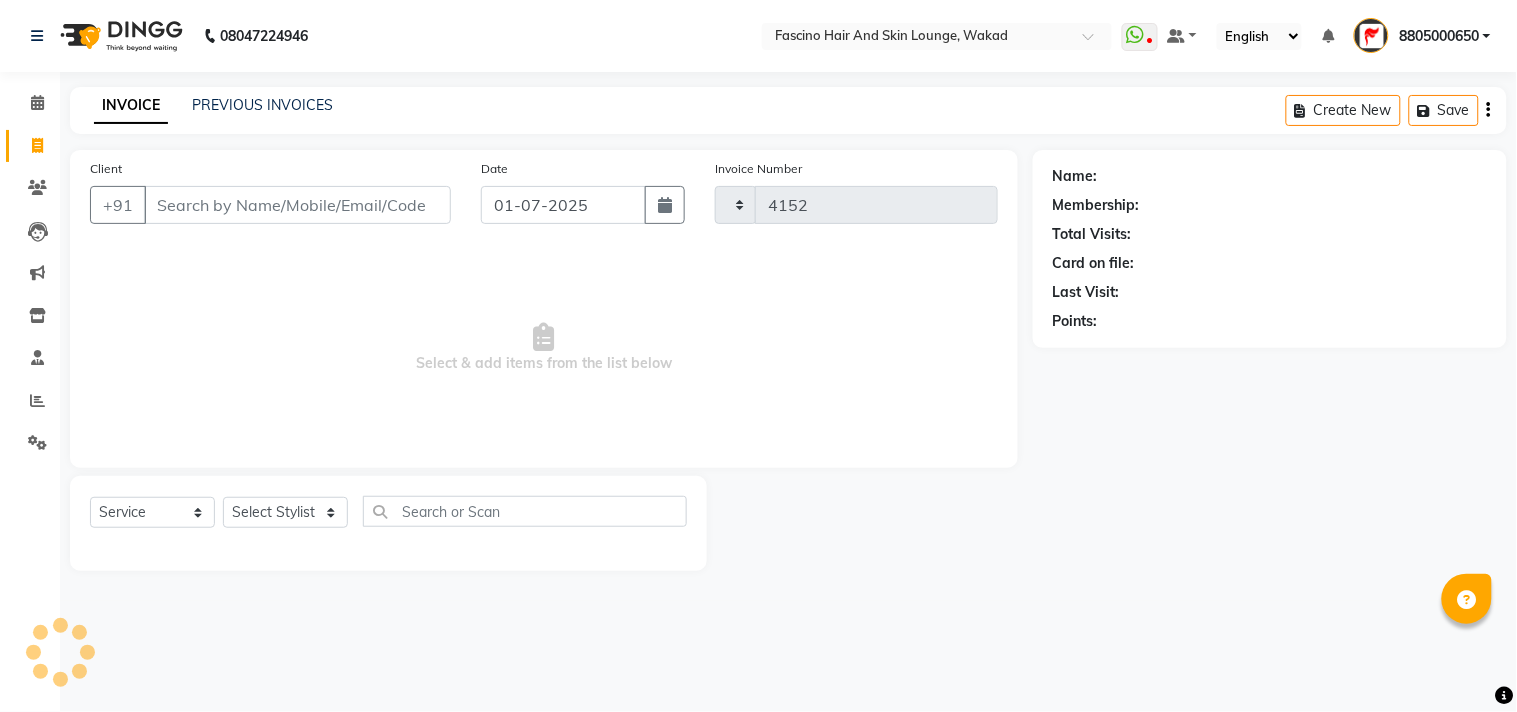 select on "126" 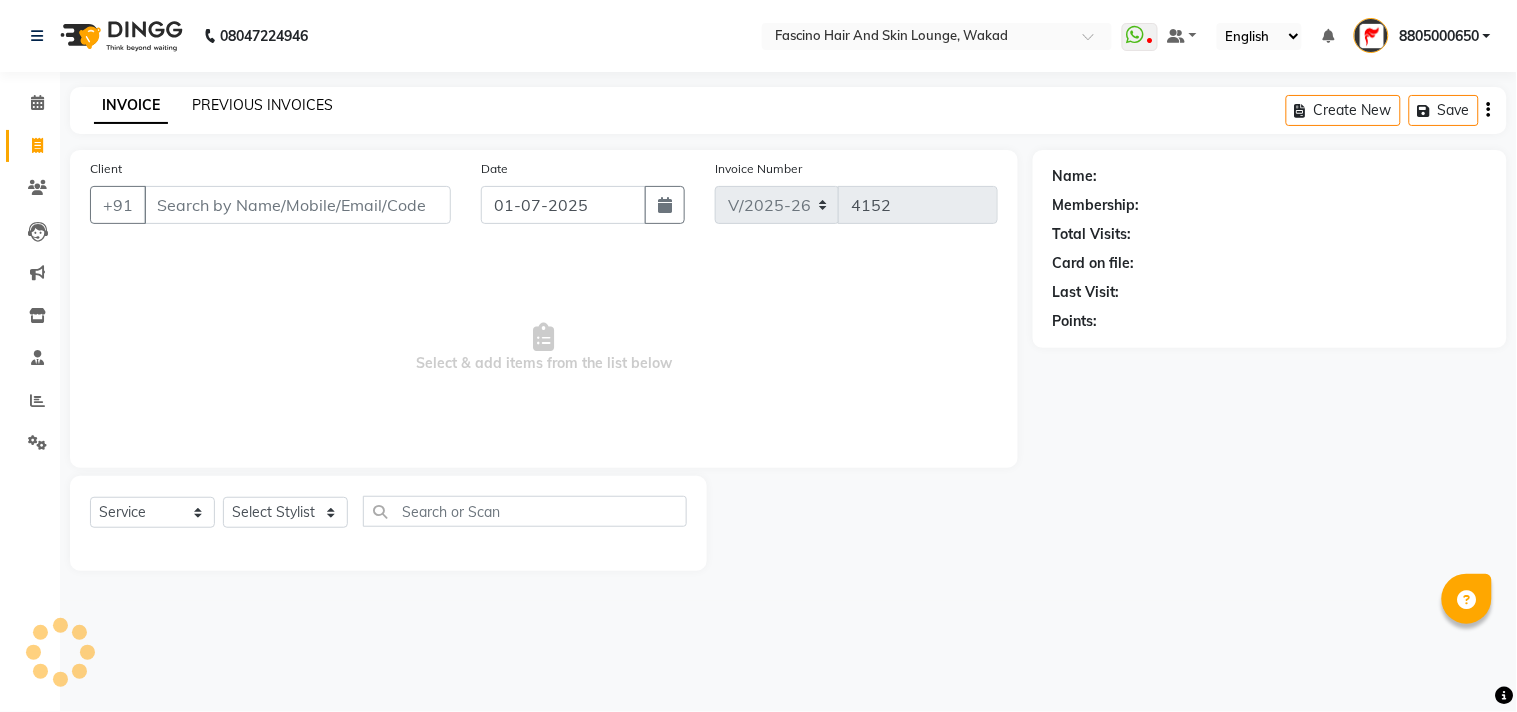 click on "PREVIOUS INVOICES" 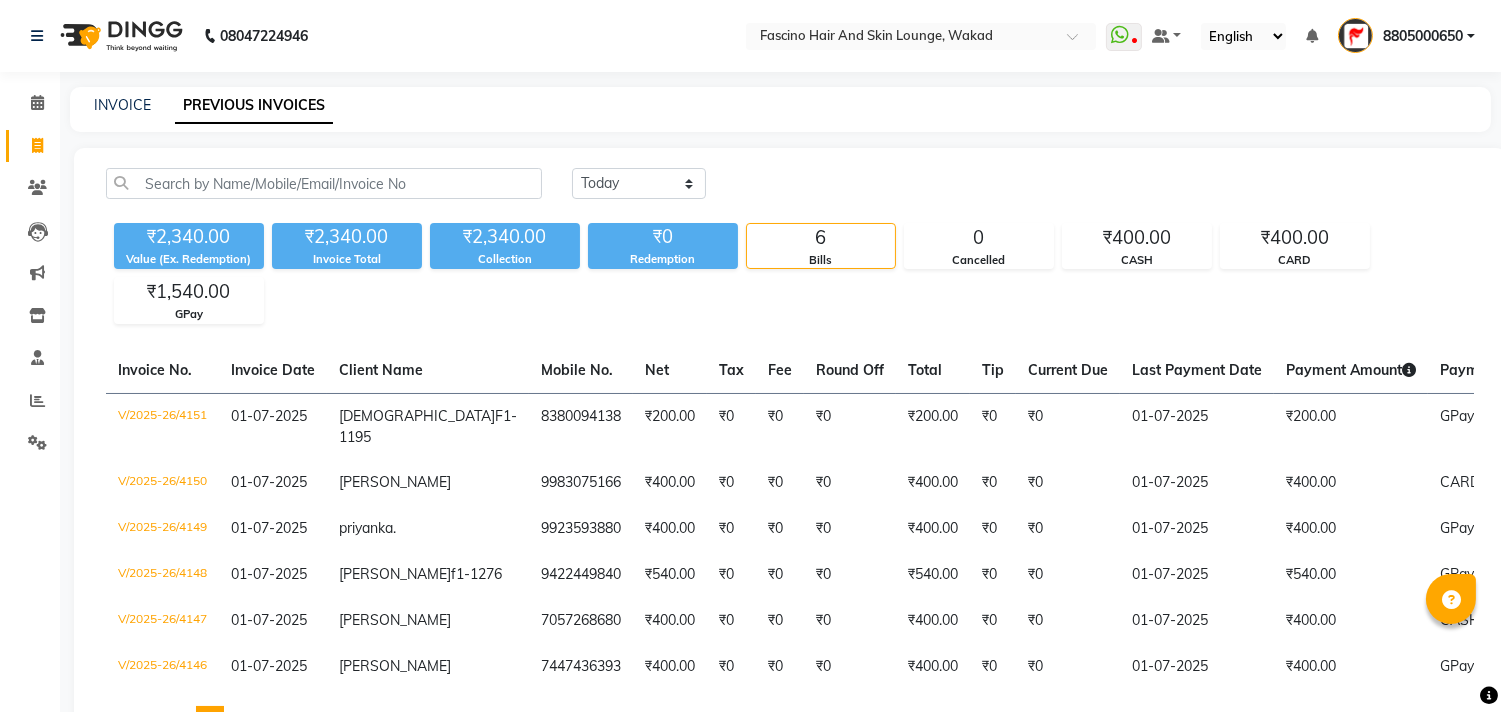 click on "INVOICE PREVIOUS INVOICES" 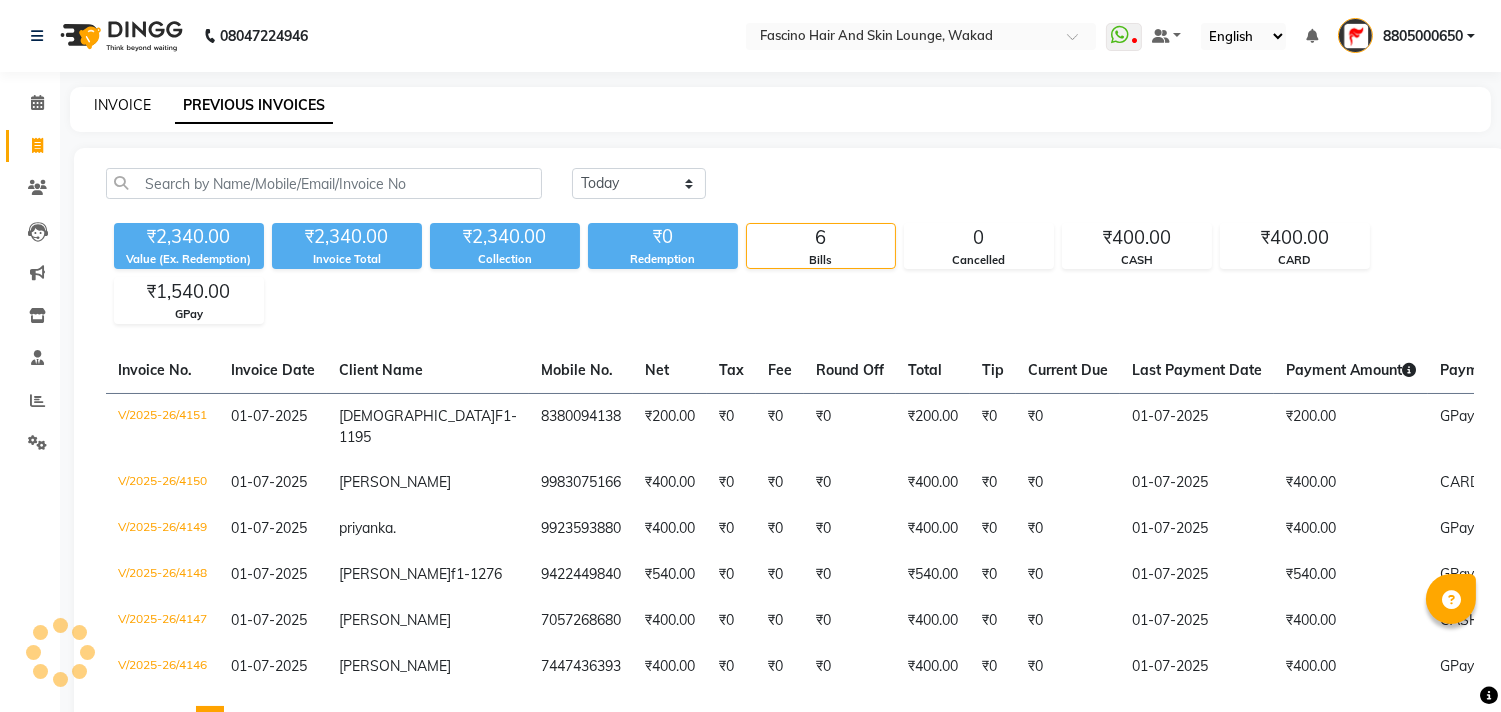 click on "INVOICE" 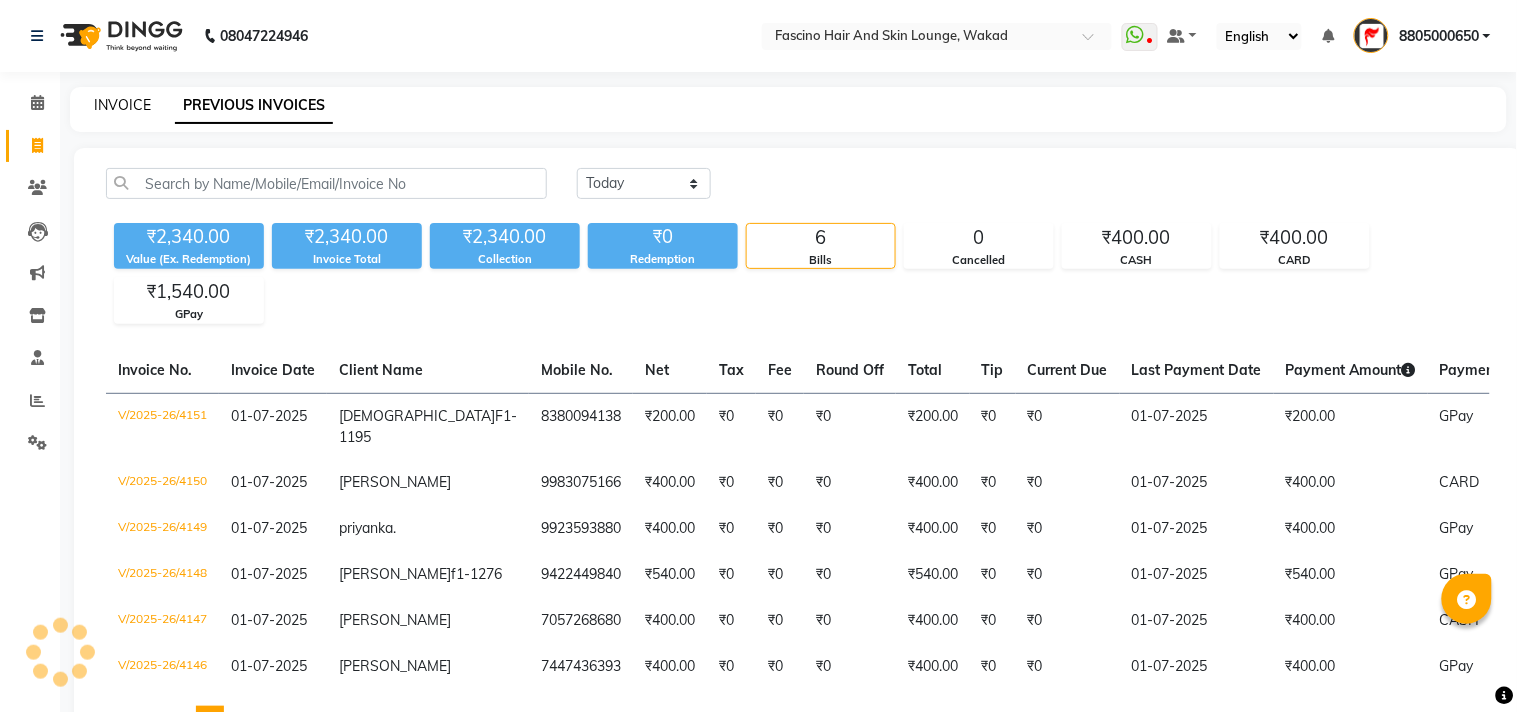 select on "126" 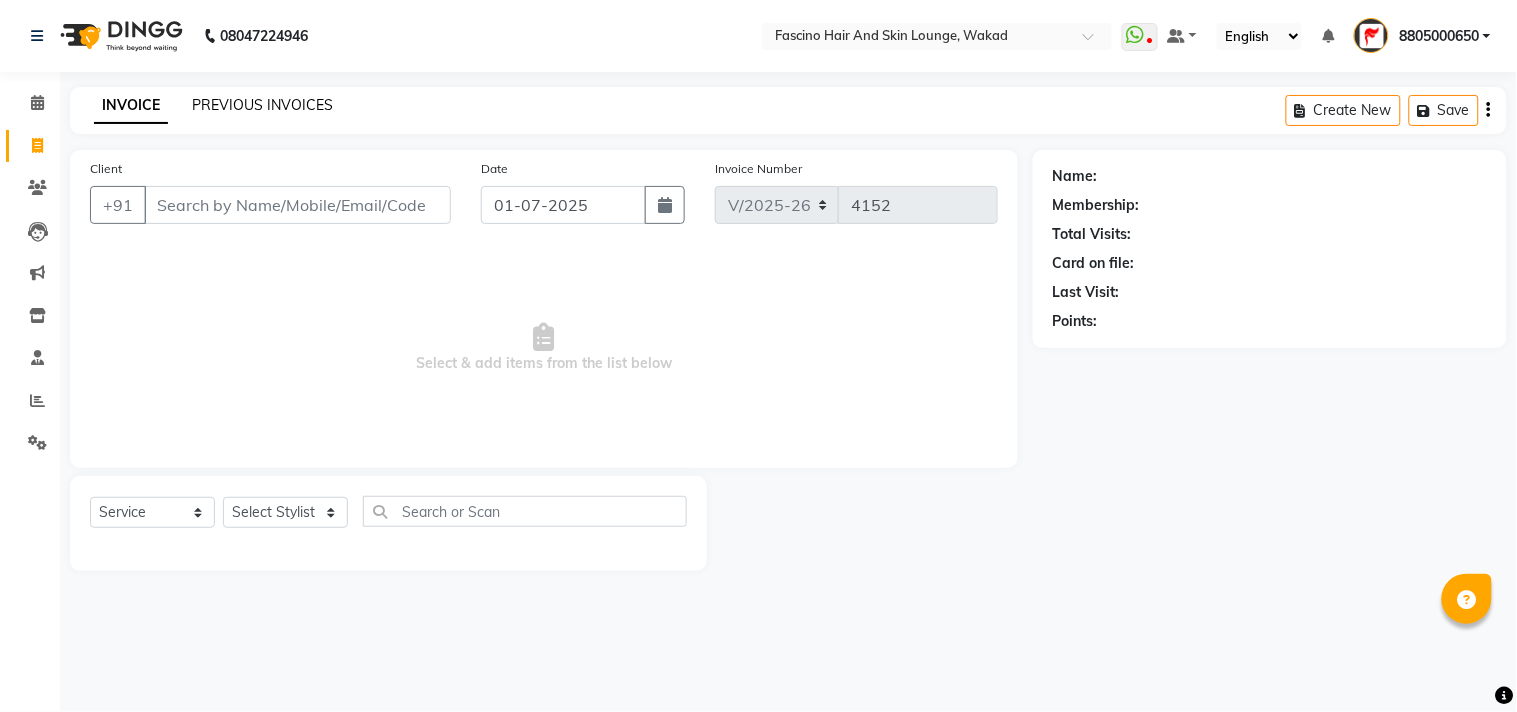 click on "PREVIOUS INVOICES" 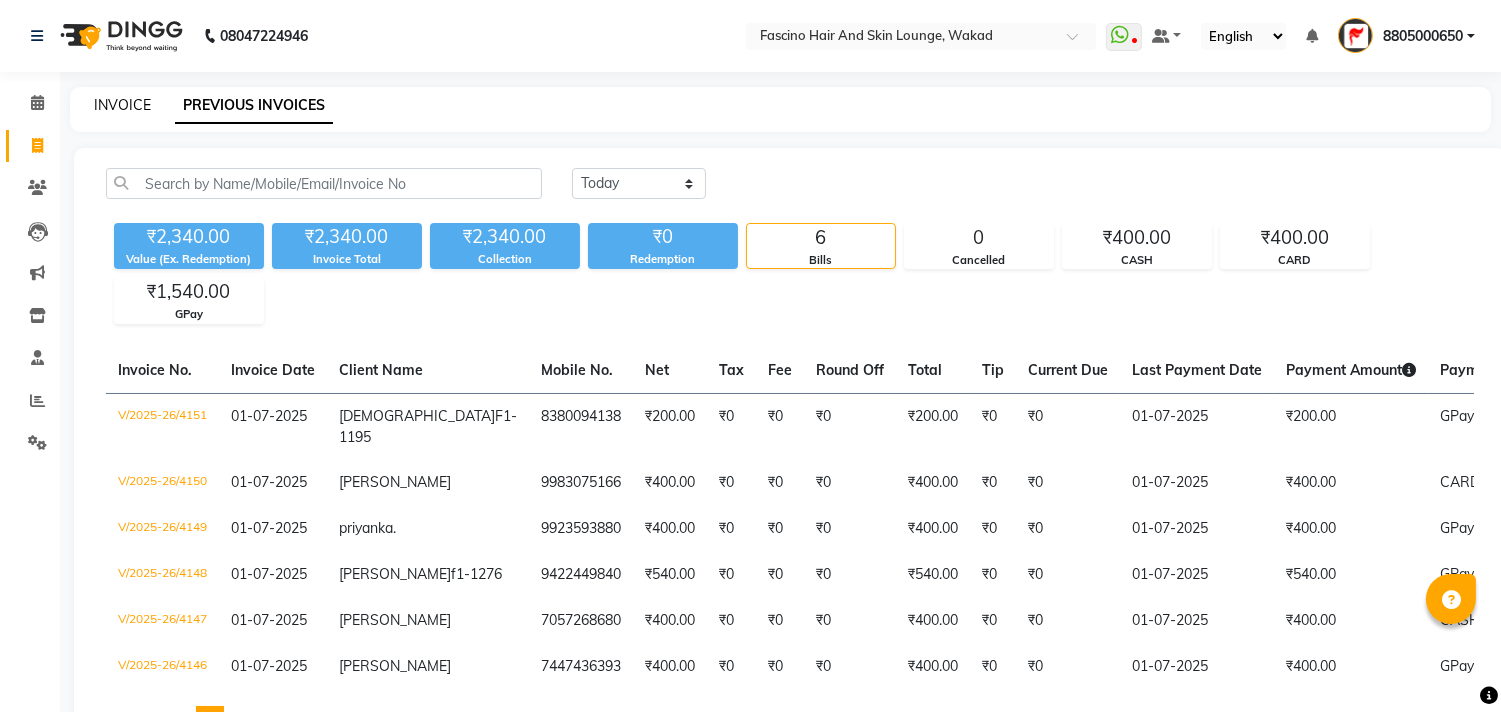 click on "INVOICE" 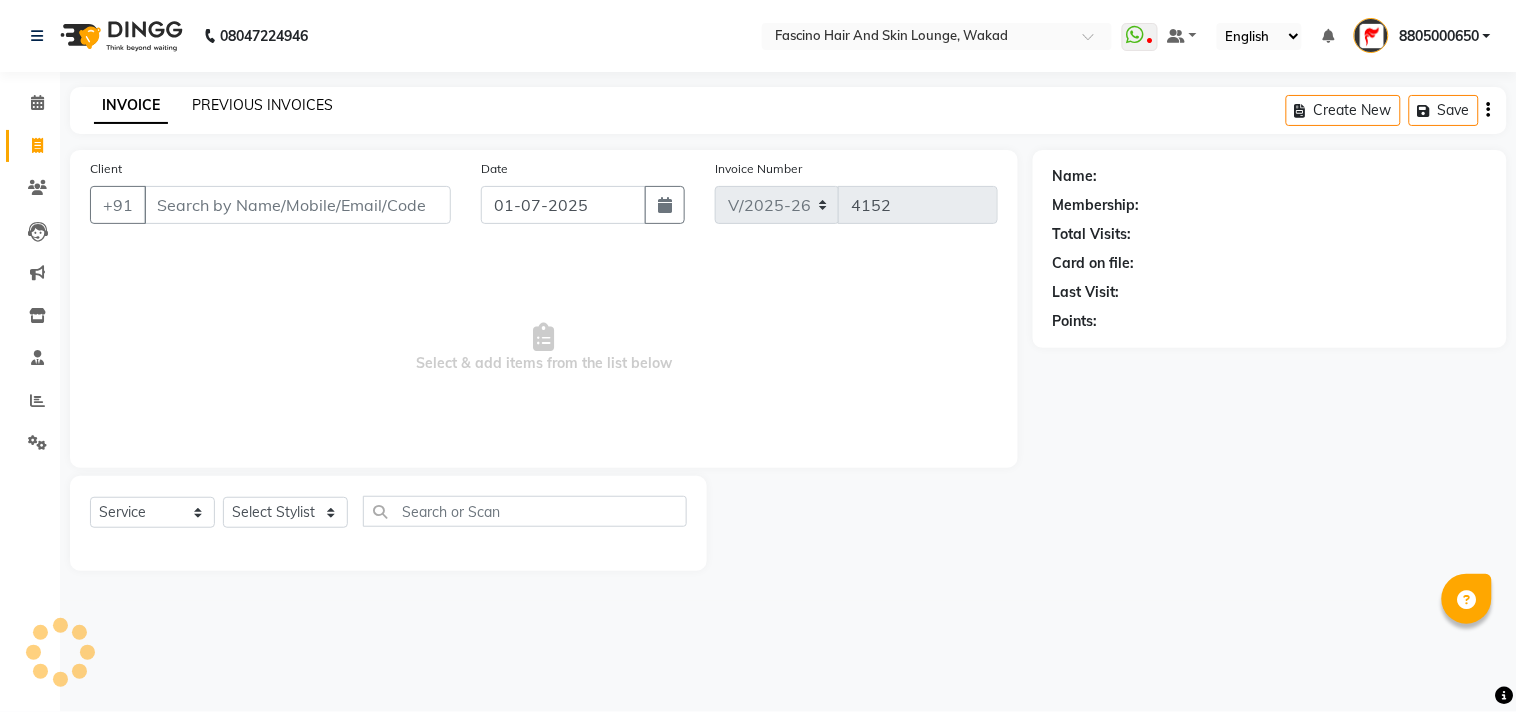 click on "PREVIOUS INVOICES" 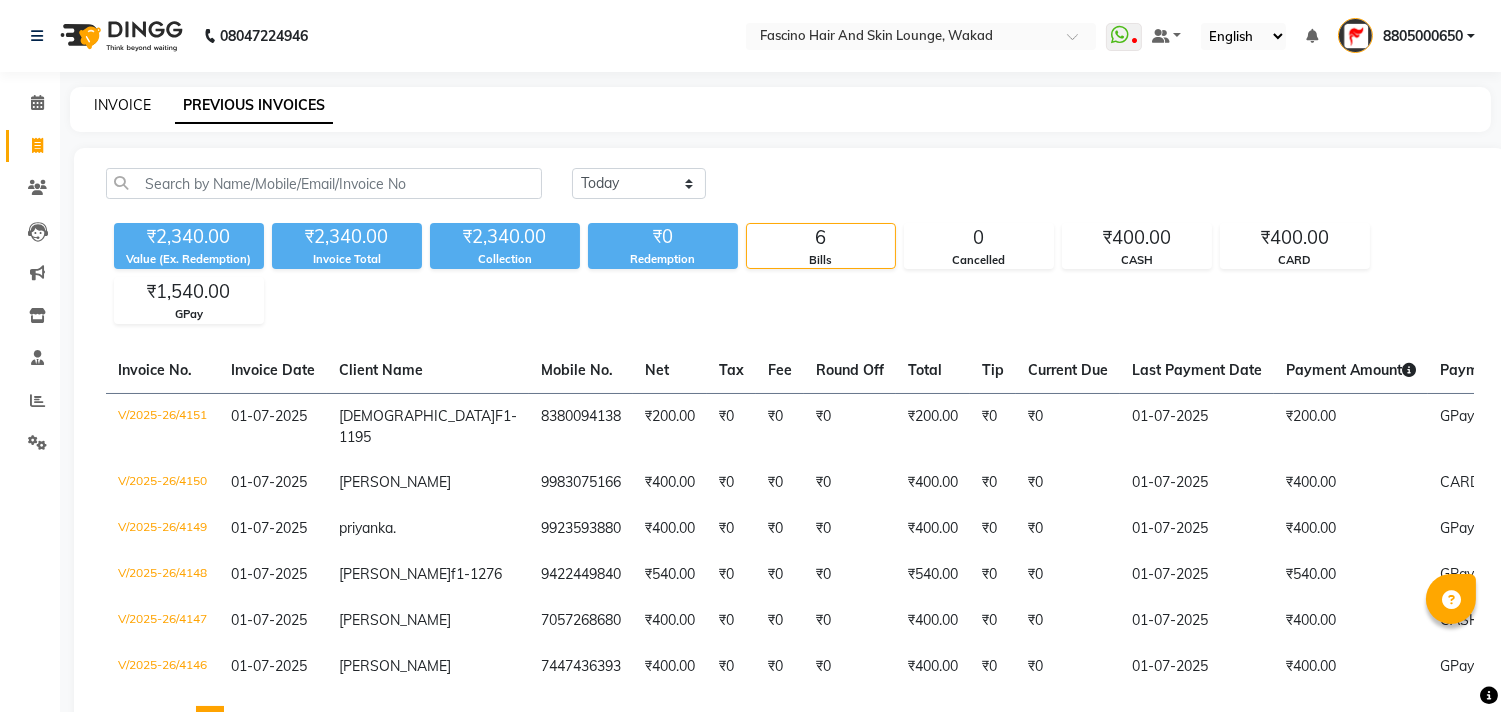click on "INVOICE" 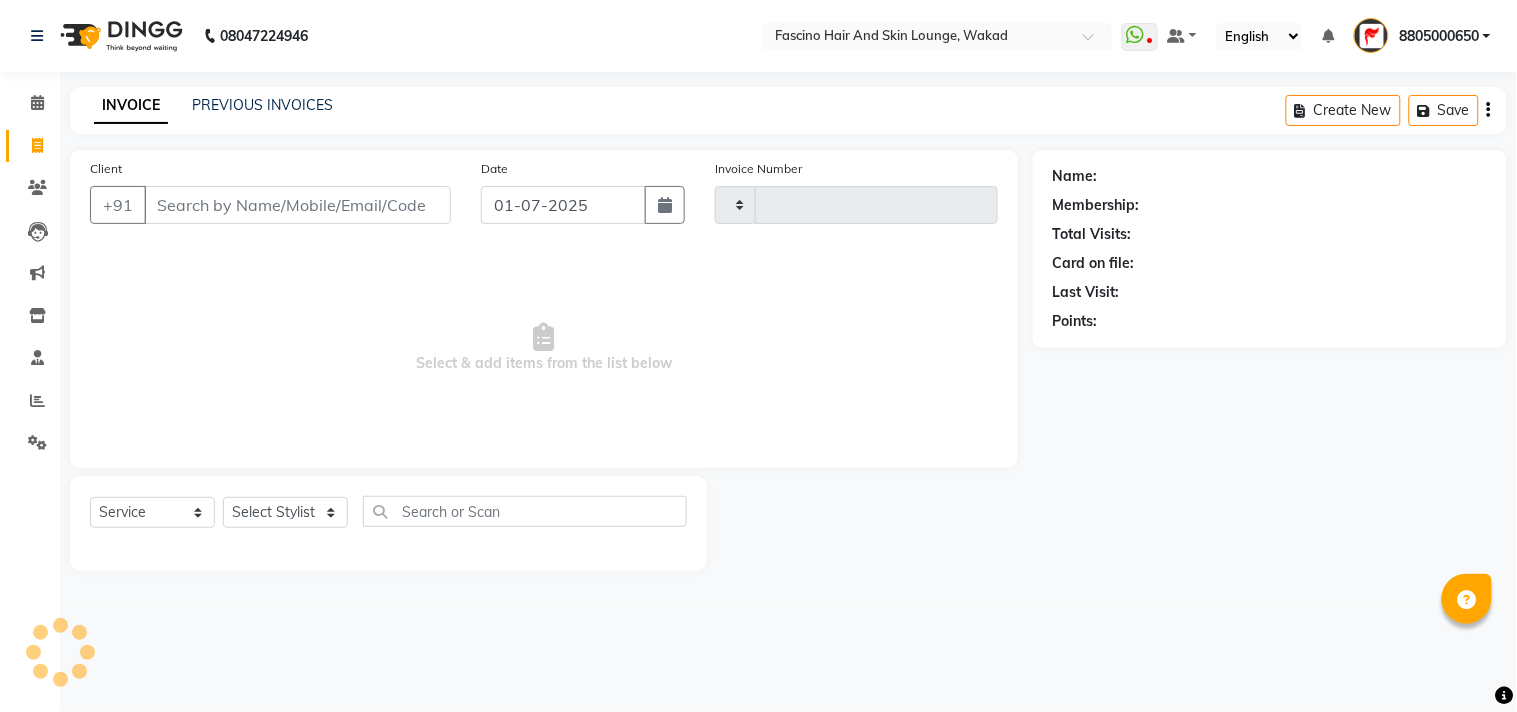 type on "4152" 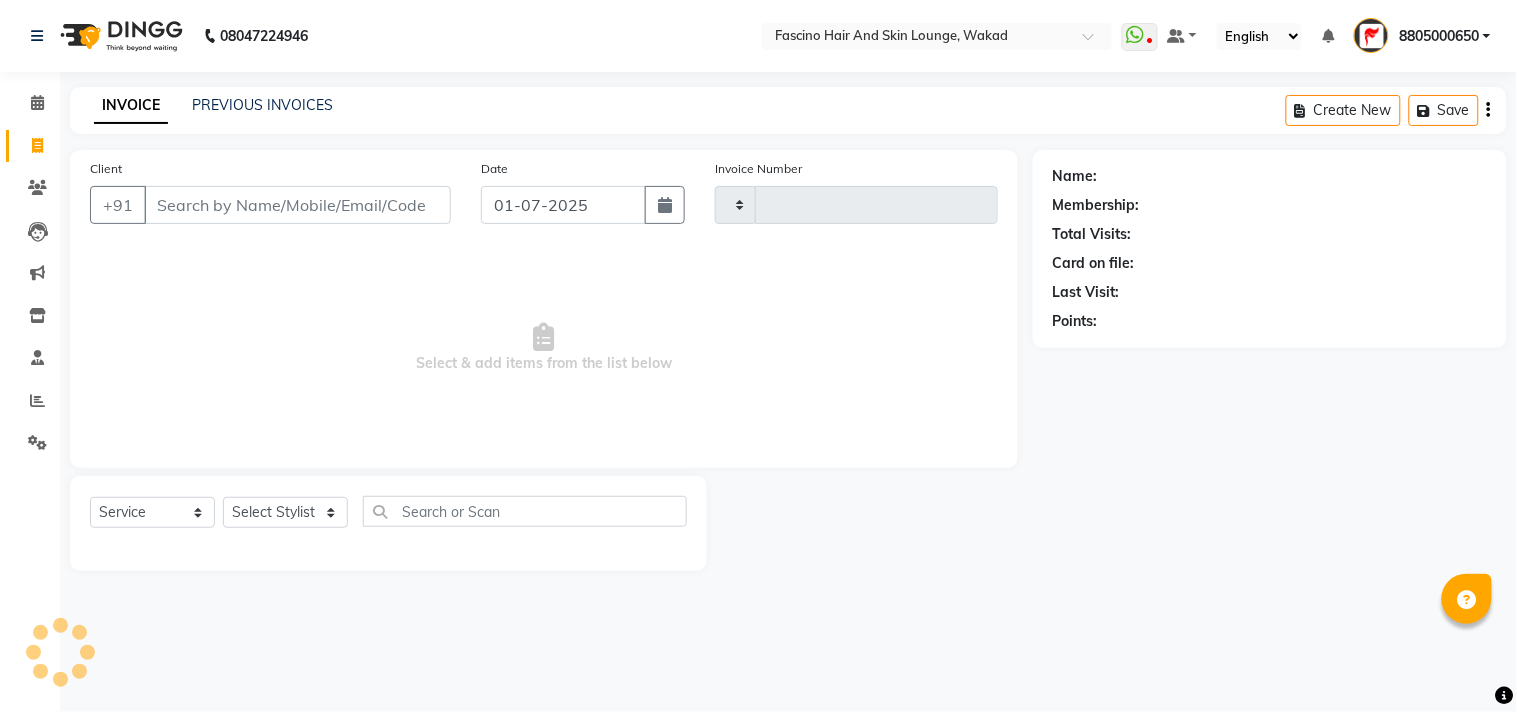 select on "126" 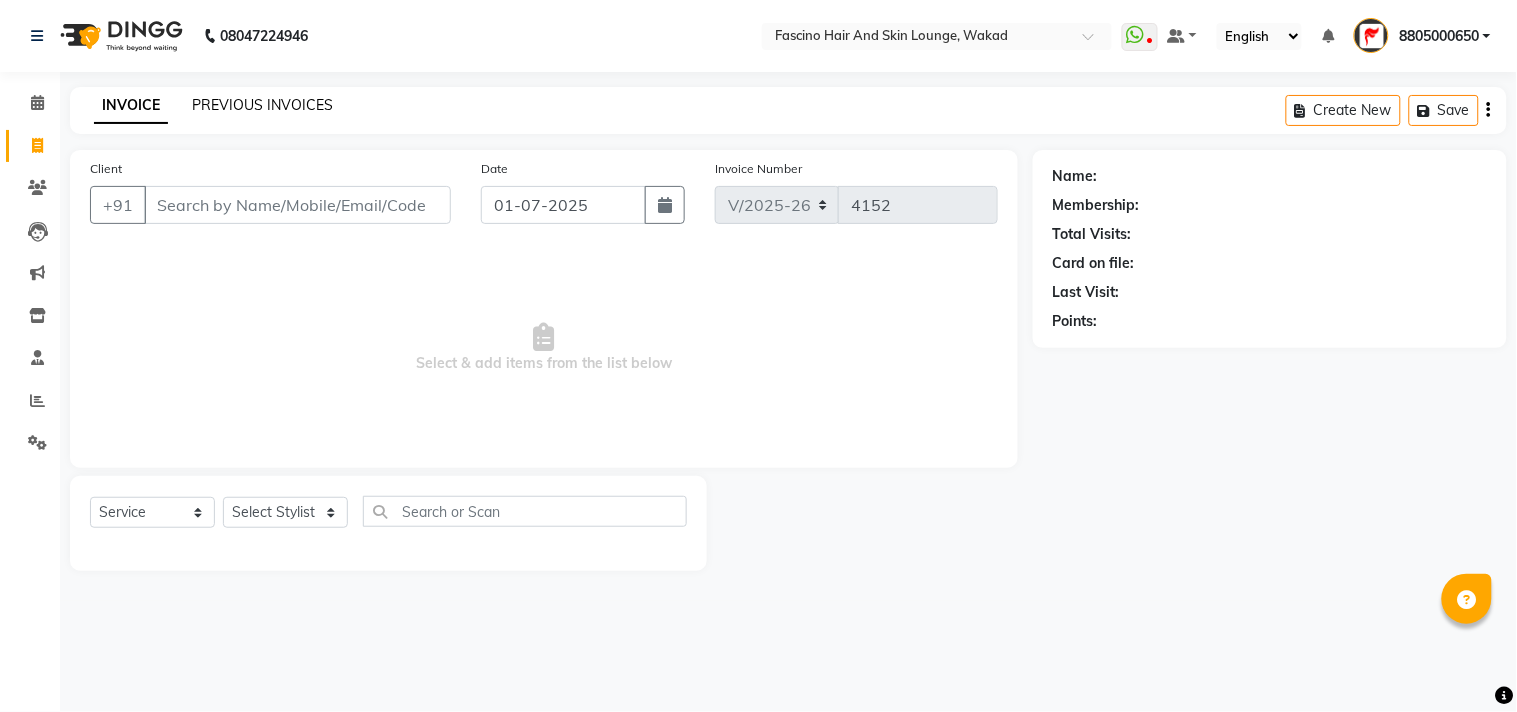 click on "PREVIOUS INVOICES" 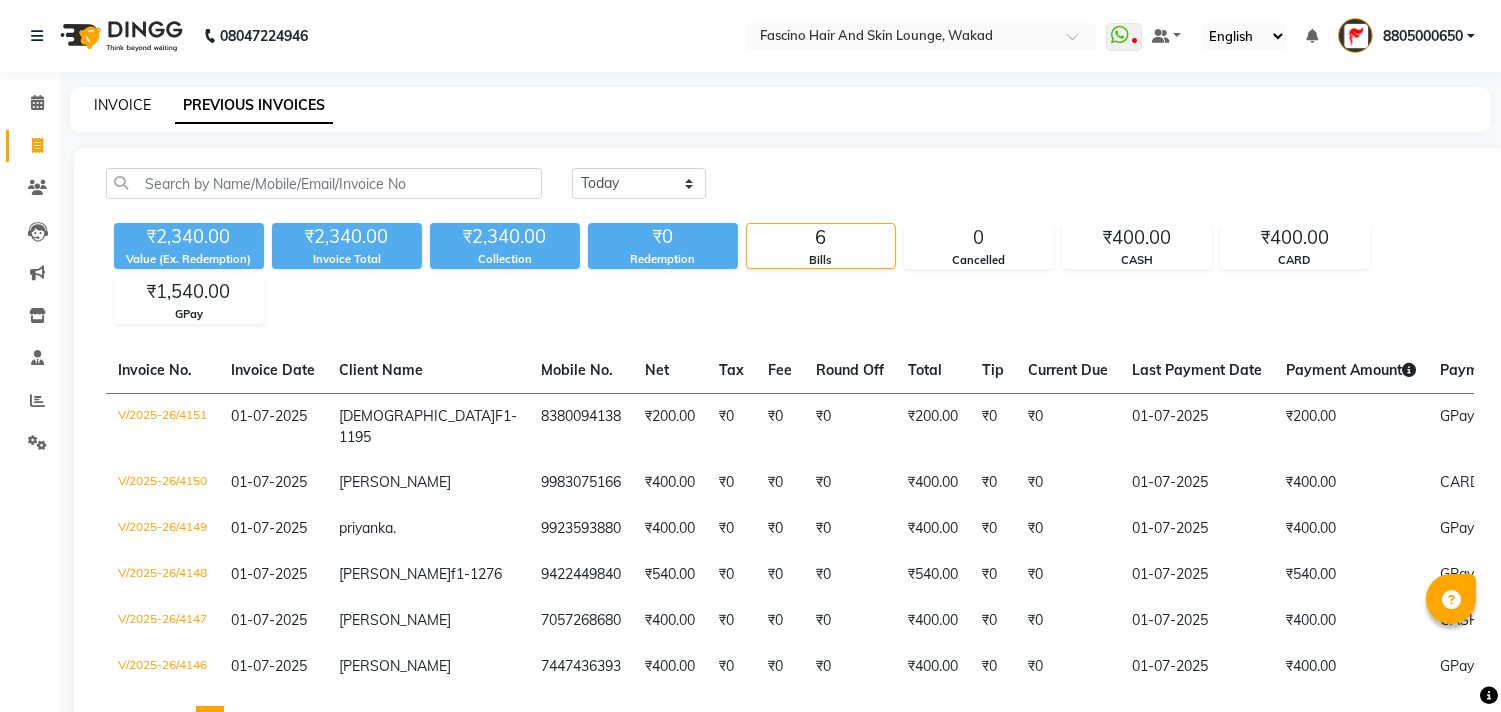 click on "INVOICE" 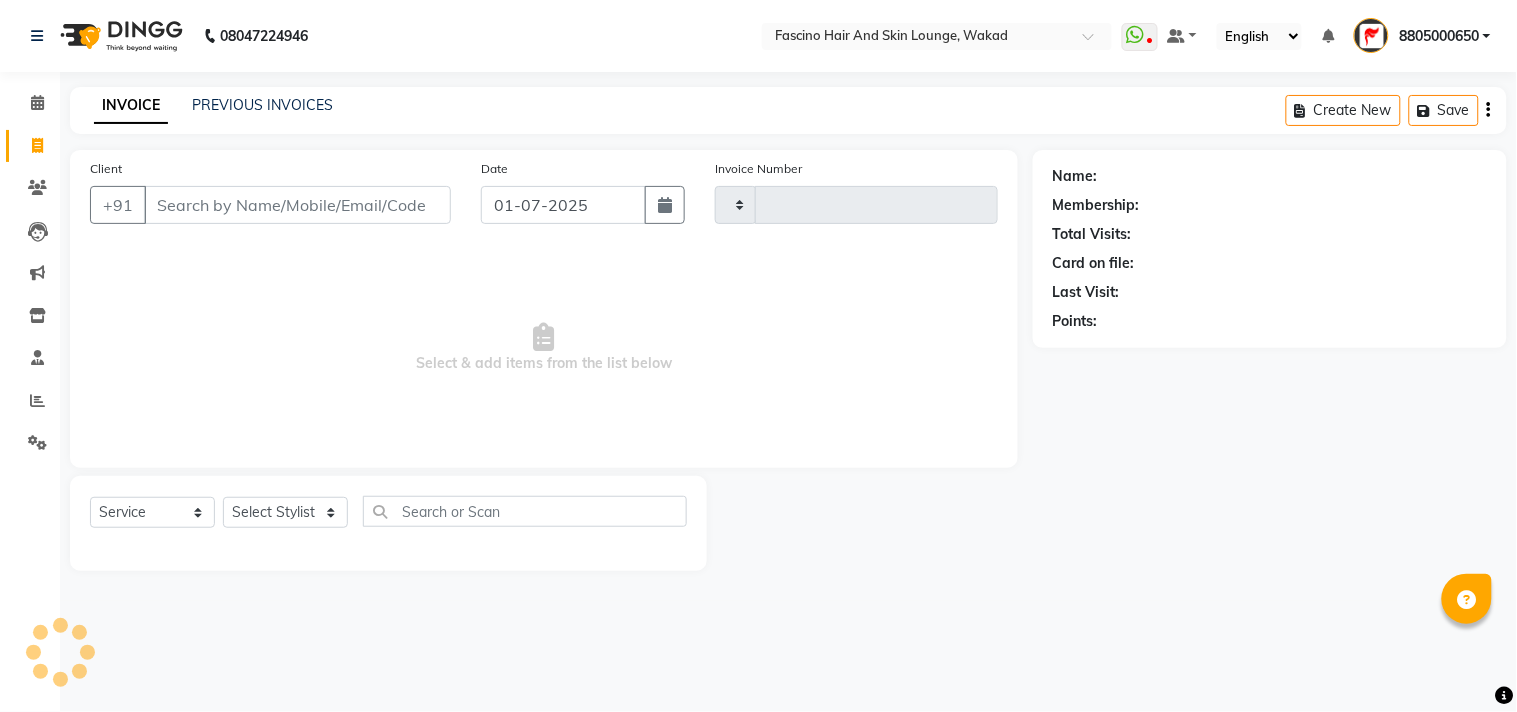 type on "4152" 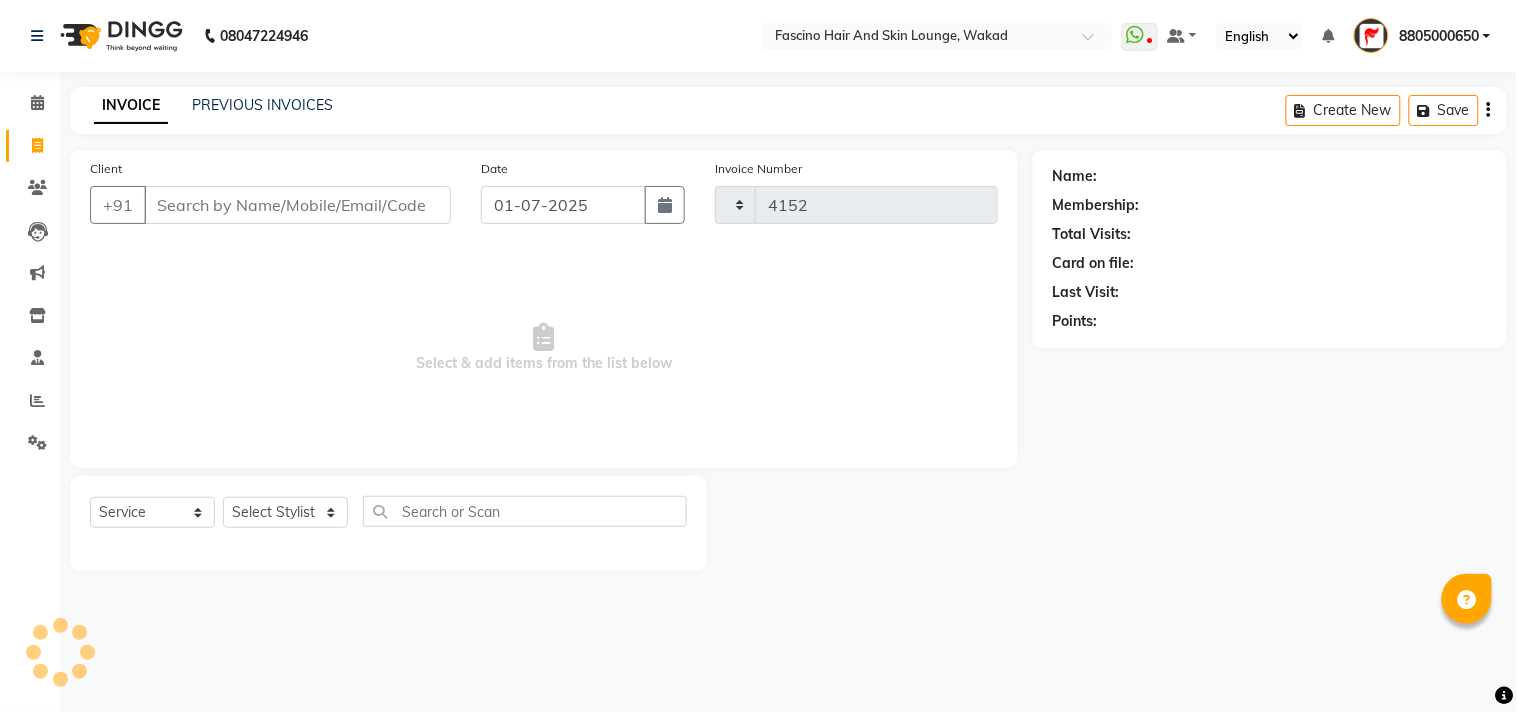 select on "126" 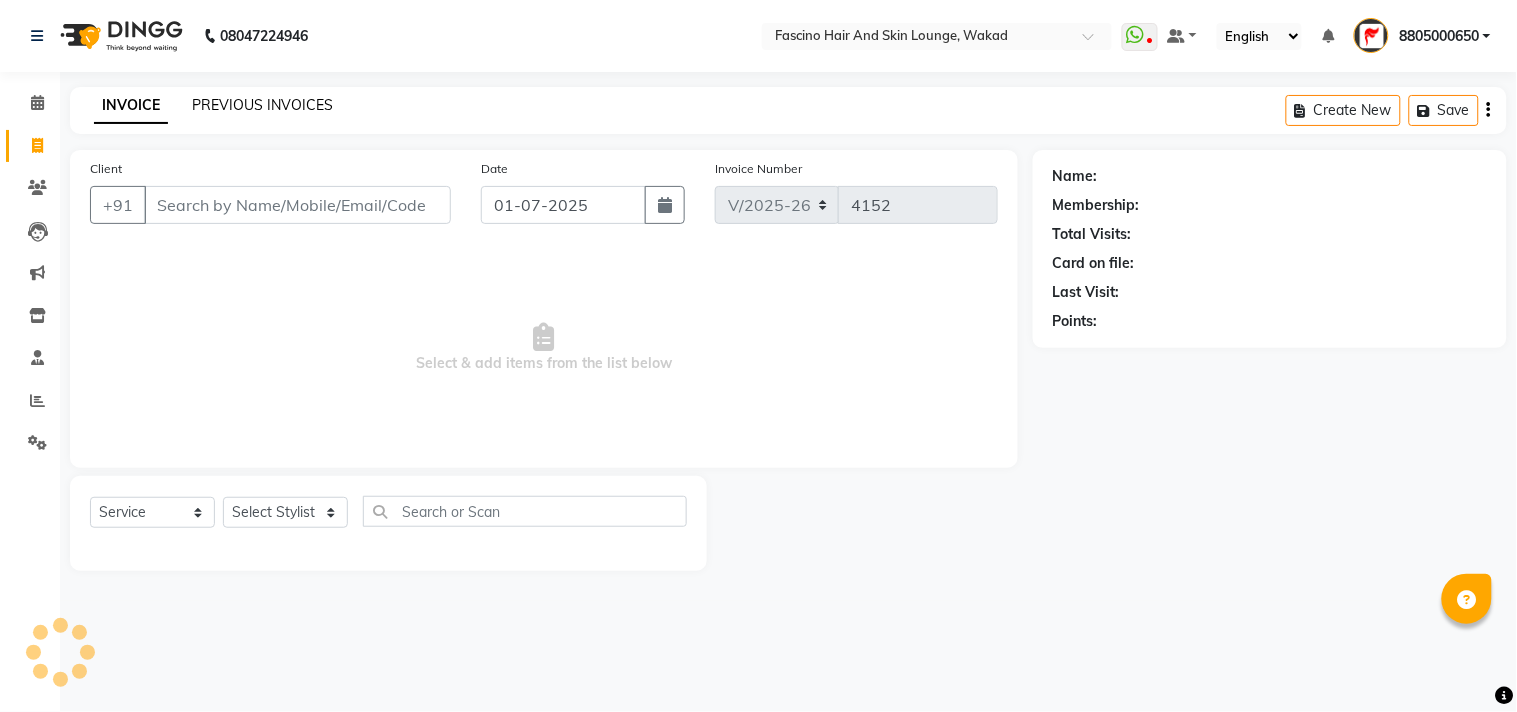 click on "PREVIOUS INVOICES" 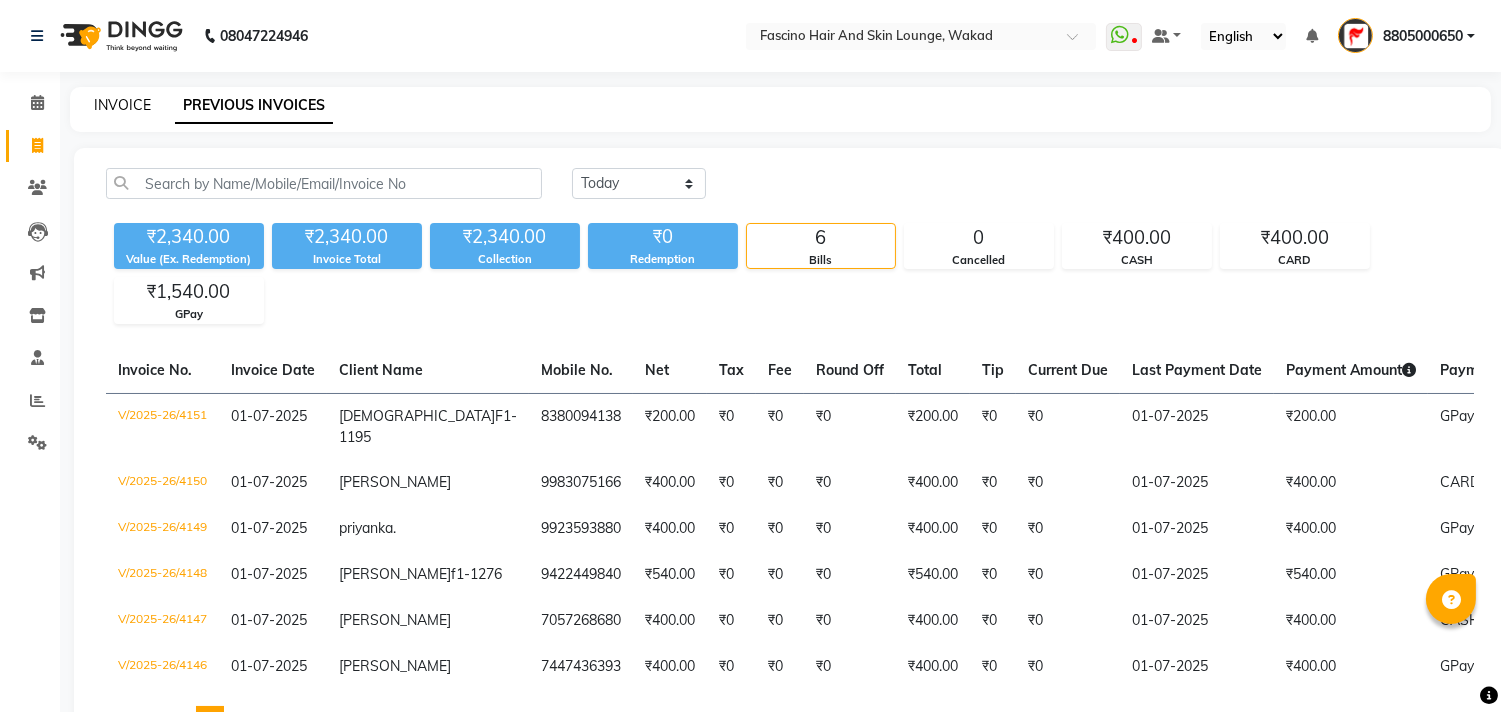 click on "INVOICE" 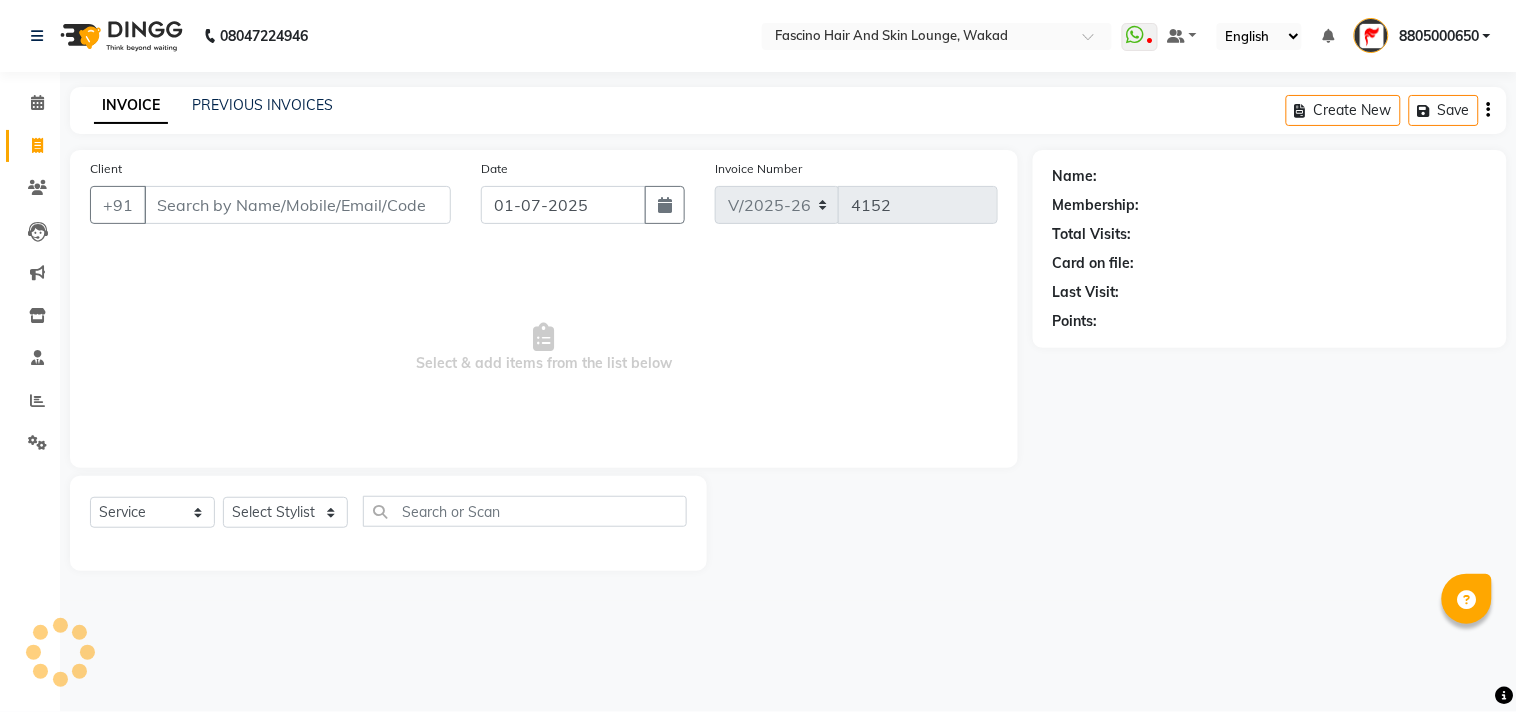 click on "PREVIOUS INVOICES" 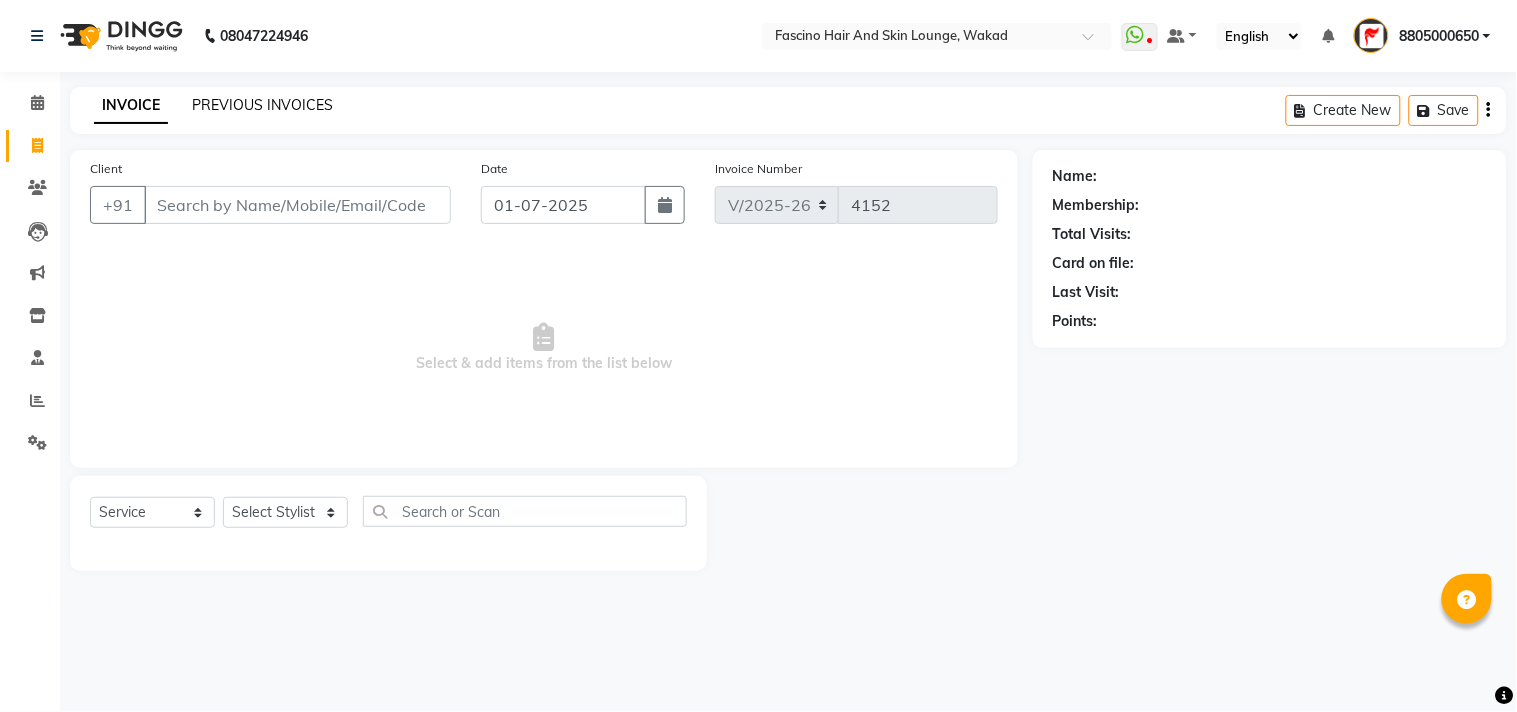 click on "PREVIOUS INVOICES" 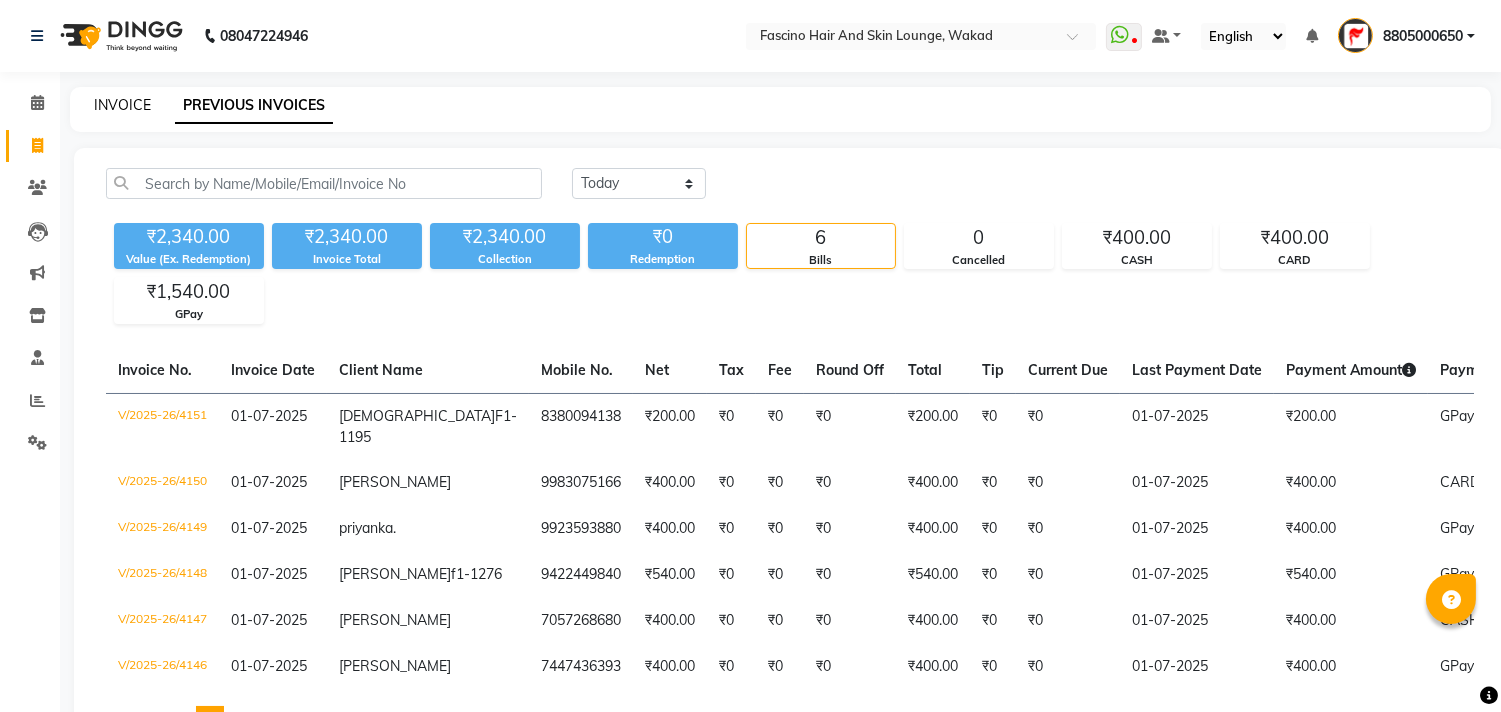click on "INVOICE" 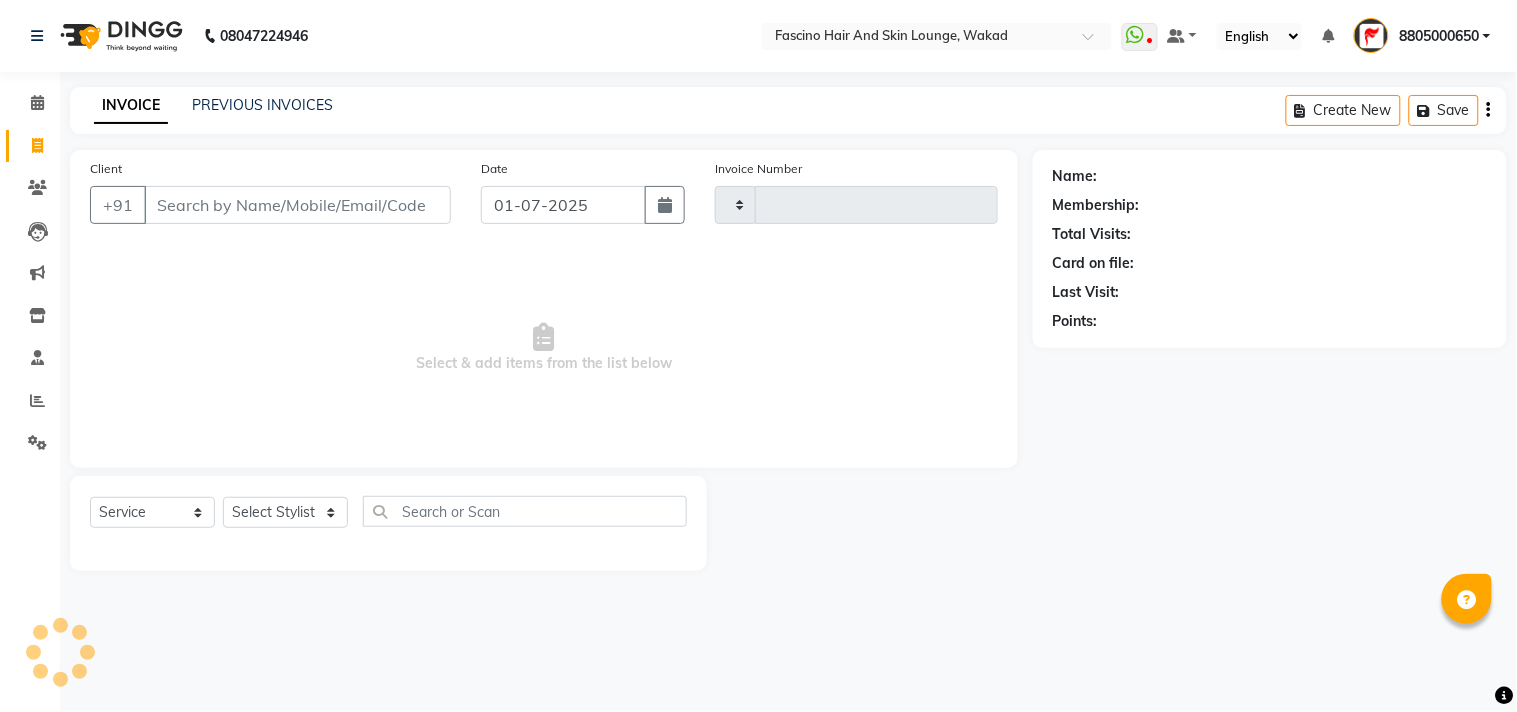 type on "4152" 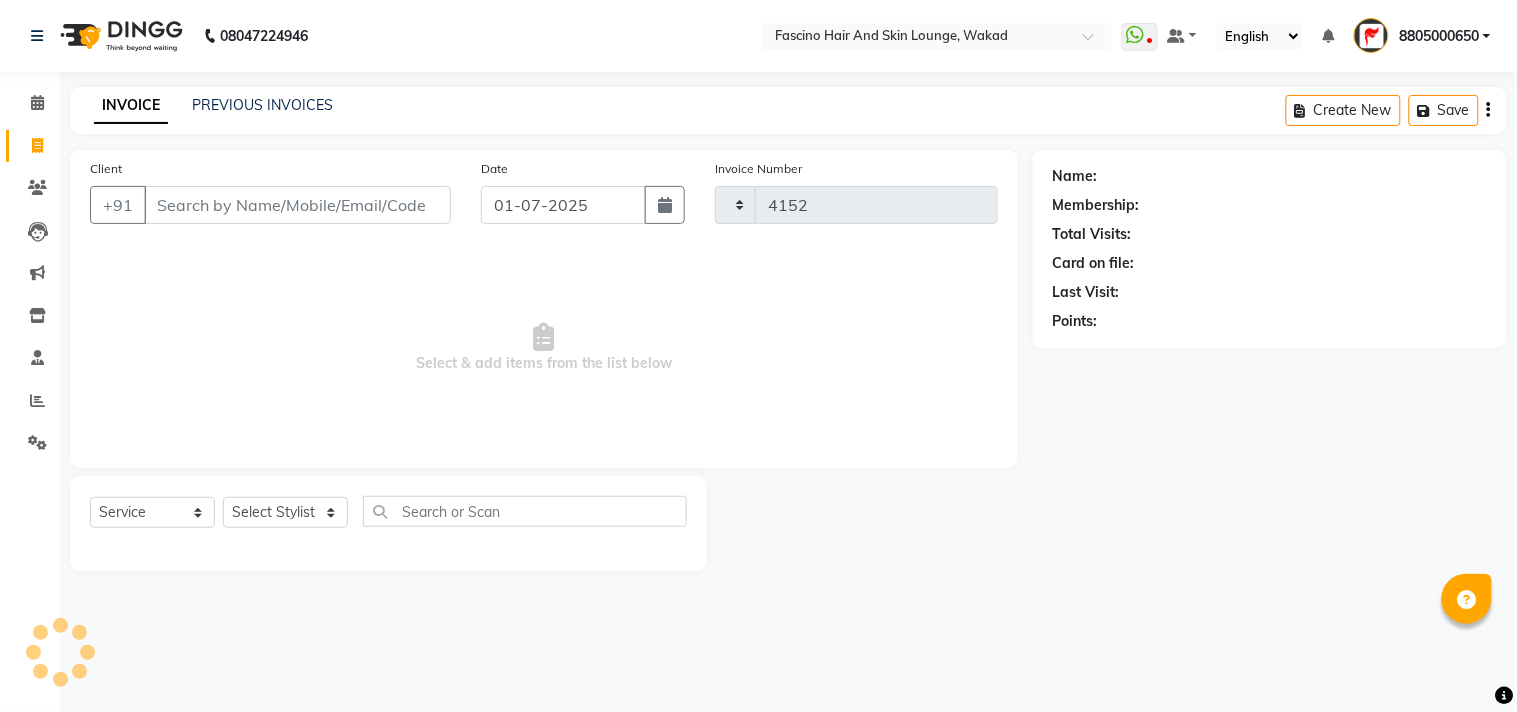 select on "126" 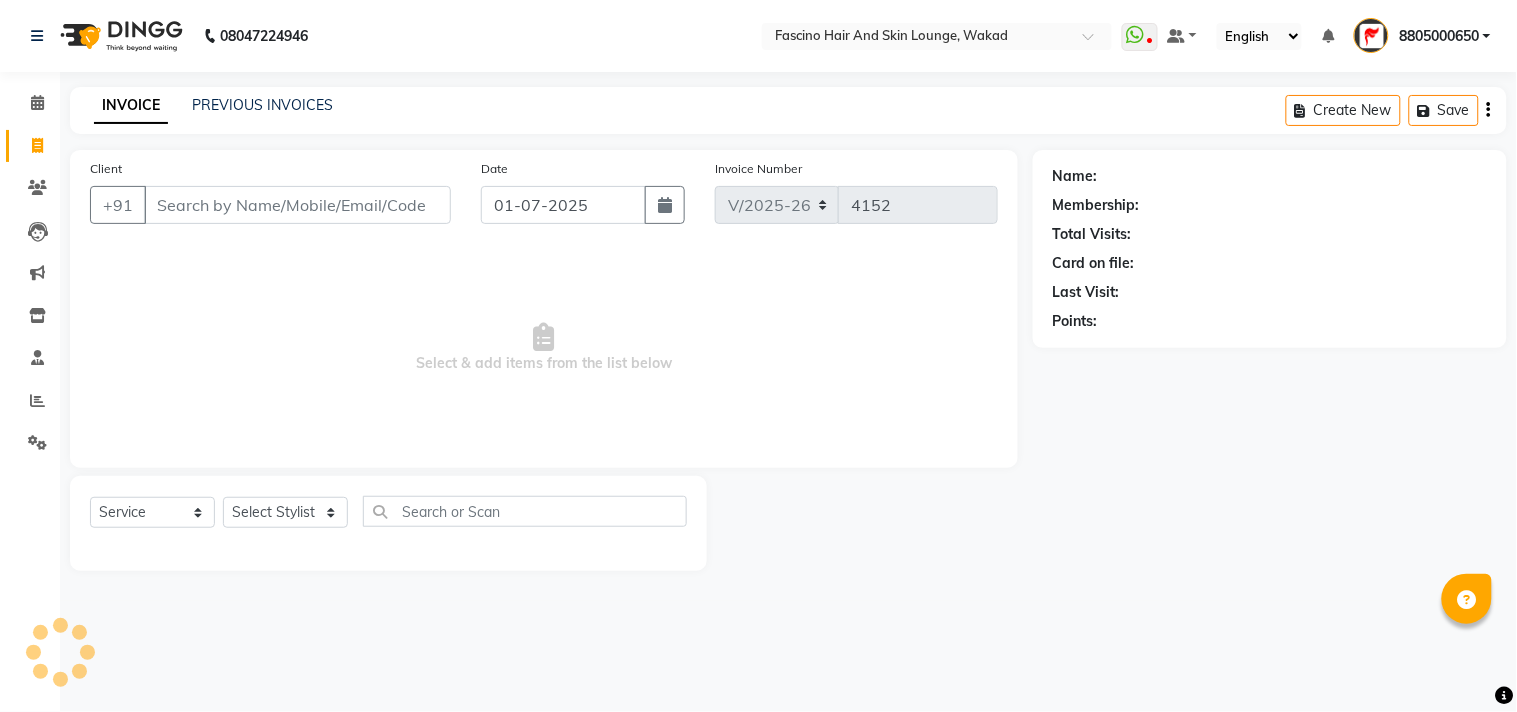 click on "PREVIOUS INVOICES" 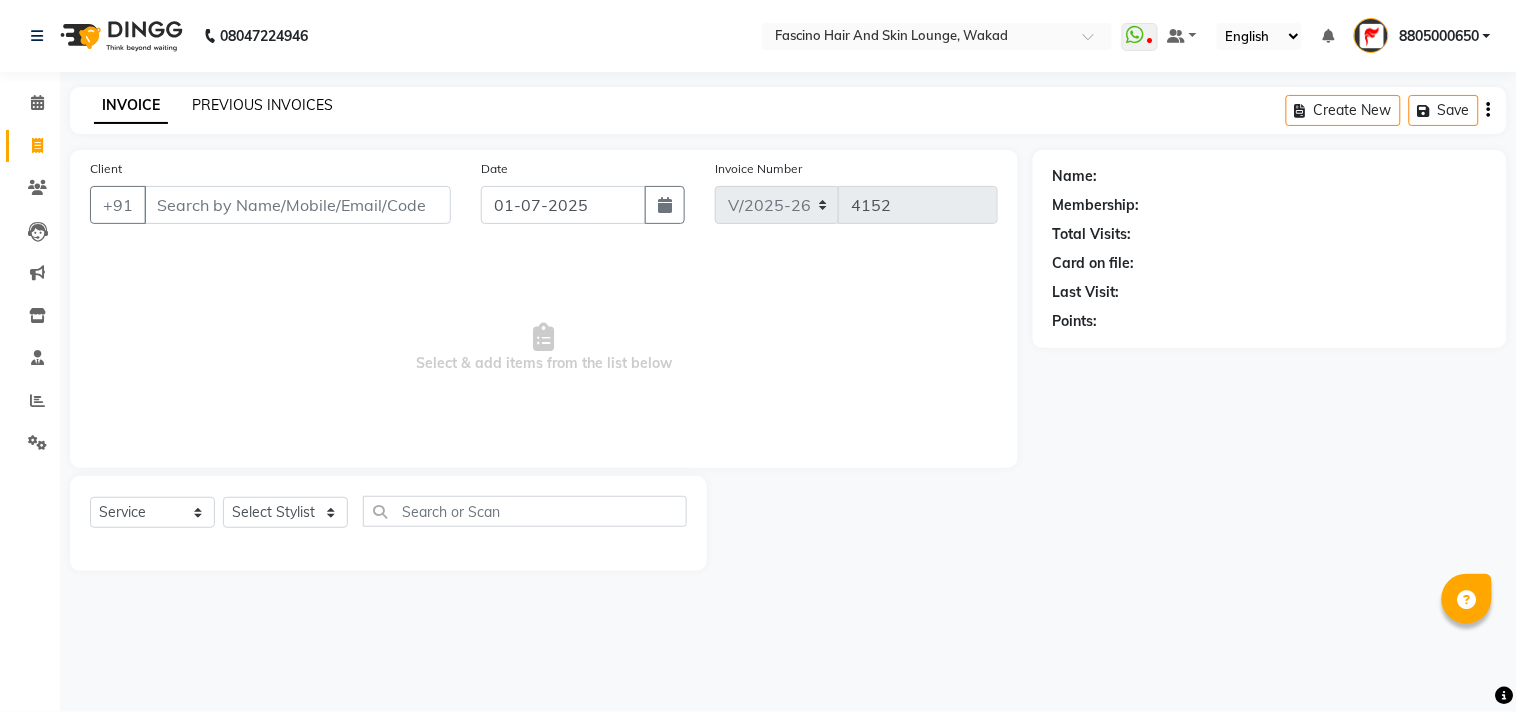 click on "PREVIOUS INVOICES" 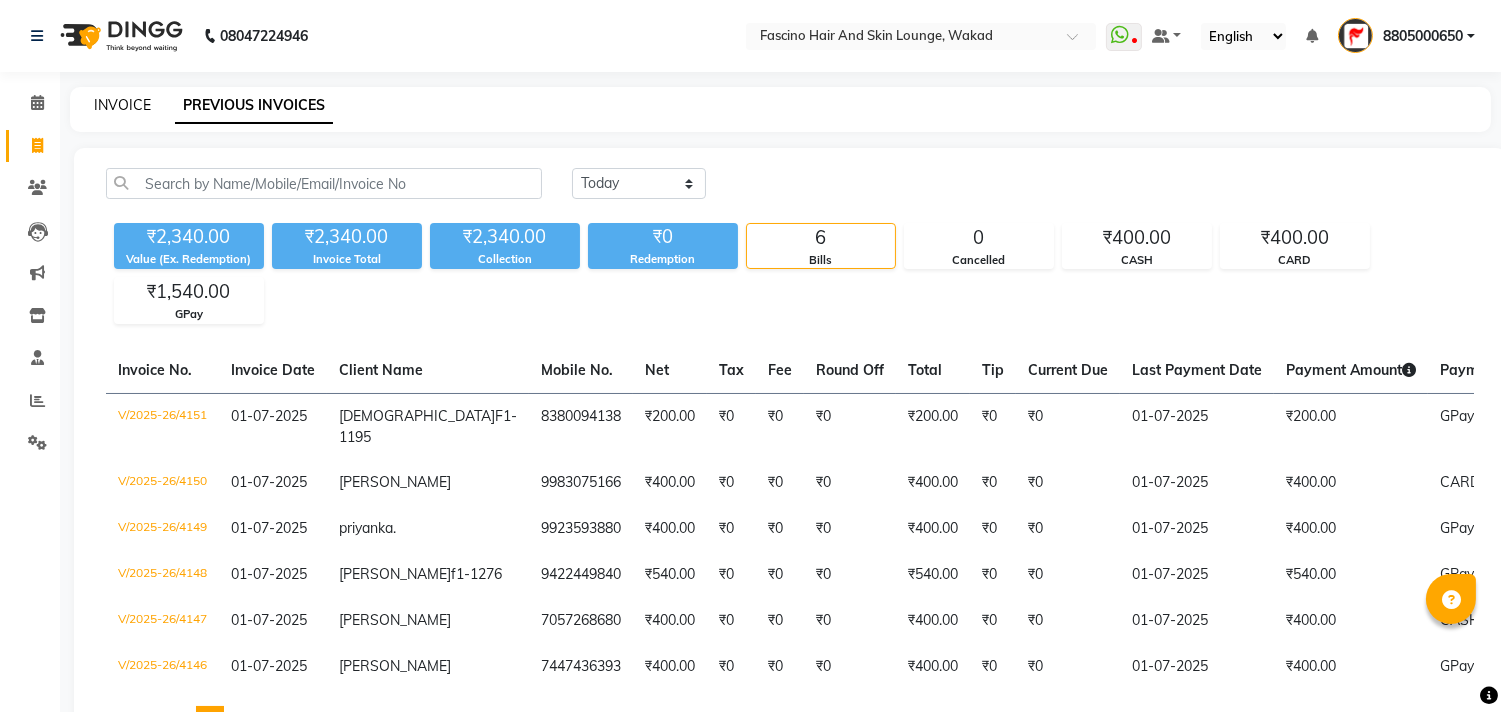click on "INVOICE" 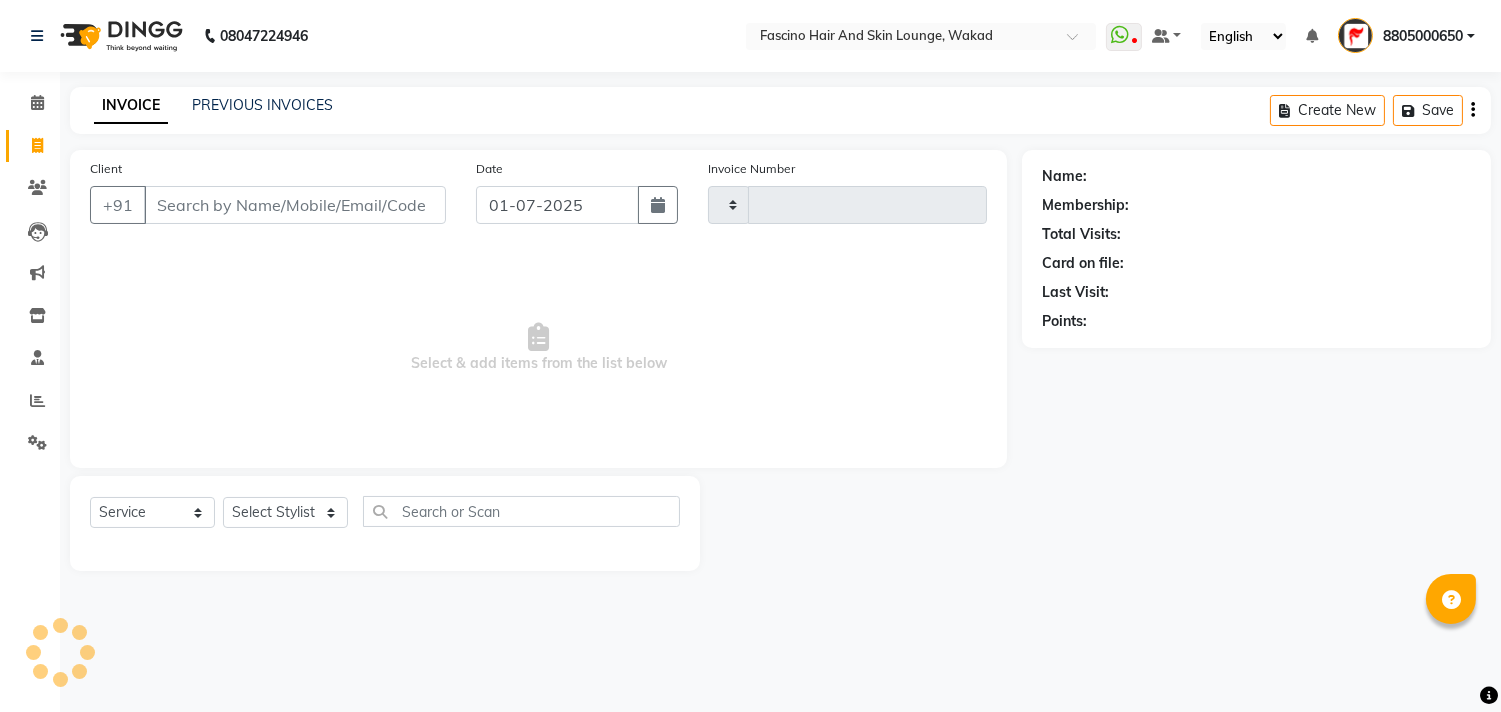 type on "4152" 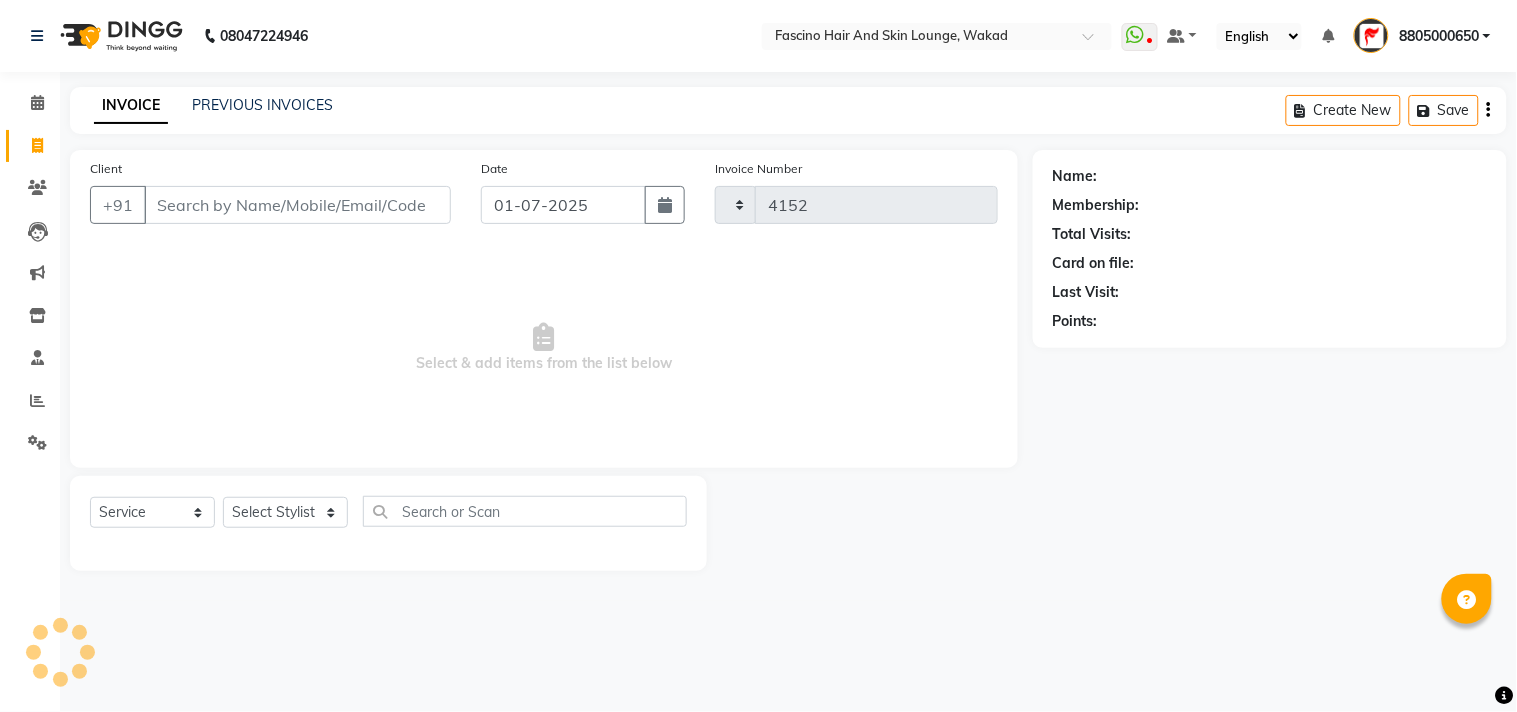 select on "126" 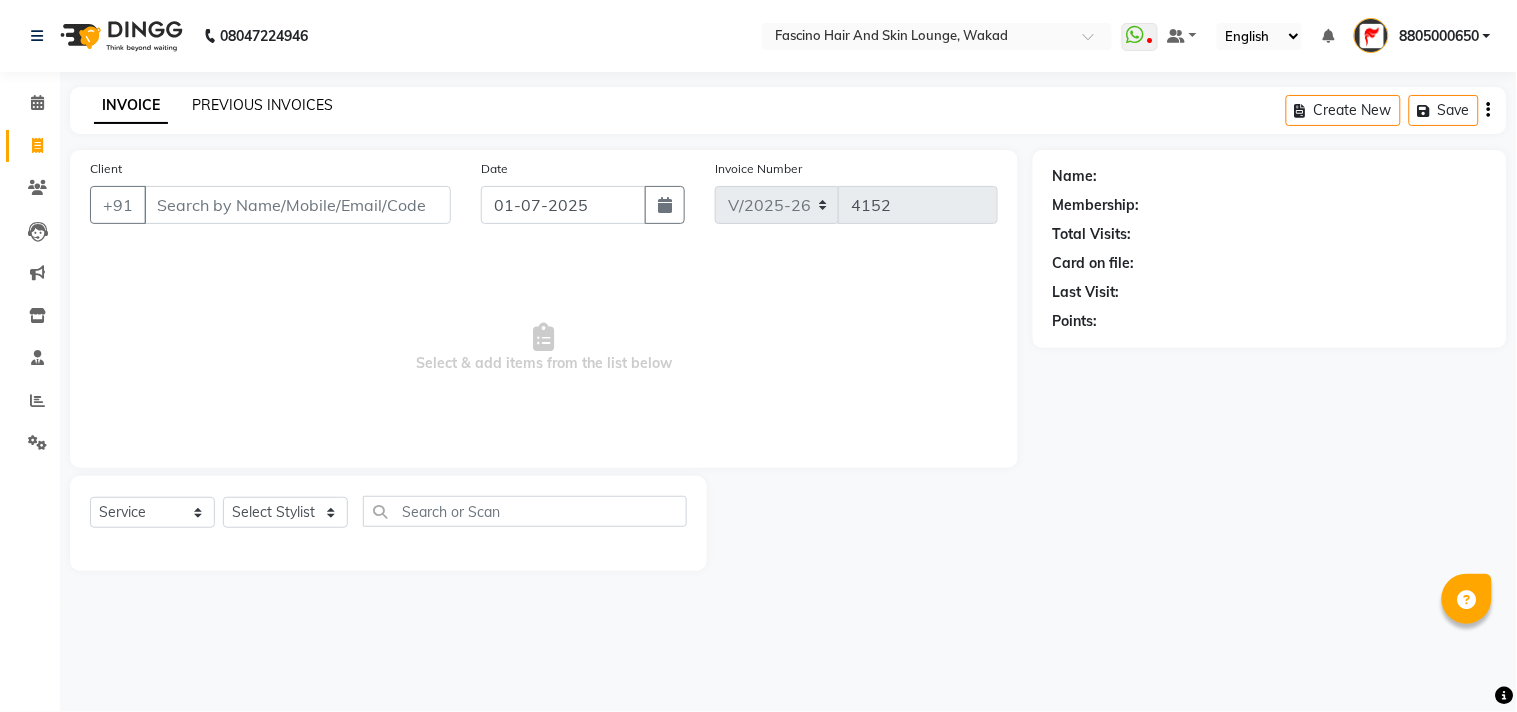 click on "PREVIOUS INVOICES" 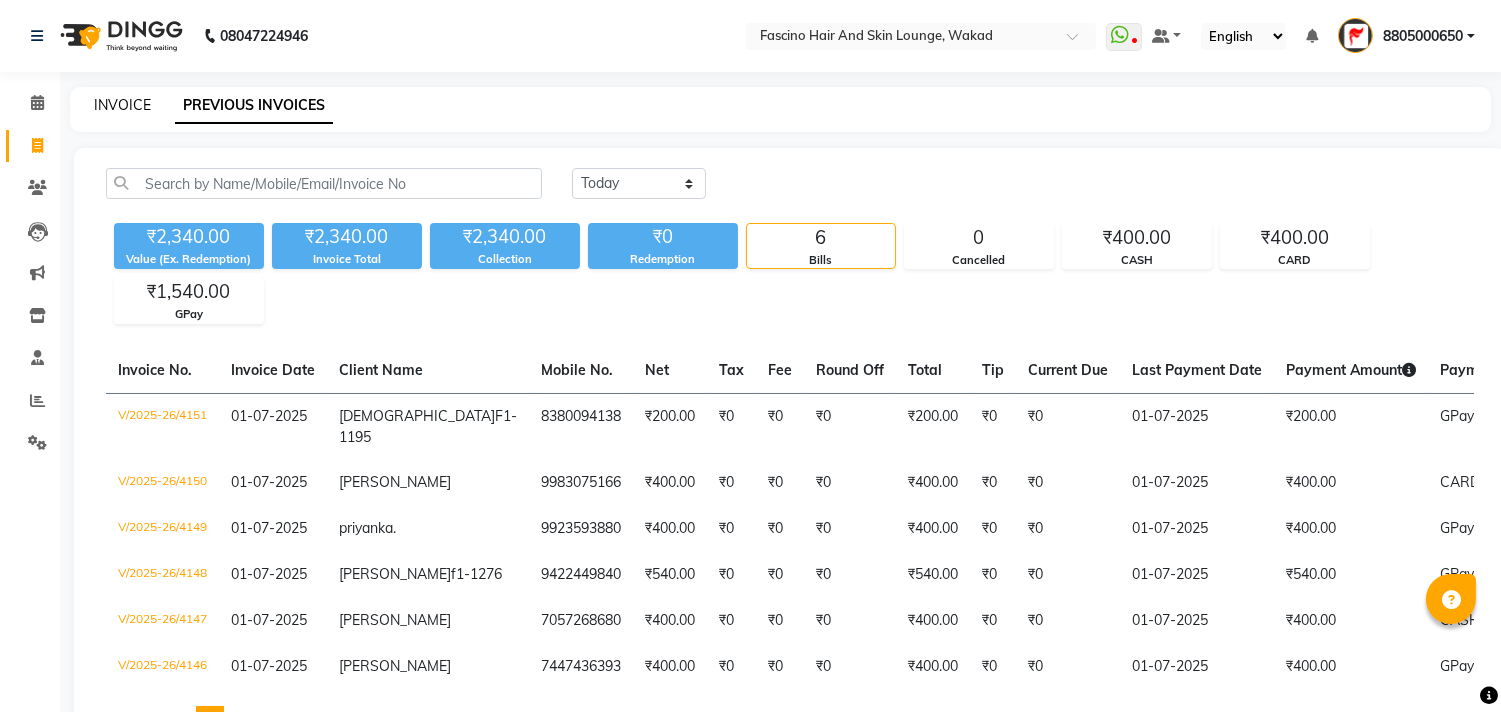 click on "INVOICE" 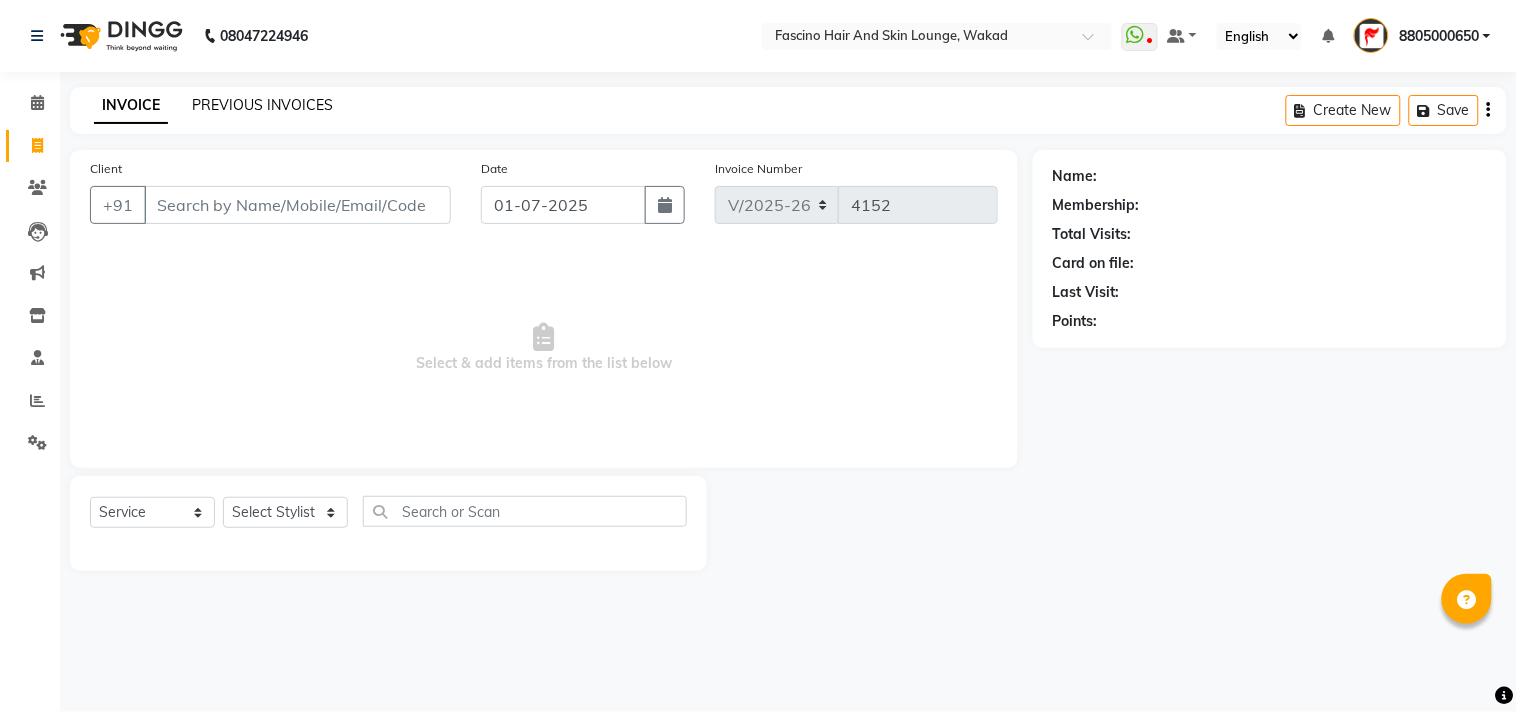 click on "PREVIOUS INVOICES" 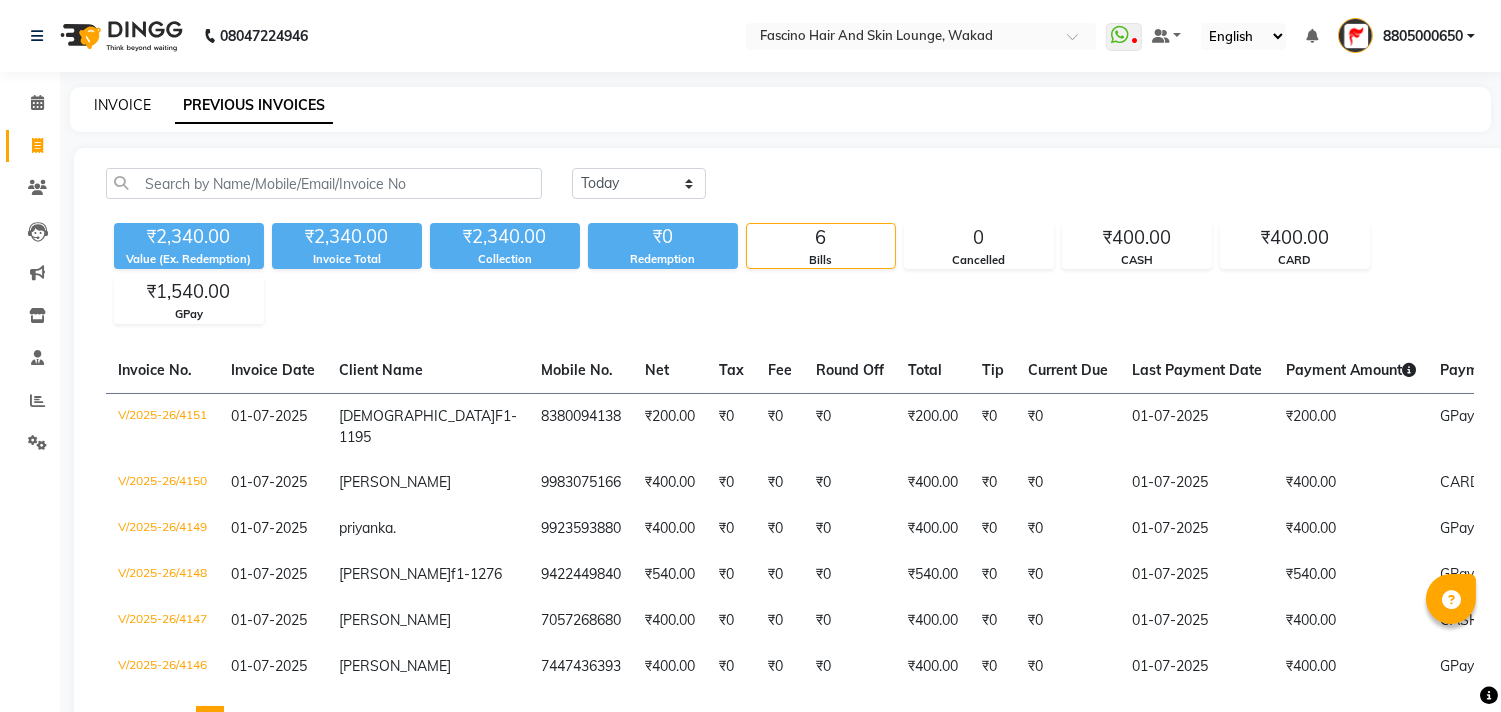 click on "INVOICE" 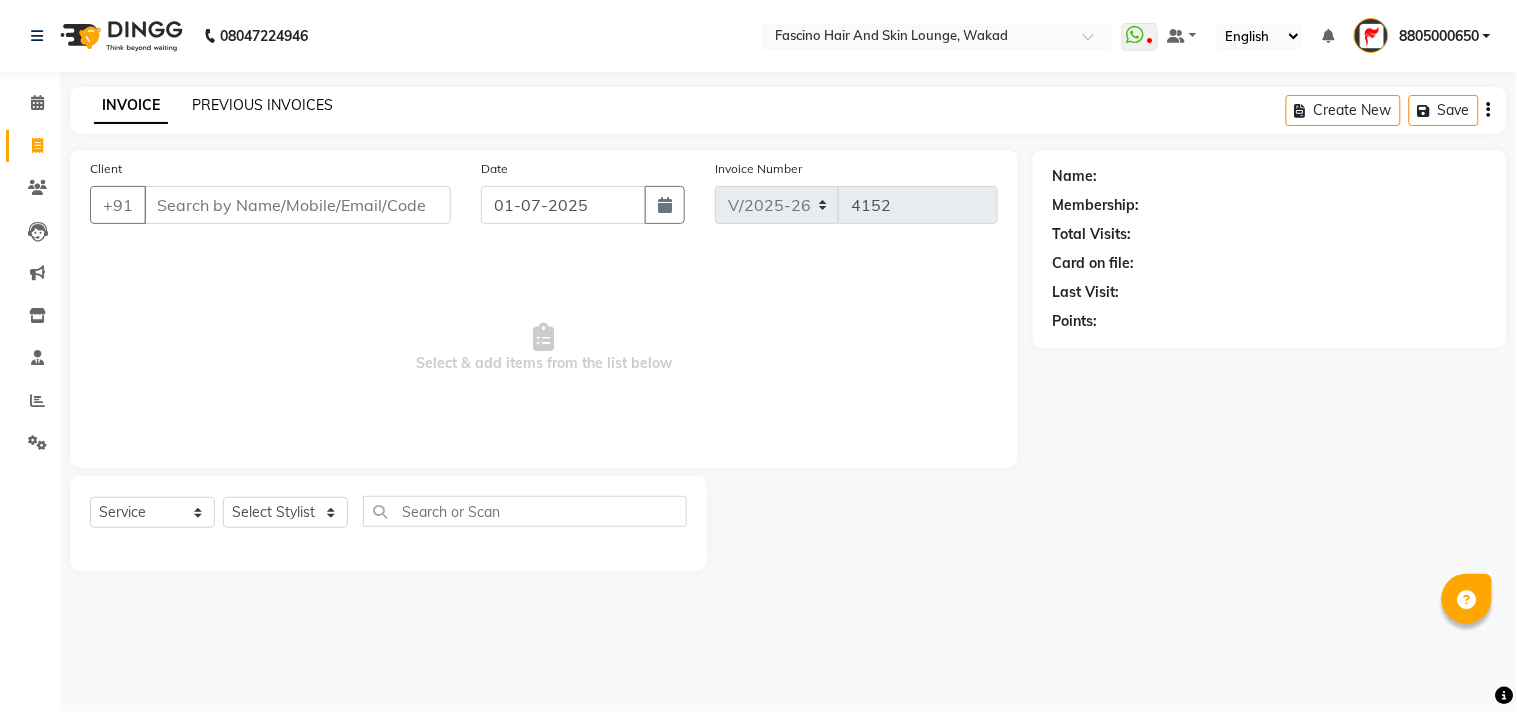 click on "PREVIOUS INVOICES" 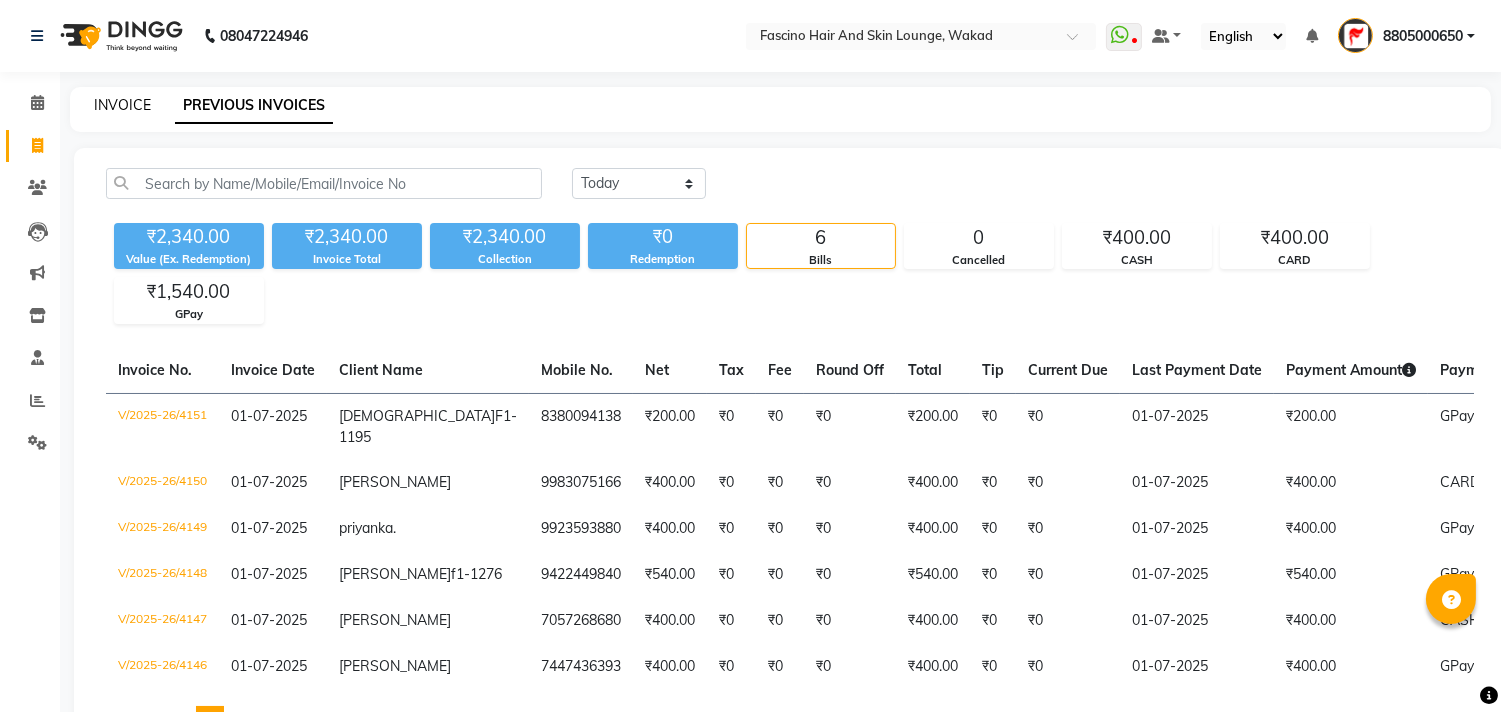 click on "INVOICE" 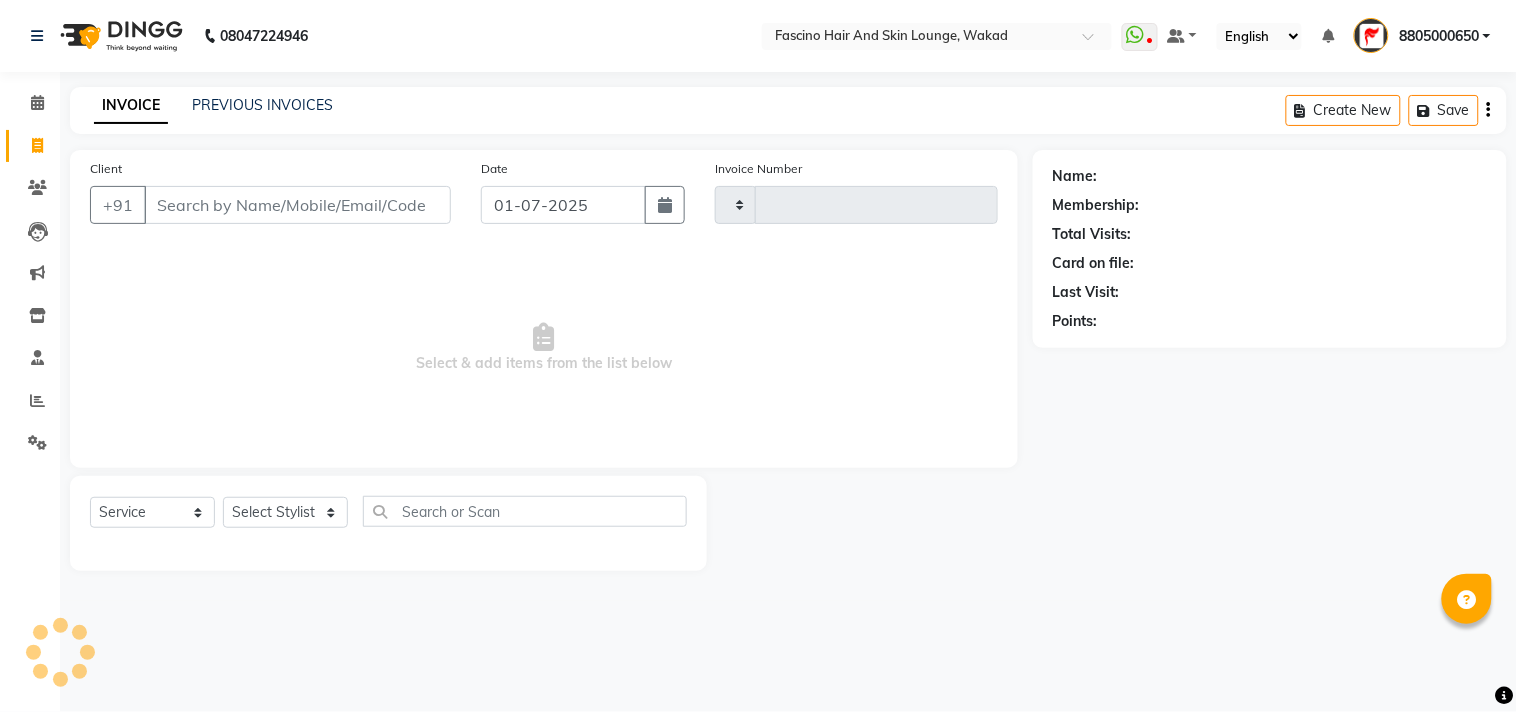 type on "4152" 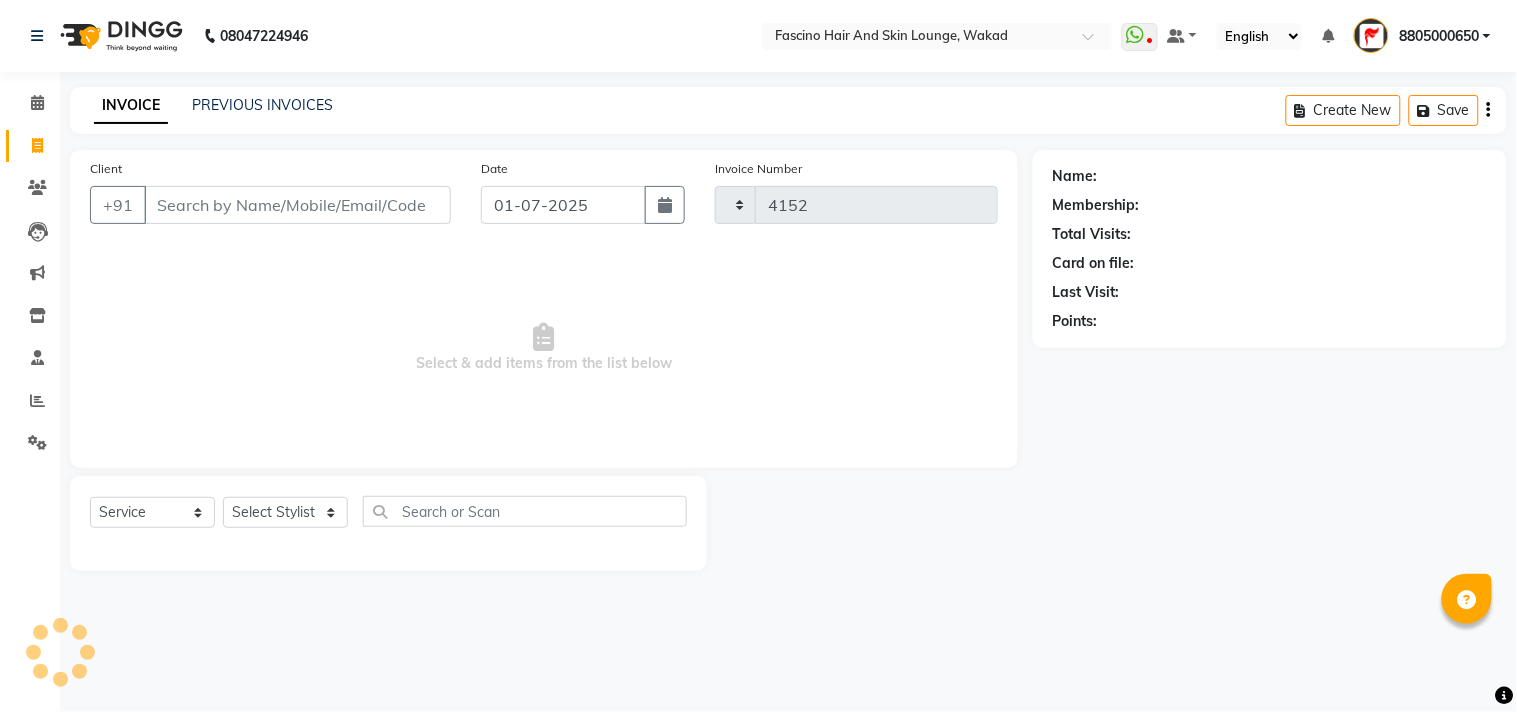 select on "126" 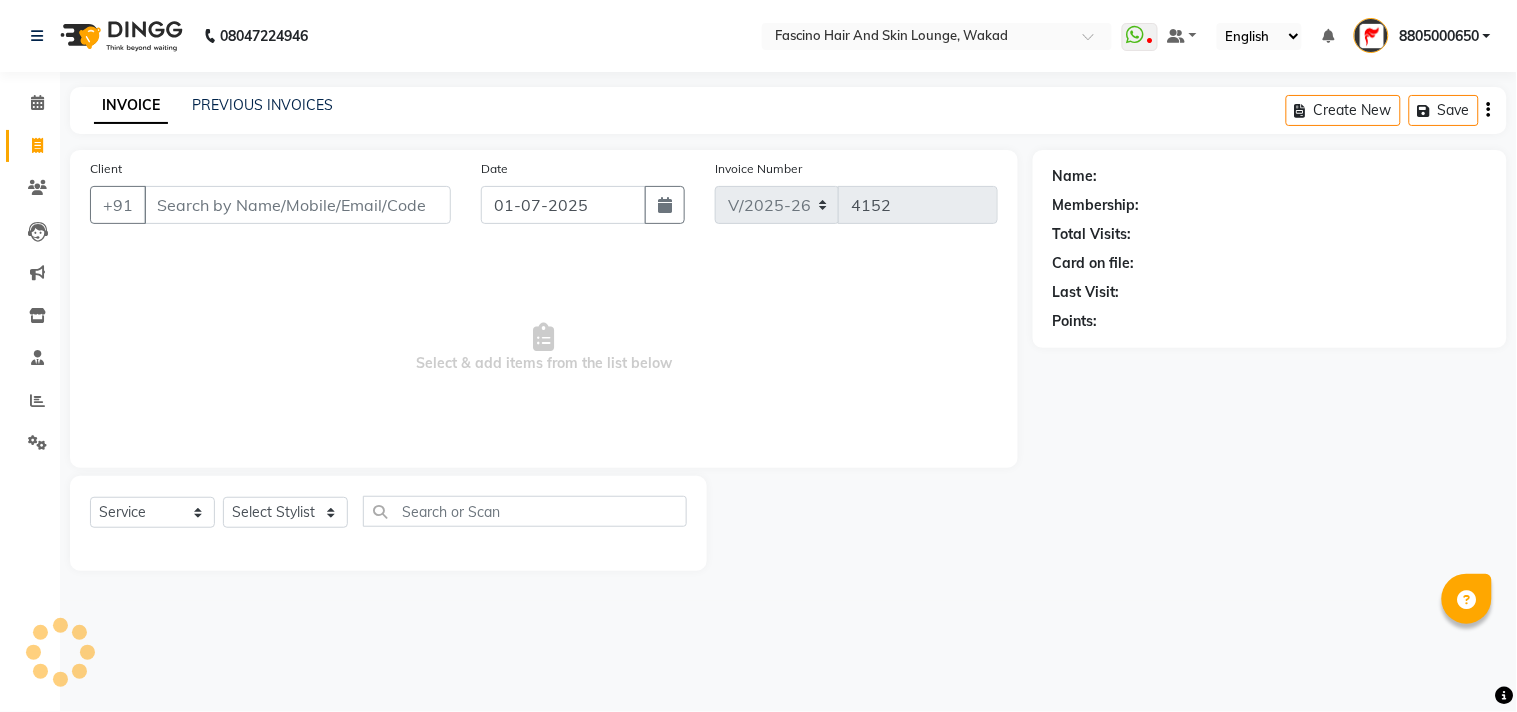 click on "Client" at bounding box center (297, 205) 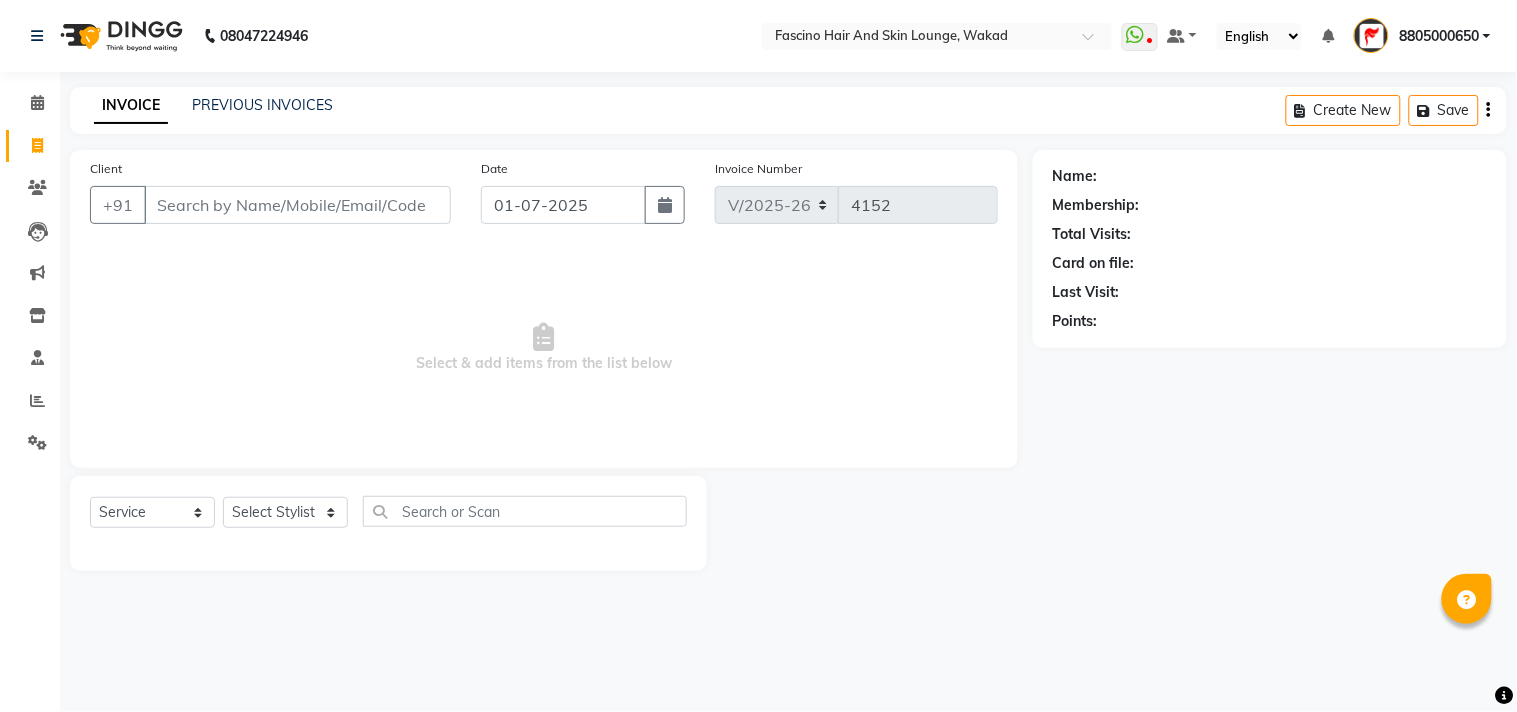 click on "Client" at bounding box center [297, 205] 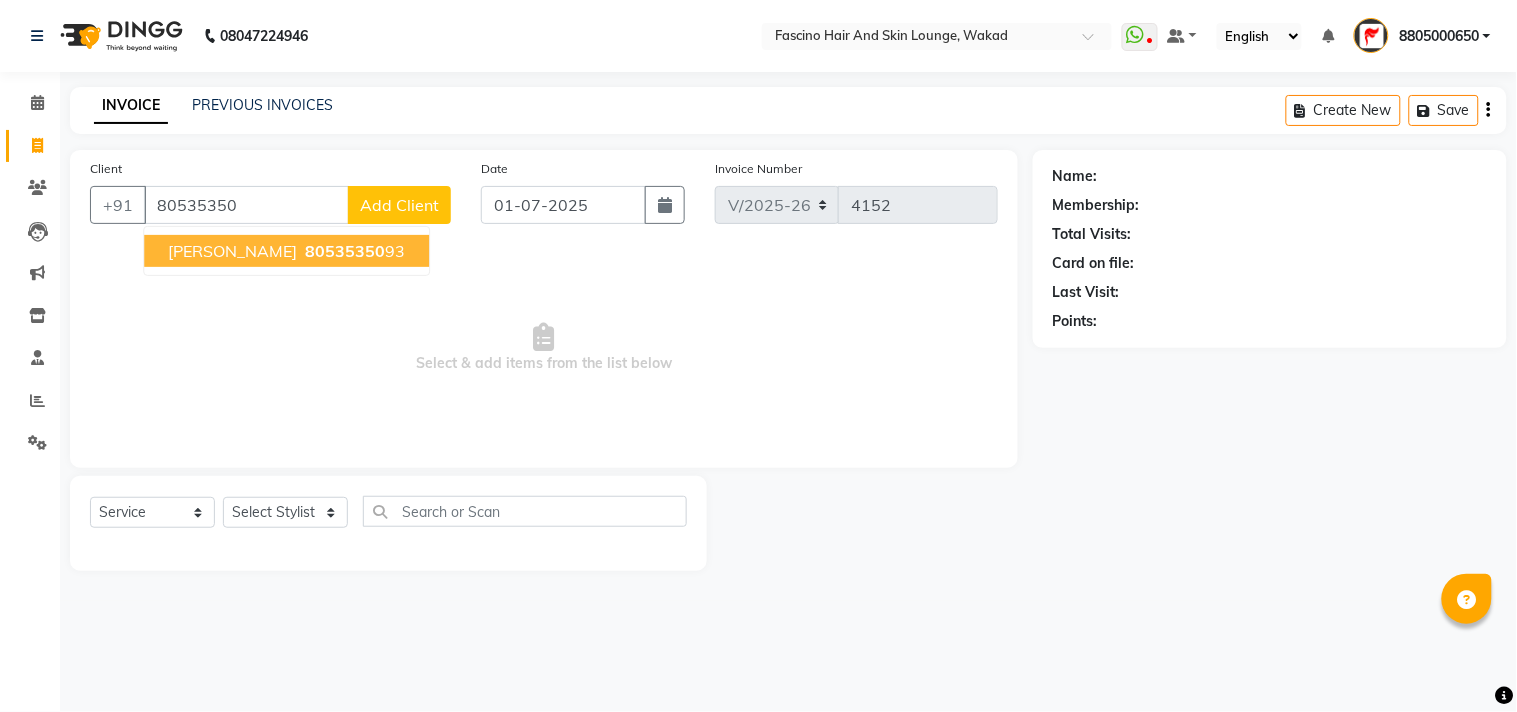 click on "[PERSON_NAME]" at bounding box center (232, 251) 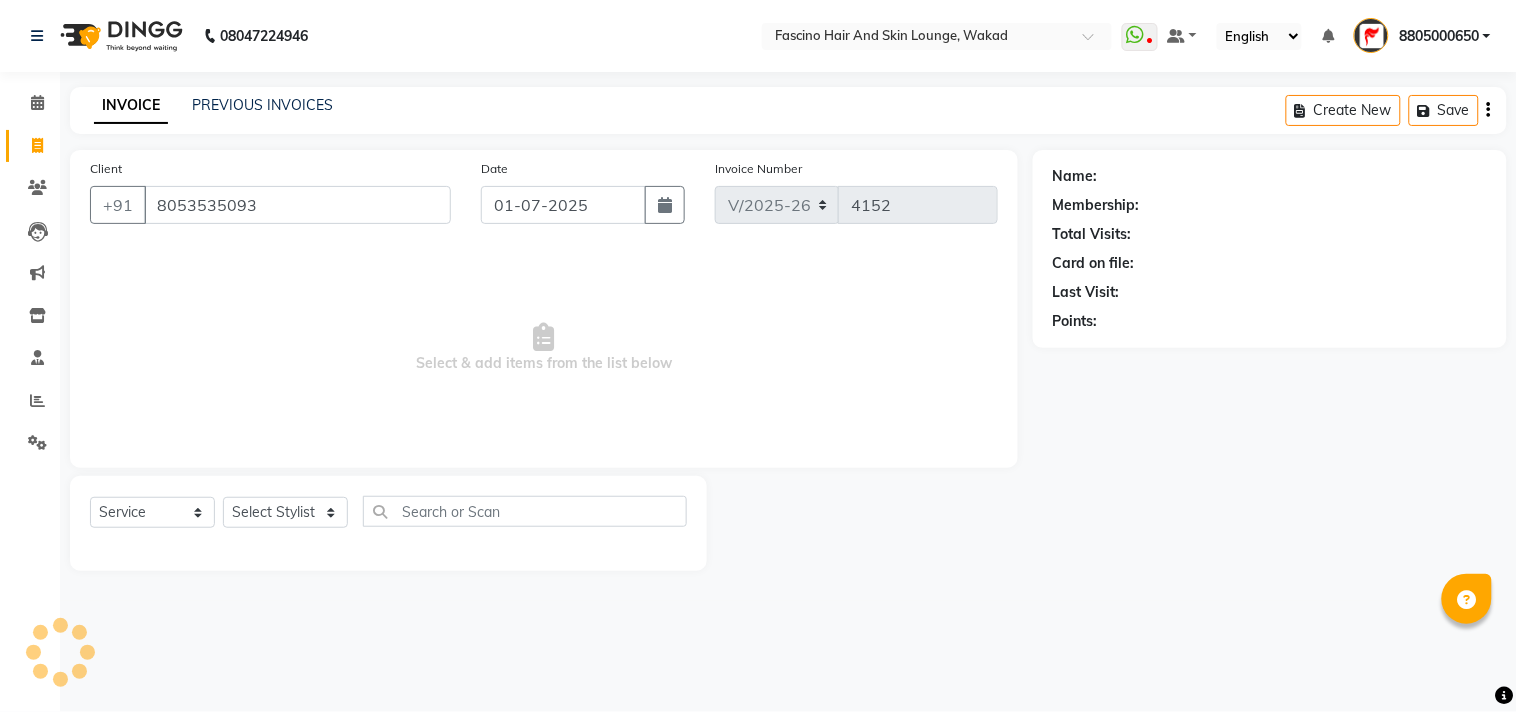 type on "8053535093" 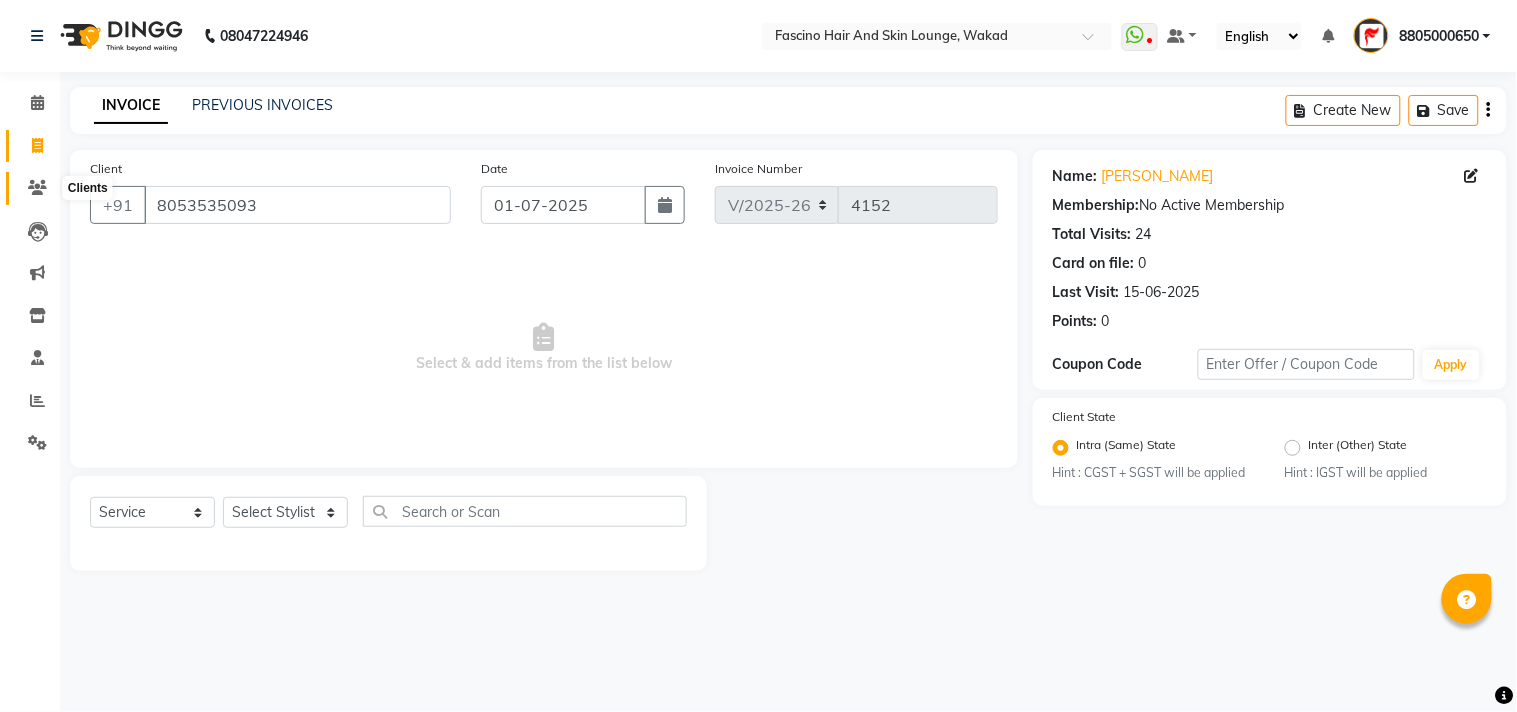 click 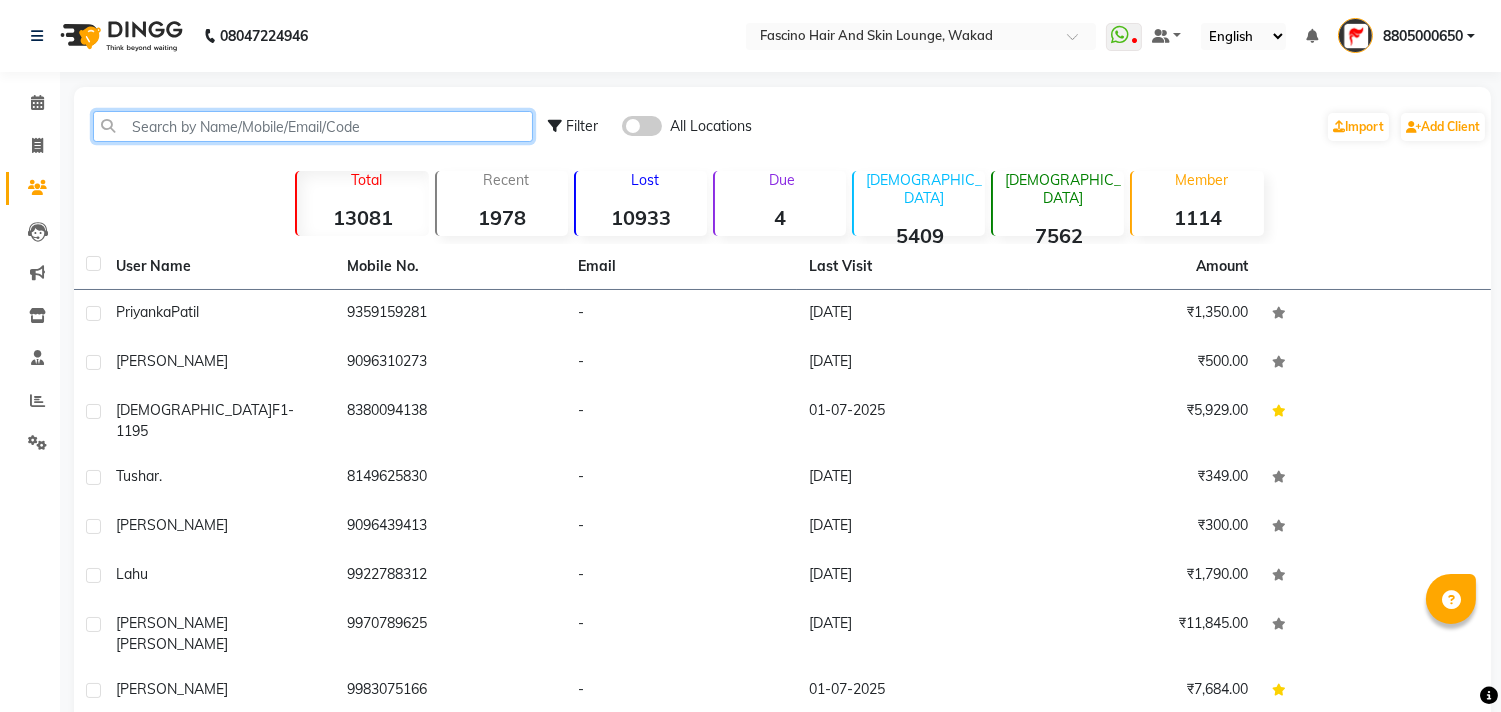 click 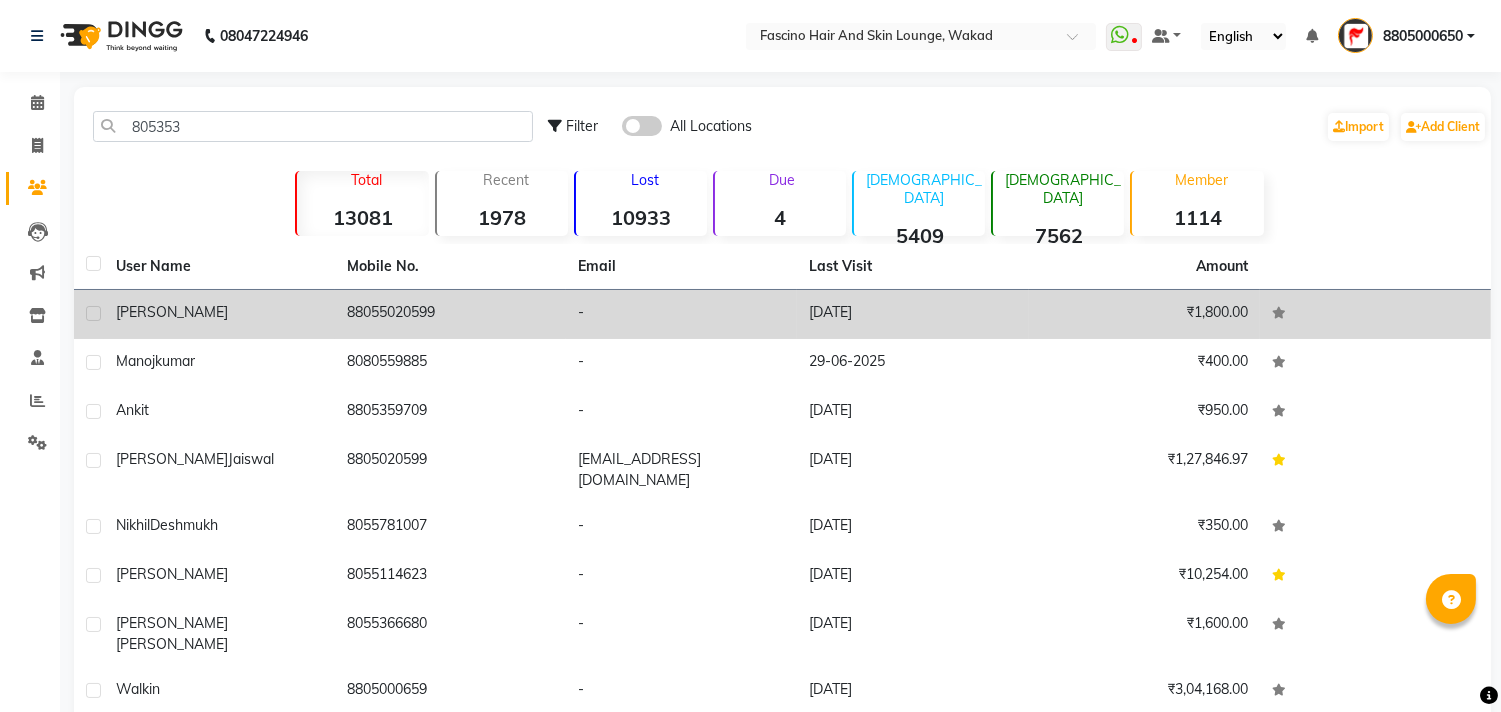 click on "88055020599" 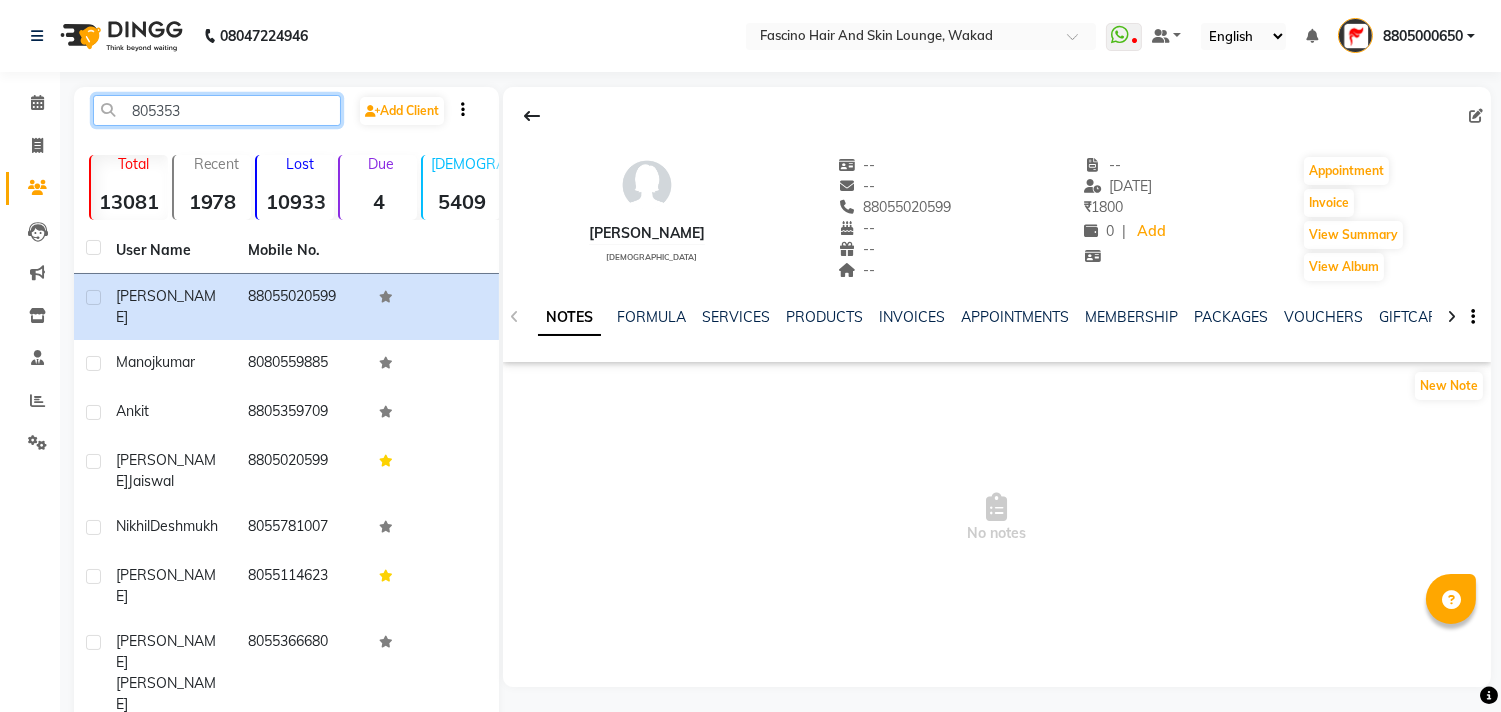 click on "805353" 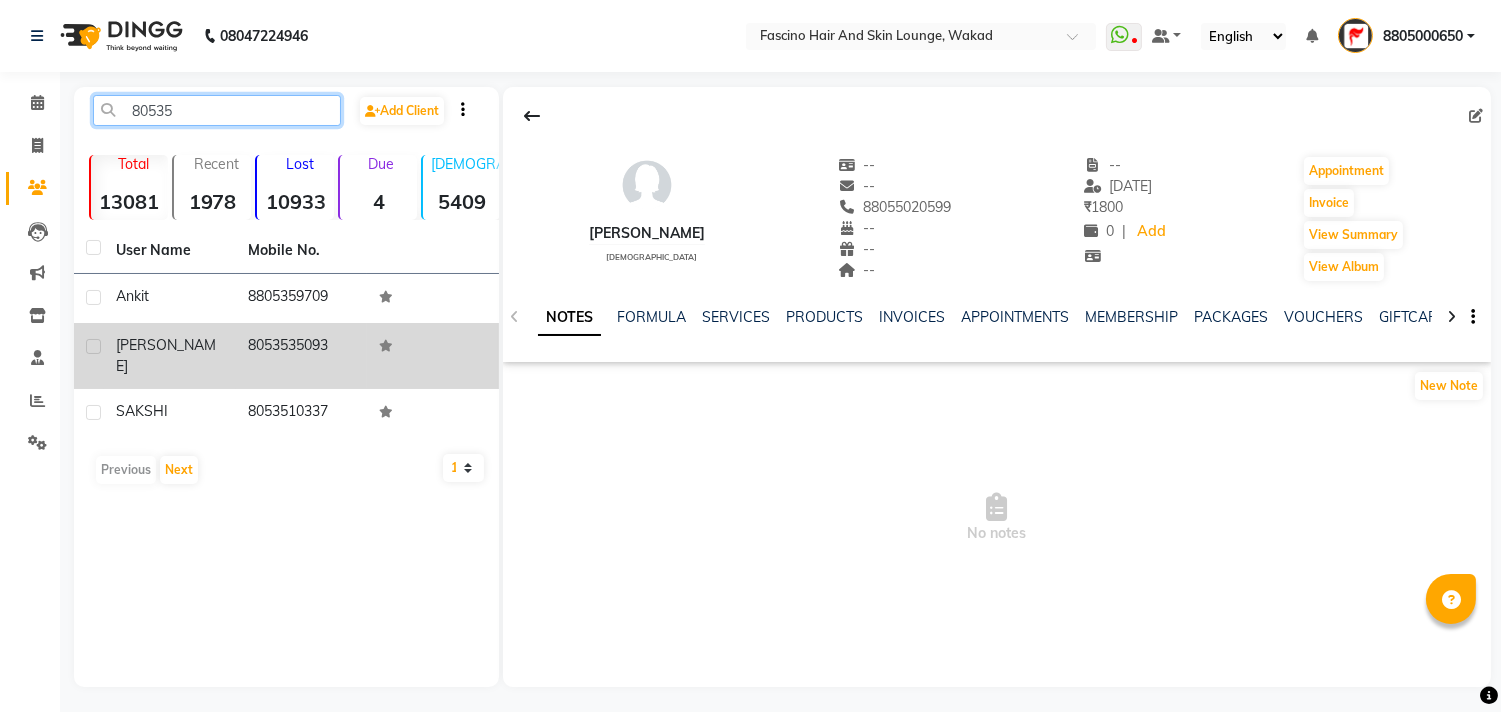 type on "80535" 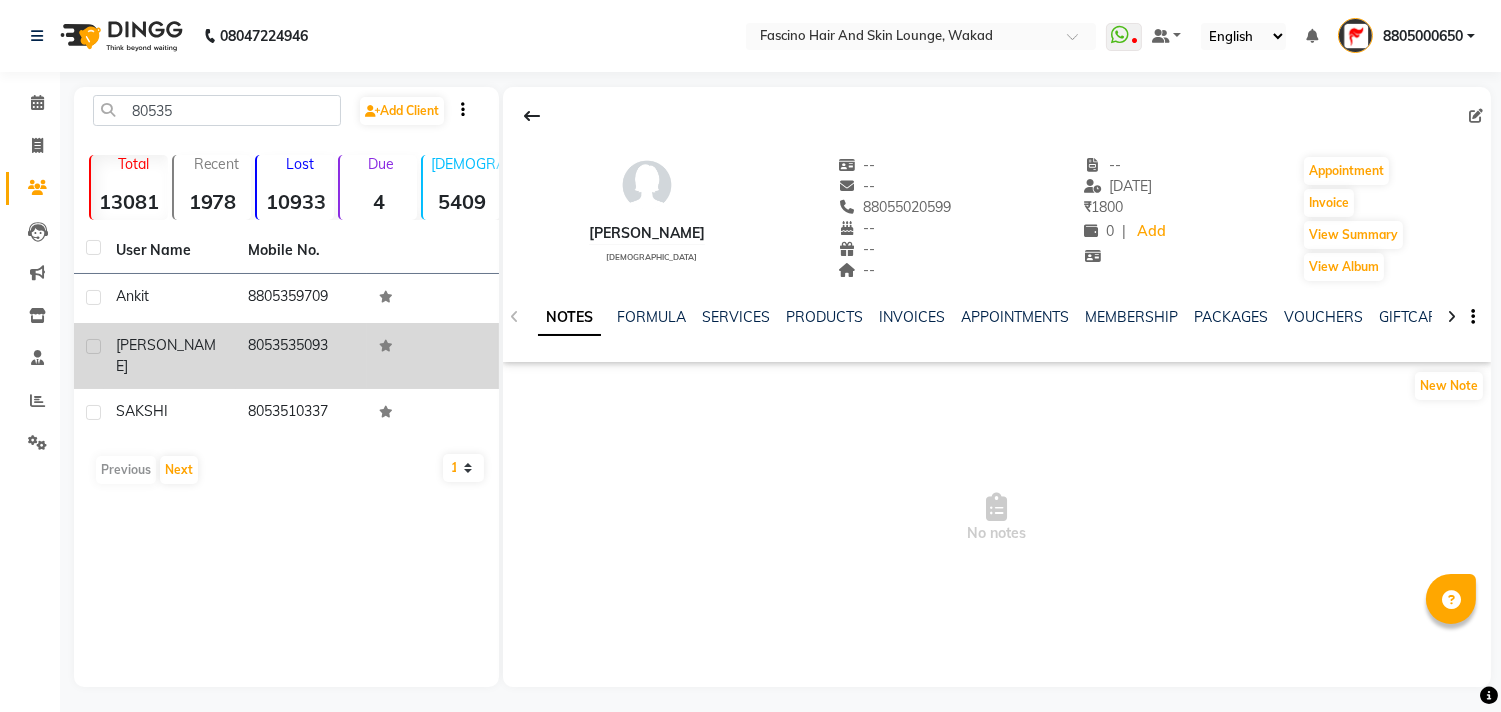 click on "8053535093" 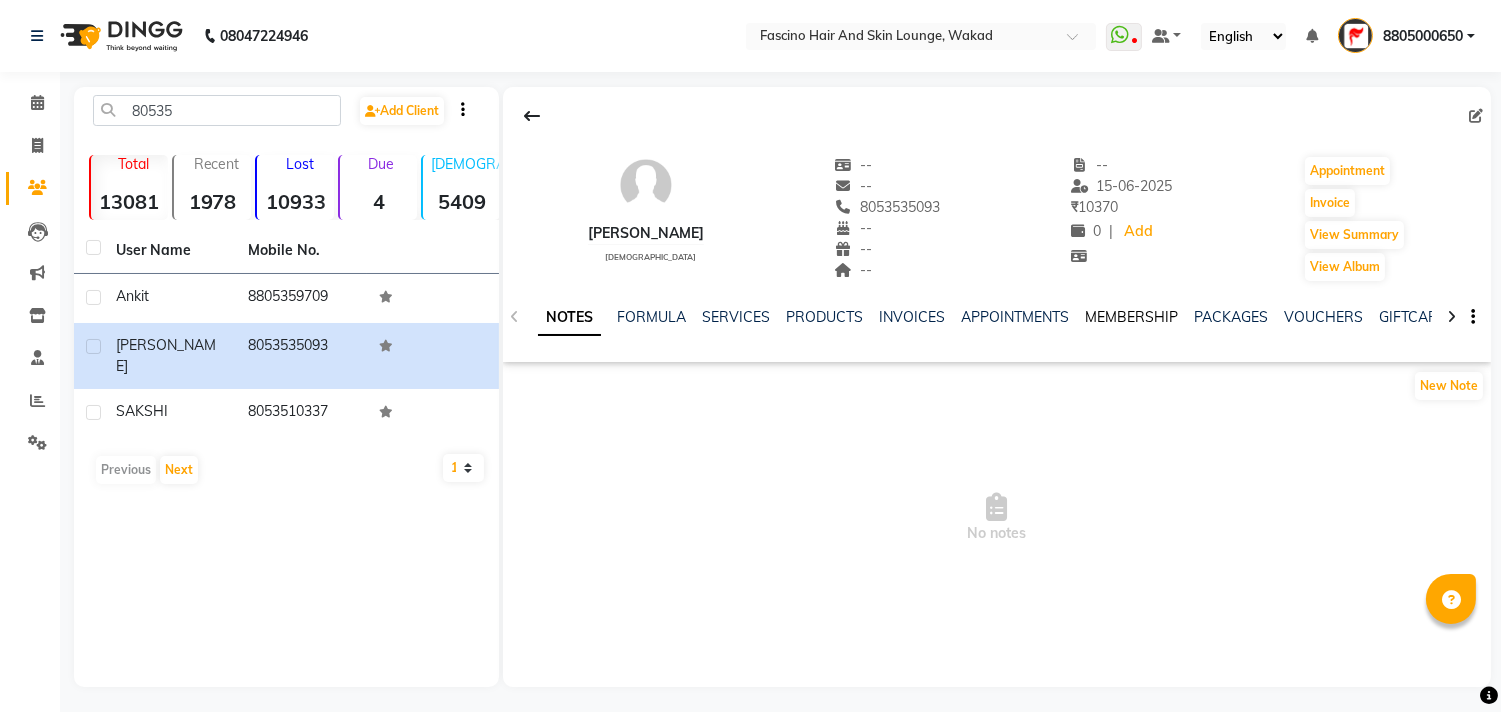 click on "MEMBERSHIP" 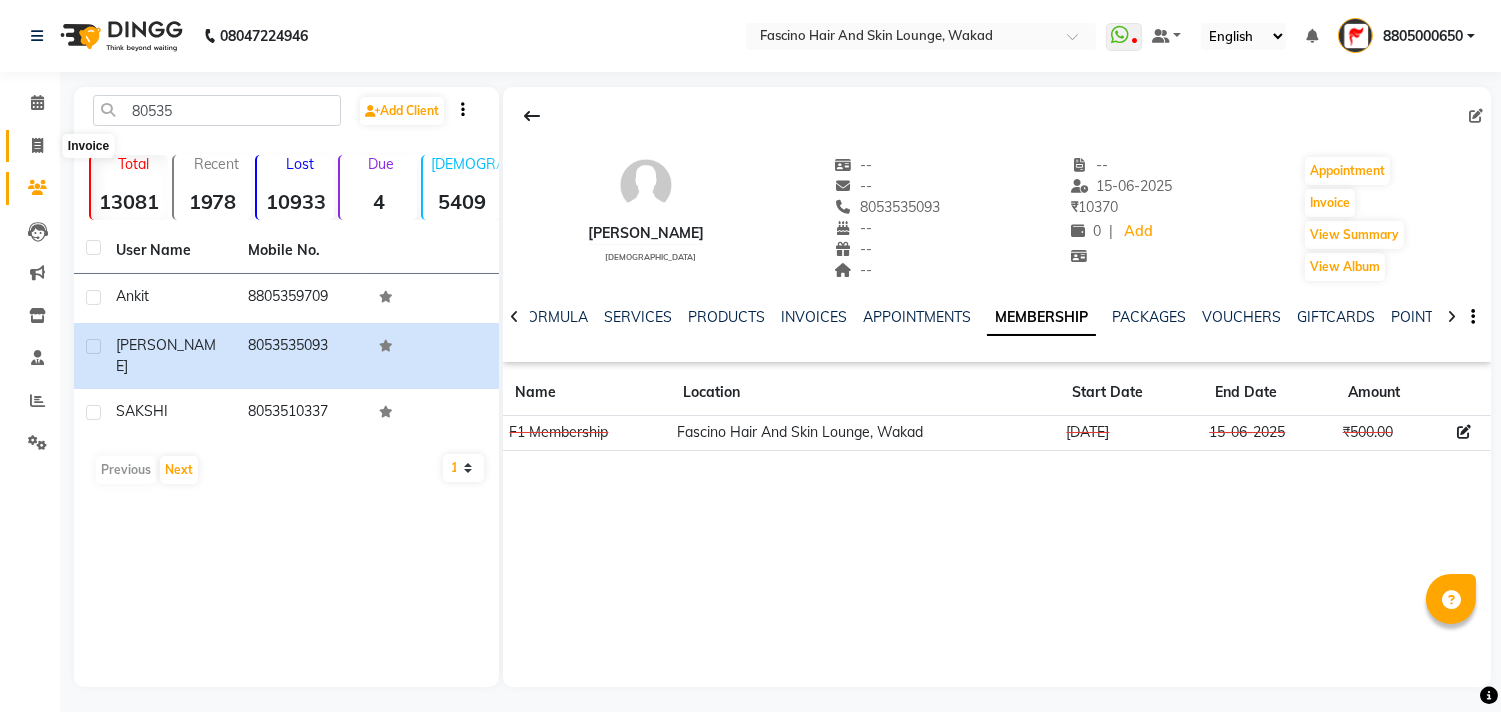 click 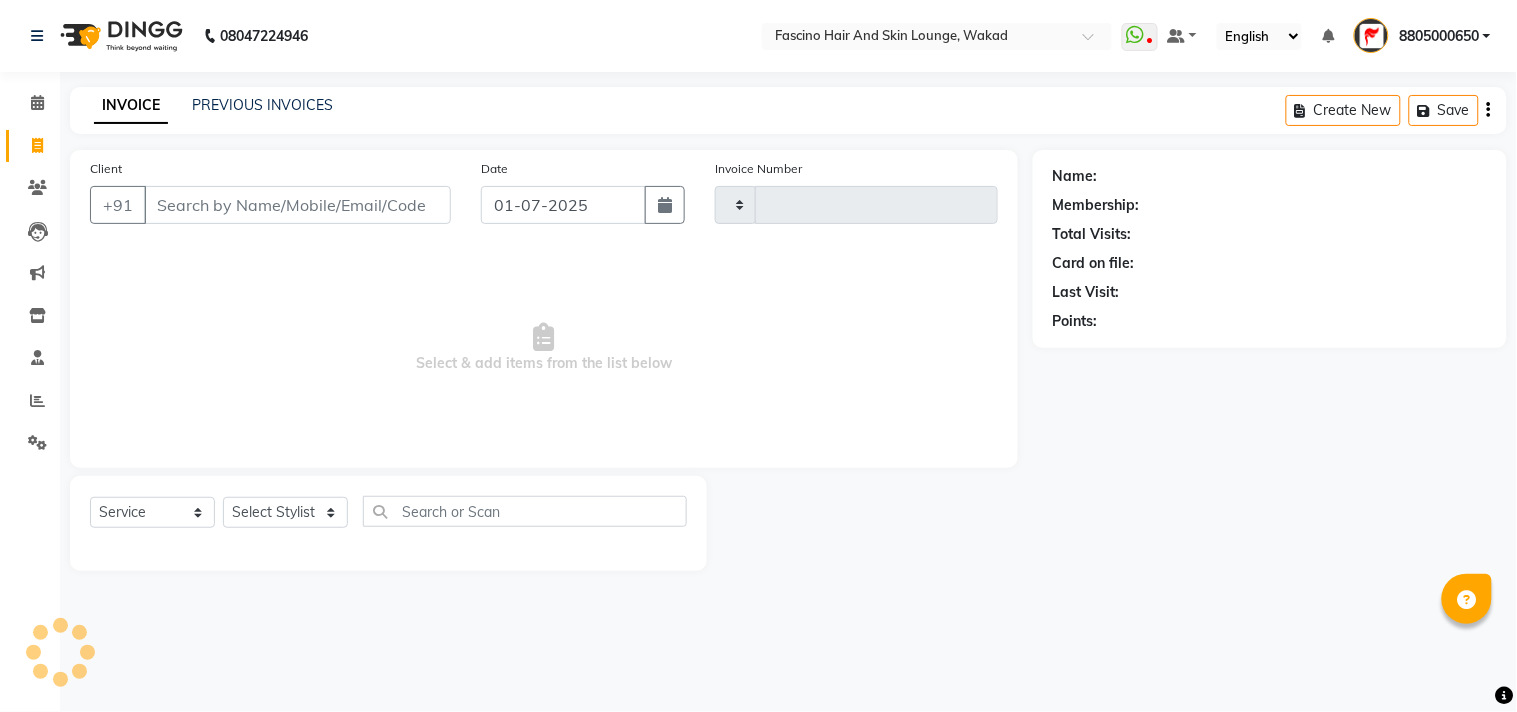 type on "4152" 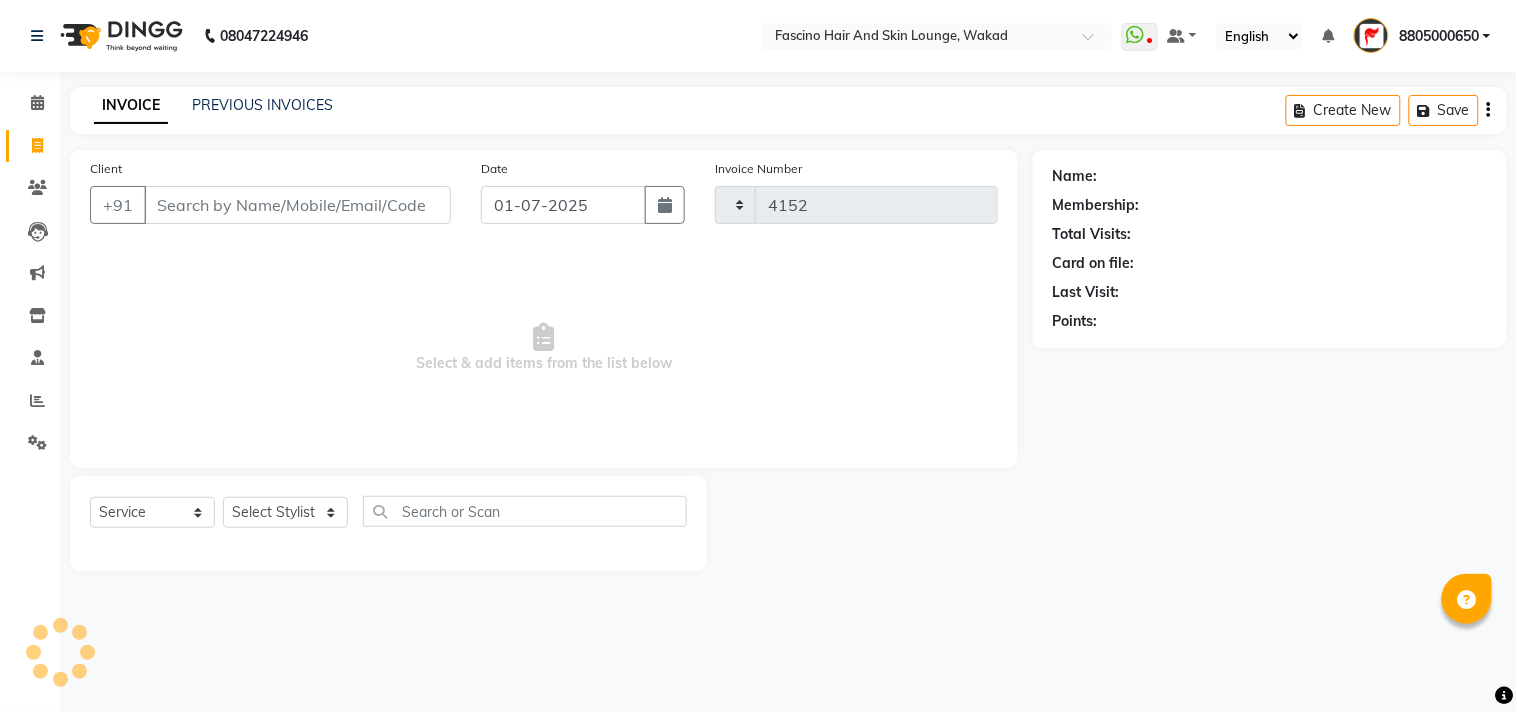 select on "126" 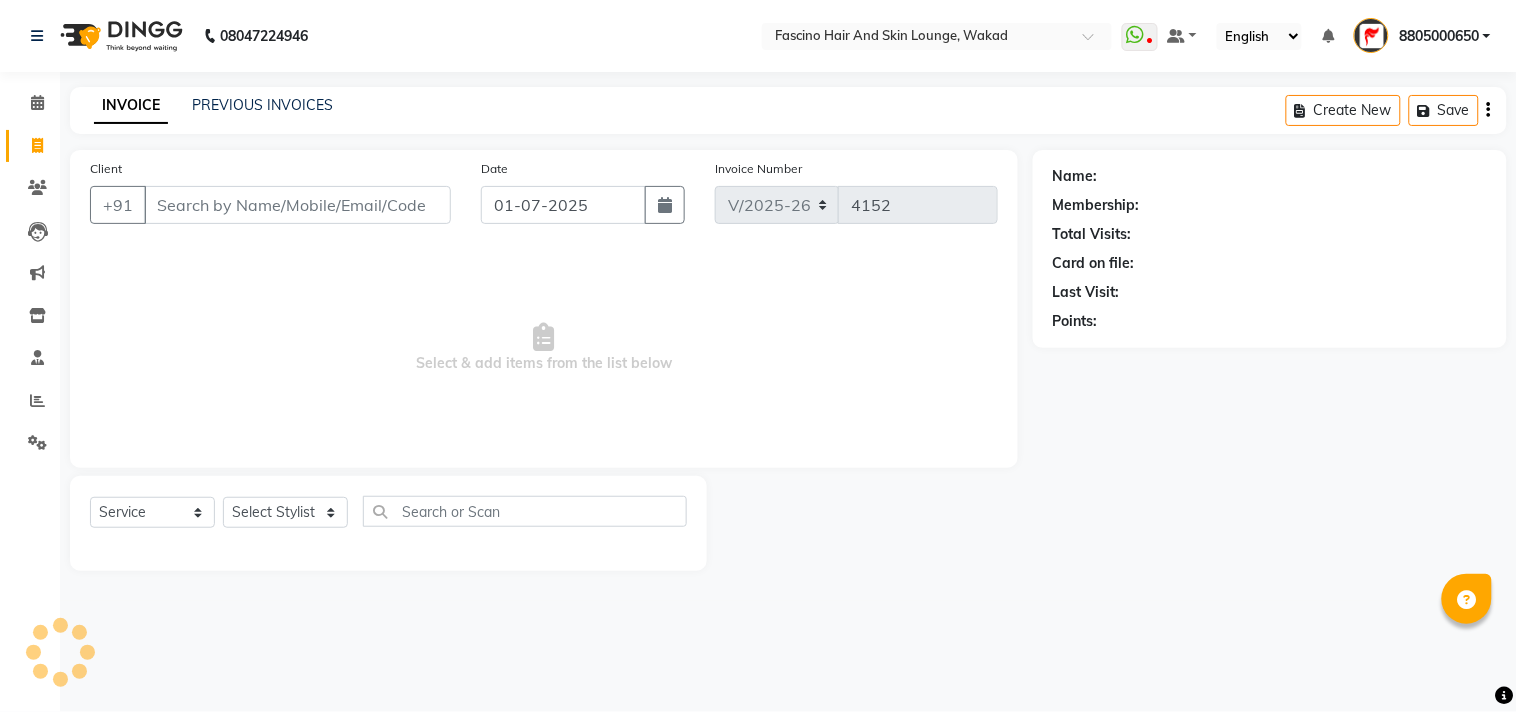 click on "Client" at bounding box center (297, 205) 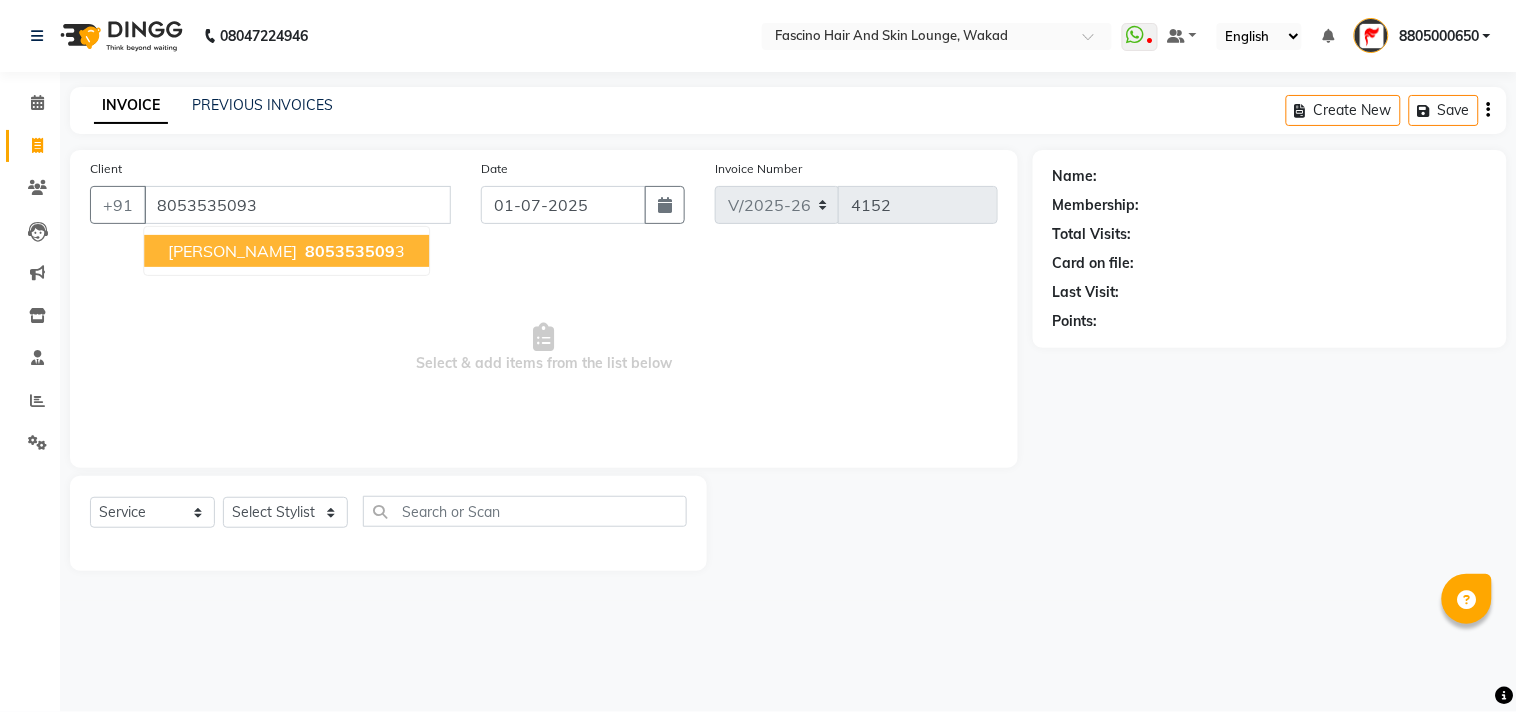 type on "8053535093" 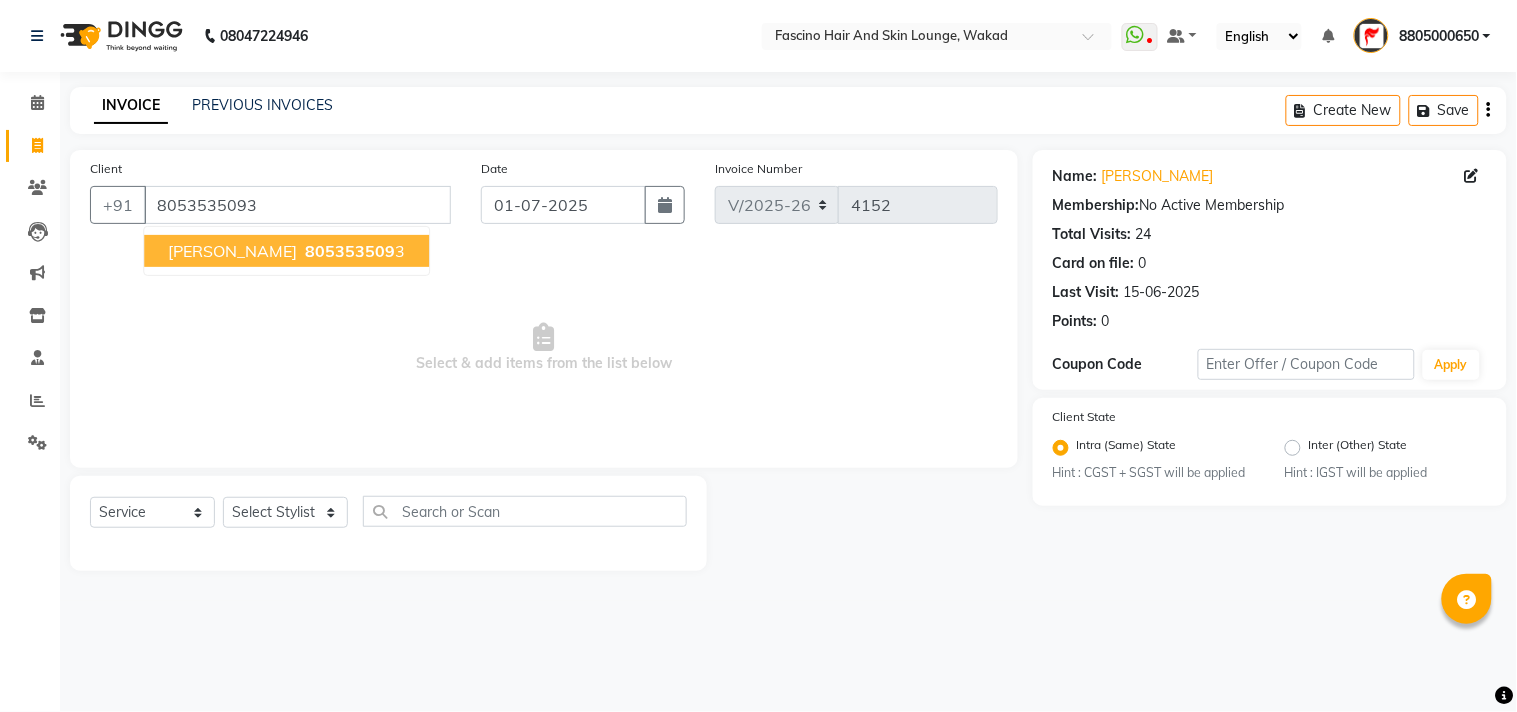 click on "[PERSON_NAME]" at bounding box center (232, 251) 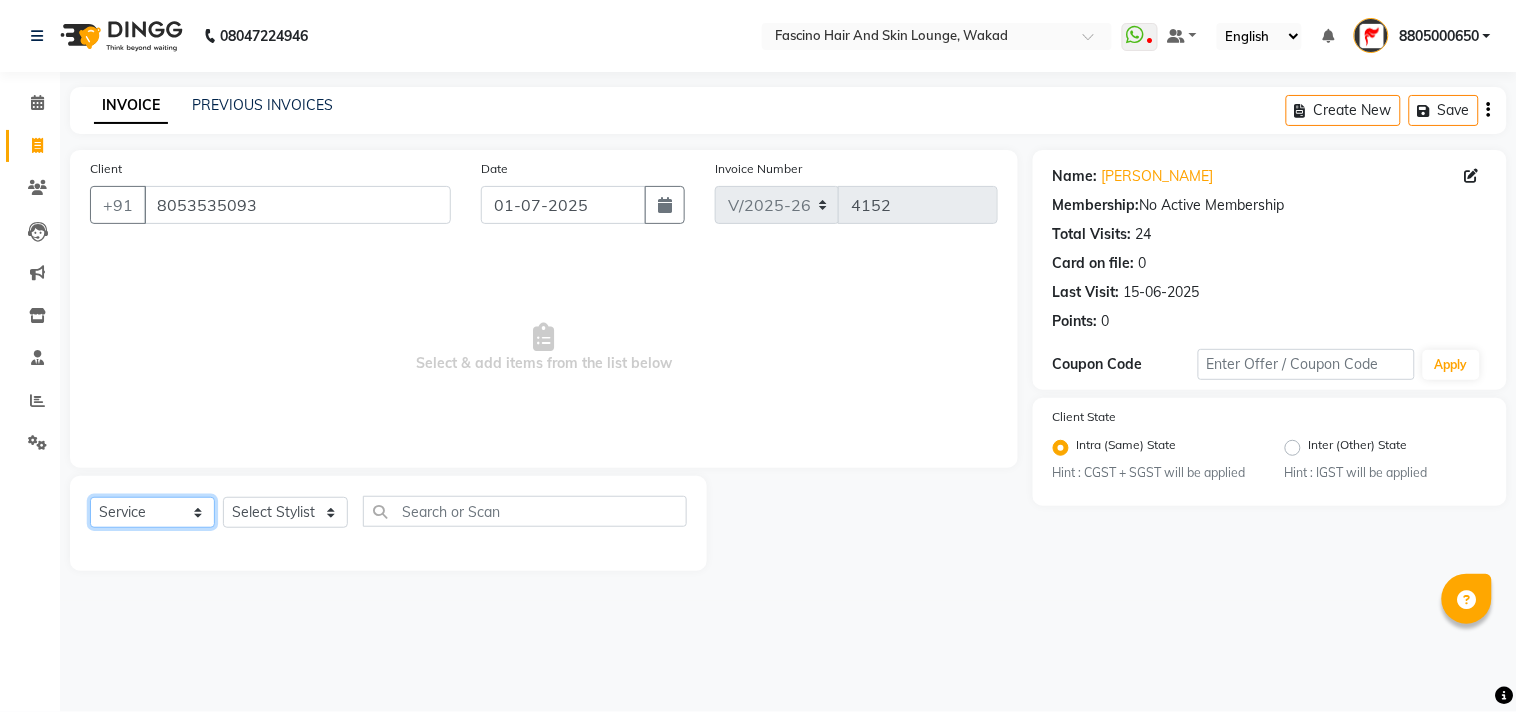 click on "Select  Service  Product  Membership  Package Voucher Prepaid Gift Card" 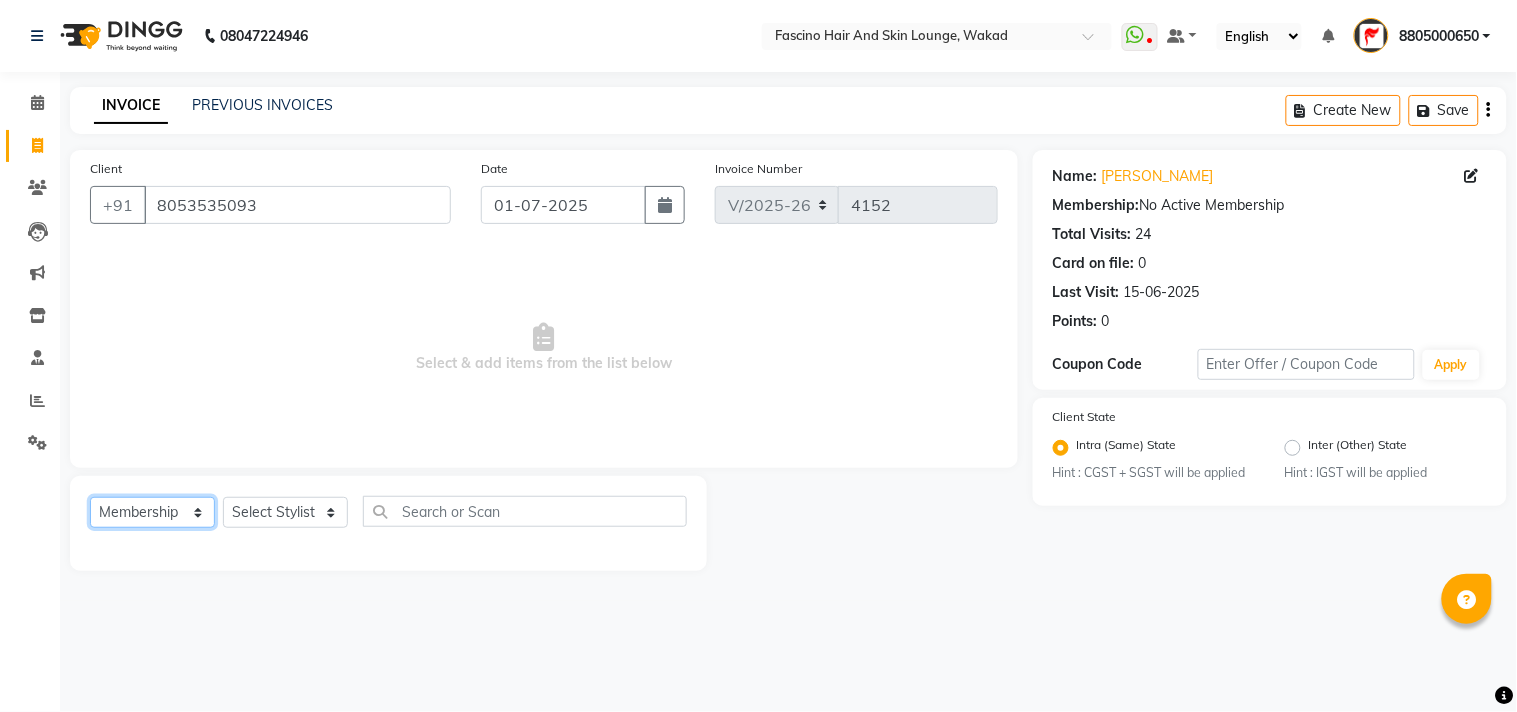 click on "Select  Service  Product  Membership  Package Voucher Prepaid Gift Card" 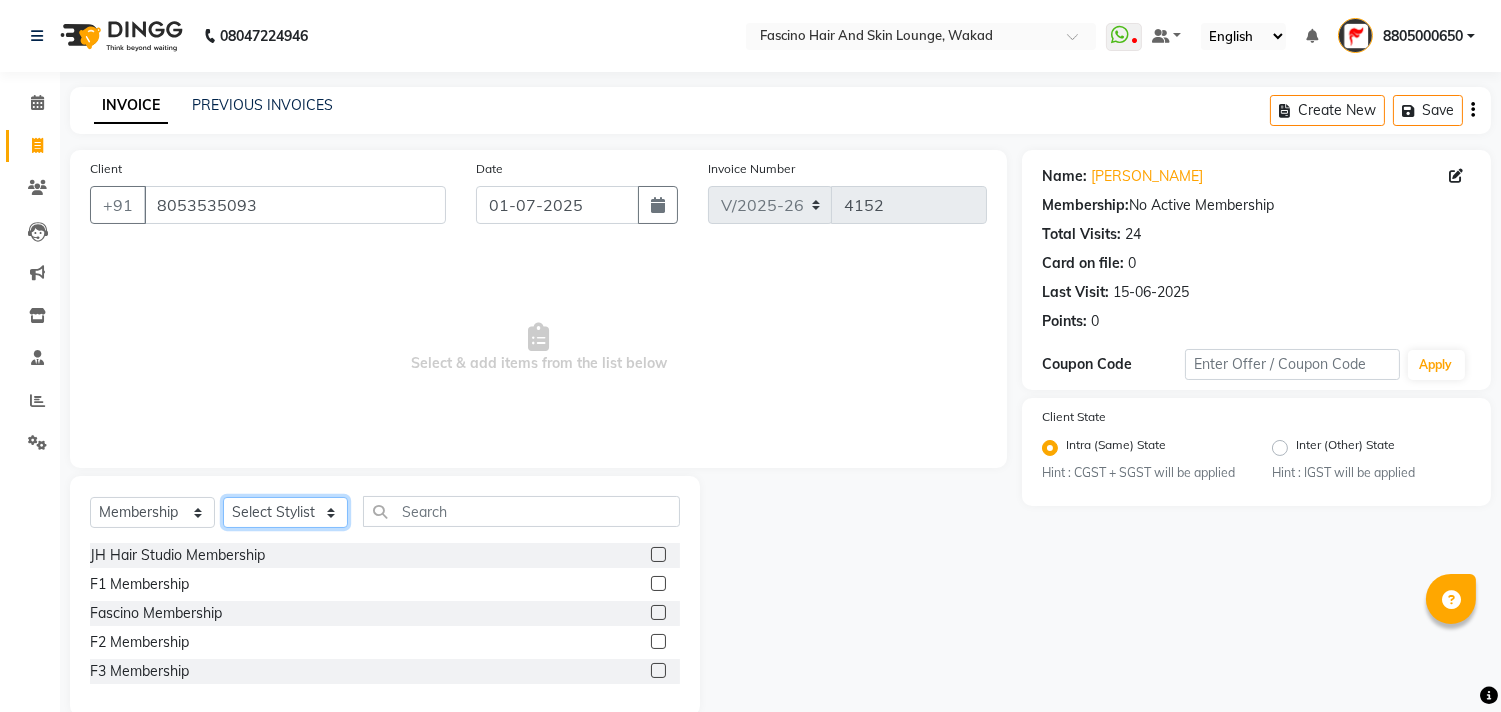 click on "Select Stylist 8805000650  [PERSON_NAME] Chimu [PERSON_NAME] F1 Salon  Ganesh F1 Gopal {JH} [PERSON_NAME] (Jh ) [PERSON_NAME]  [PERSON_NAME] Pooja [PERSON_NAME]  Ram [PERSON_NAME] jh [PERSON_NAME] Shree [PERSON_NAME] (F1) [PERSON_NAME] (JH) Sukanya Sadiyan  Suraj F1 [PERSON_NAME] Beaution Usha [PERSON_NAME] F1 Veena" 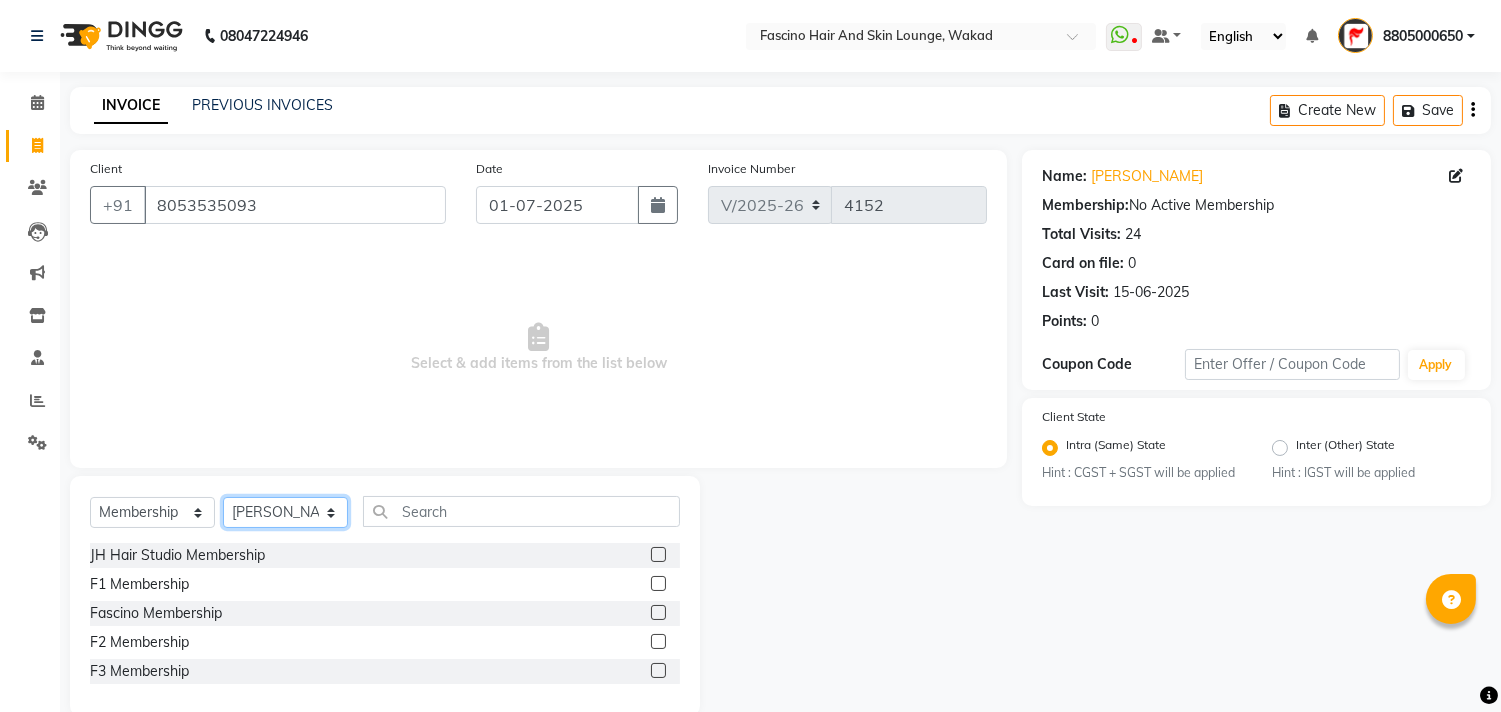click on "Select Stylist 8805000650  [PERSON_NAME] Chimu [PERSON_NAME] F1 Salon  Ganesh F1 Gopal {JH} [PERSON_NAME] (Jh ) [PERSON_NAME]  [PERSON_NAME] Pooja [PERSON_NAME]  Ram [PERSON_NAME] jh [PERSON_NAME] Shree [PERSON_NAME] (F1) [PERSON_NAME] (JH) Sukanya Sadiyan  Suraj F1 [PERSON_NAME] Beaution Usha [PERSON_NAME] F1 Veena" 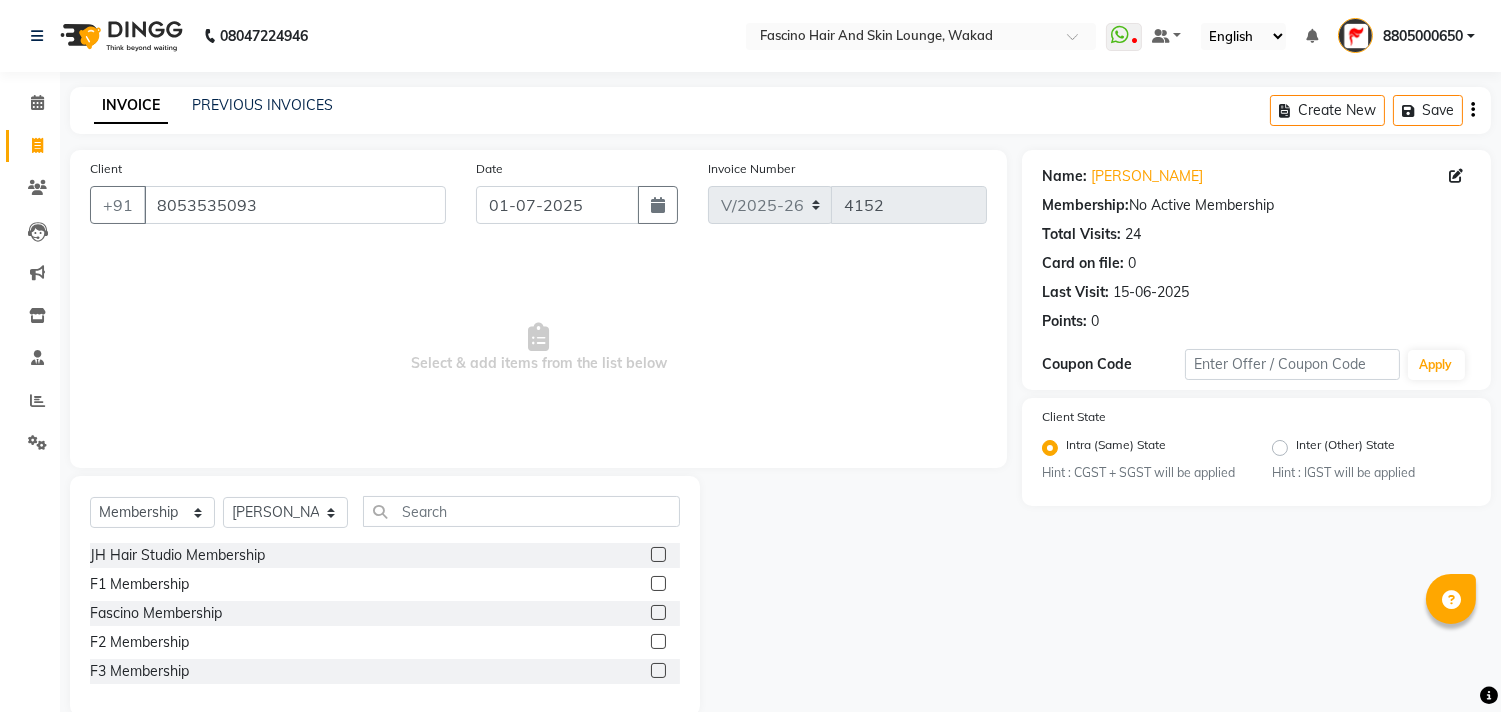 click 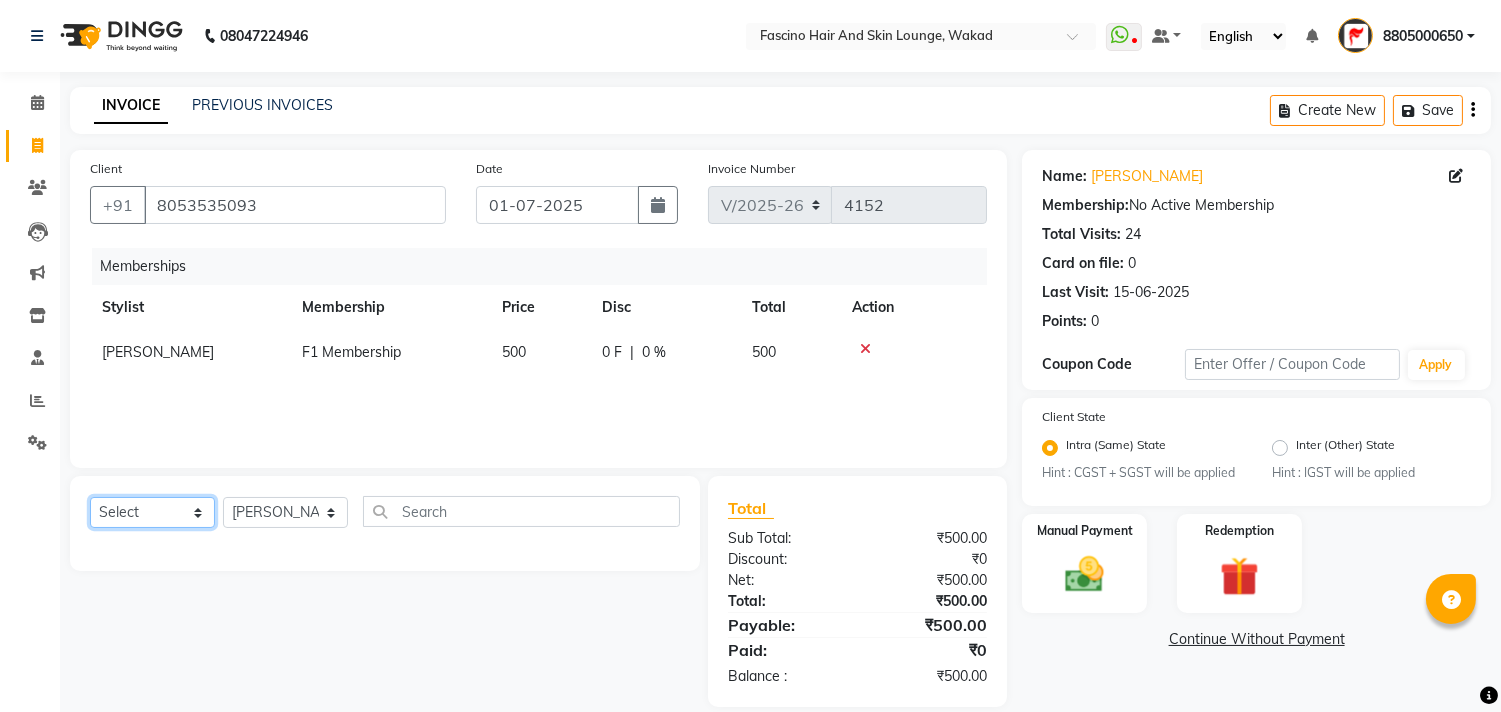 click on "Select  Service  Product  Package Voucher Prepaid Gift Card" 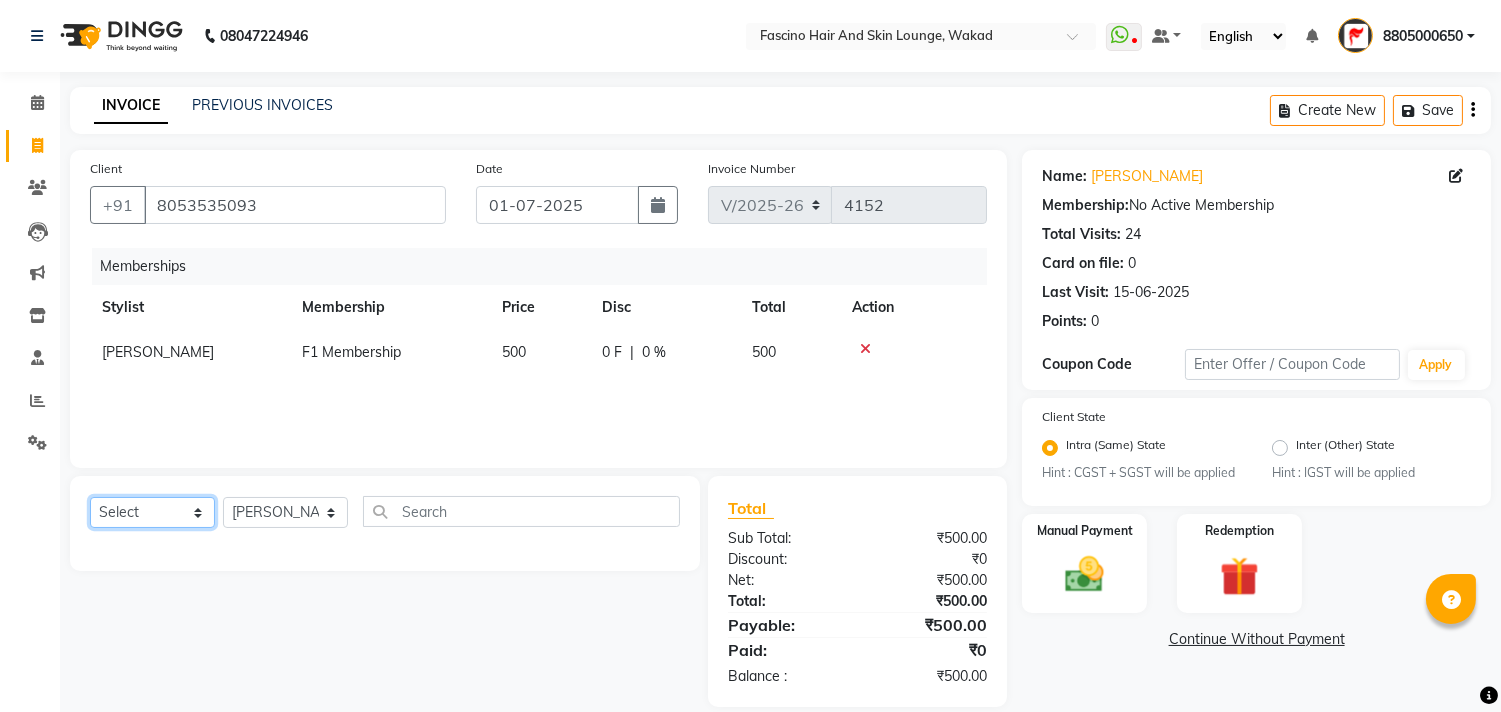 select on "service" 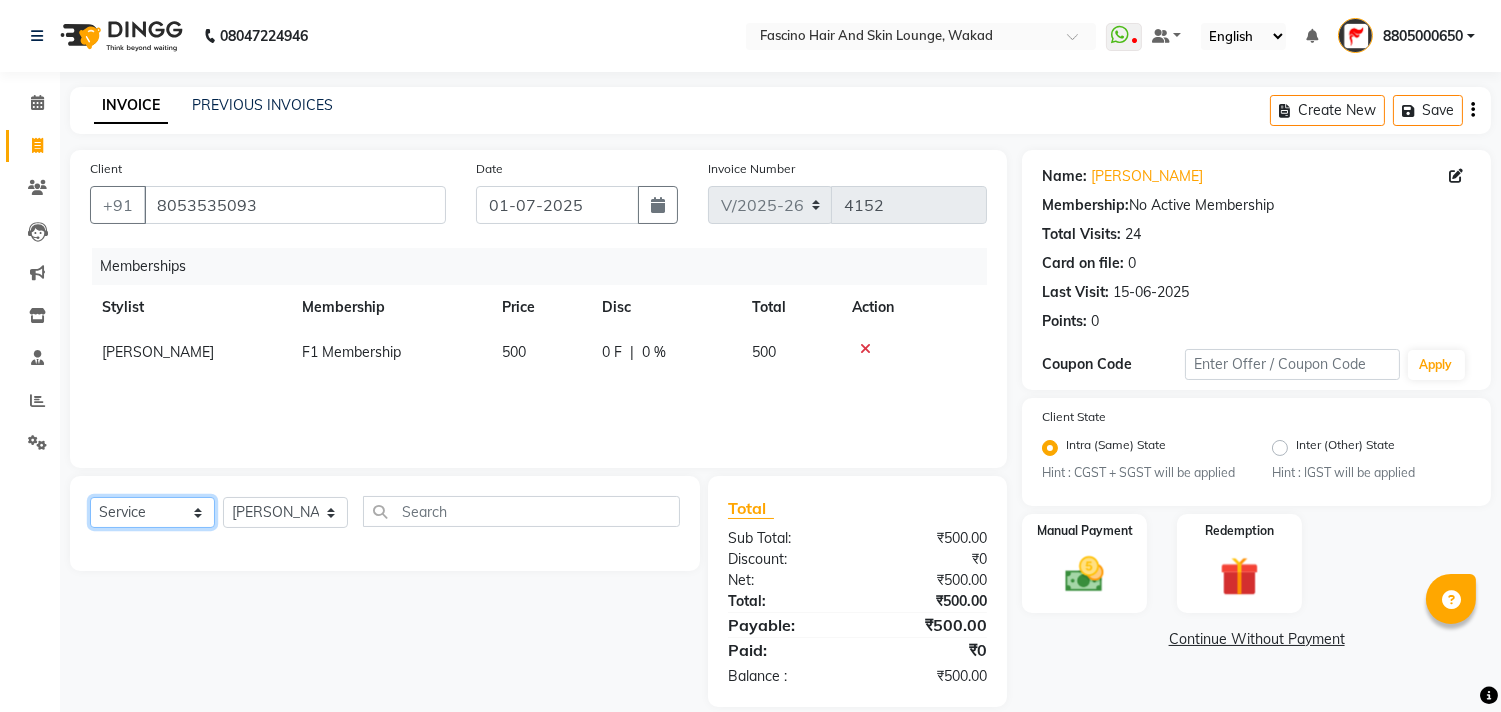 click on "Select  Service  Product  Package Voucher Prepaid Gift Card" 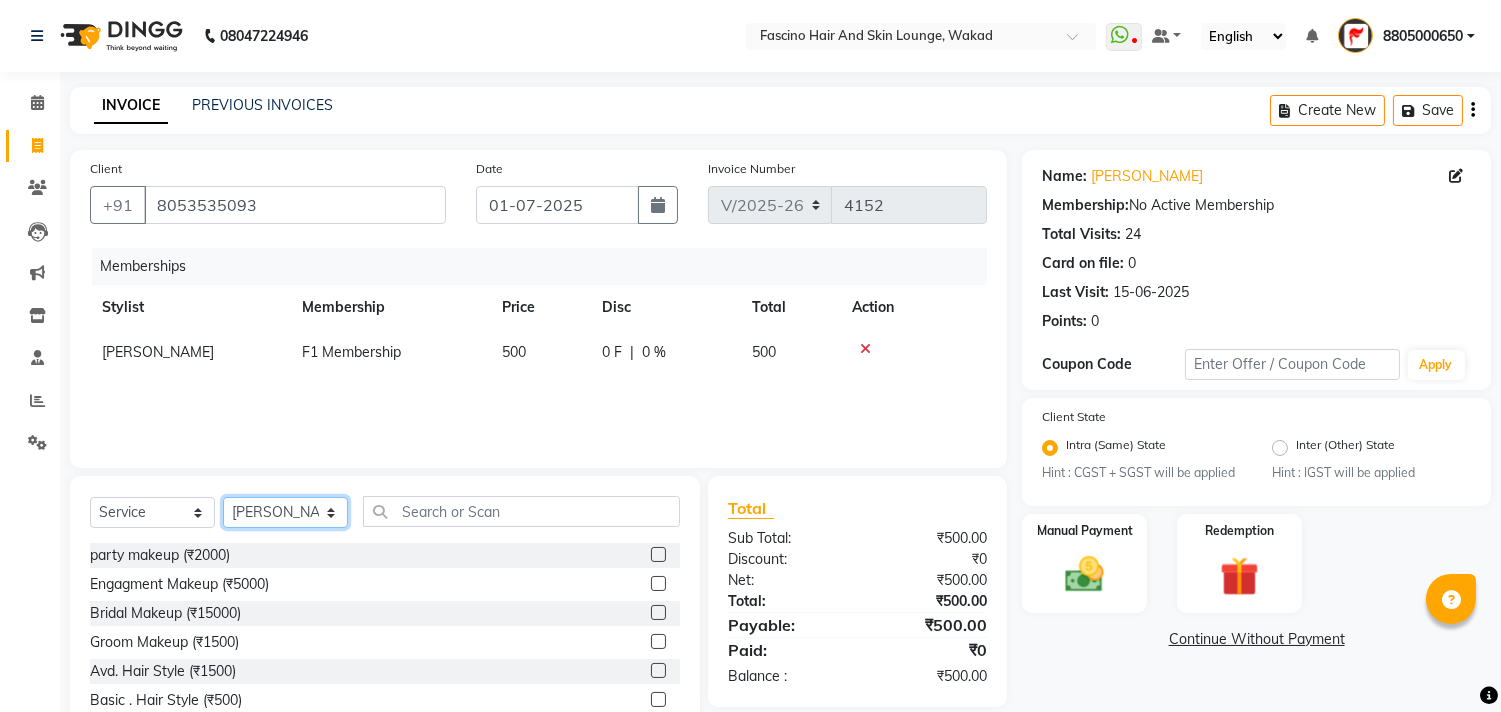 click on "Select Stylist 8805000650  [PERSON_NAME] Chimu [PERSON_NAME] F1 Salon  Ganesh F1 Gopal {JH} [PERSON_NAME] (Jh ) [PERSON_NAME]  [PERSON_NAME] Pooja [PERSON_NAME]  Ram [PERSON_NAME] jh [PERSON_NAME] Shree [PERSON_NAME] (F1) [PERSON_NAME] (JH) Sukanya Sadiyan  Suraj F1 [PERSON_NAME] Beaution Usha [PERSON_NAME] F1 Veena" 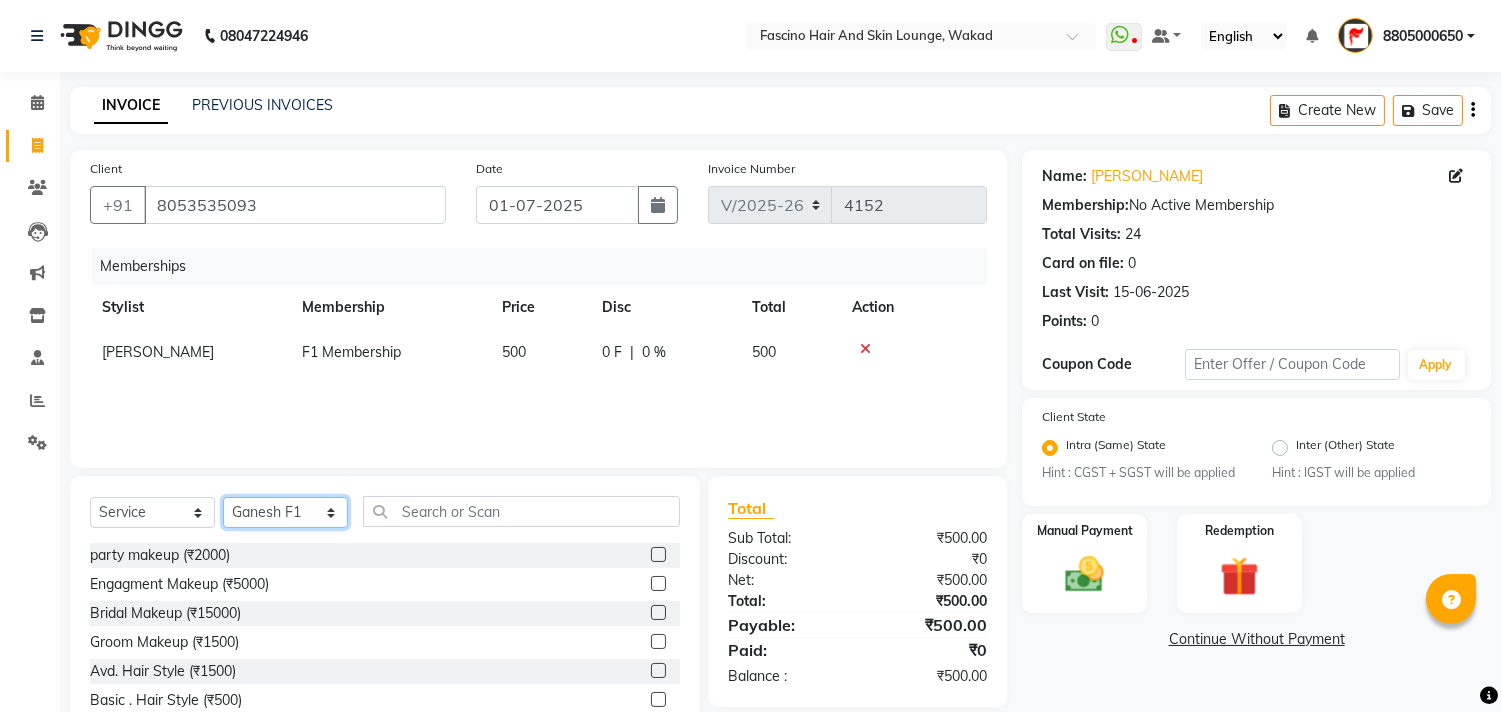 click on "Select Stylist 8805000650  [PERSON_NAME] Chimu [PERSON_NAME] F1 Salon  Ganesh F1 Gopal {JH} [PERSON_NAME] (Jh ) [PERSON_NAME]  [PERSON_NAME] Pooja [PERSON_NAME]  Ram [PERSON_NAME] jh [PERSON_NAME] Shree [PERSON_NAME] (F1) [PERSON_NAME] (JH) Sukanya Sadiyan  Suraj F1 [PERSON_NAME] Beaution Usha [PERSON_NAME] F1 Veena" 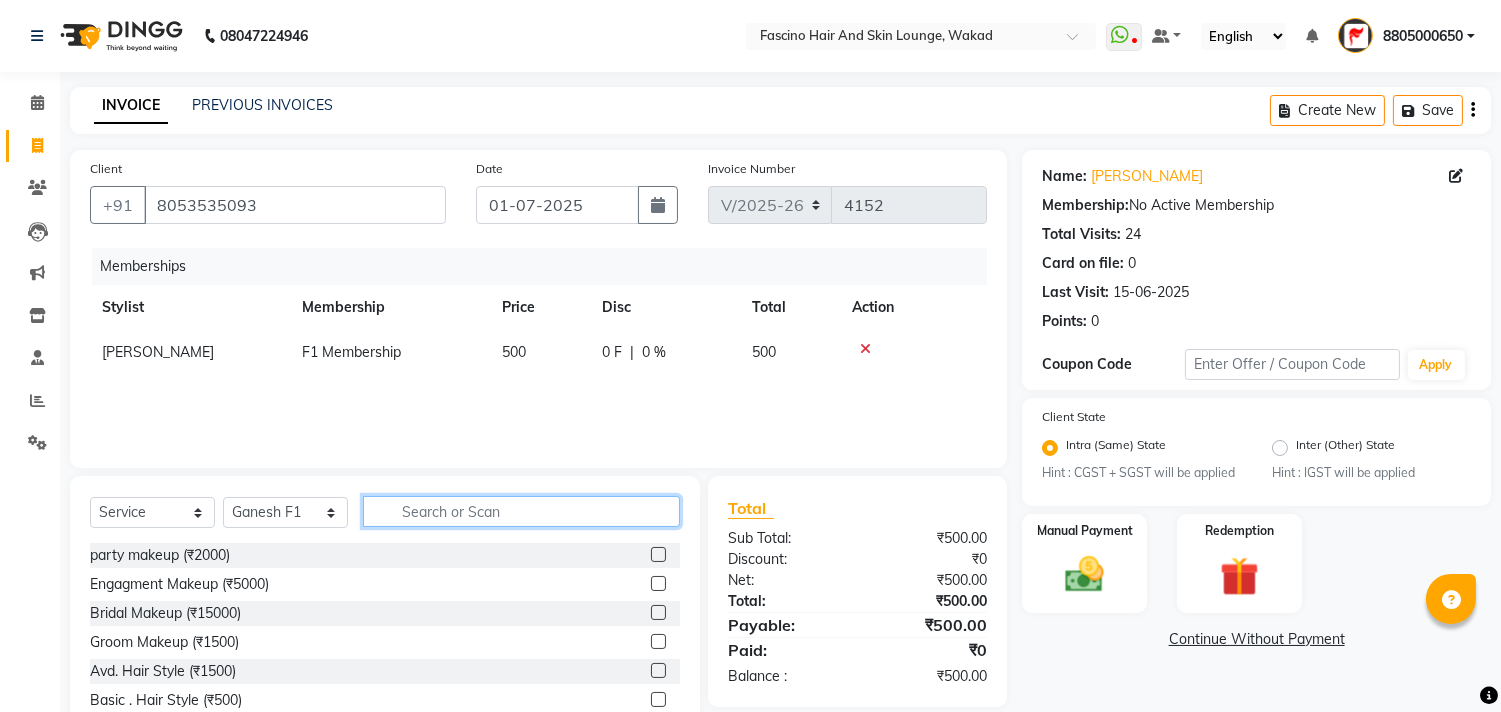 click 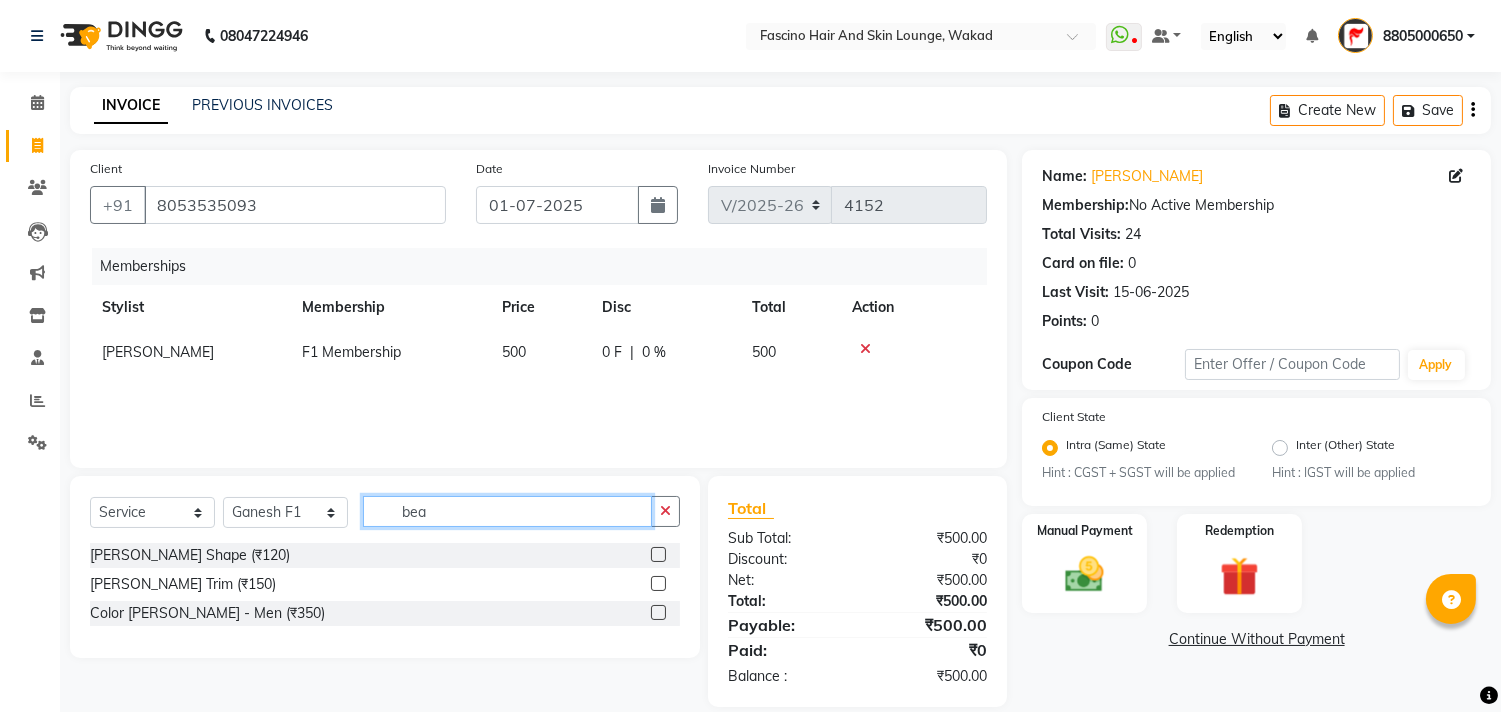 type on "bea" 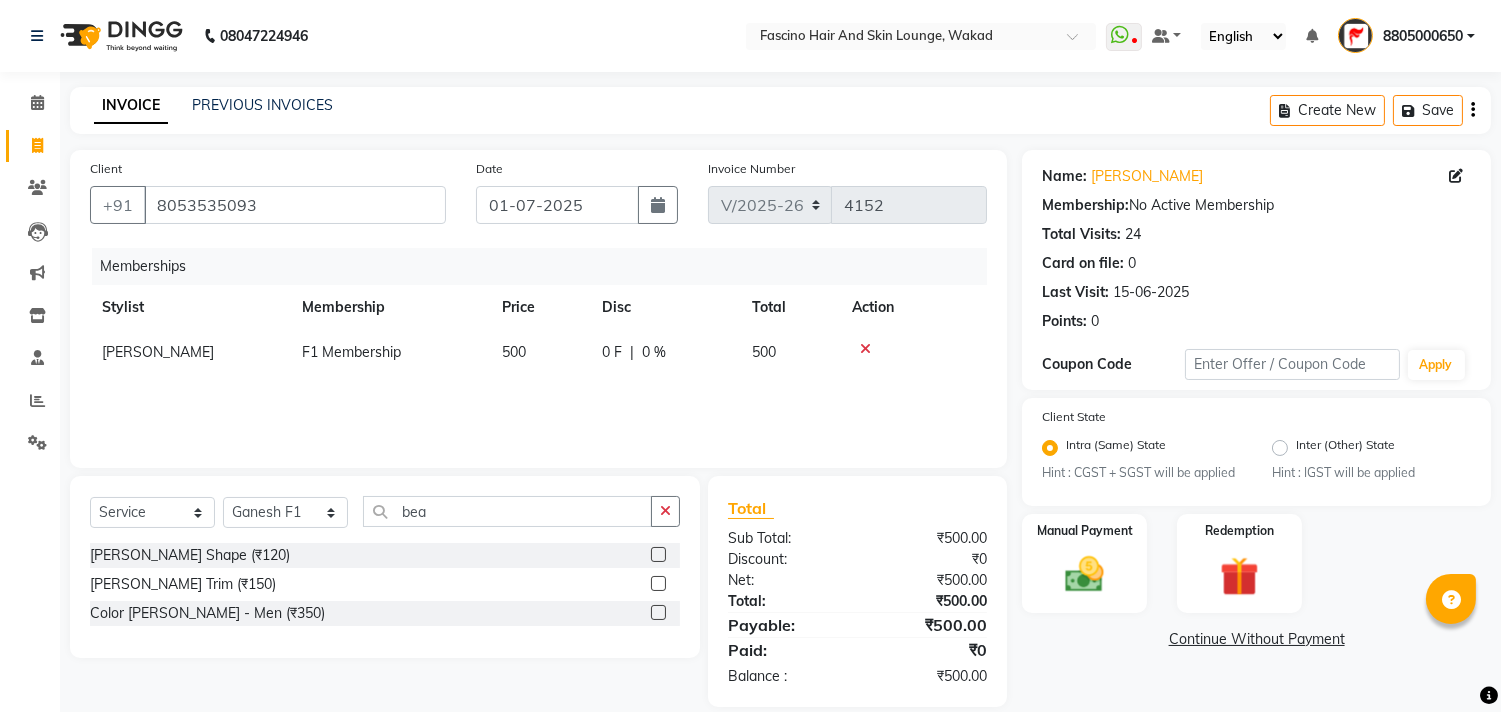 click 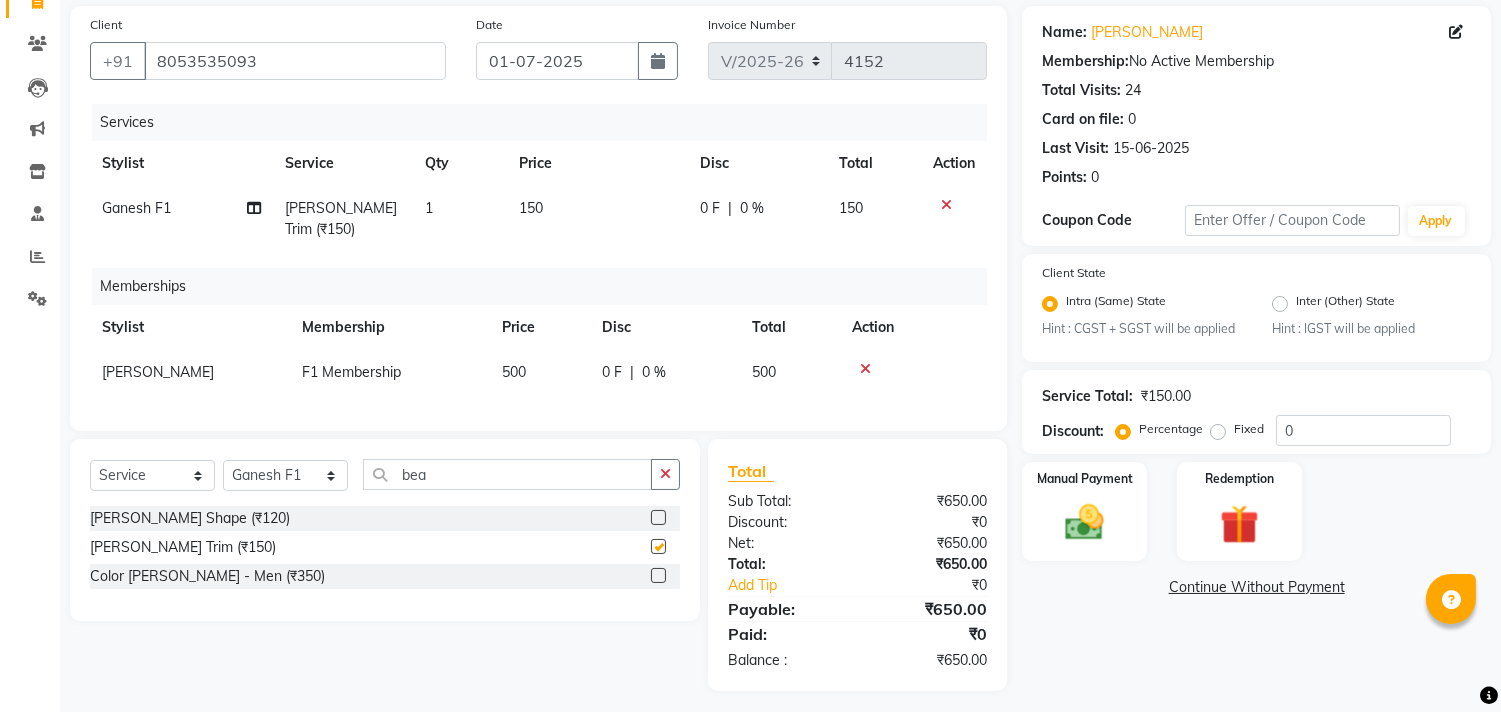 checkbox on "false" 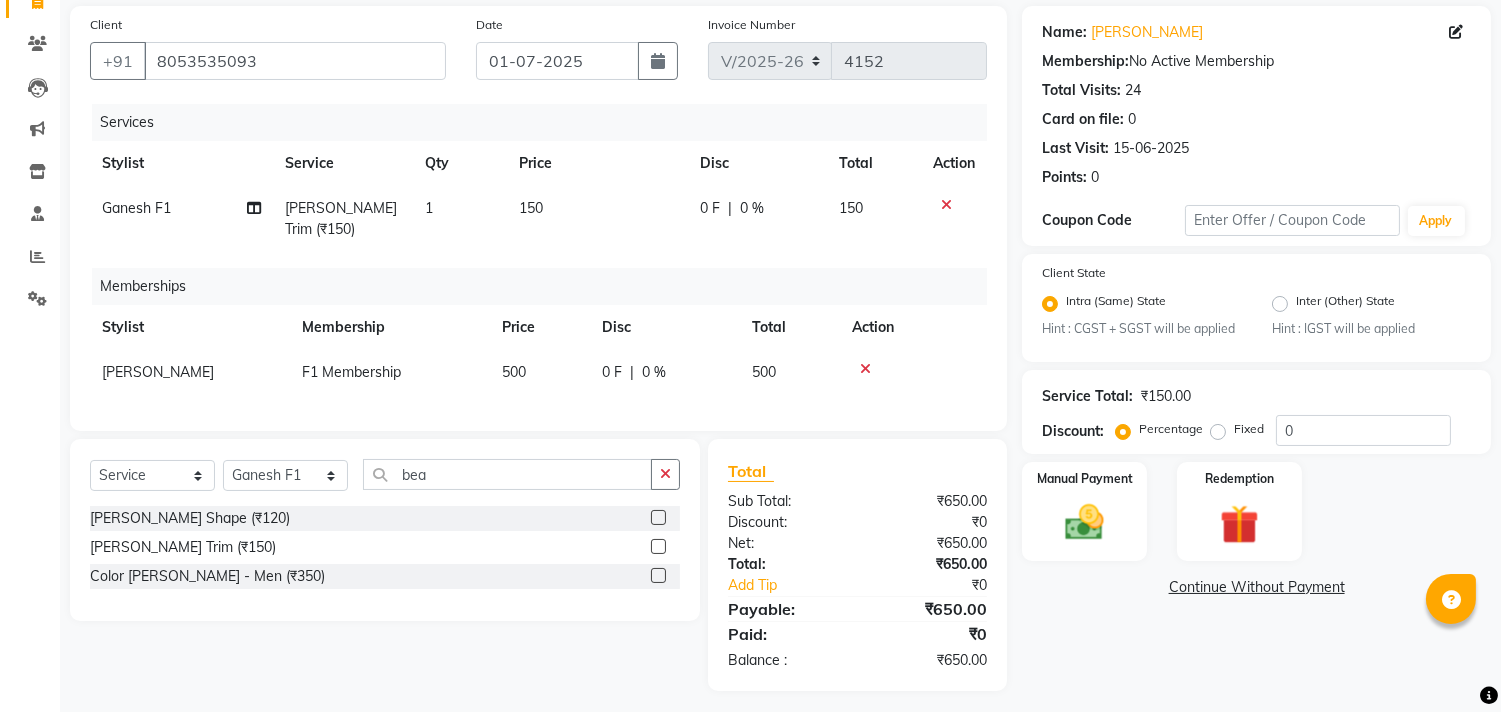 scroll, scrollTop: 170, scrollLeft: 0, axis: vertical 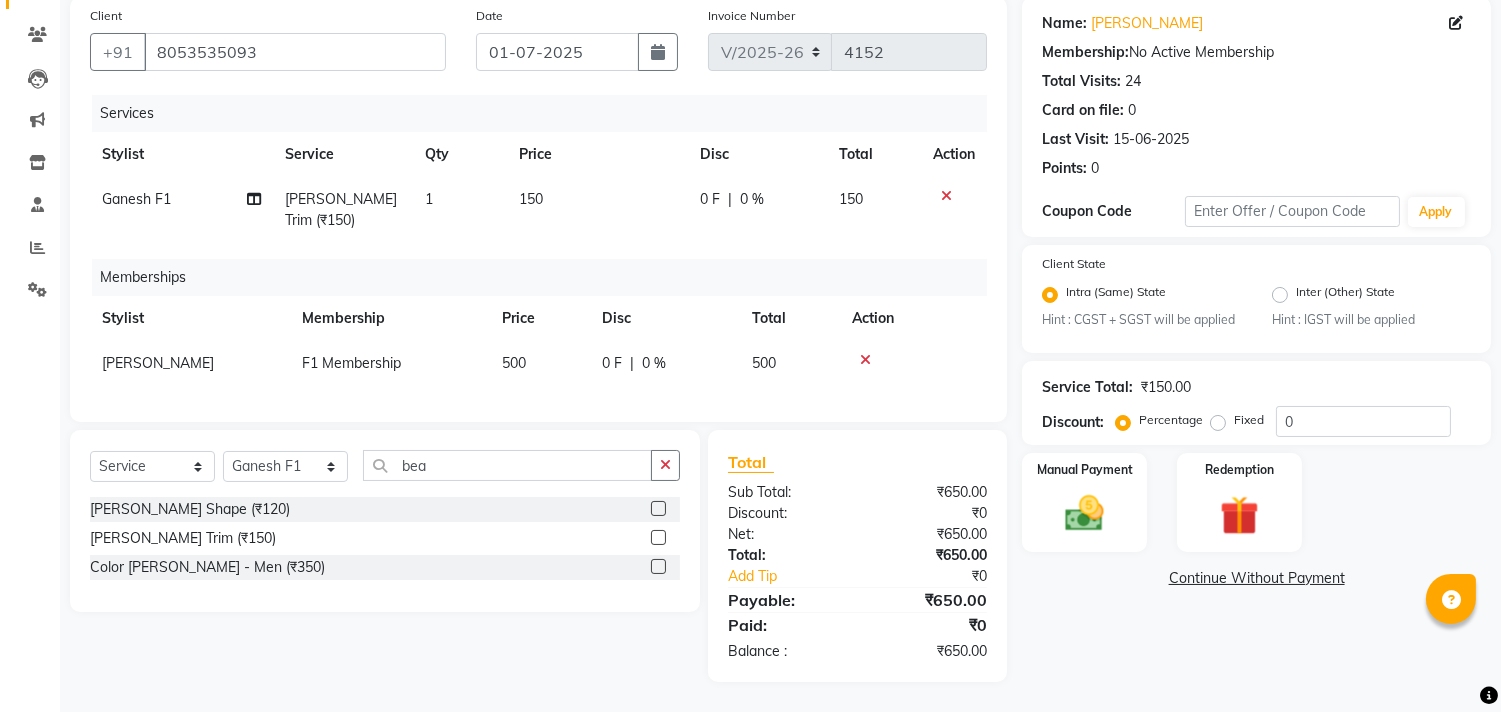 click on "500" 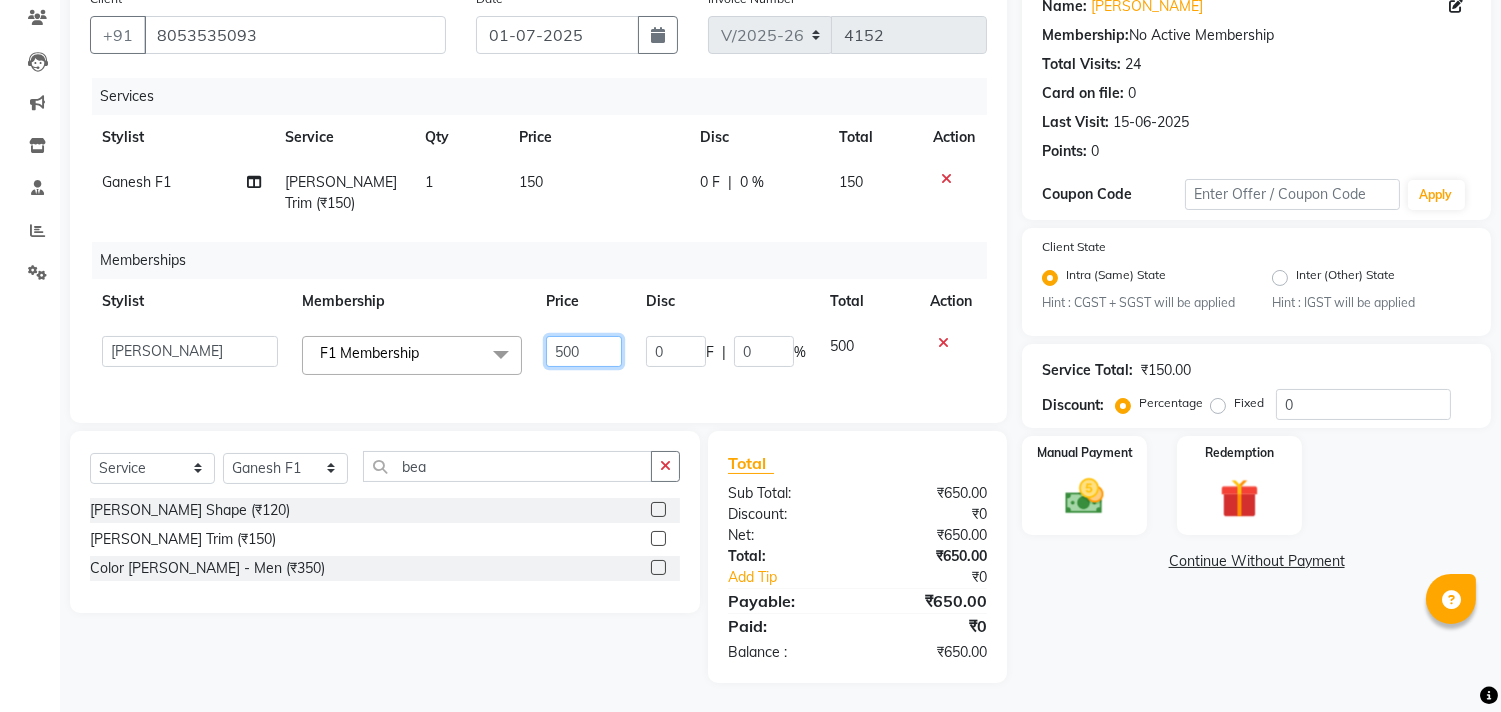click on "500" 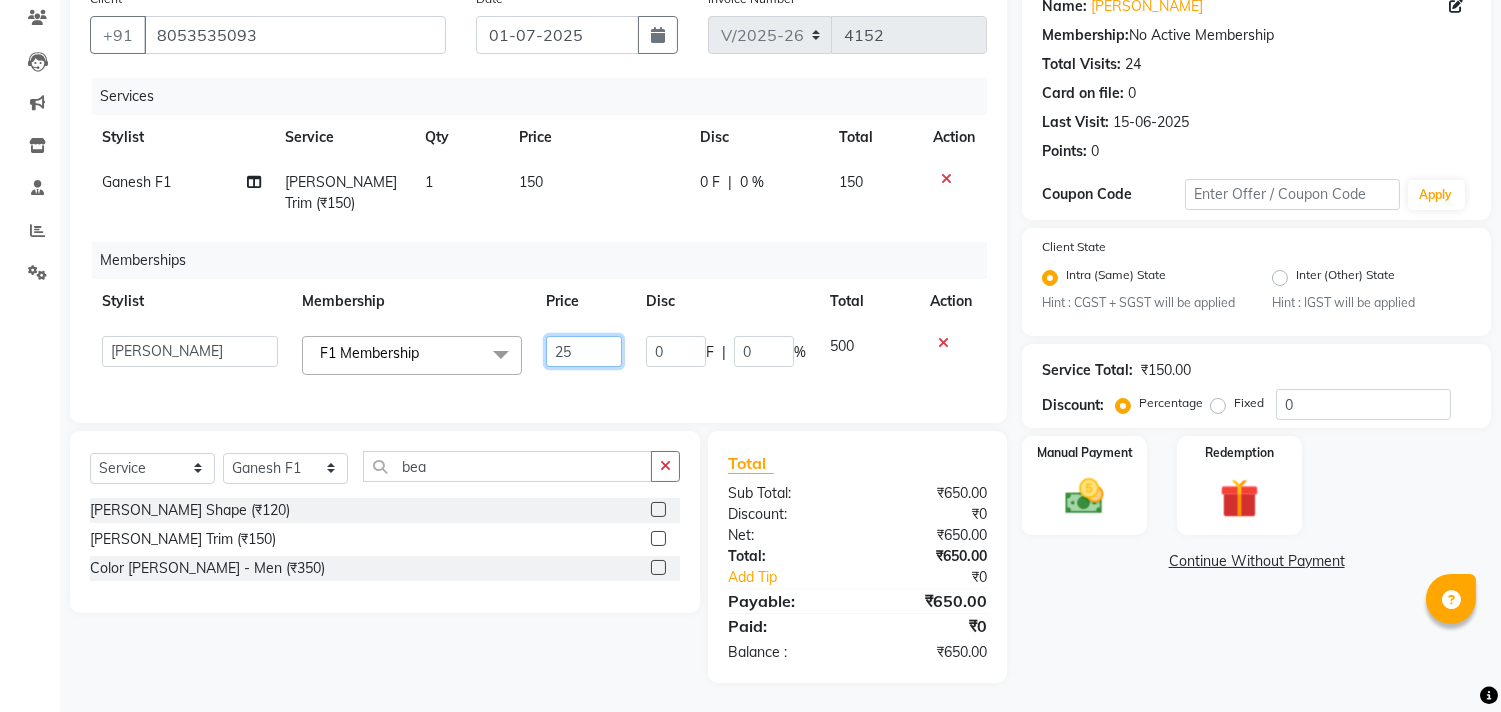 type on "250" 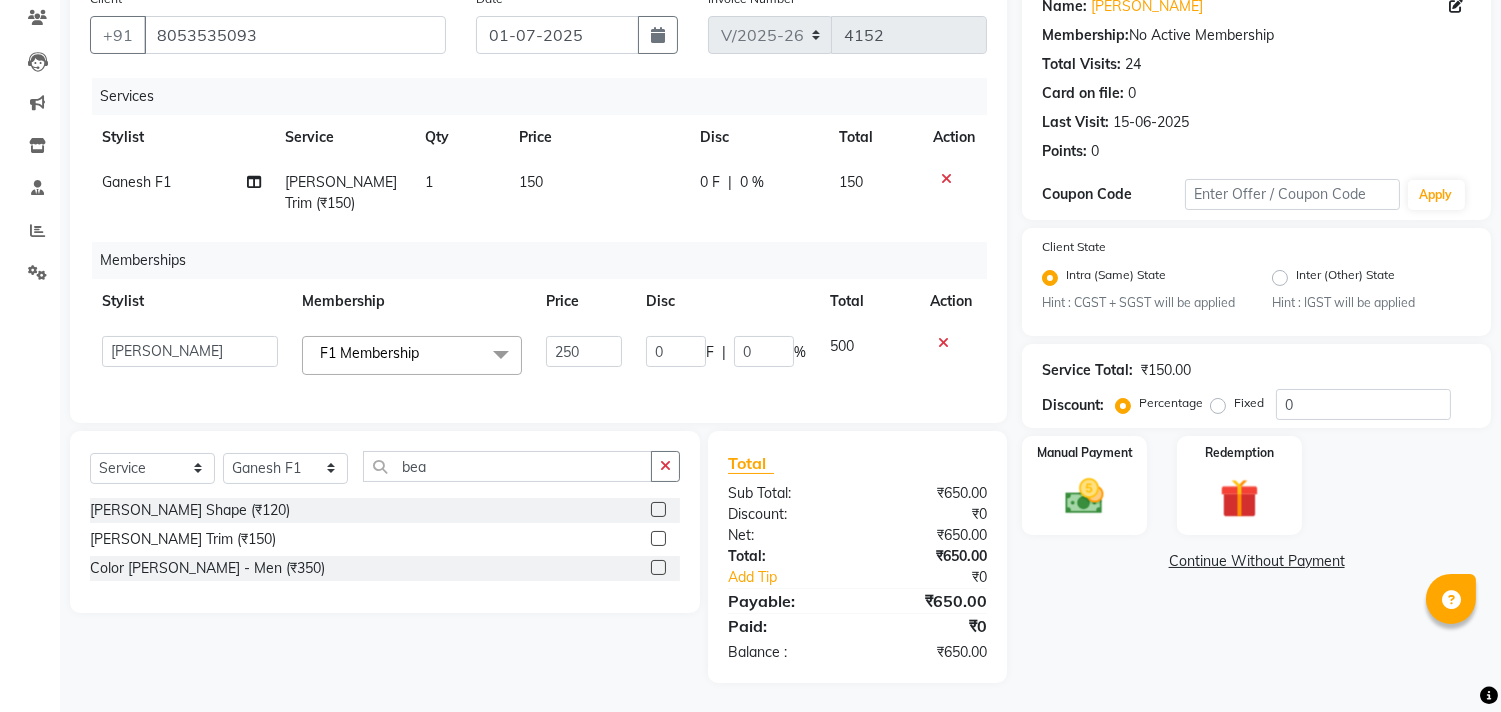 click on "Services Stylist Service Qty Price Disc Total Action Ganesh F1 [PERSON_NAME] Trim (₹150) 1 150 0 F | 0 % 150 Memberships Stylist Membership Price Disc Total Action  8805000650    [PERSON_NAME]   Chimu [PERSON_NAME]   F1 Salon    Ganesh F1   Gopal {JH}   [PERSON_NAME] (Jh )   [PERSON_NAME]    [PERSON_NAME]   Pooja [PERSON_NAME]    Ram [PERSON_NAME] jh   [PERSON_NAME]   Shree   [PERSON_NAME] (F1)   Sid (JH)   Sukanya Sadiyan    Suraj F1   [PERSON_NAME] Beaution   Usha [PERSON_NAME] F1   Veena   F1 Membership  x JH Hair Studio Membership F1 Membership Fascino Membership F2 Membership F3 Membership 250 0 F | 0 % 500" 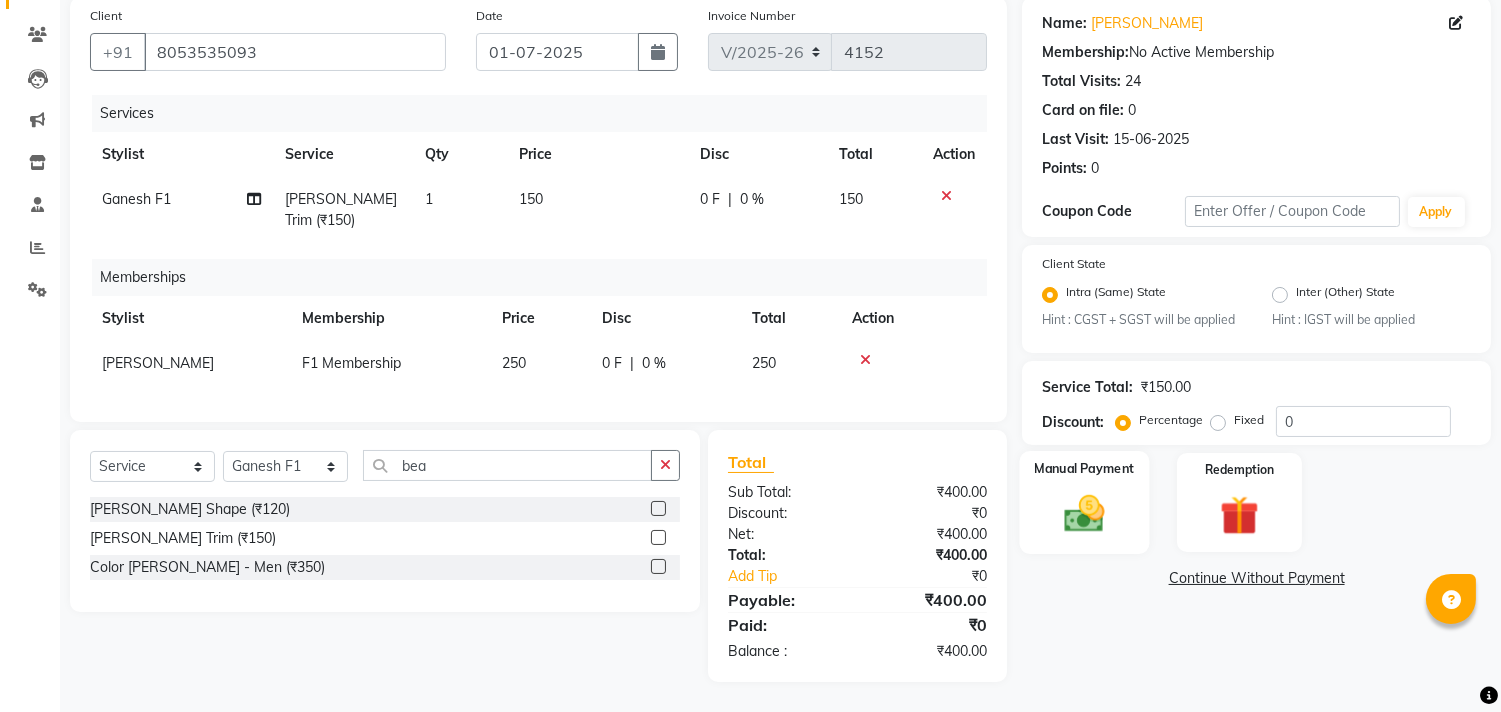click 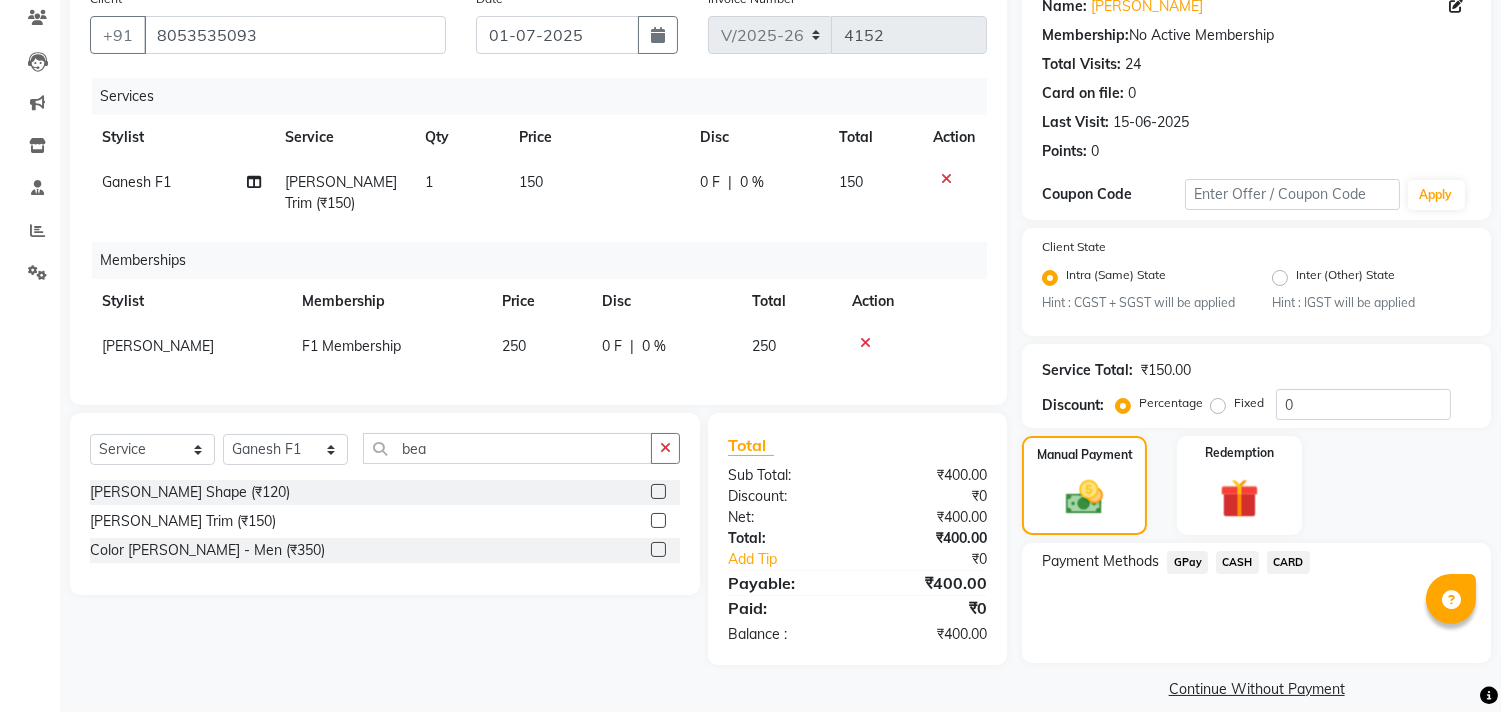 click on "GPay" 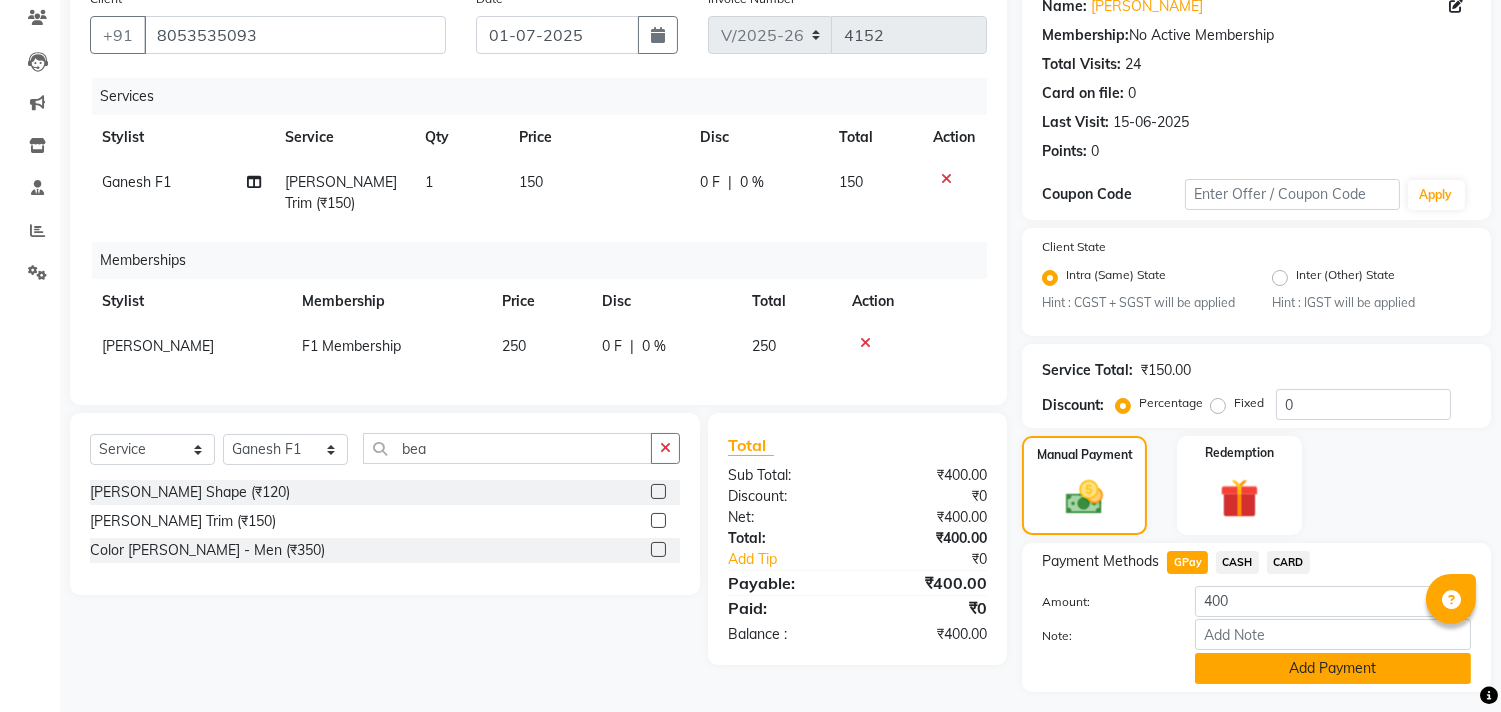 click on "Add Payment" 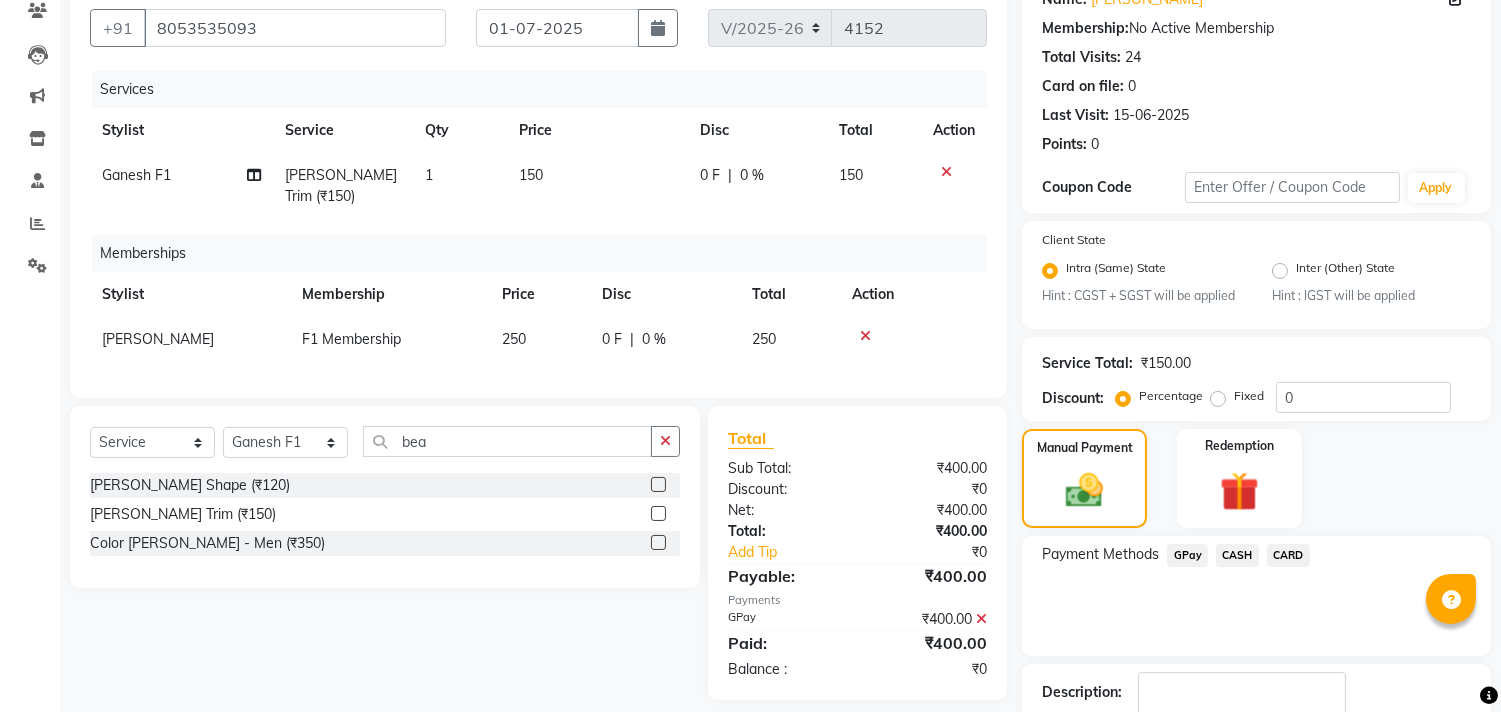 scroll, scrollTop: 305, scrollLeft: 0, axis: vertical 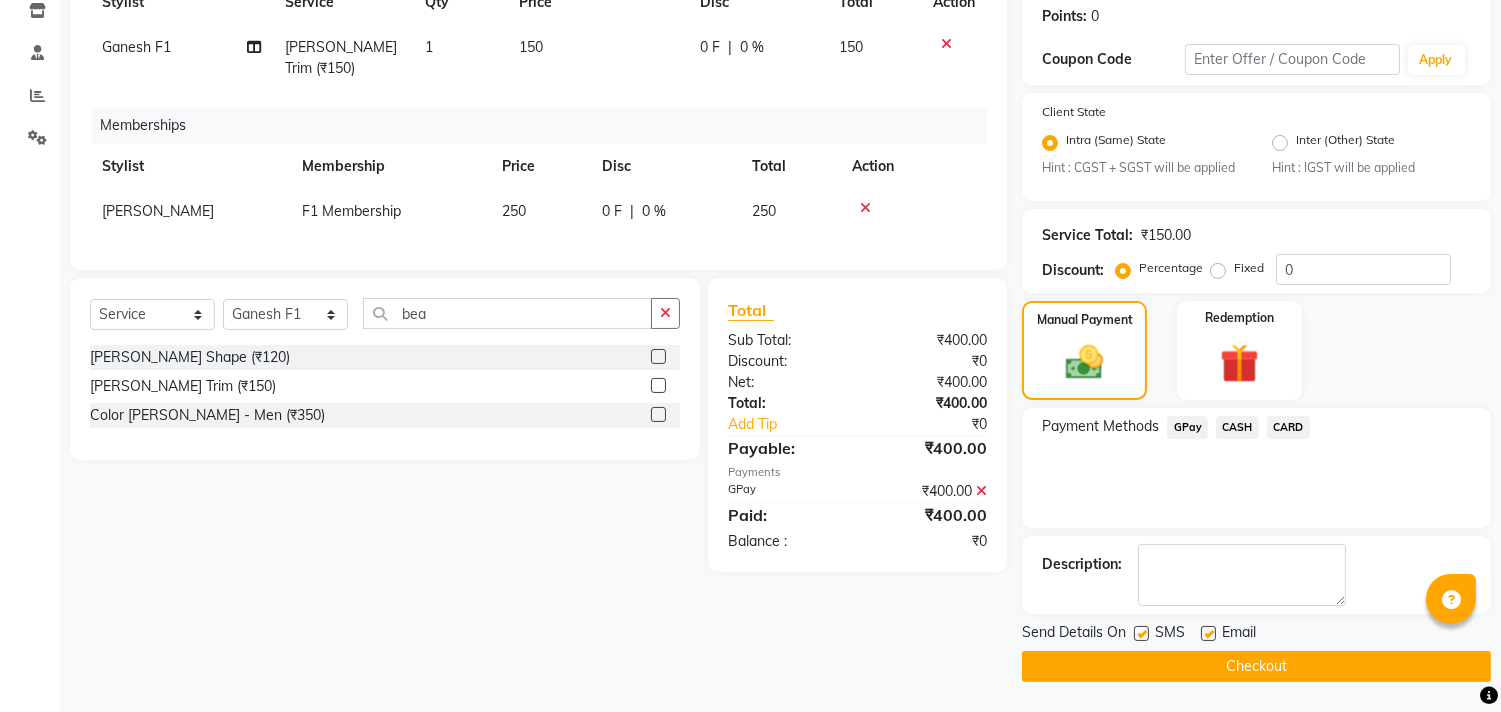 click on "Checkout" 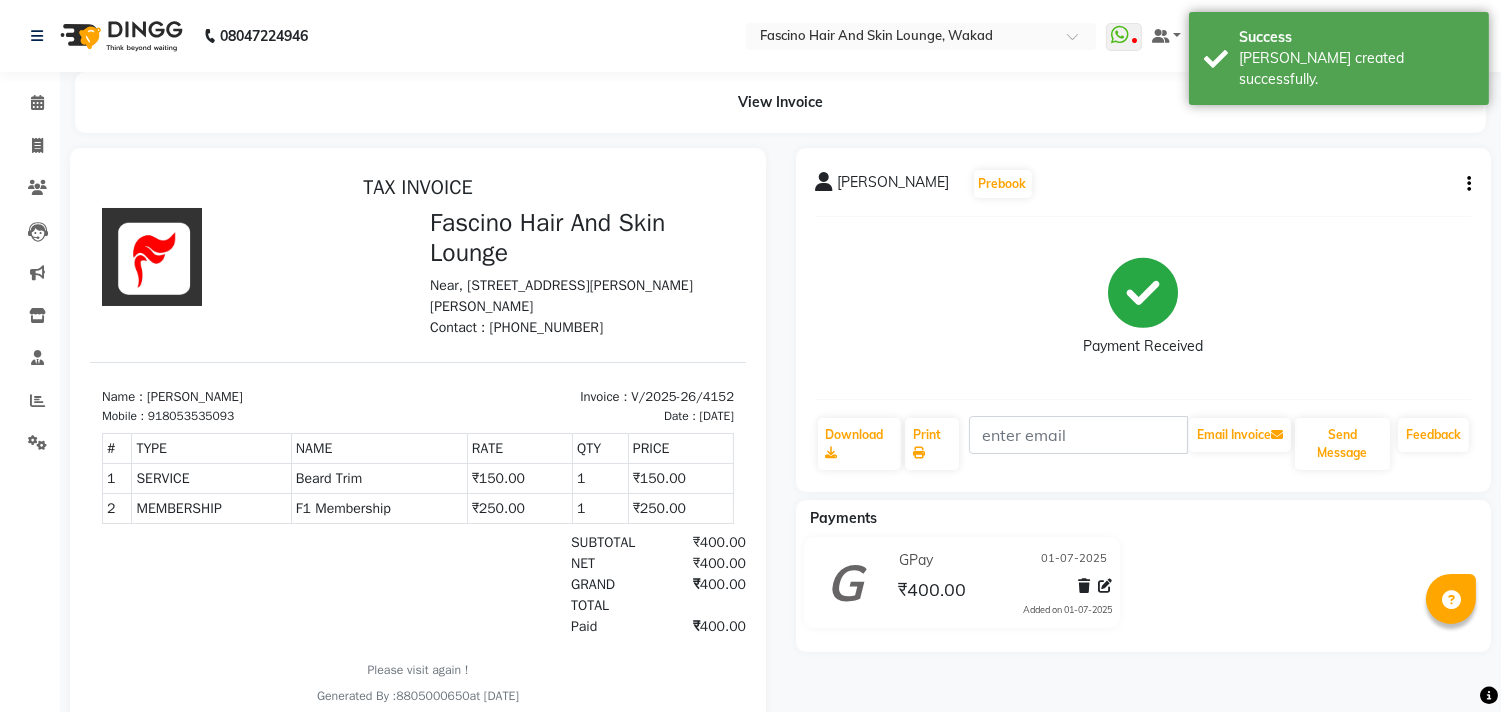 scroll, scrollTop: 0, scrollLeft: 0, axis: both 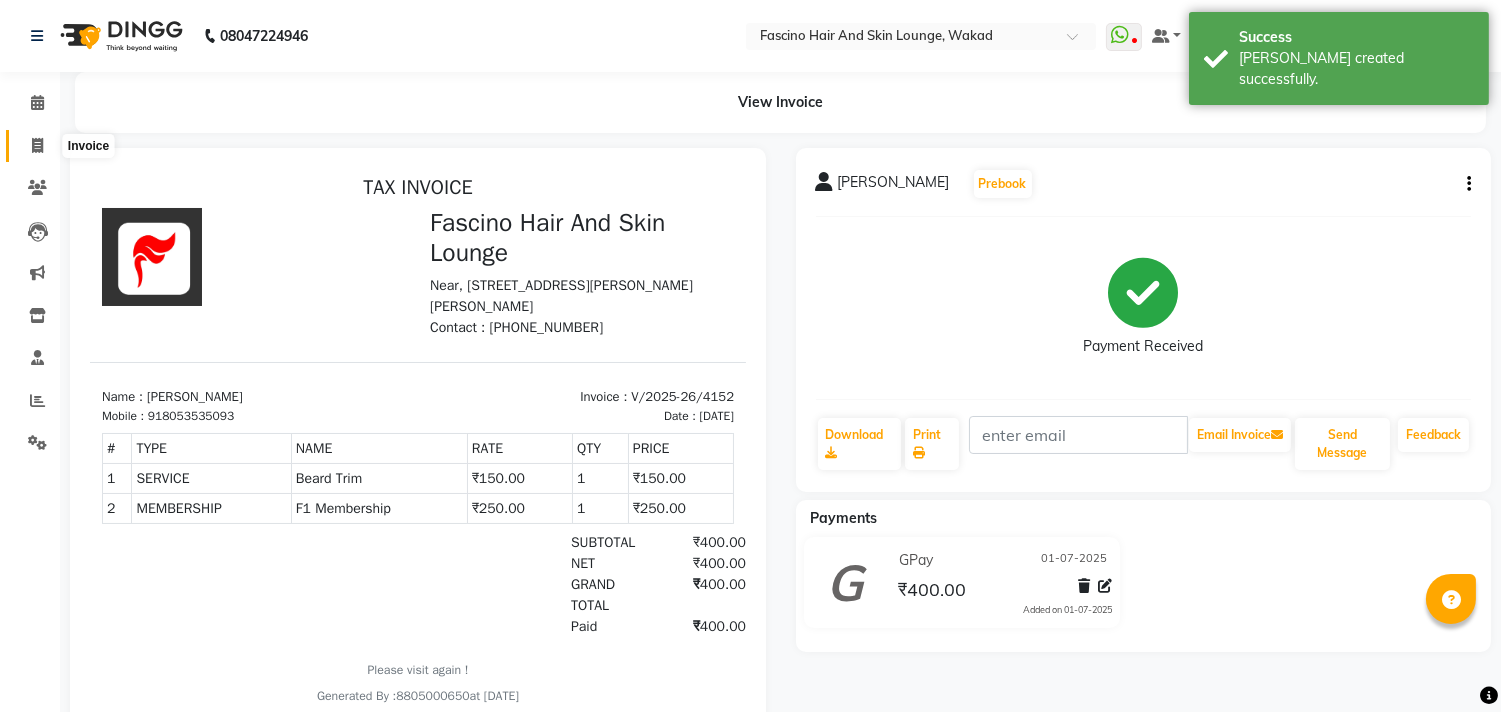 click 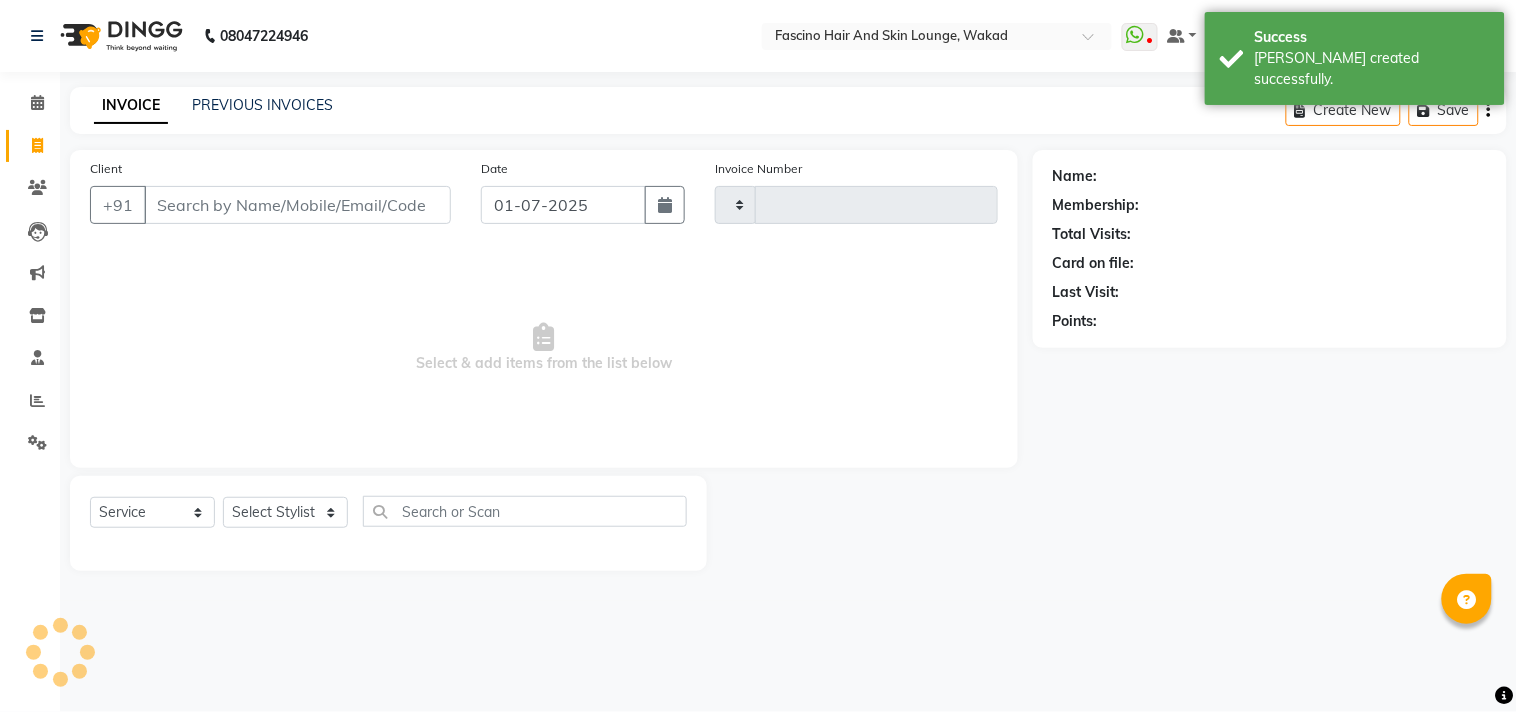 type on "4153" 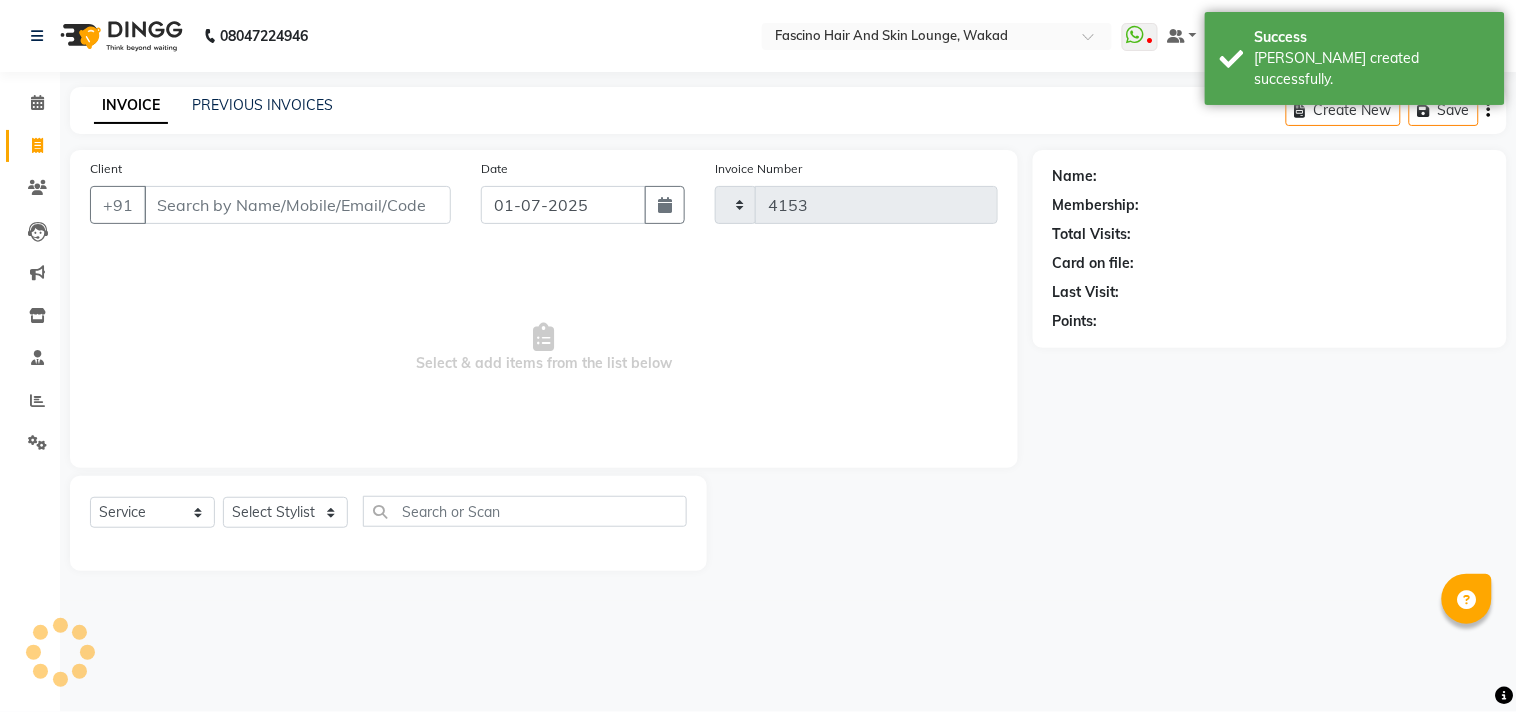select on "126" 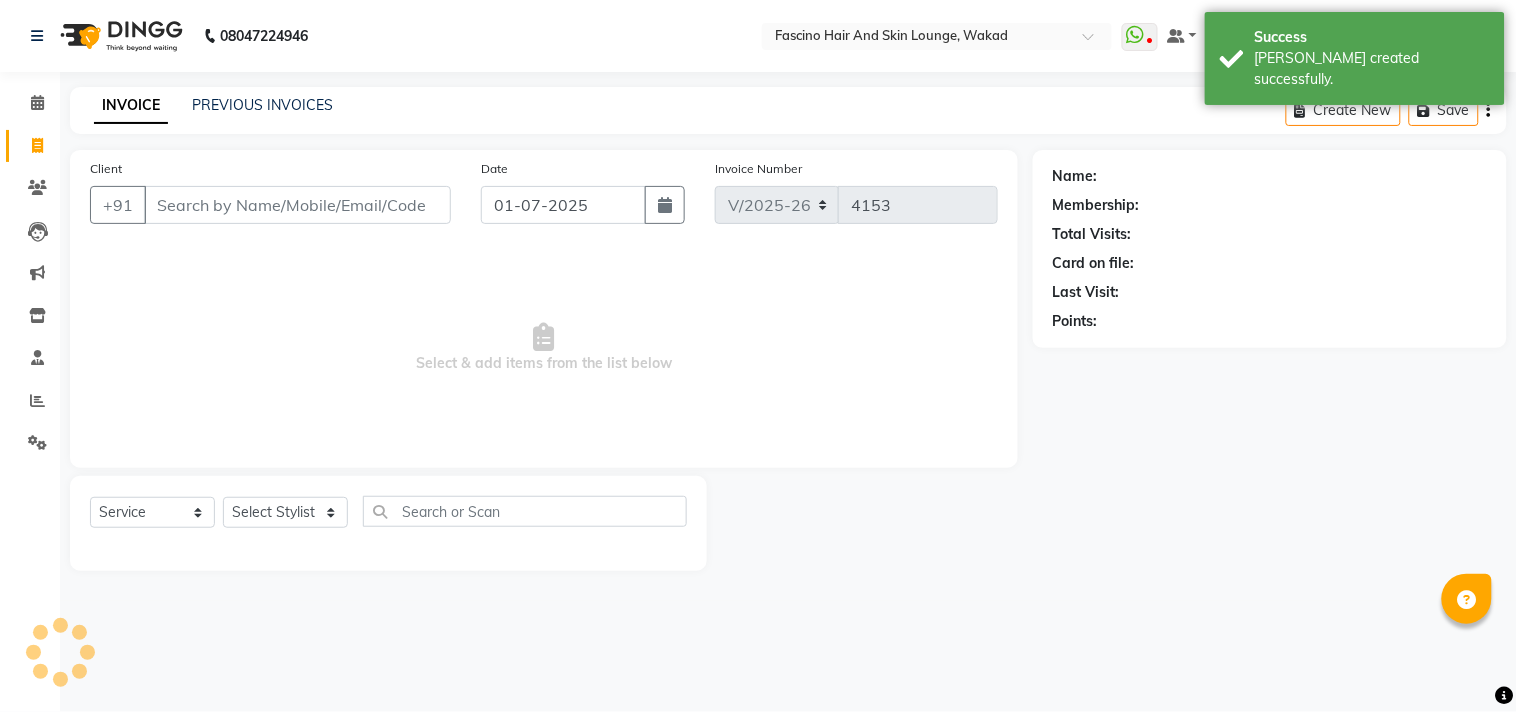 click on "Client" at bounding box center (297, 205) 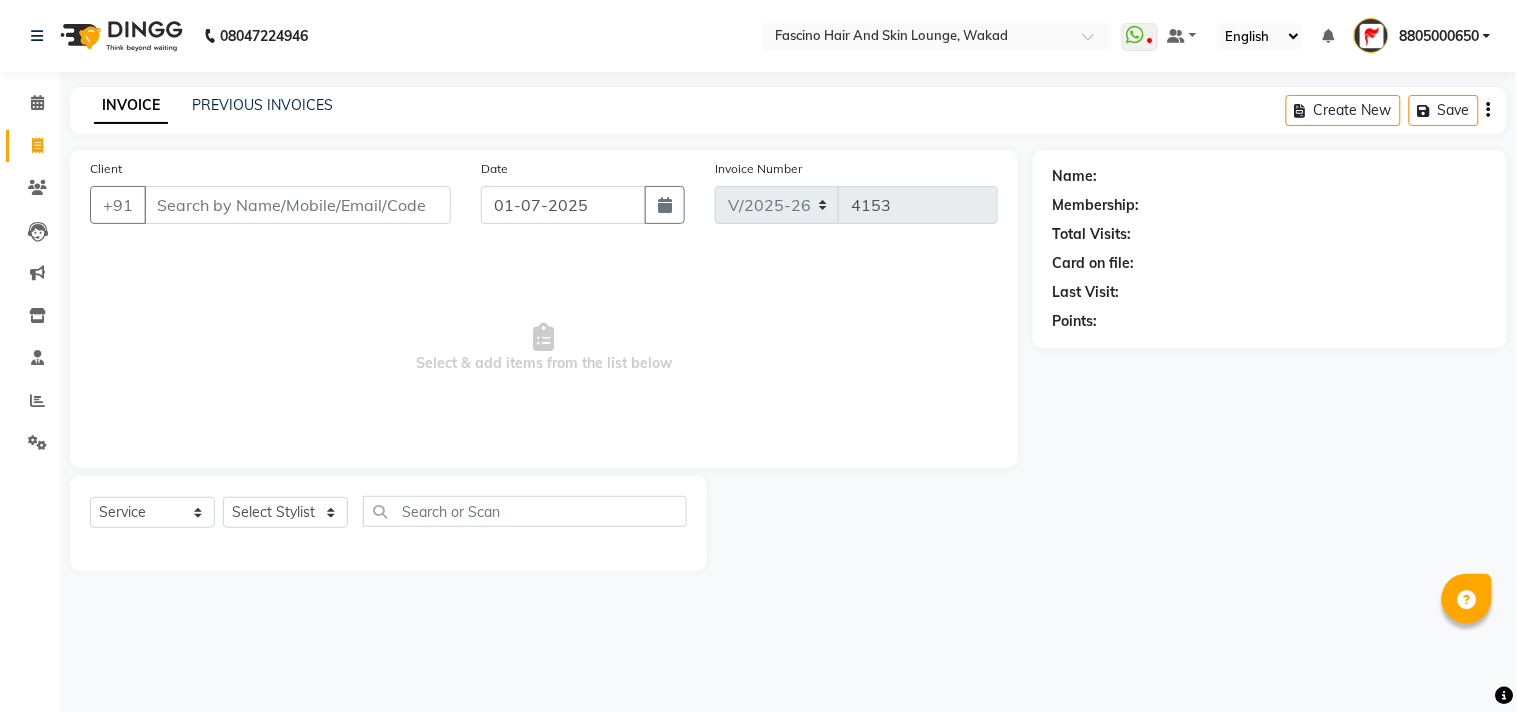 click on "Client" at bounding box center (297, 205) 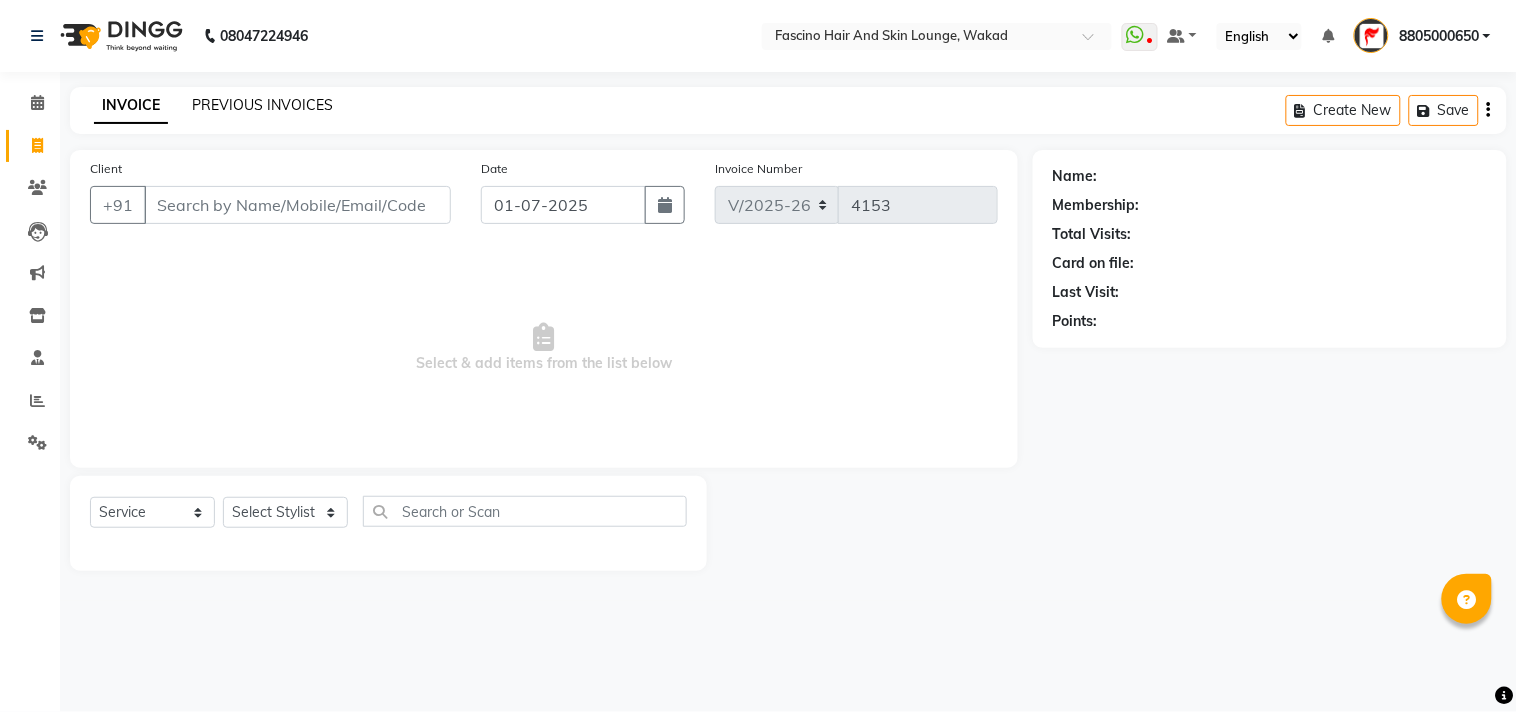 click on "PREVIOUS INVOICES" 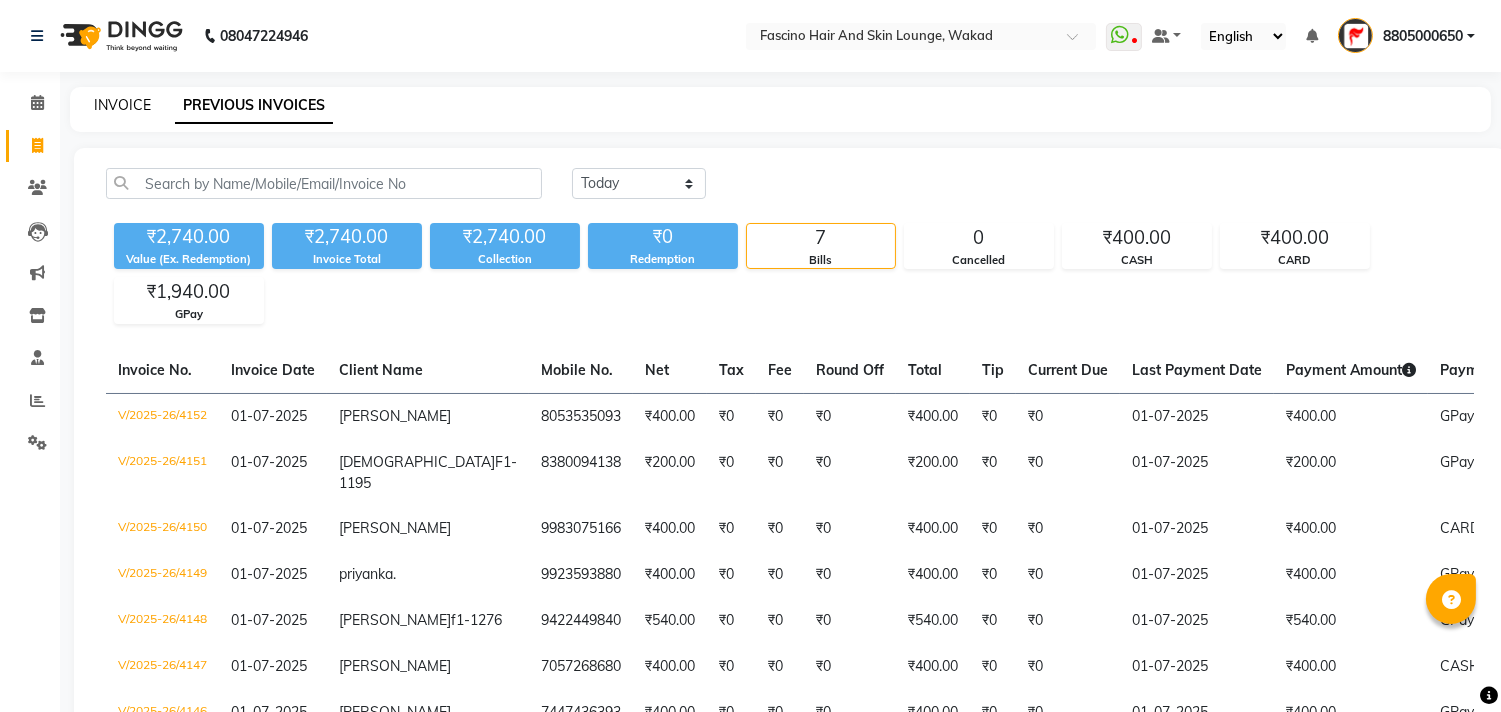 click on "INVOICE" 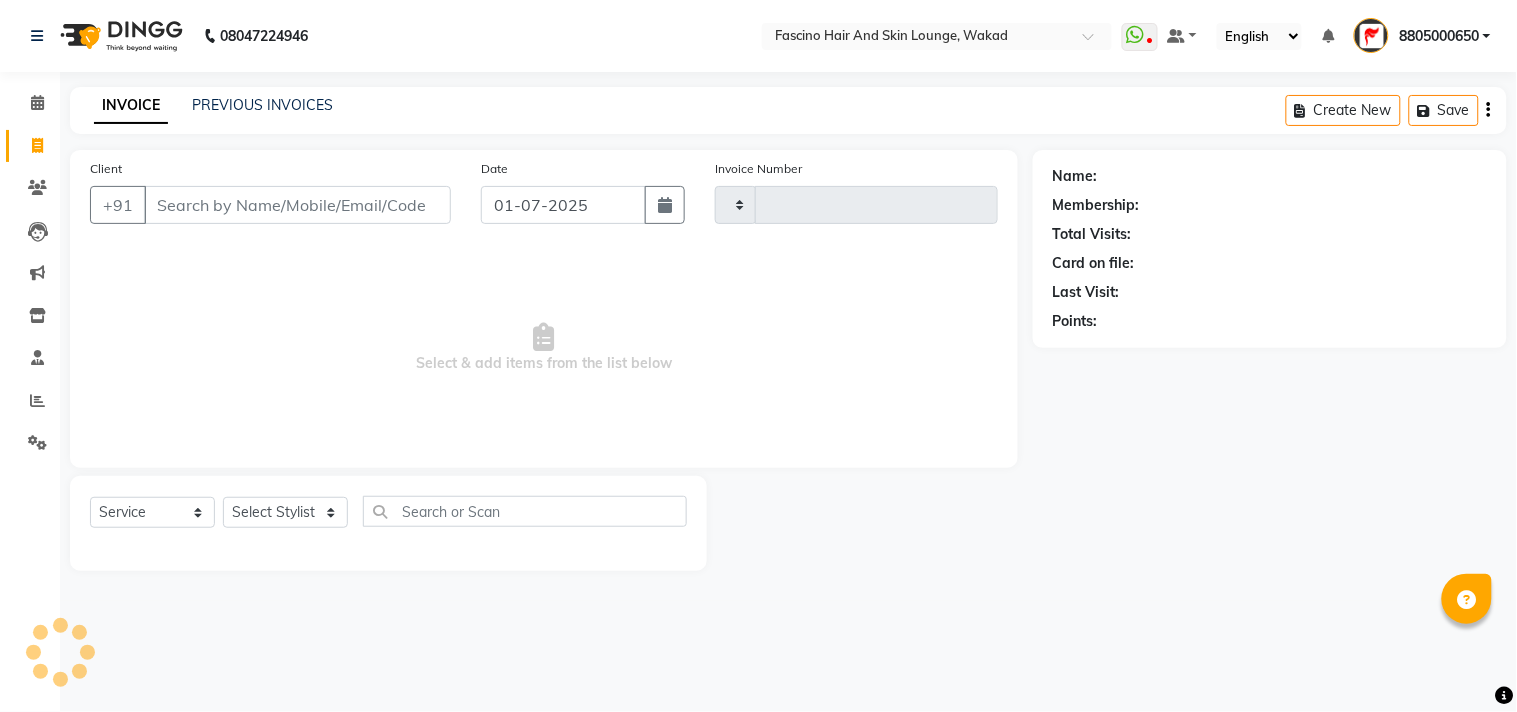 type on "4153" 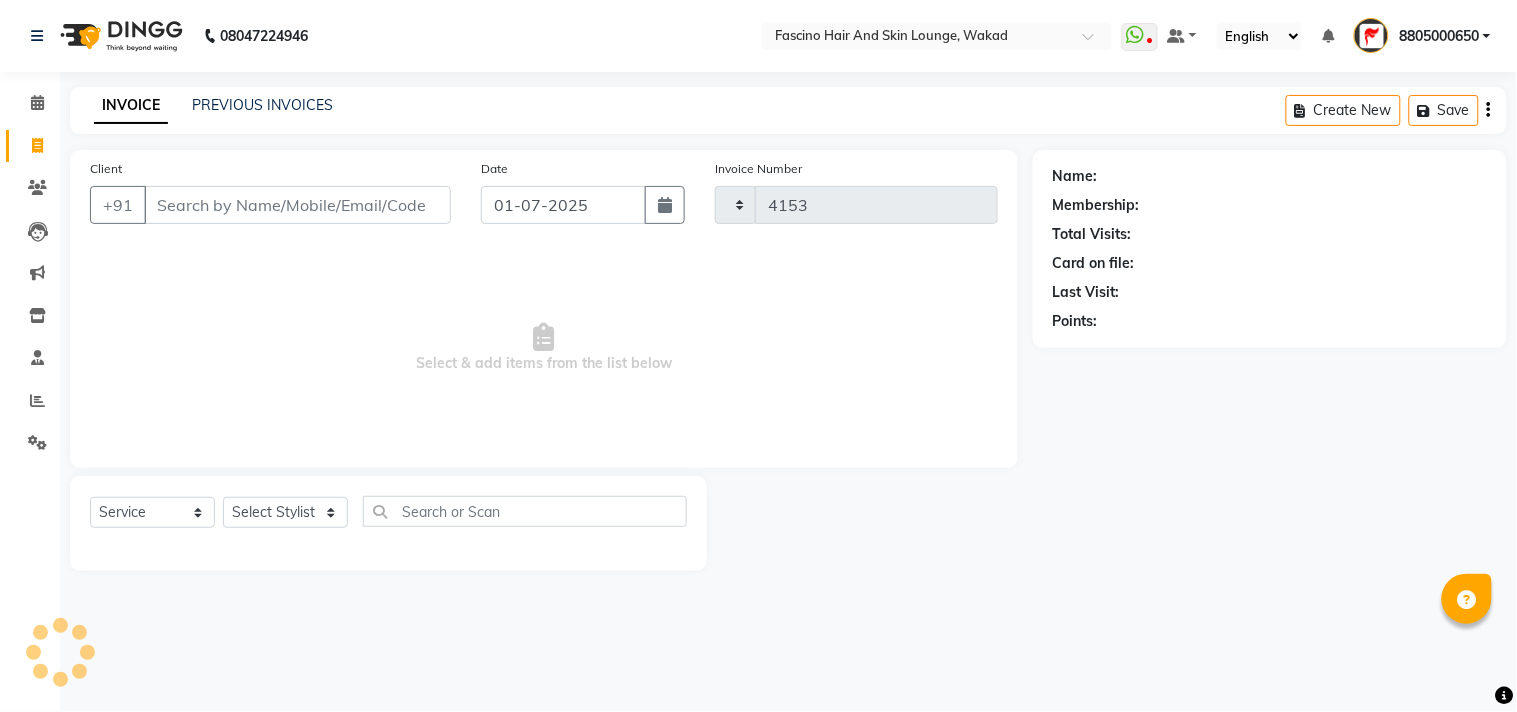 select on "126" 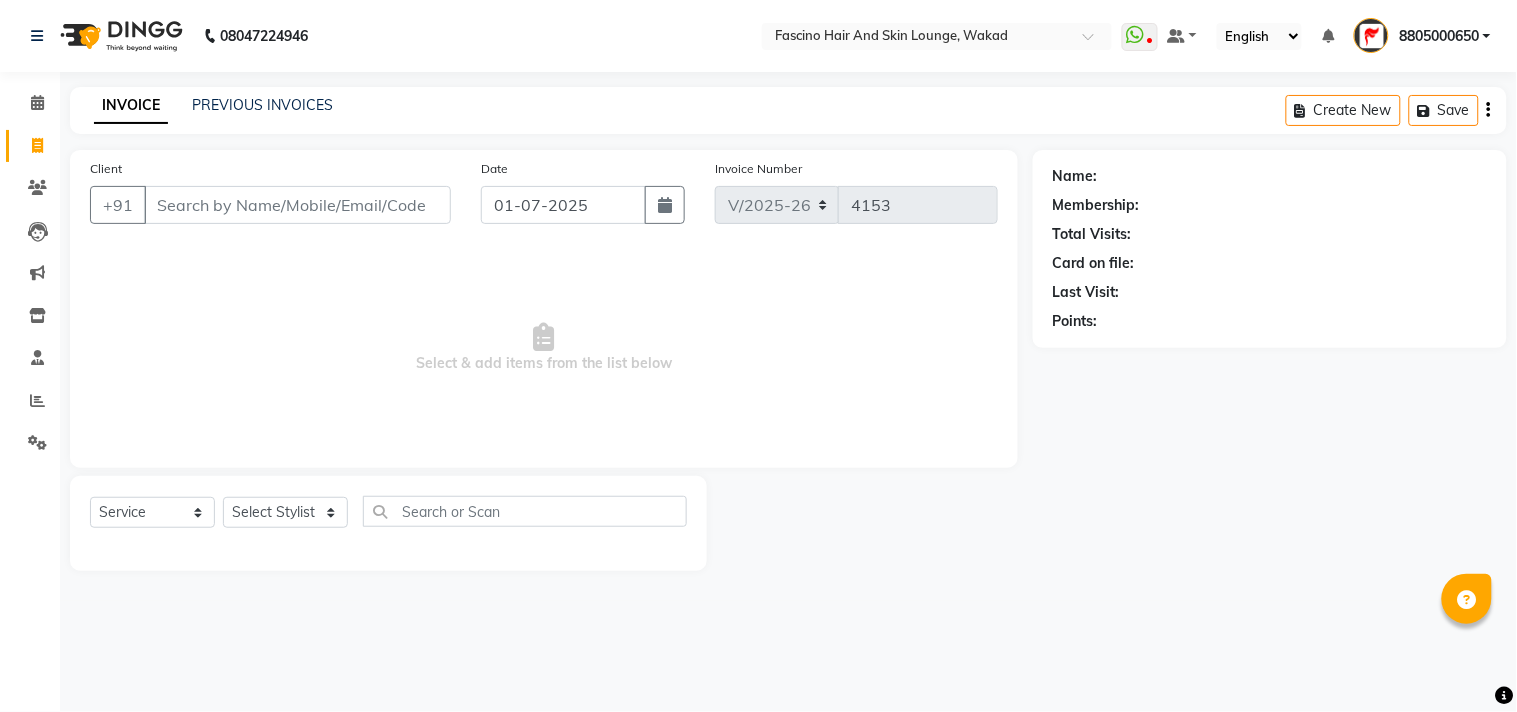 click on "Client" at bounding box center (297, 205) 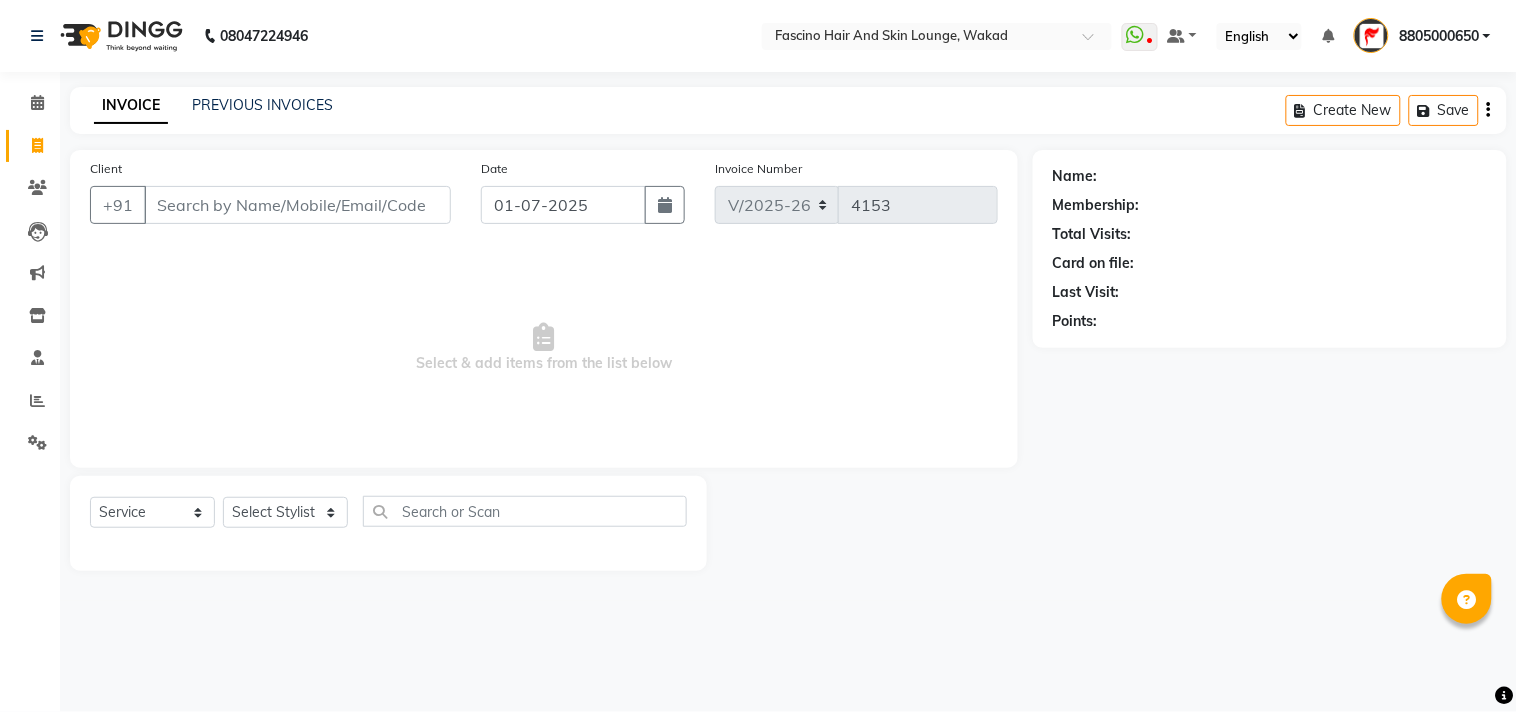 drag, startPoint x: 611, startPoint y: 298, endPoint x: 577, endPoint y: 315, distance: 38.013157 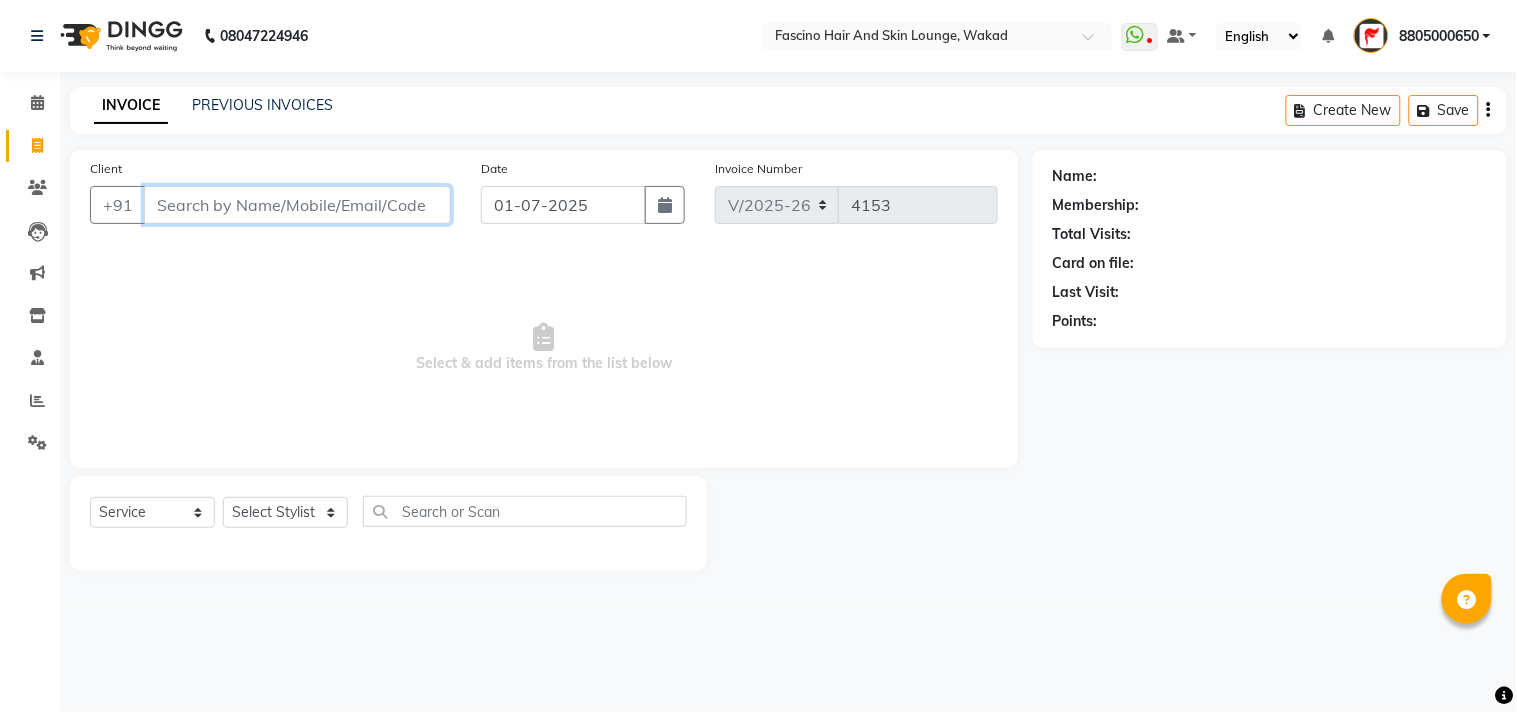 click on "Client" at bounding box center [297, 205] 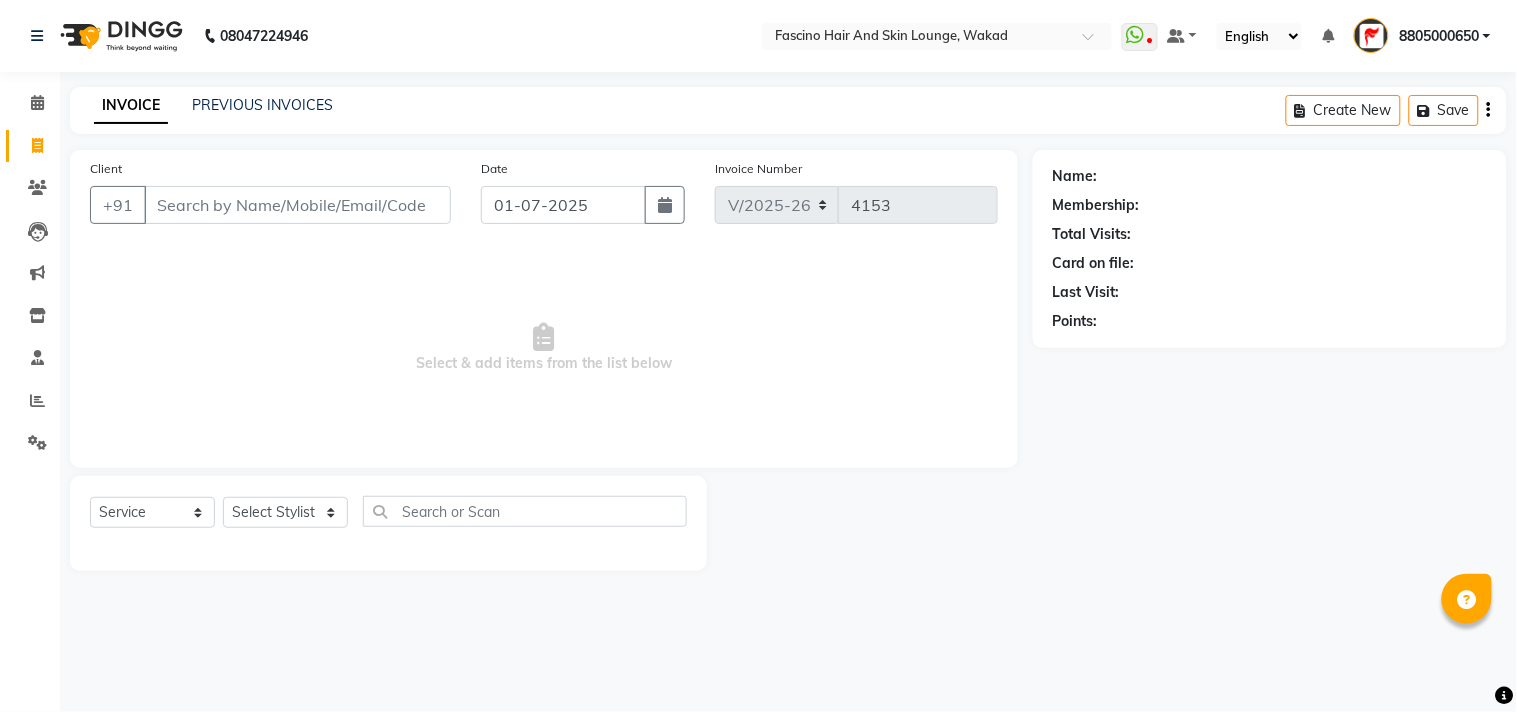 click on "Select & add items from the list below" at bounding box center [544, 348] 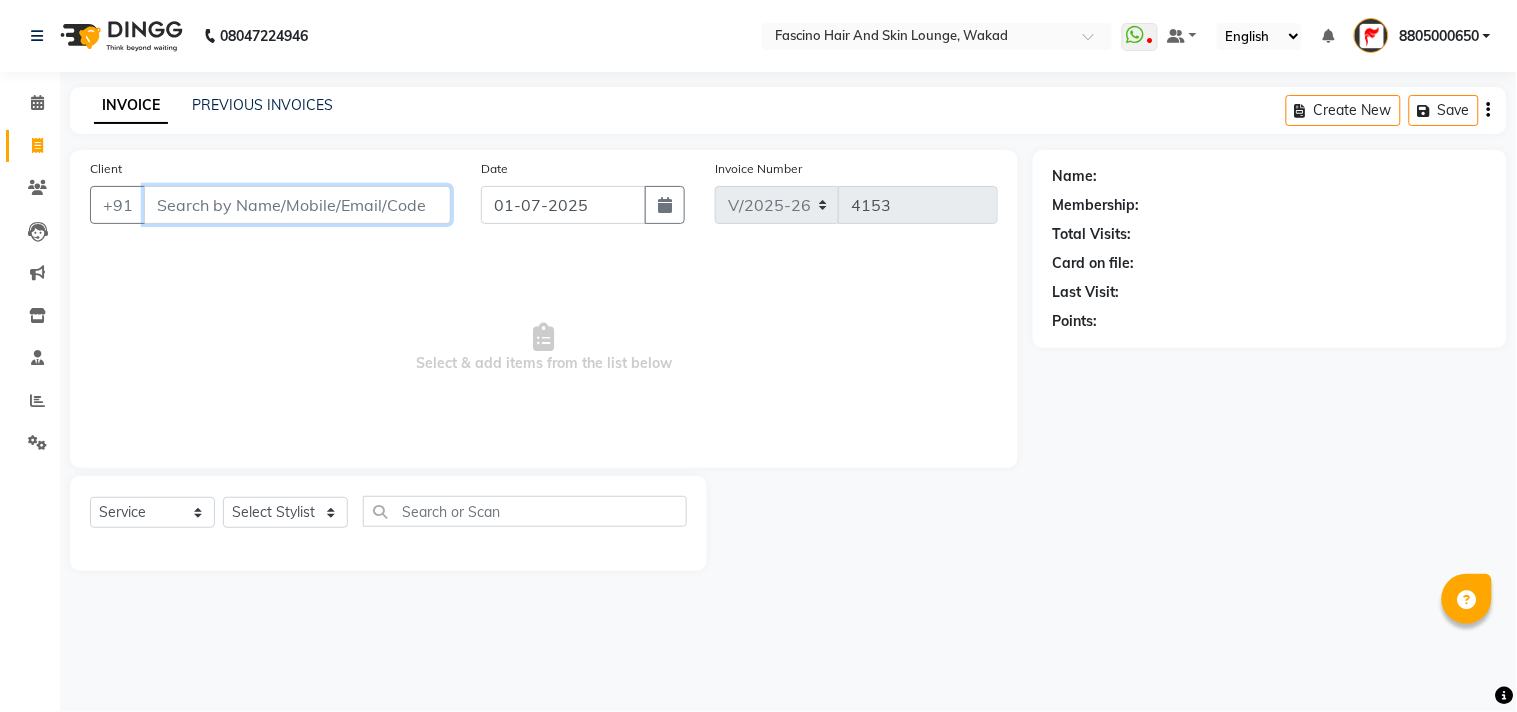 click on "Client" at bounding box center (297, 205) 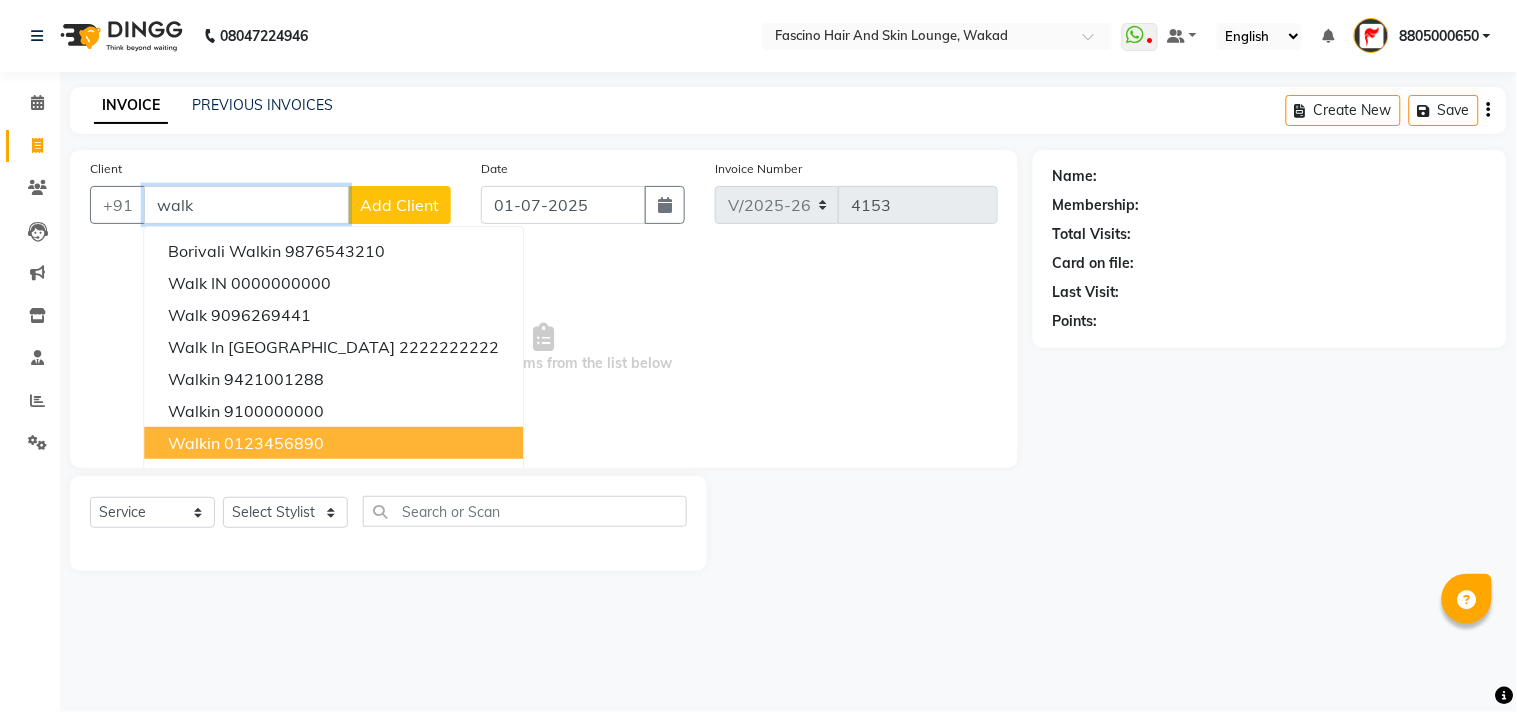 click on "0123456890" at bounding box center (274, 443) 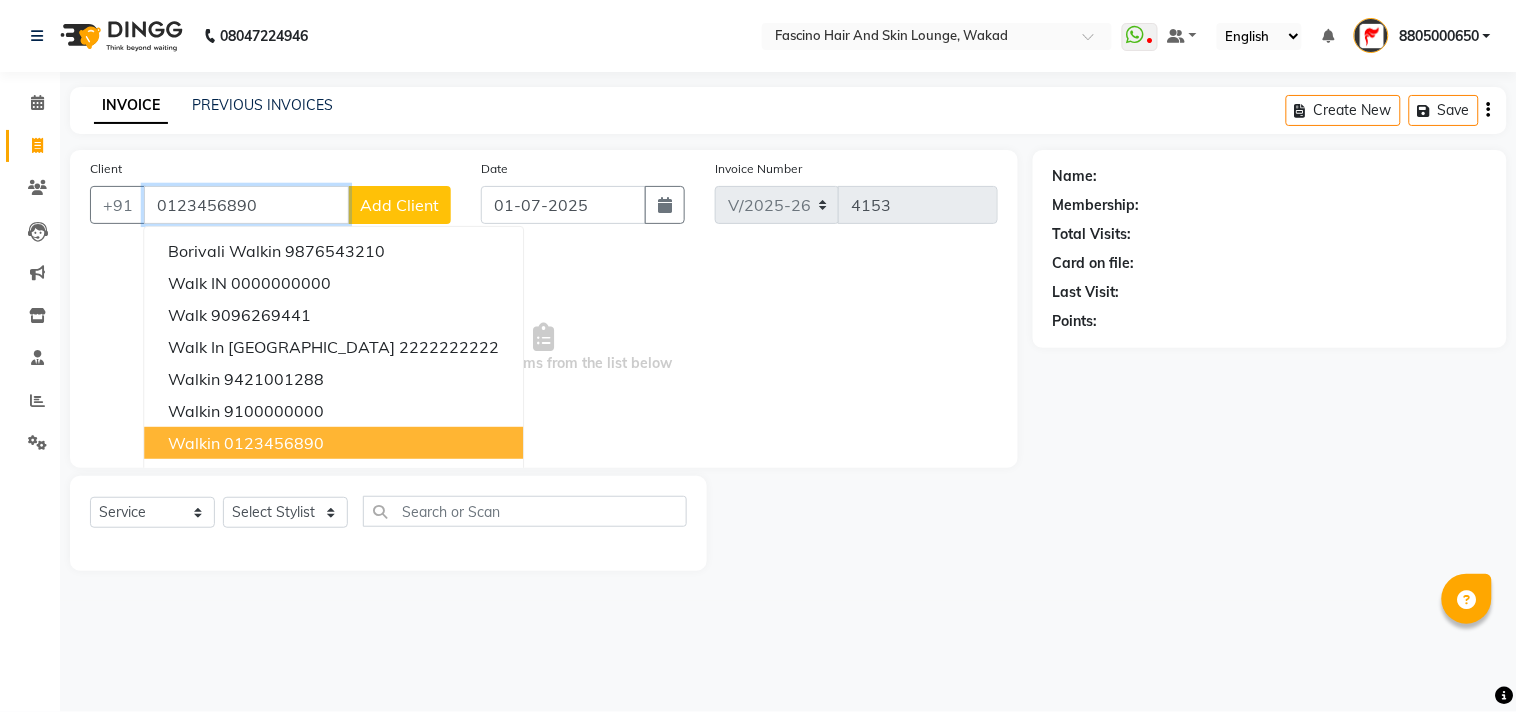 type on "0123456890" 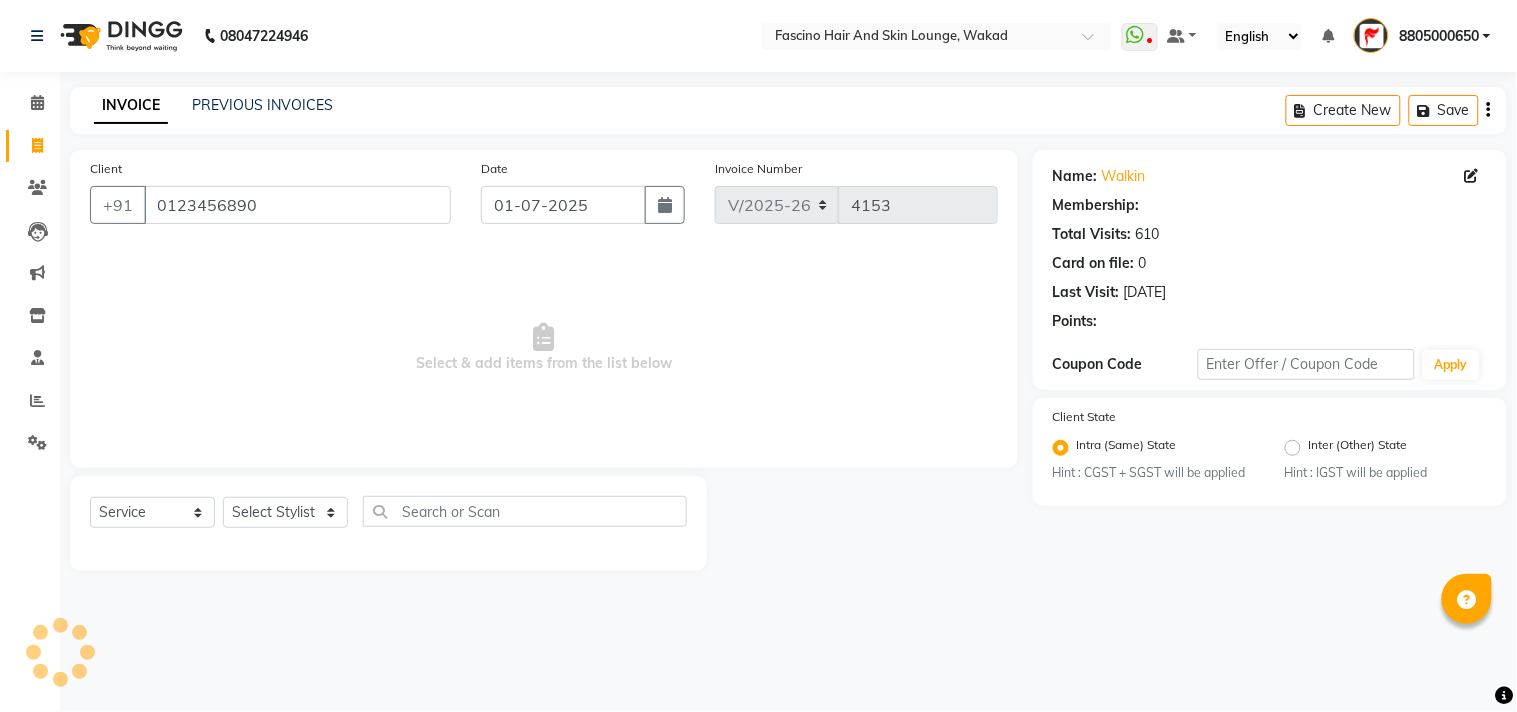 select on "1: Object" 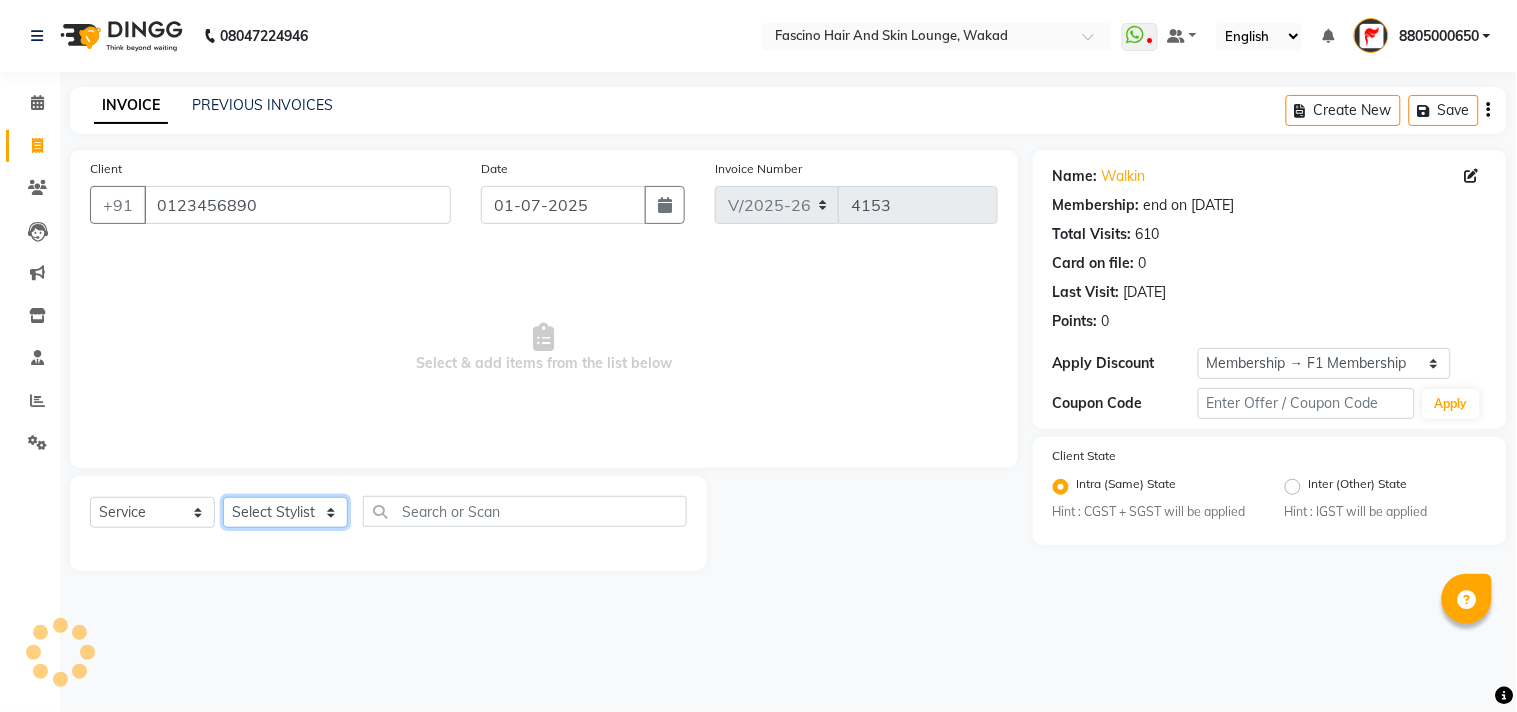 click on "Select Stylist 8805000650  [PERSON_NAME] Chimu [PERSON_NAME] F1 Salon  Ganesh F1 Gopal {JH} [PERSON_NAME] (Jh ) [PERSON_NAME]  [PERSON_NAME] Pooja [PERSON_NAME]  Ram [PERSON_NAME] jh [PERSON_NAME] Shree [PERSON_NAME] (F1) [PERSON_NAME] (JH) Sukanya Sadiyan  Suraj F1 [PERSON_NAME] Beaution Usha [PERSON_NAME] F1 Veena" 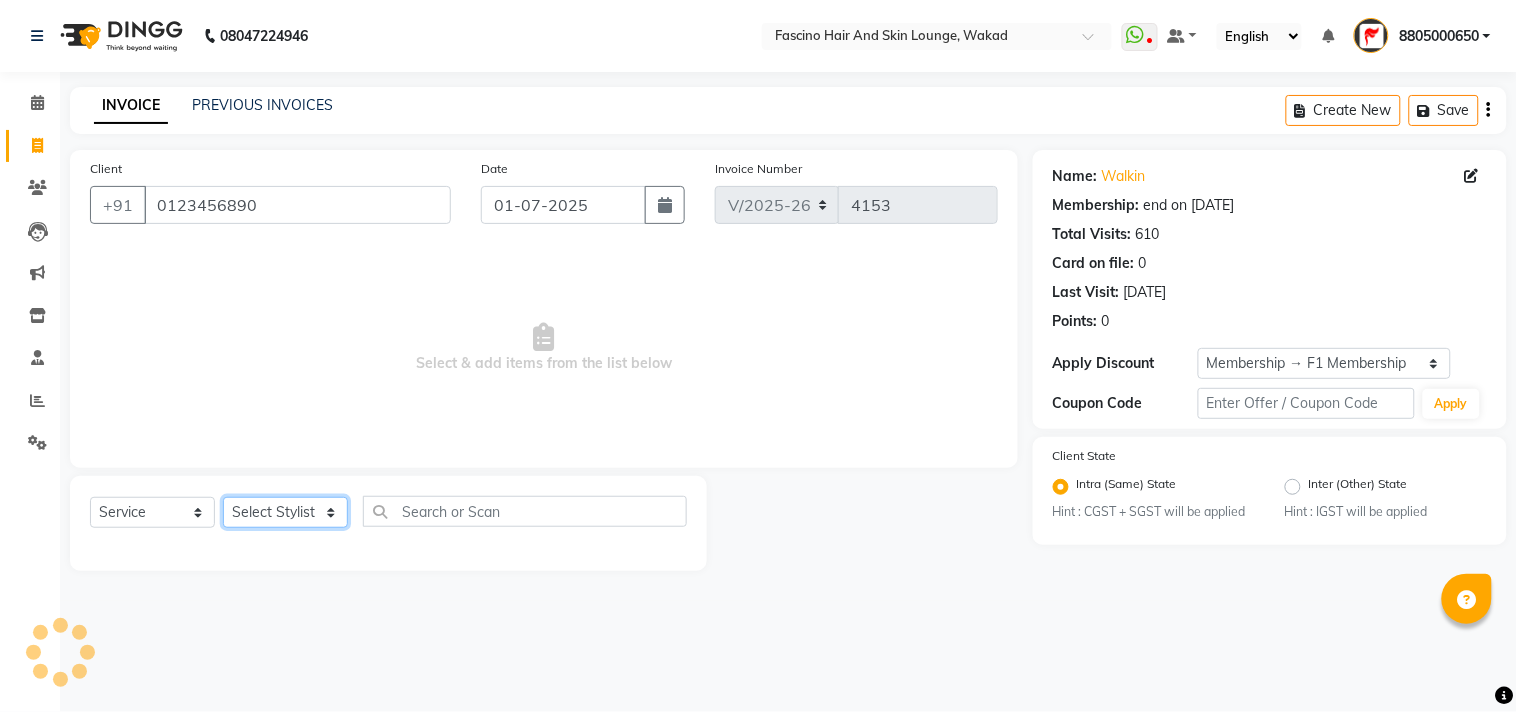 select on "23130" 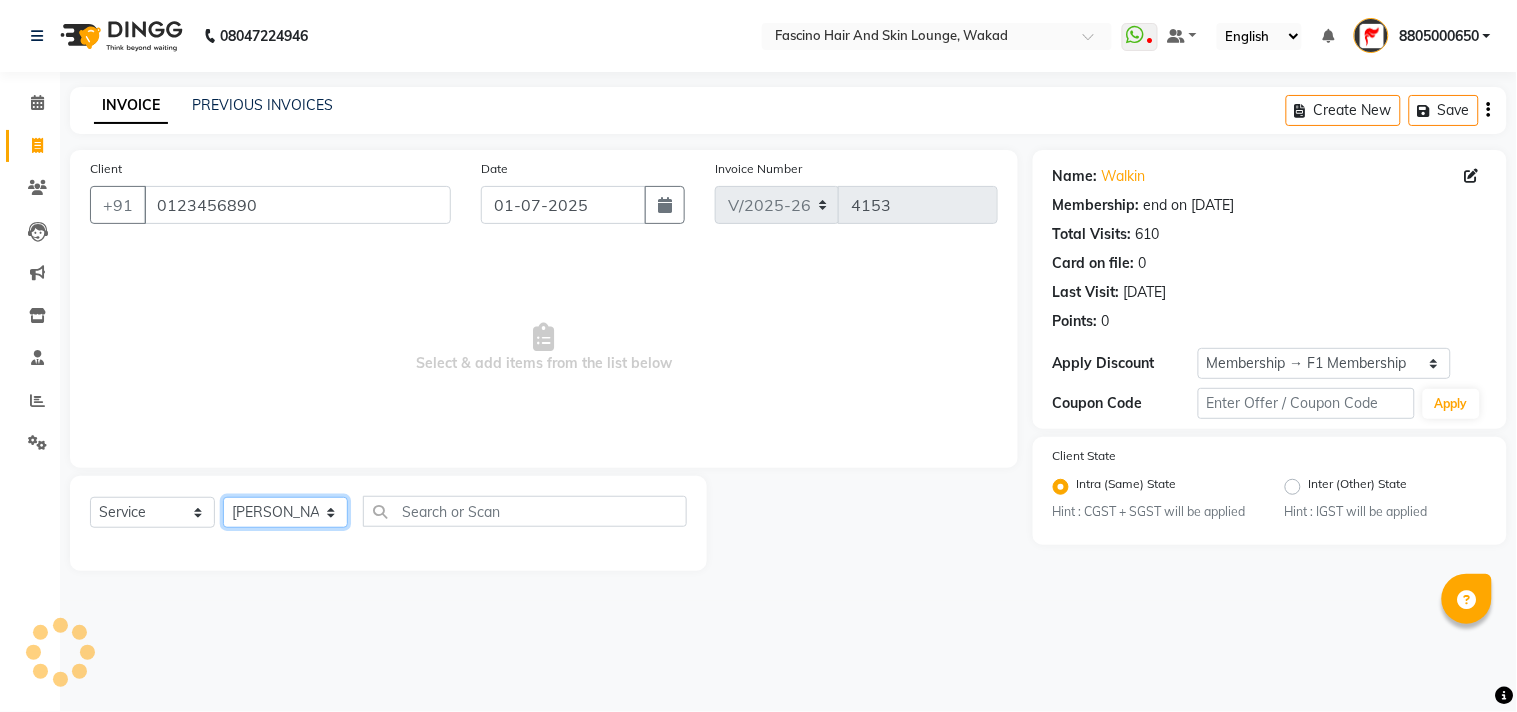 click on "Select Stylist 8805000650  [PERSON_NAME] Chimu [PERSON_NAME] F1 Salon  Ganesh F1 Gopal {JH} [PERSON_NAME] (Jh ) [PERSON_NAME]  [PERSON_NAME] Pooja [PERSON_NAME]  Ram [PERSON_NAME] jh [PERSON_NAME] Shree [PERSON_NAME] (F1) [PERSON_NAME] (JH) Sukanya Sadiyan  Suraj F1 [PERSON_NAME] Beaution Usha [PERSON_NAME] F1 Veena" 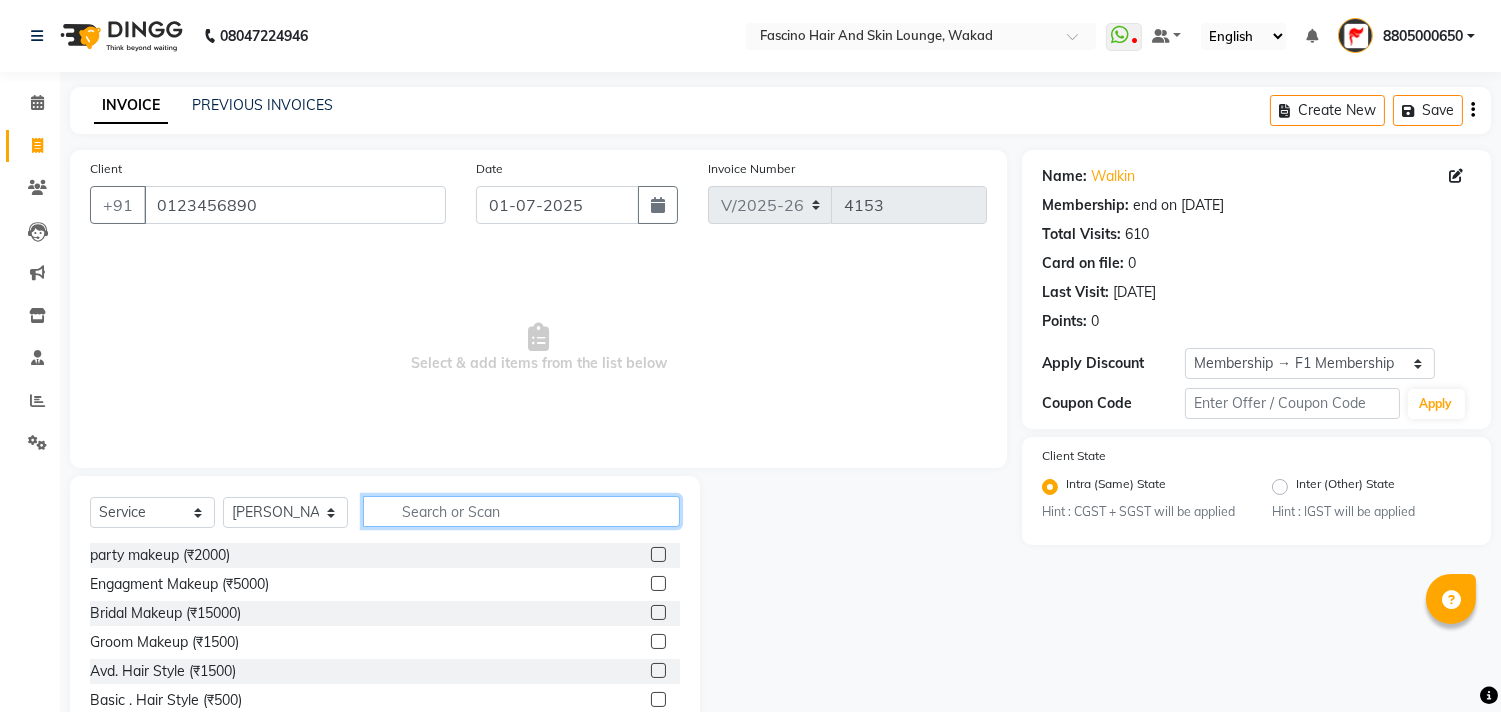click 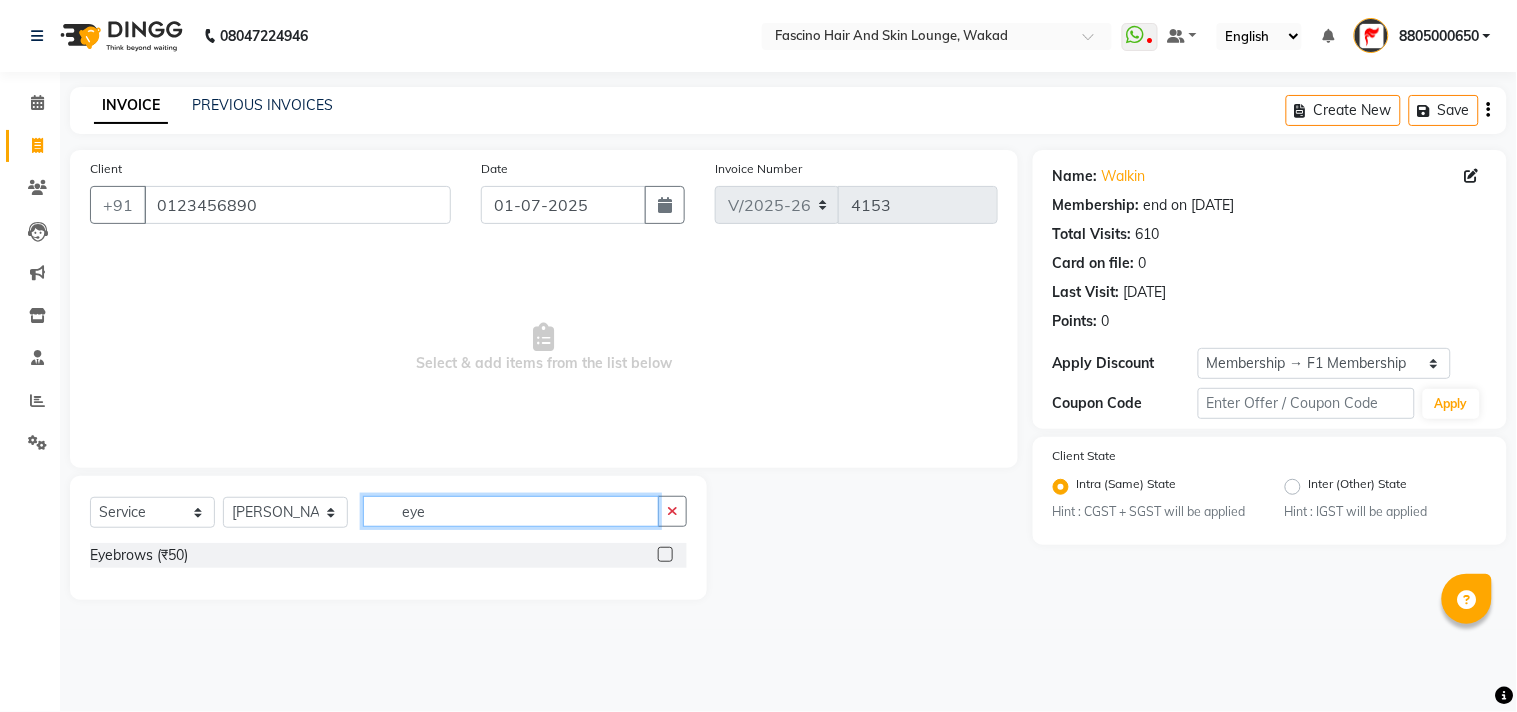 type on "eye" 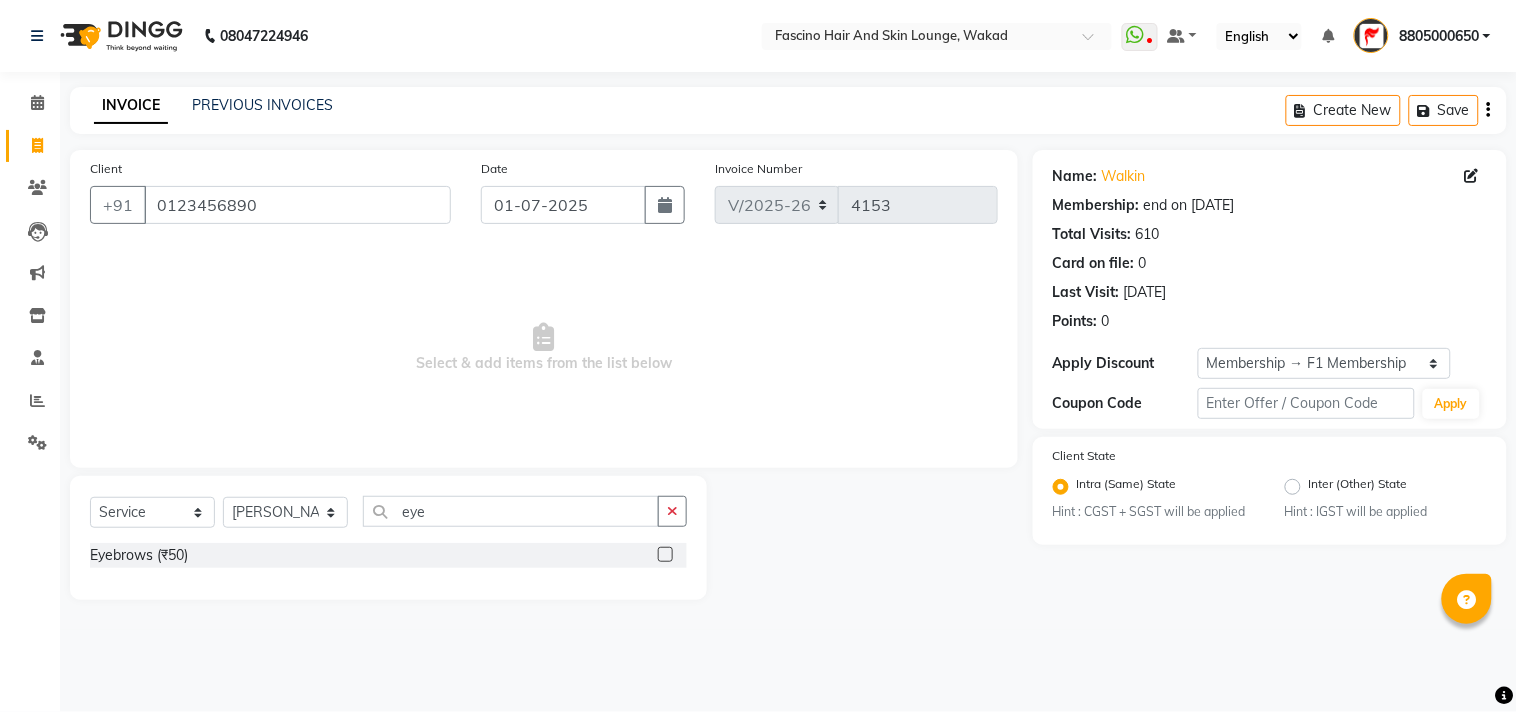 click 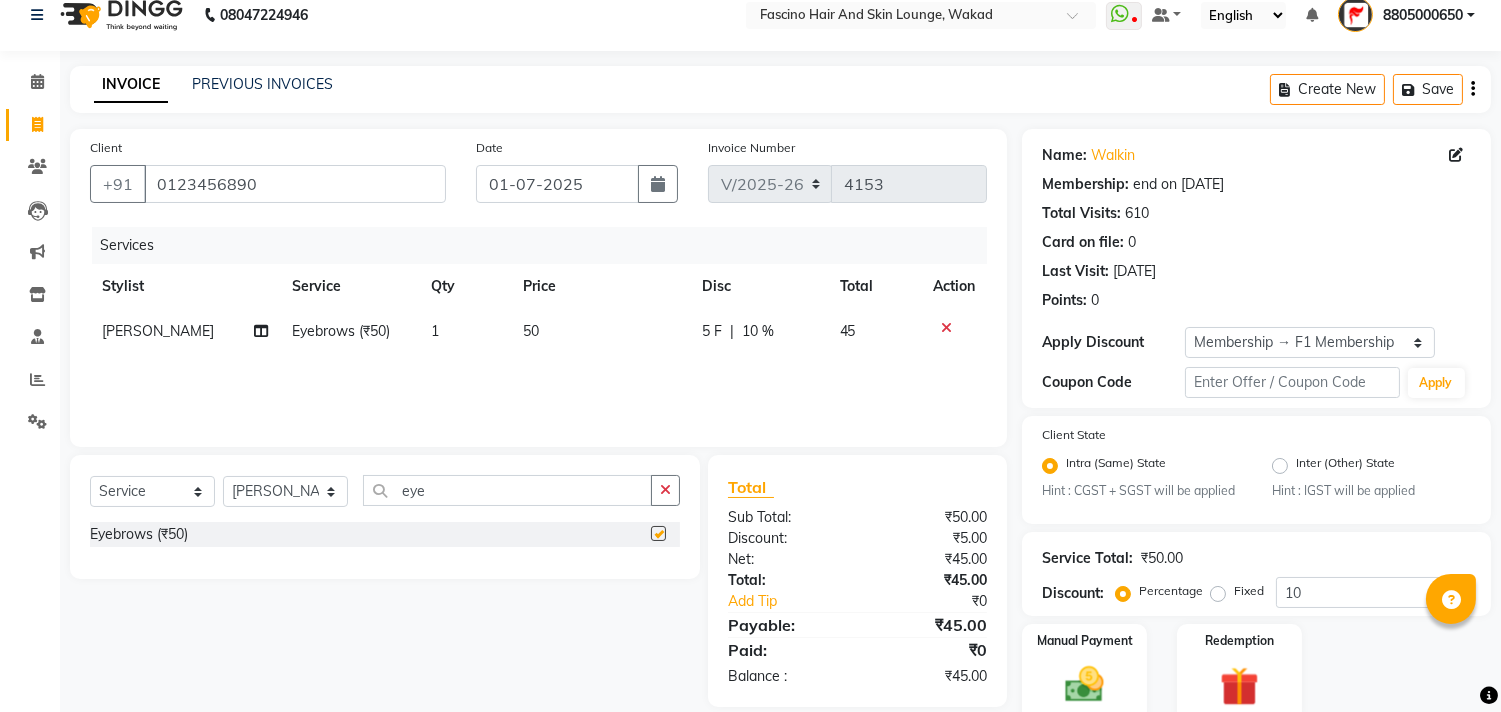 scroll, scrollTop: 0, scrollLeft: 0, axis: both 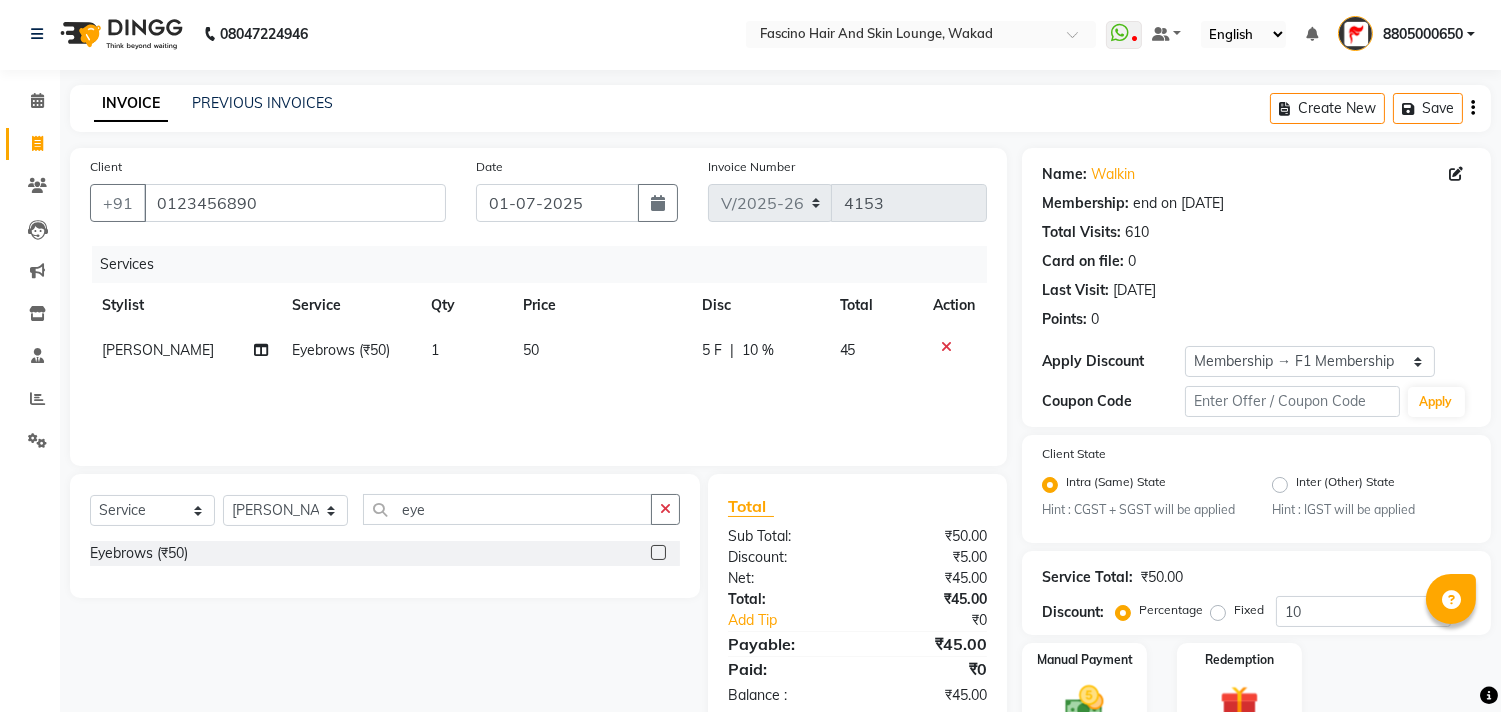 checkbox on "false" 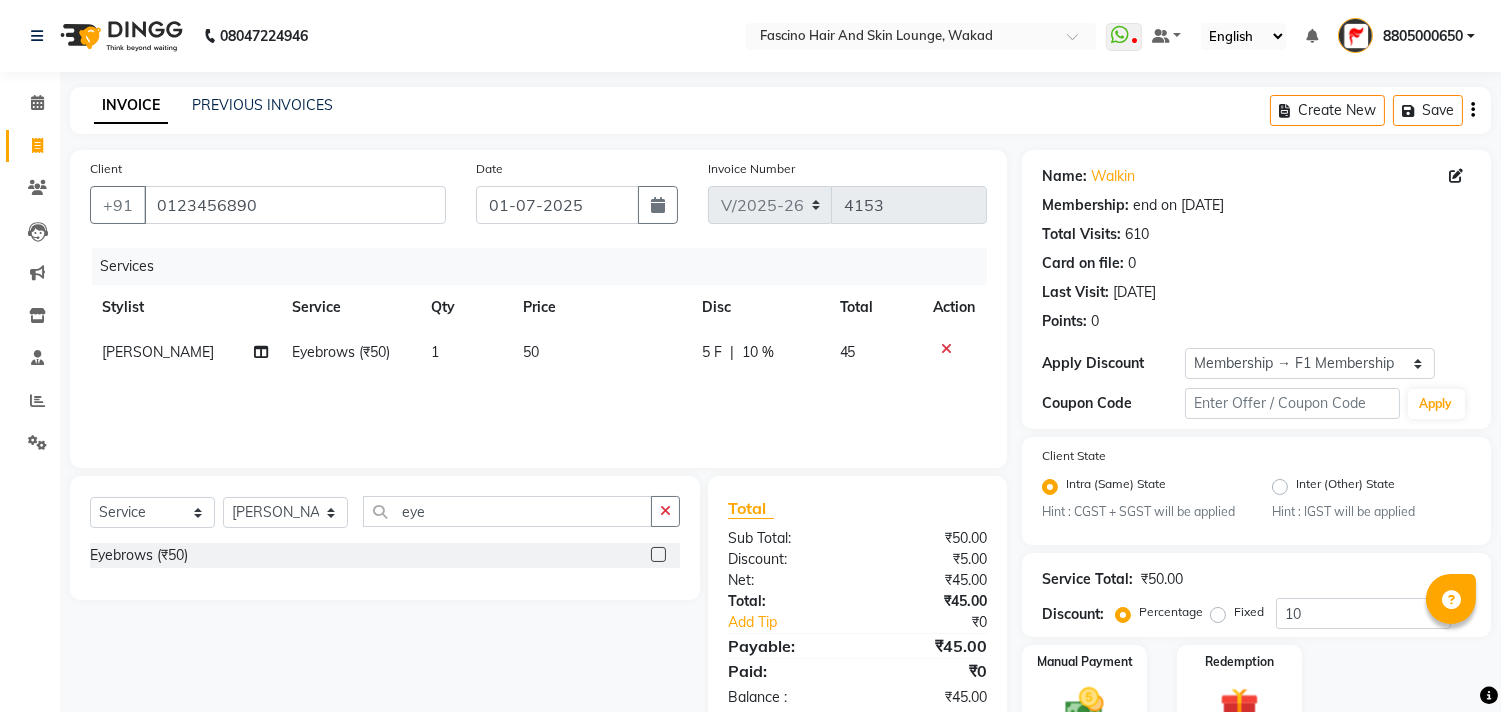 click on "Service Total:  ₹50.00  Discount:  Percentage   Fixed  10" 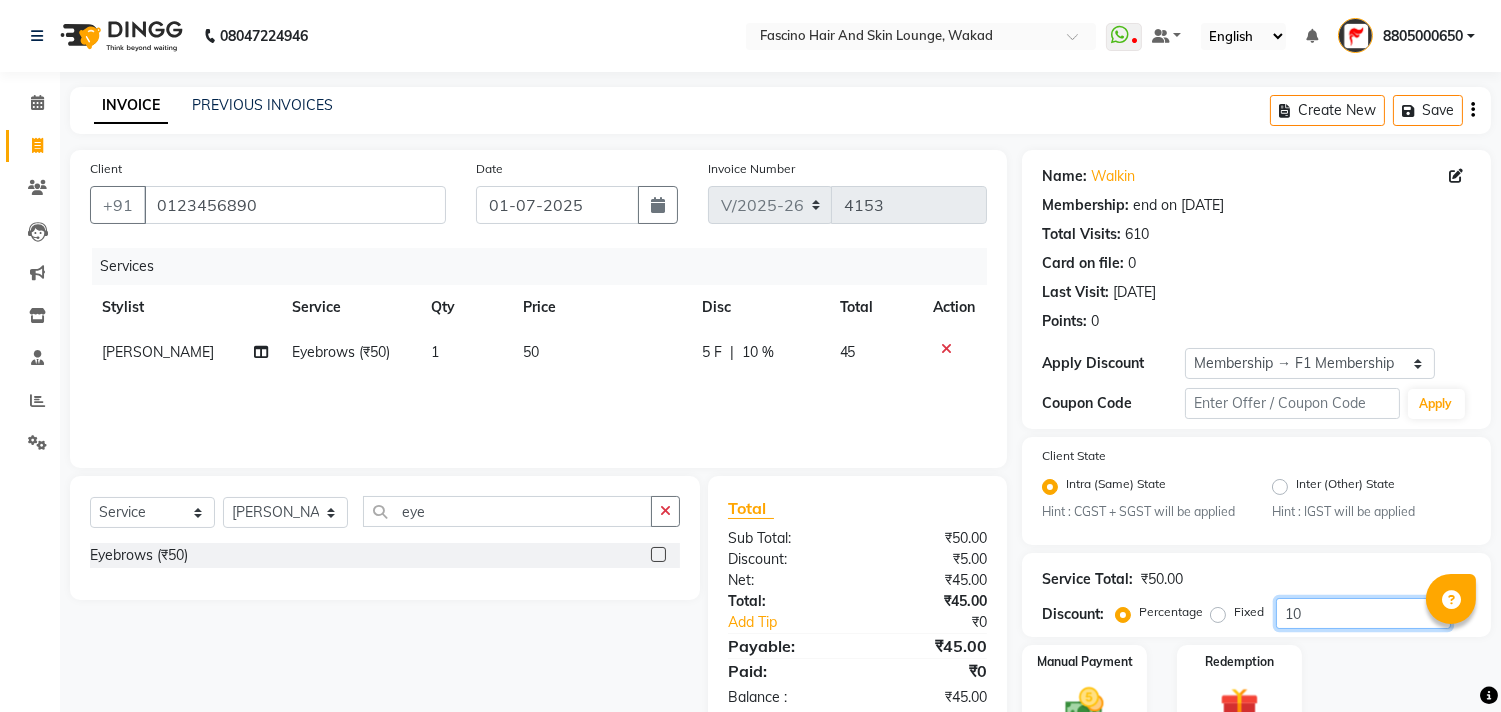click on "10" 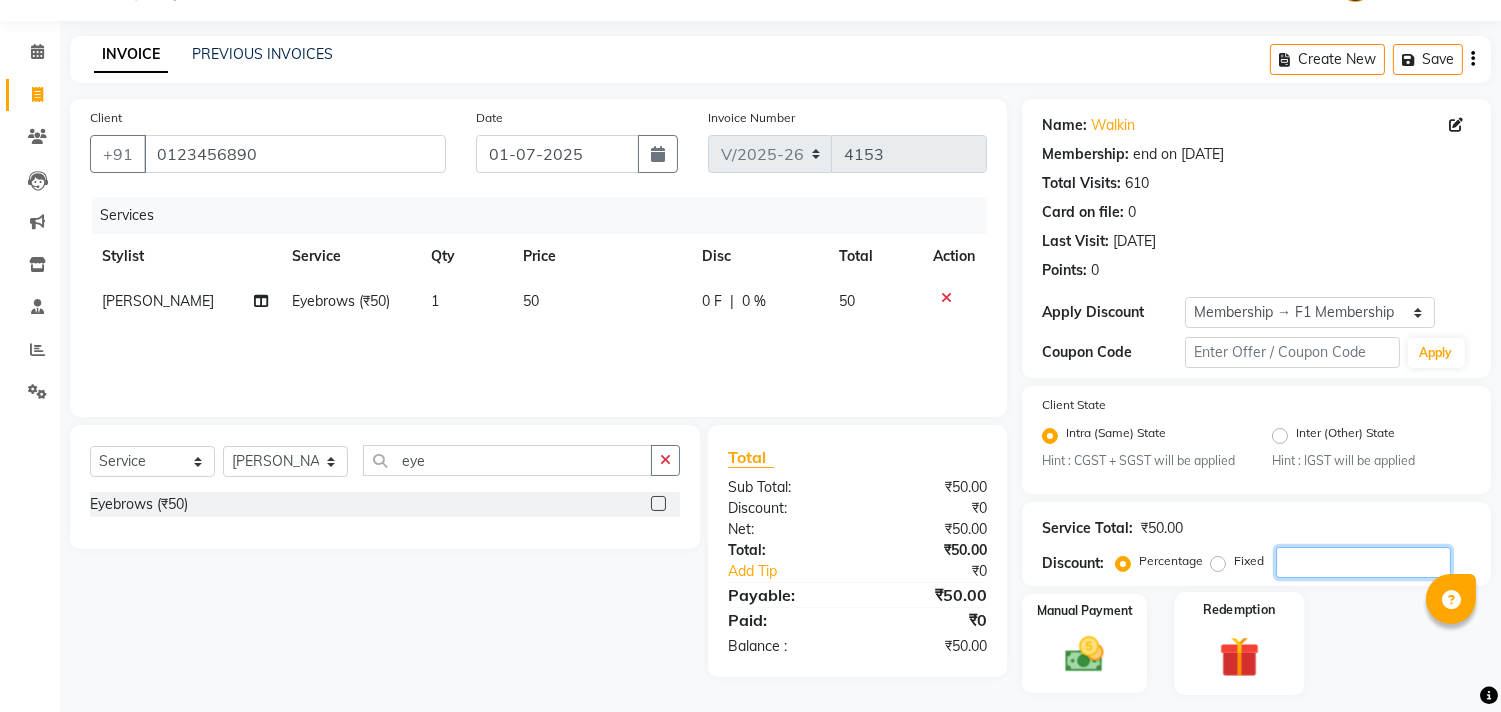 scroll, scrollTop: 102, scrollLeft: 0, axis: vertical 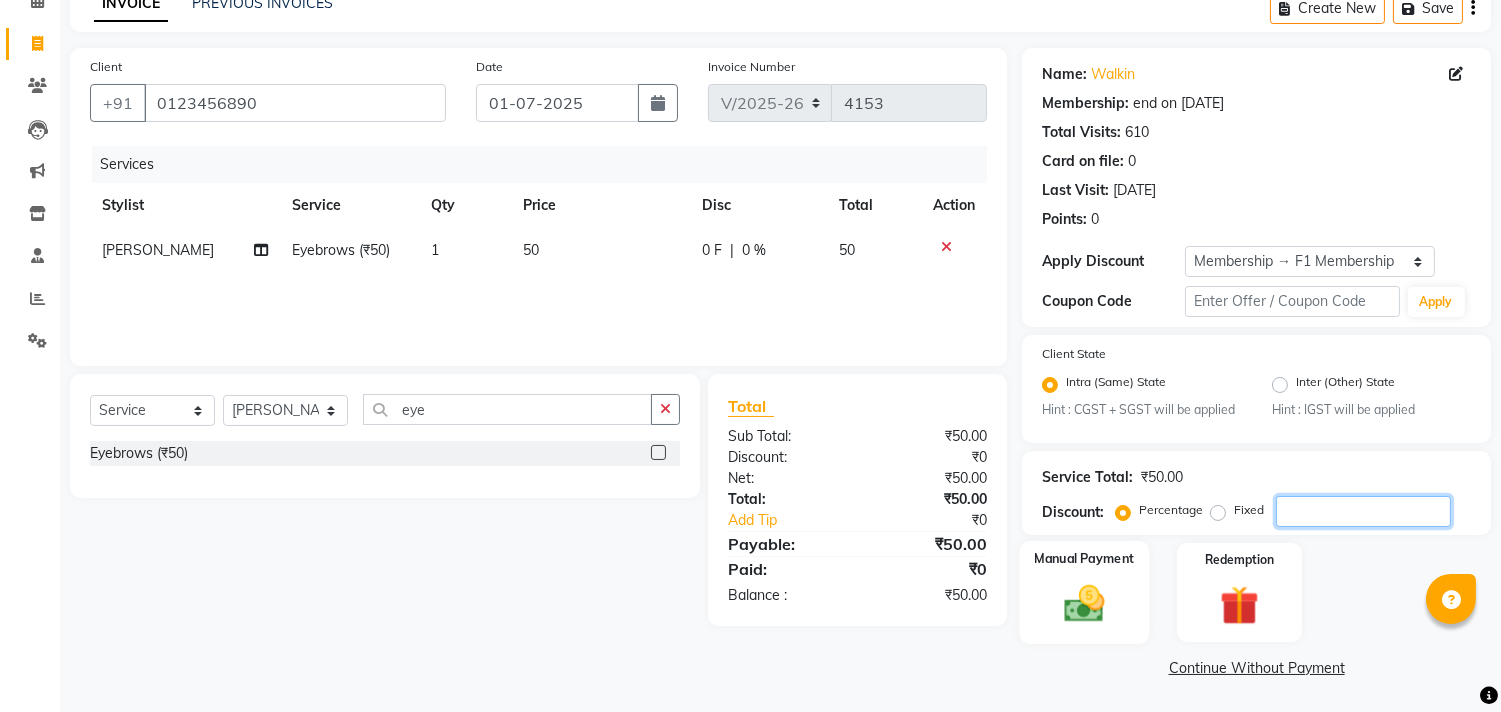 type 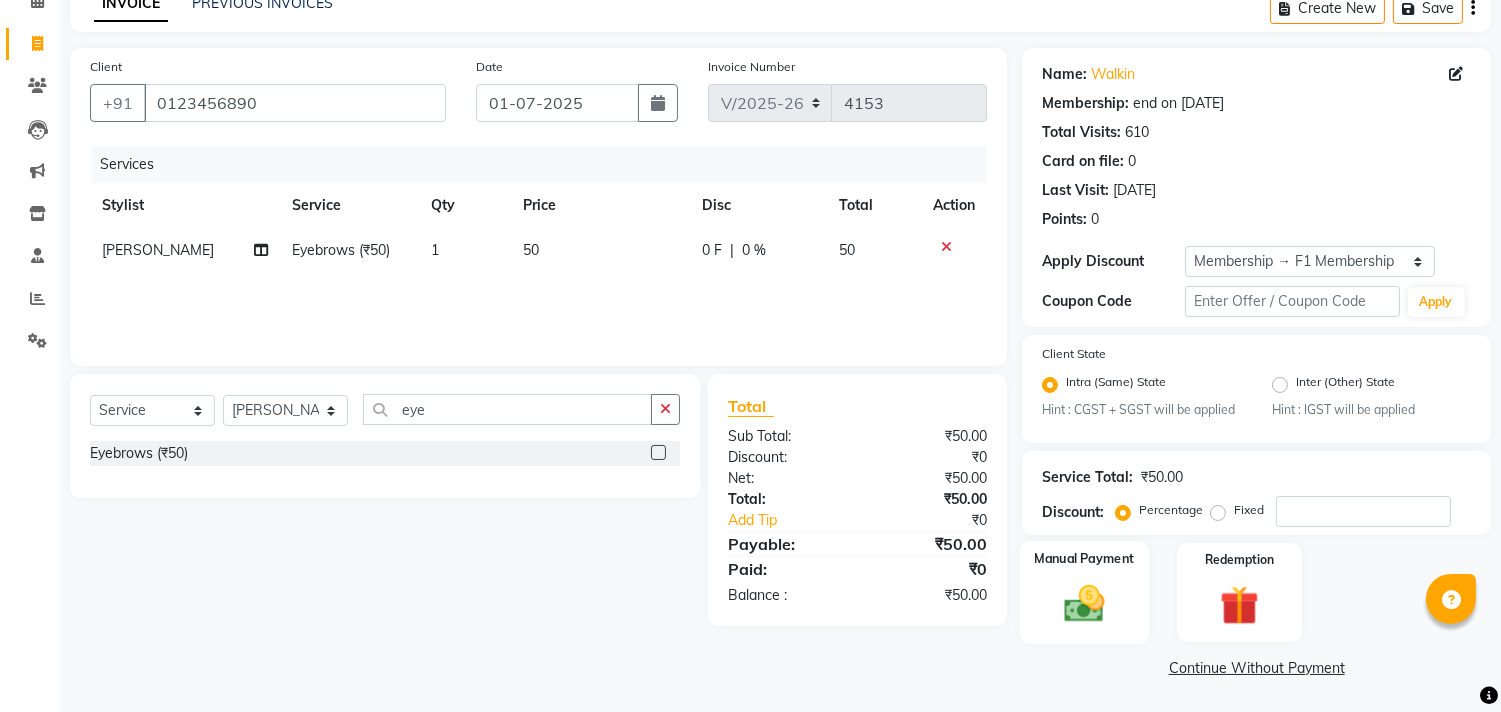 click 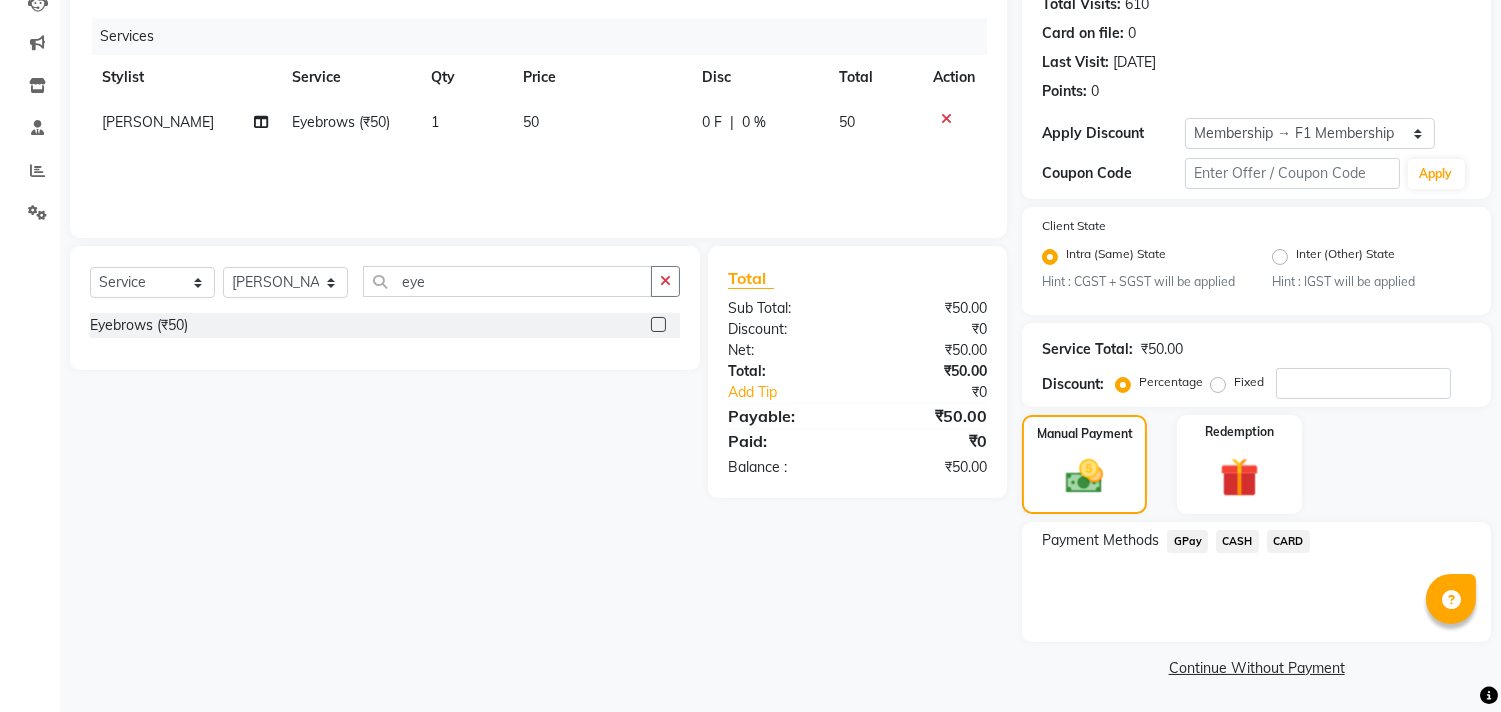 scroll, scrollTop: 231, scrollLeft: 0, axis: vertical 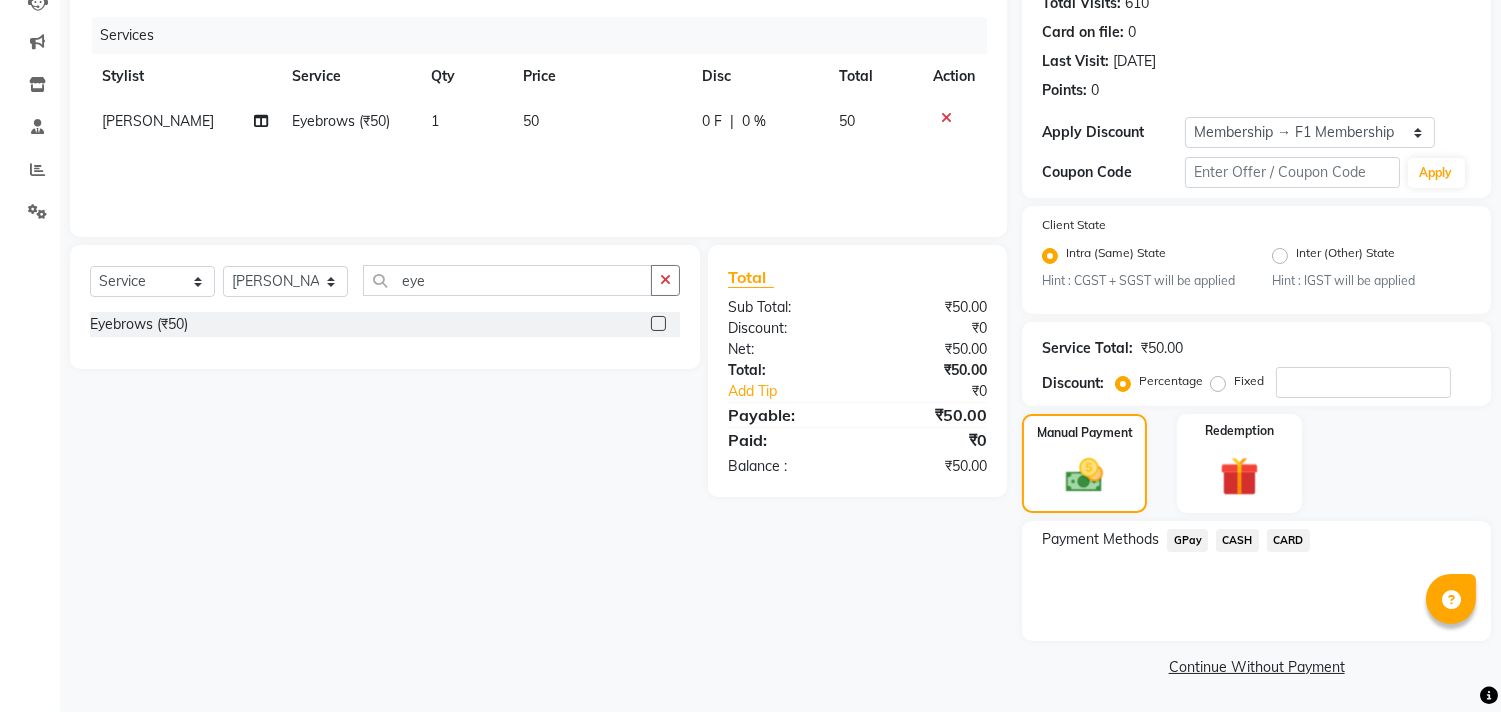 click on "GPay" 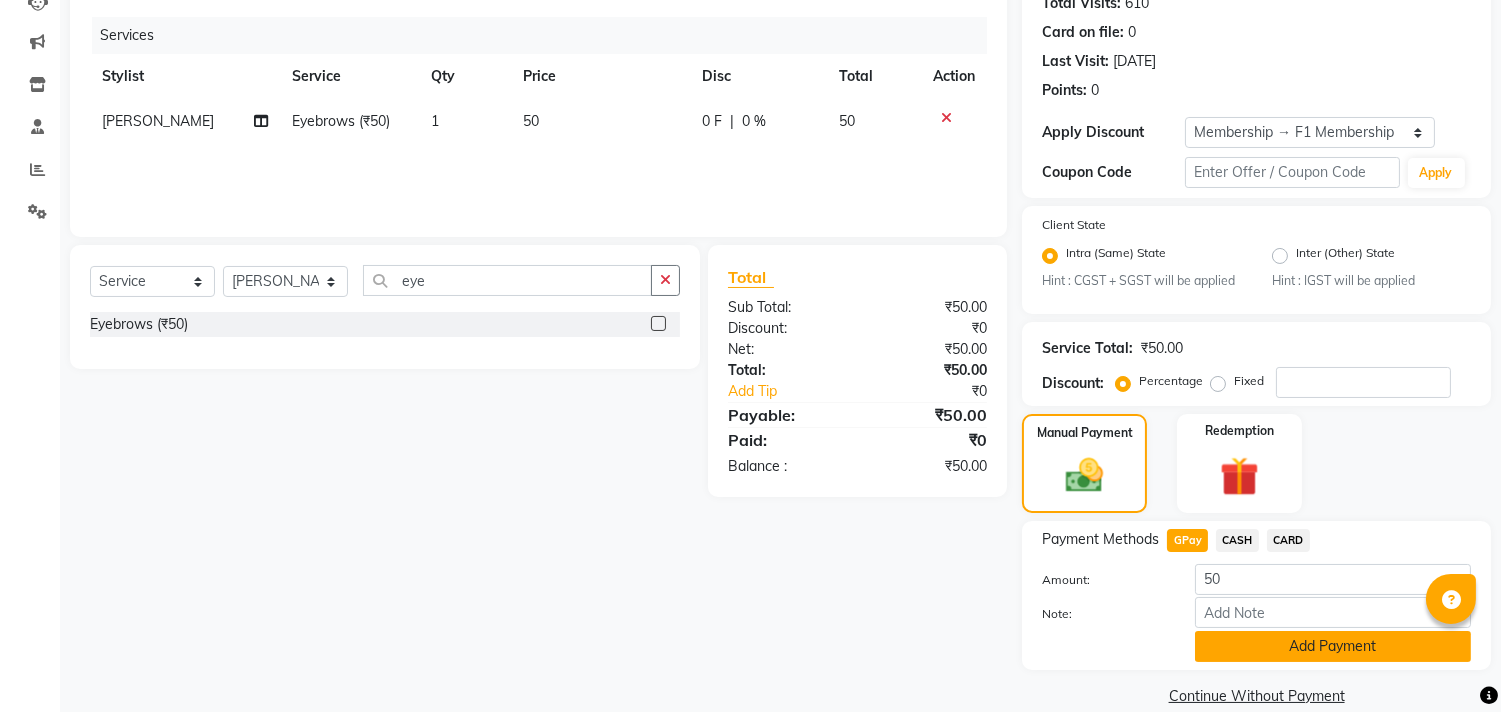 click on "Add Payment" 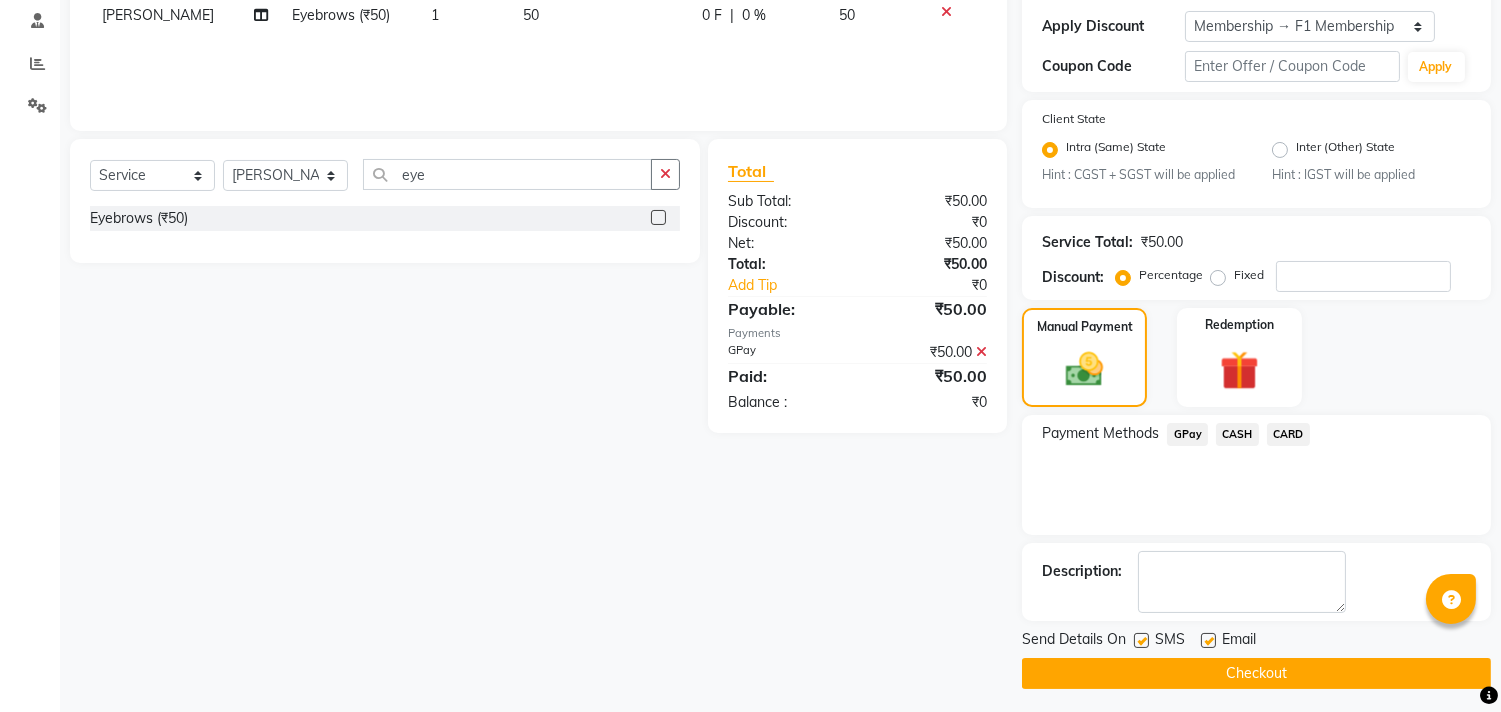 scroll, scrollTop: 344, scrollLeft: 0, axis: vertical 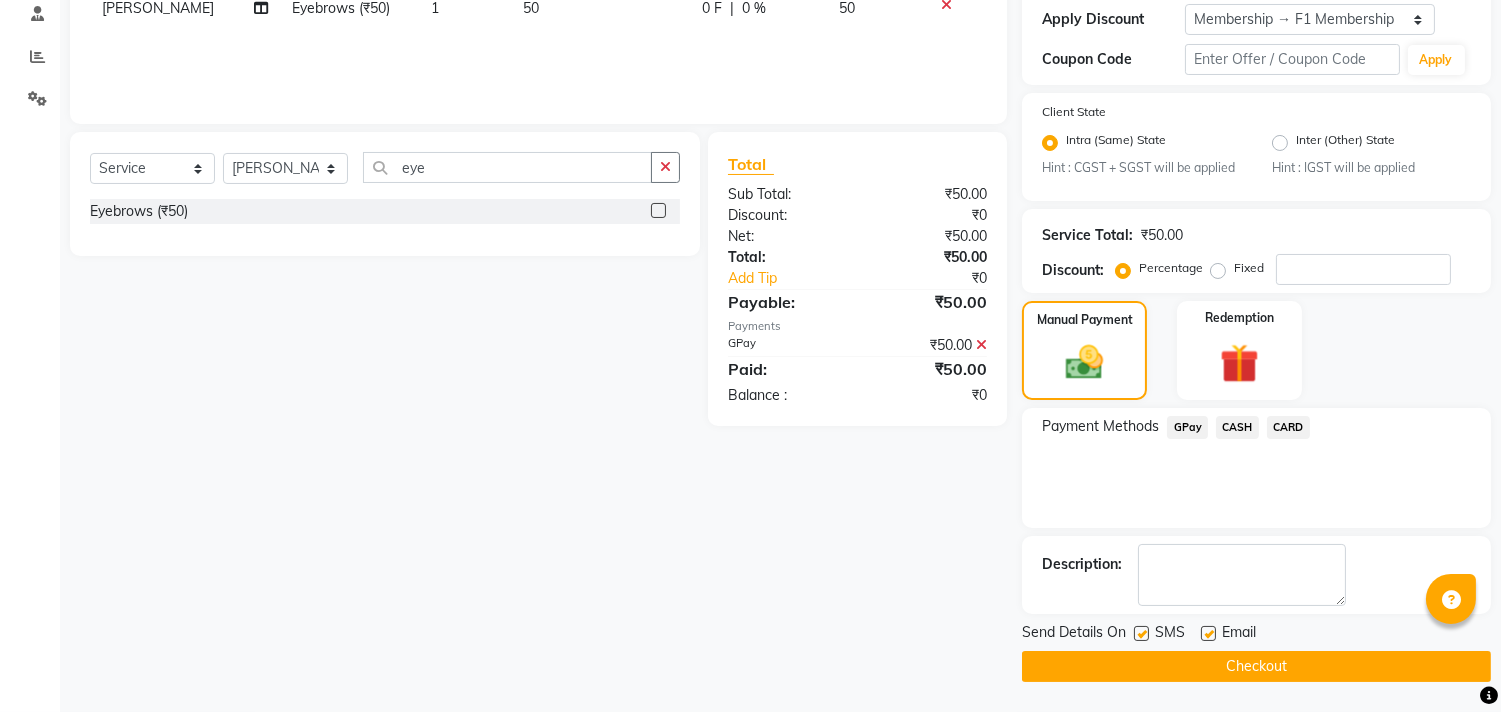 click 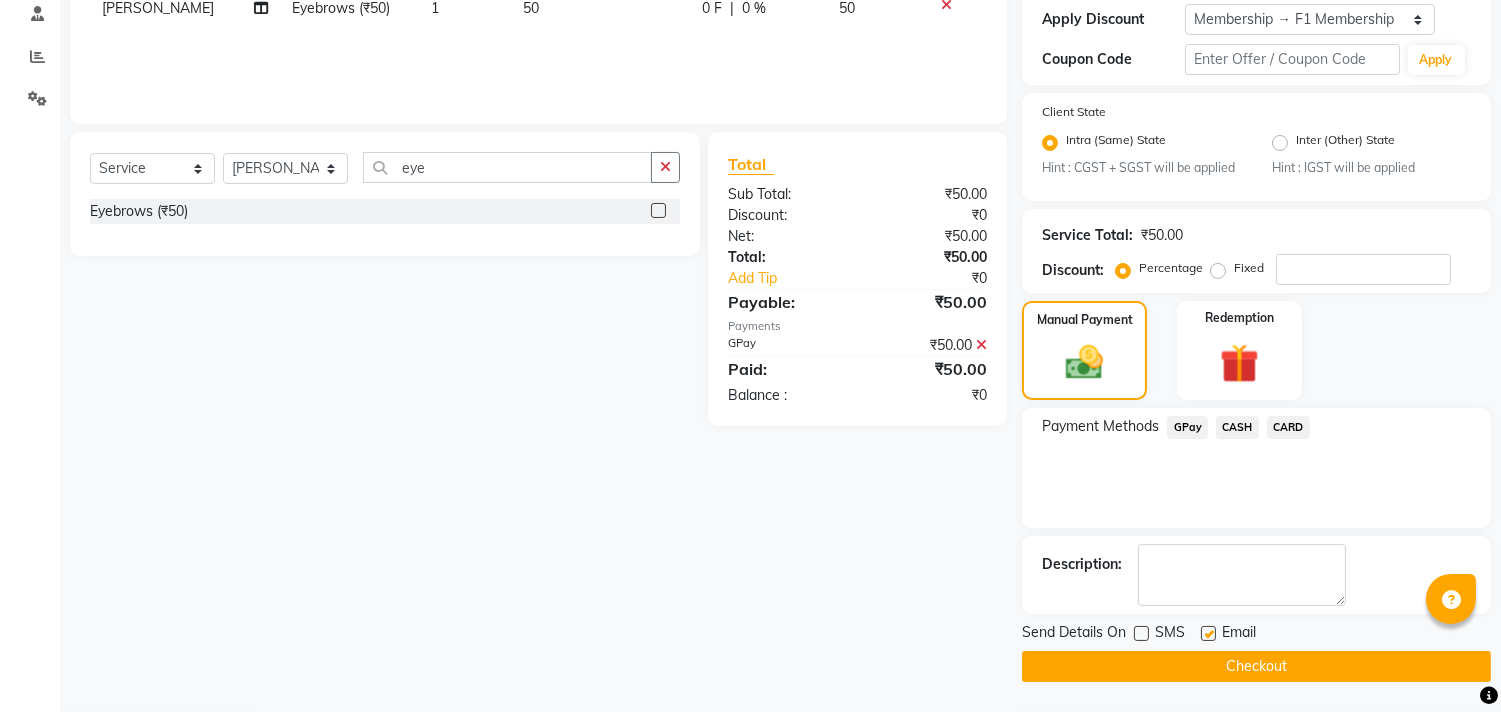 click on "Checkout" 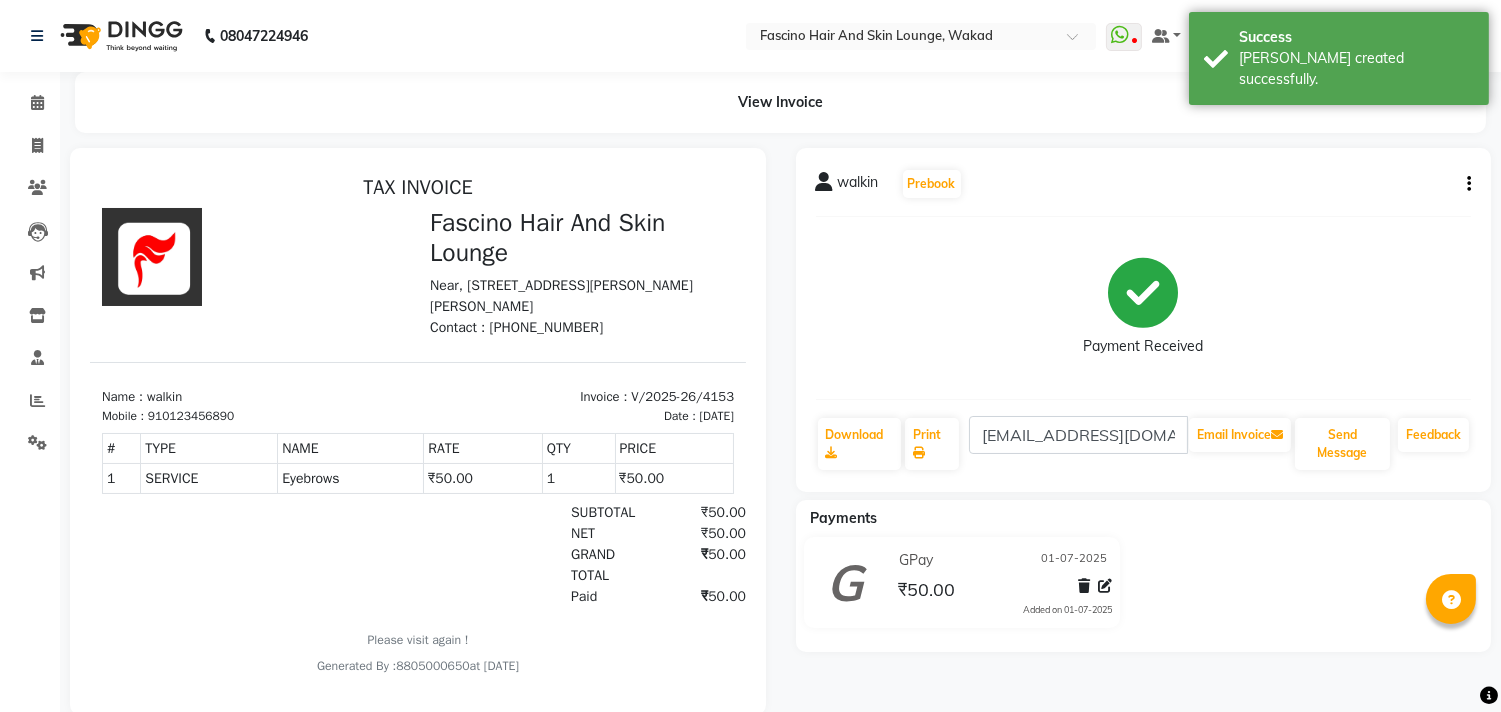 scroll, scrollTop: 0, scrollLeft: 0, axis: both 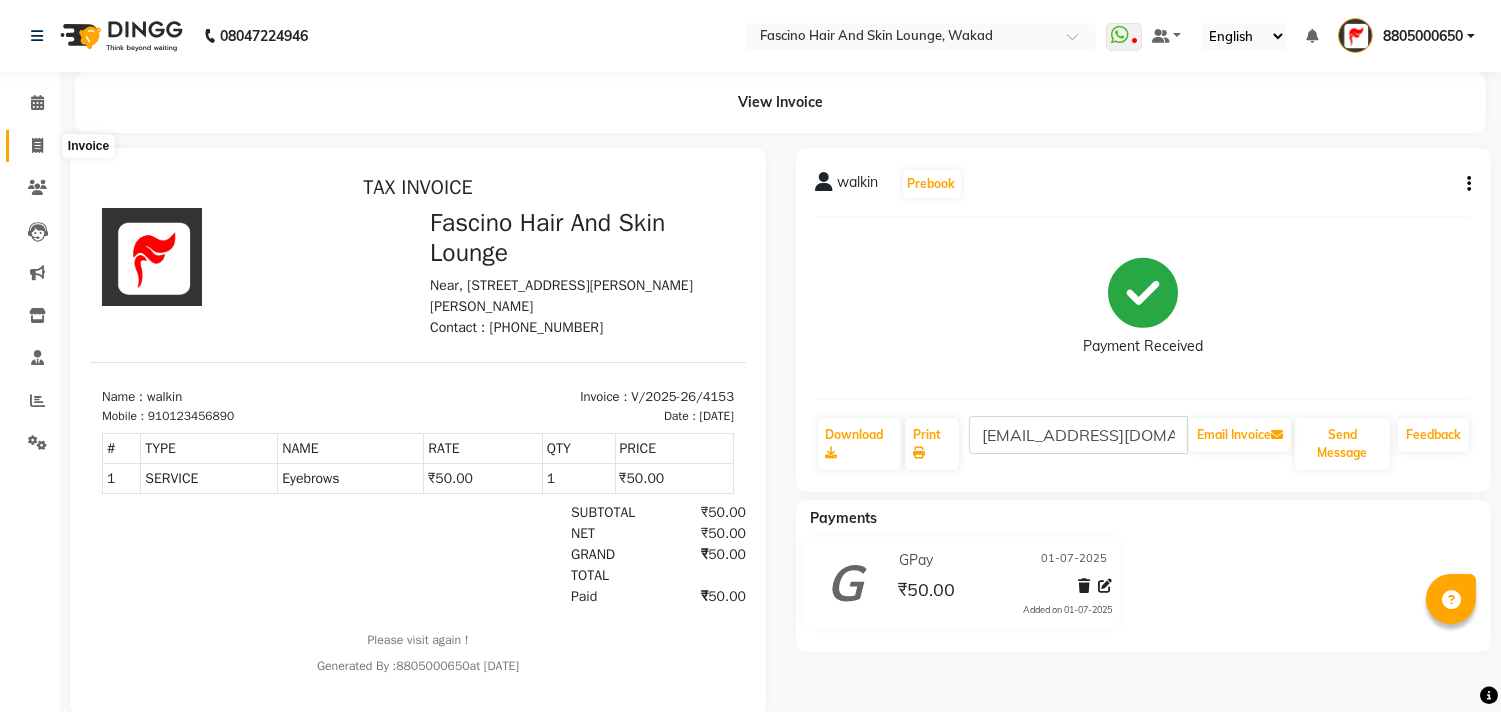 click 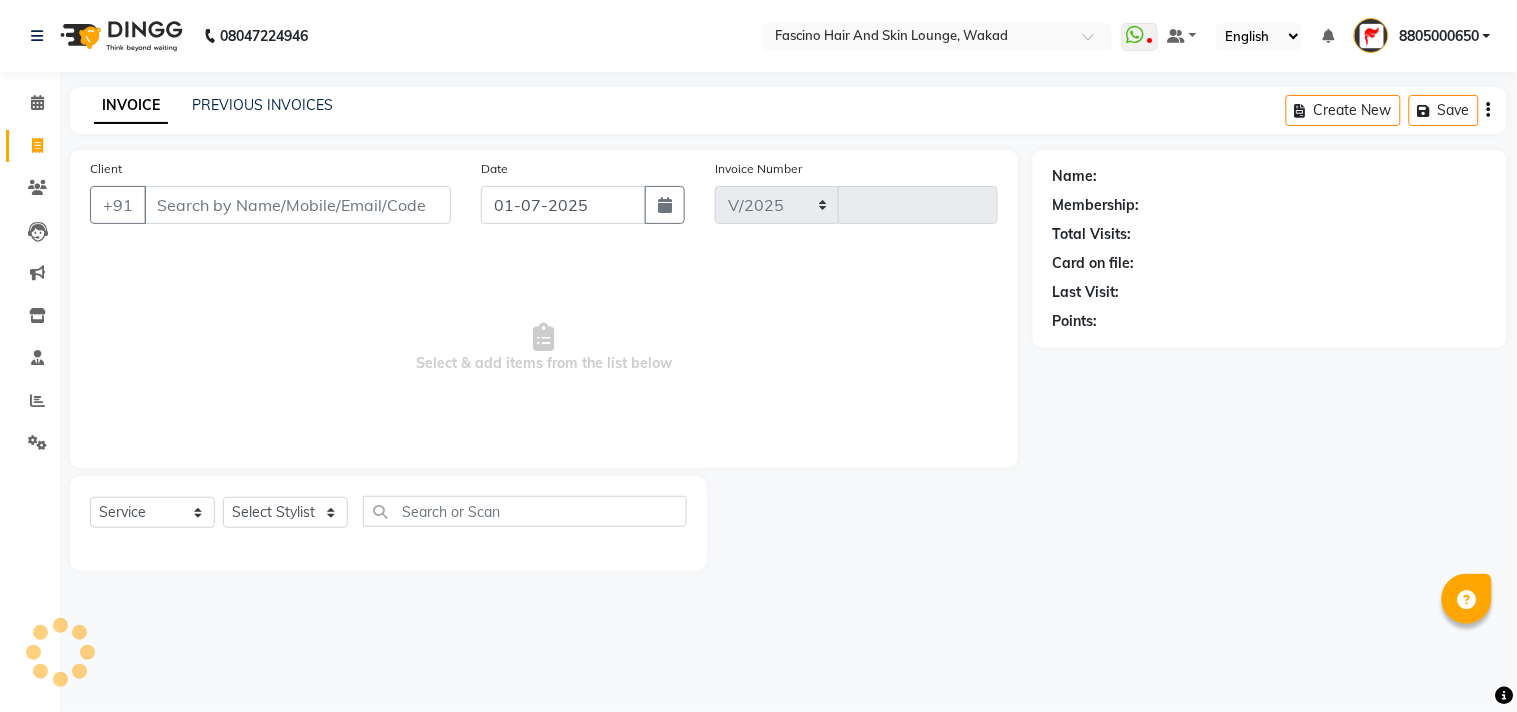 select on "126" 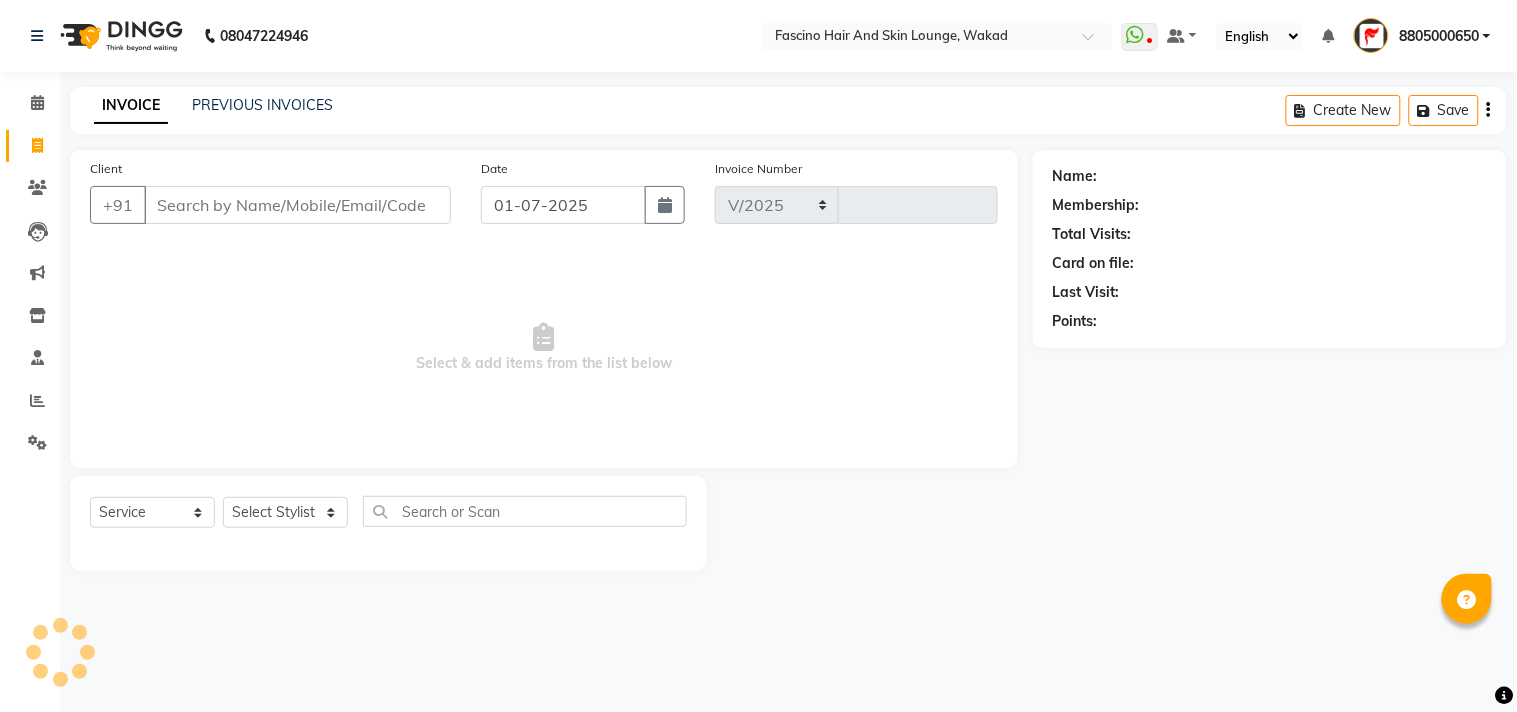 type on "4154" 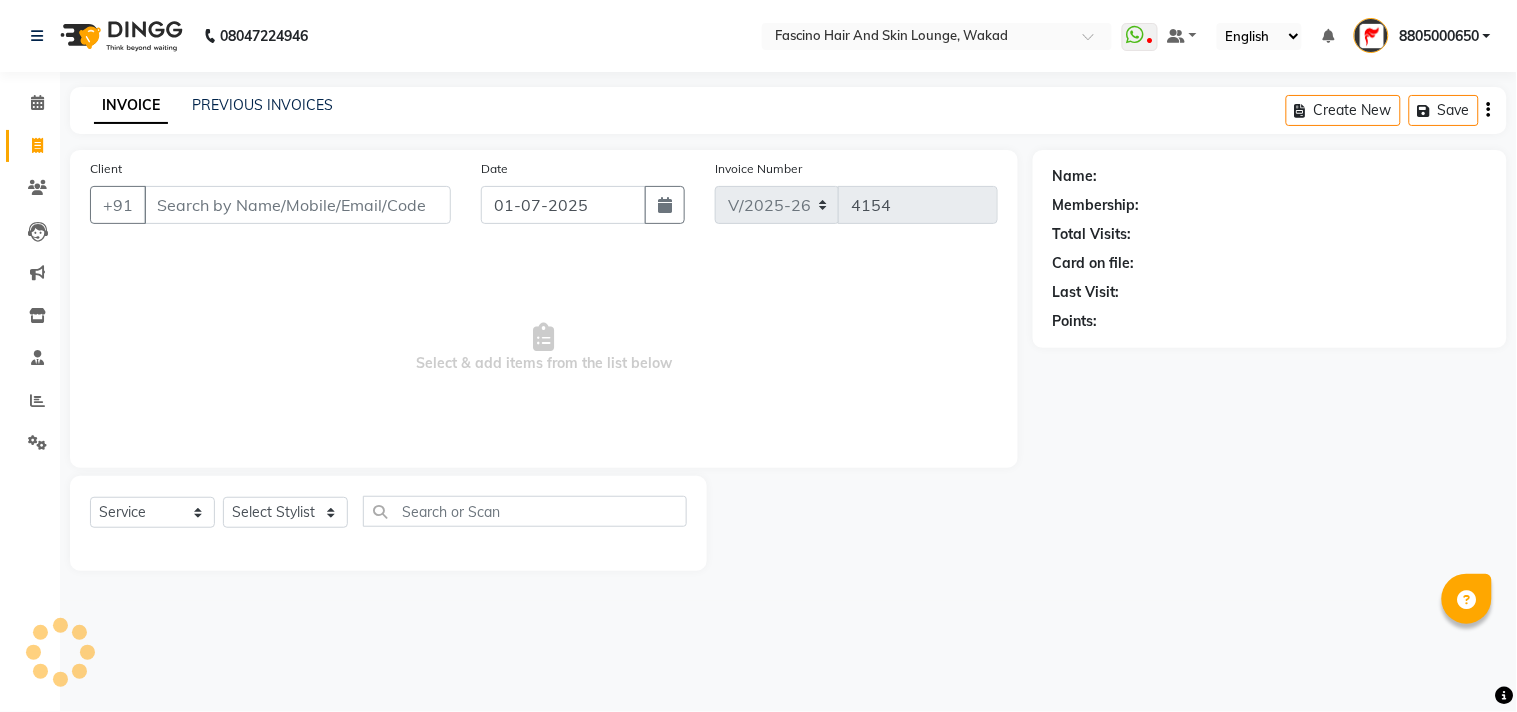 click on "Client" at bounding box center (297, 205) 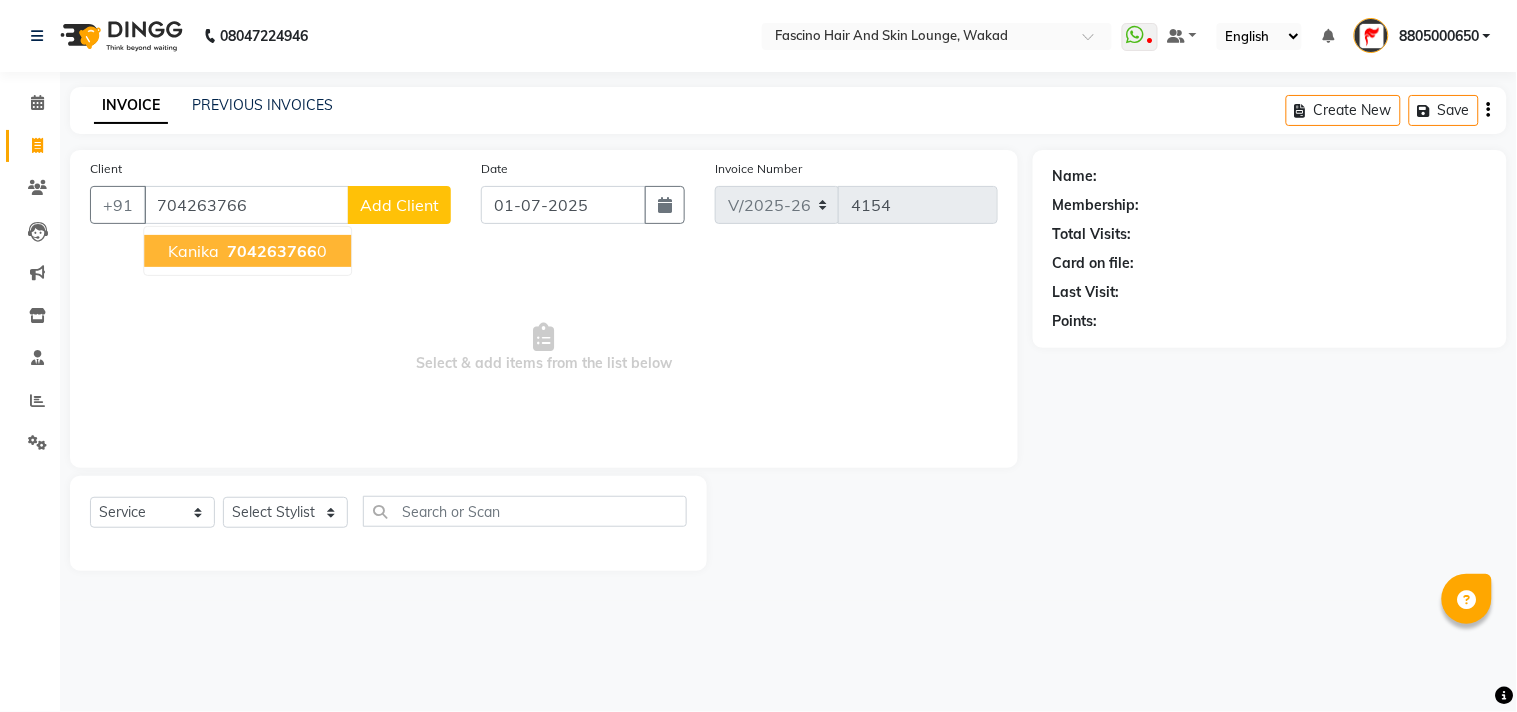 click on "704263766" at bounding box center [272, 251] 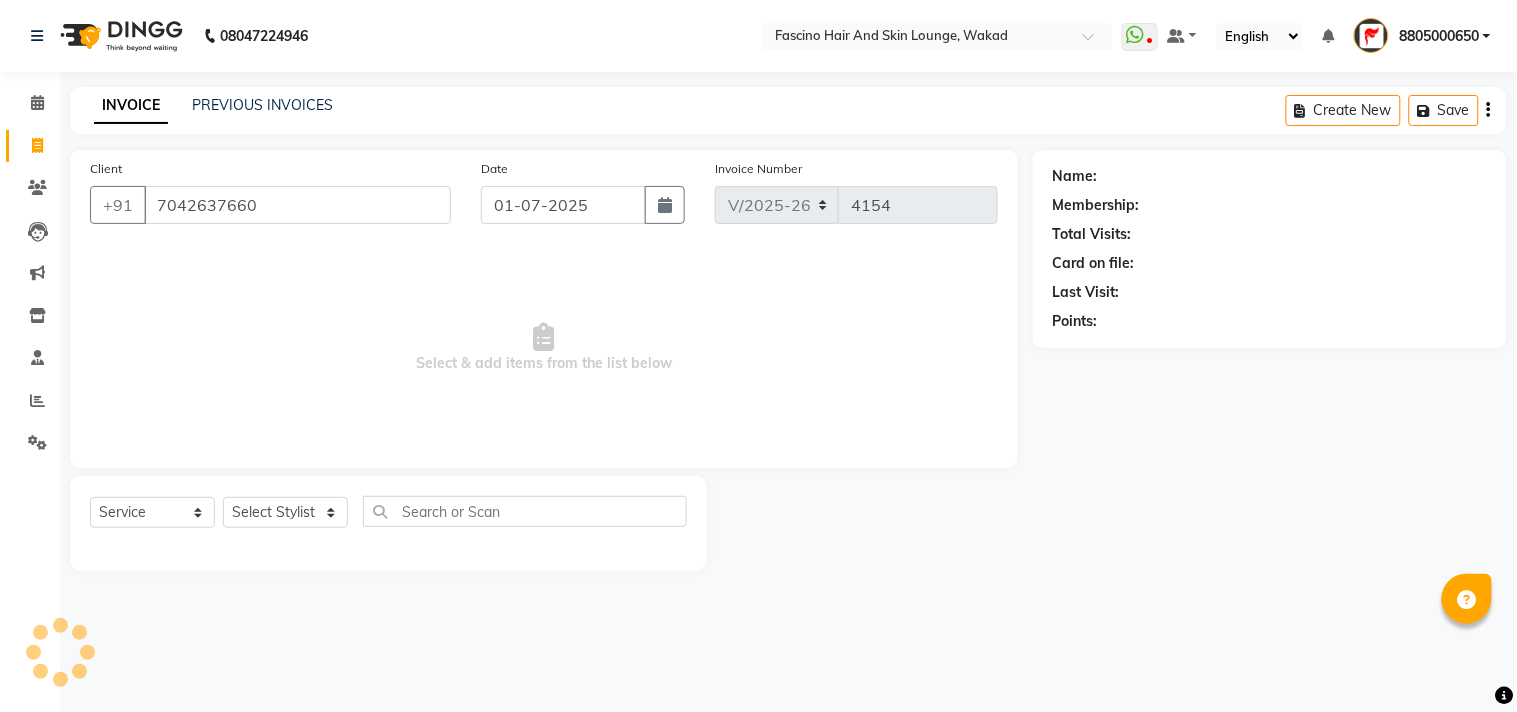 type on "7042637660" 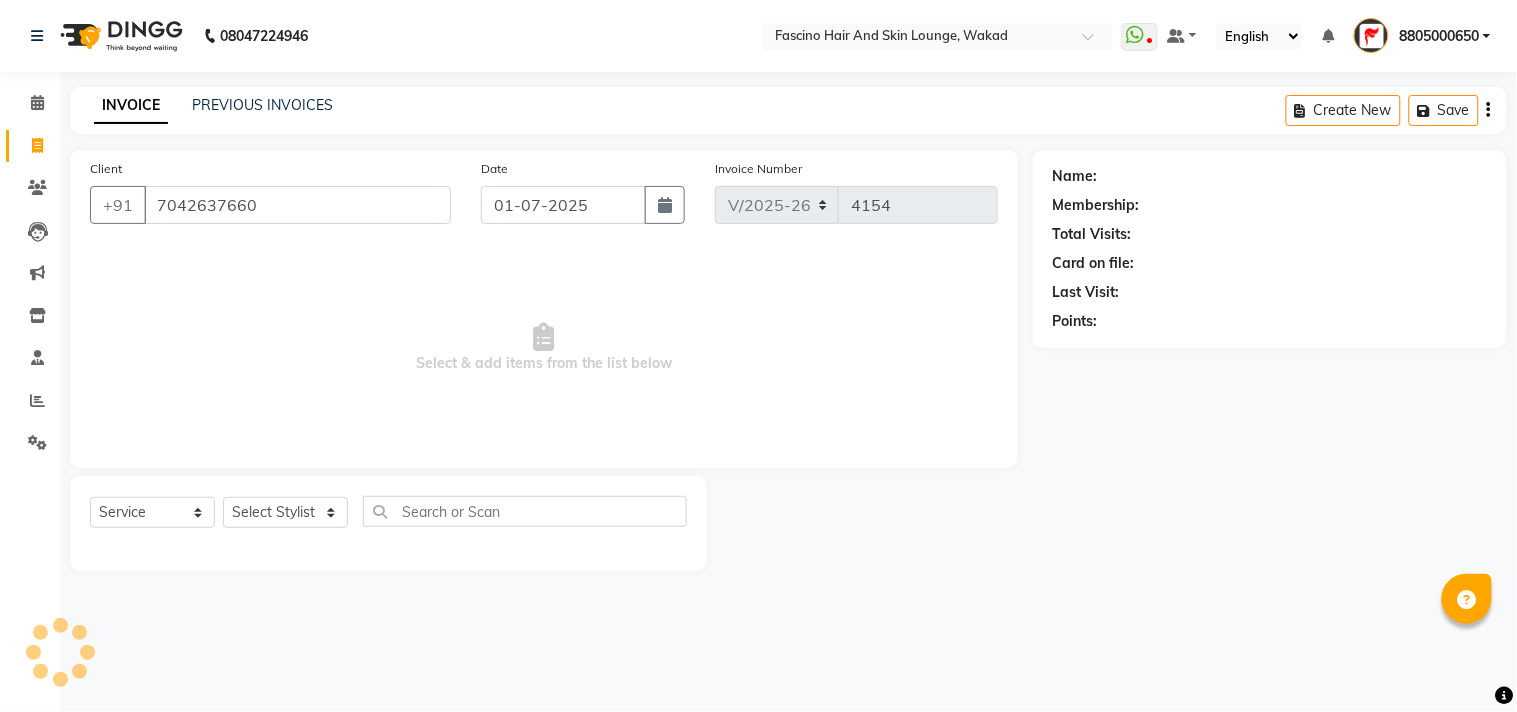 select on "1: Object" 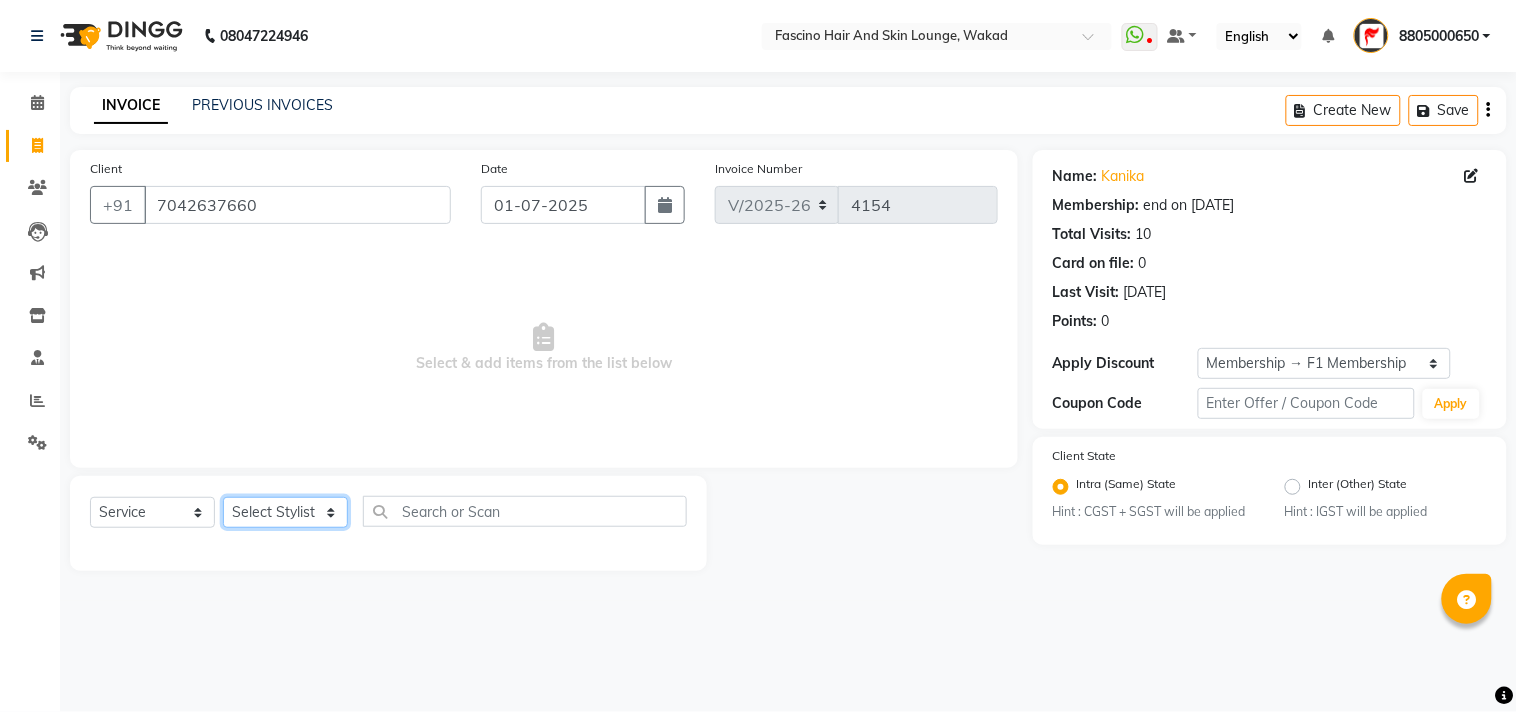 click on "Select Stylist 8805000650  [PERSON_NAME] Chimu [PERSON_NAME] F1 Salon  Ganesh F1 Gopal {JH} [PERSON_NAME] (Jh ) [PERSON_NAME]  [PERSON_NAME] Pooja [PERSON_NAME]  Ram [PERSON_NAME] jh [PERSON_NAME] Shree [PERSON_NAME] (F1) [PERSON_NAME] (JH) Sukanya Sadiyan  Suraj F1 [PERSON_NAME] Beaution Usha [PERSON_NAME] F1 Veena" 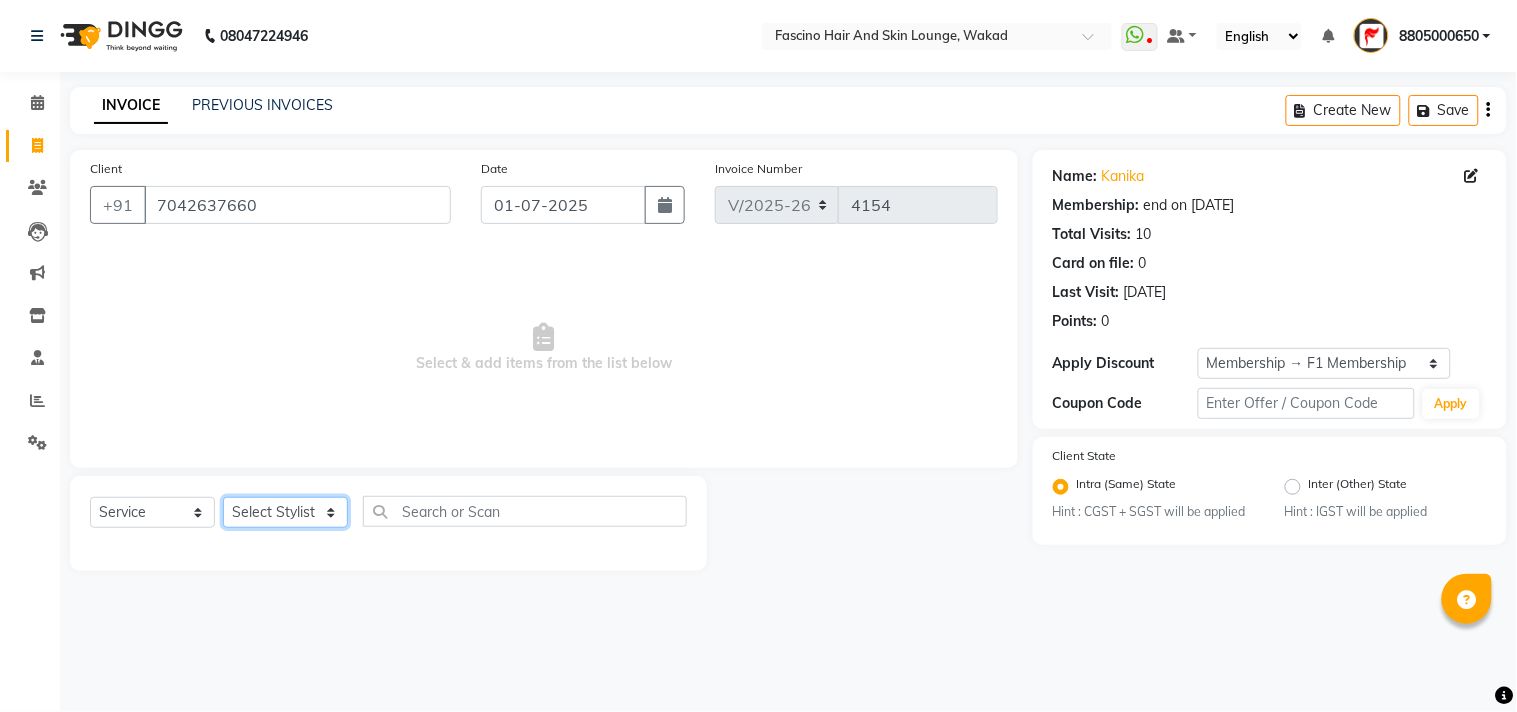 select on "30598" 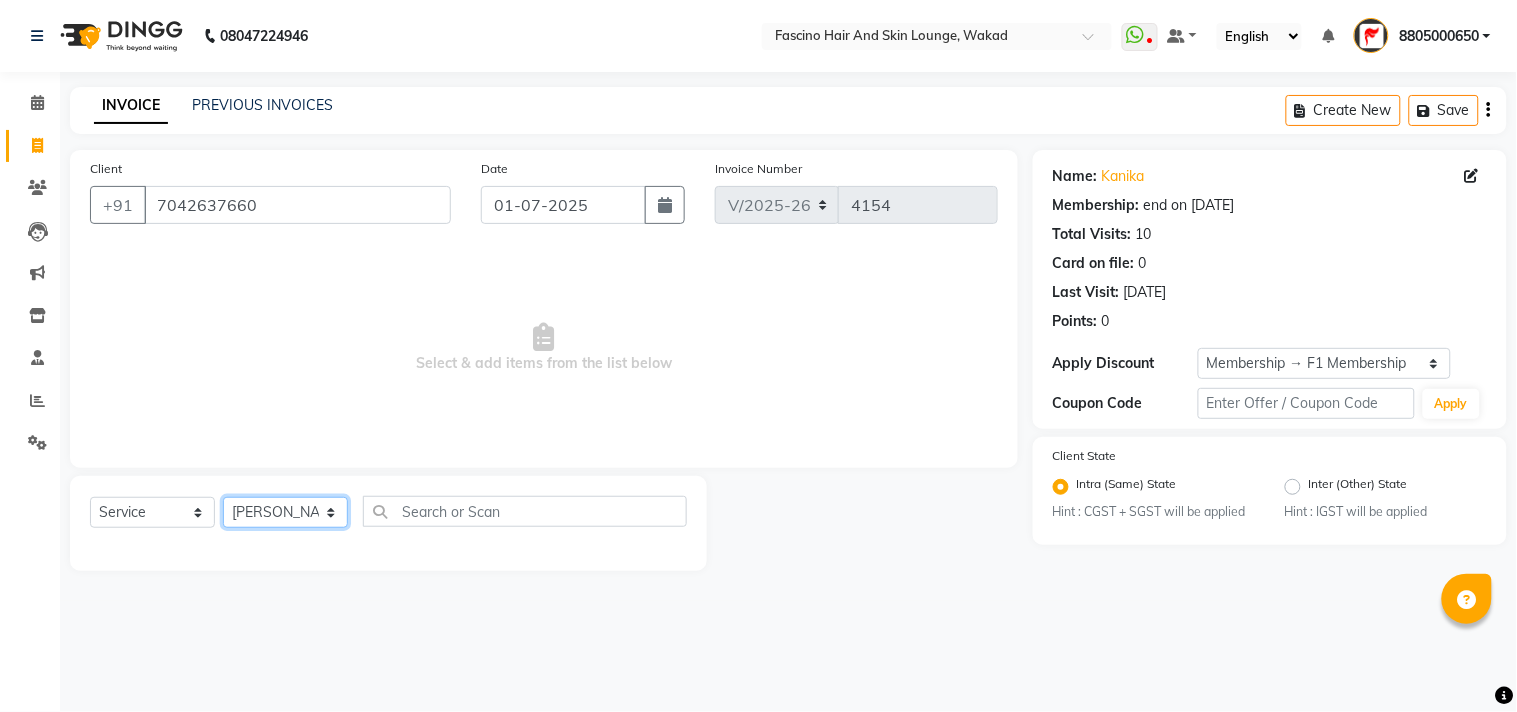 click on "Select Stylist 8805000650  [PERSON_NAME] Chimu [PERSON_NAME] F1 Salon  Ganesh F1 Gopal {JH} [PERSON_NAME] (Jh ) [PERSON_NAME]  [PERSON_NAME] Pooja [PERSON_NAME]  Ram [PERSON_NAME] jh [PERSON_NAME] Shree [PERSON_NAME] (F1) [PERSON_NAME] (JH) Sukanya Sadiyan  Suraj F1 [PERSON_NAME] Beaution Usha [PERSON_NAME] F1 Veena" 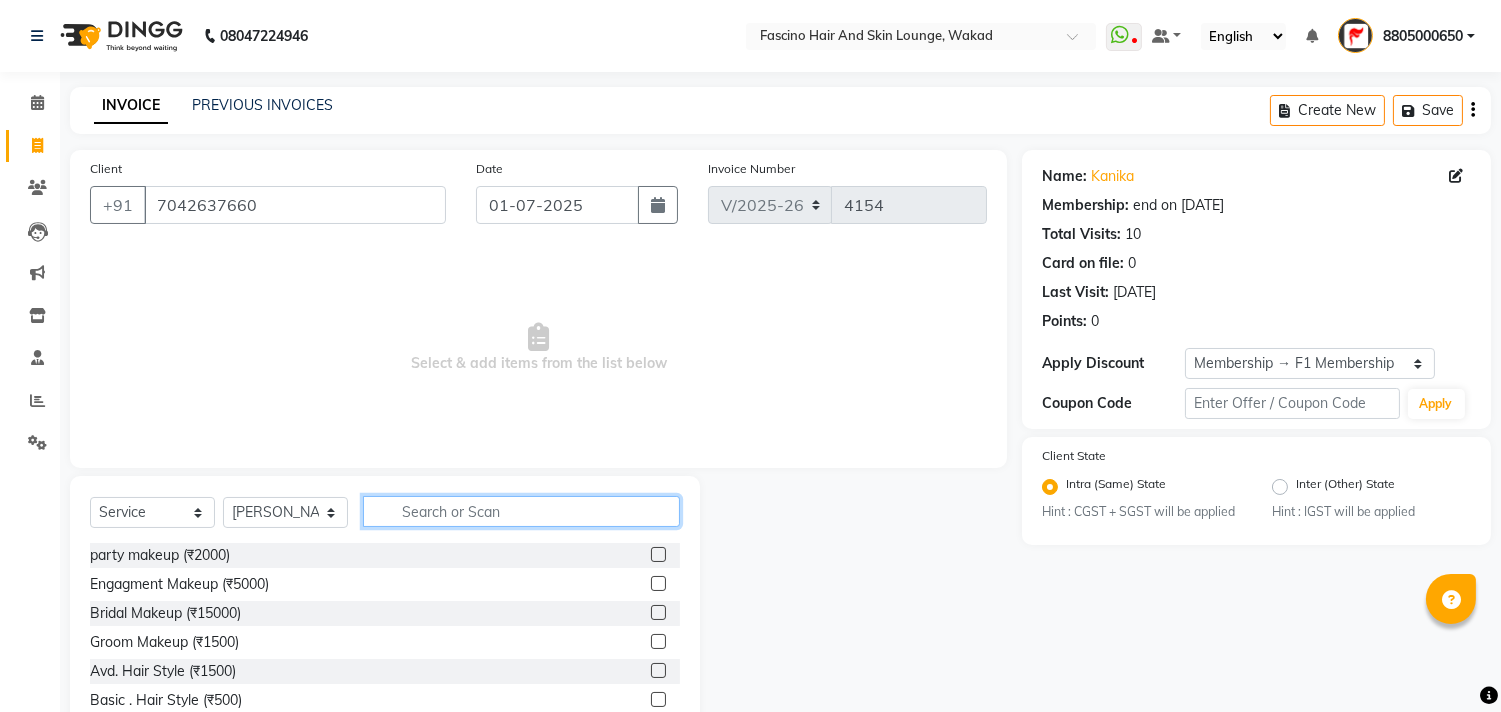 click 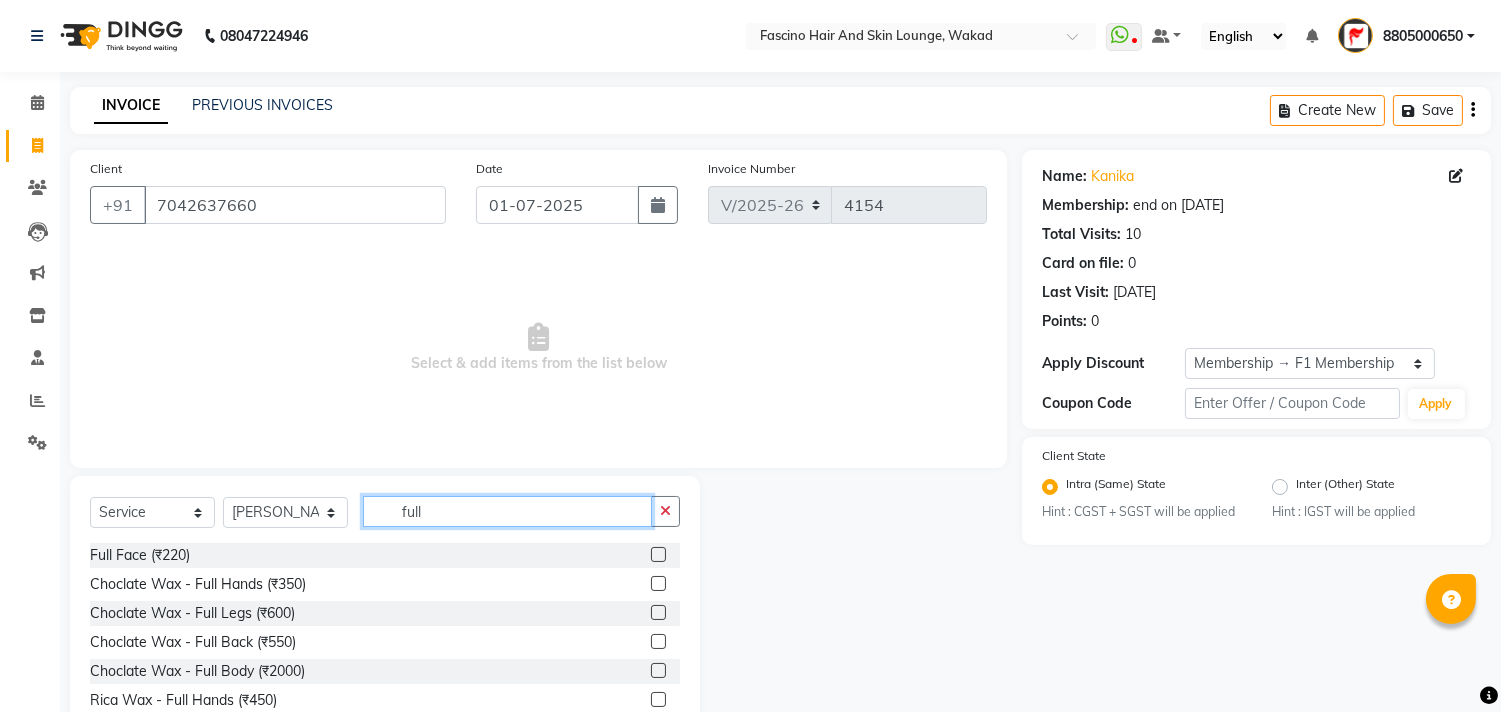 scroll, scrollTop: 88, scrollLeft: 0, axis: vertical 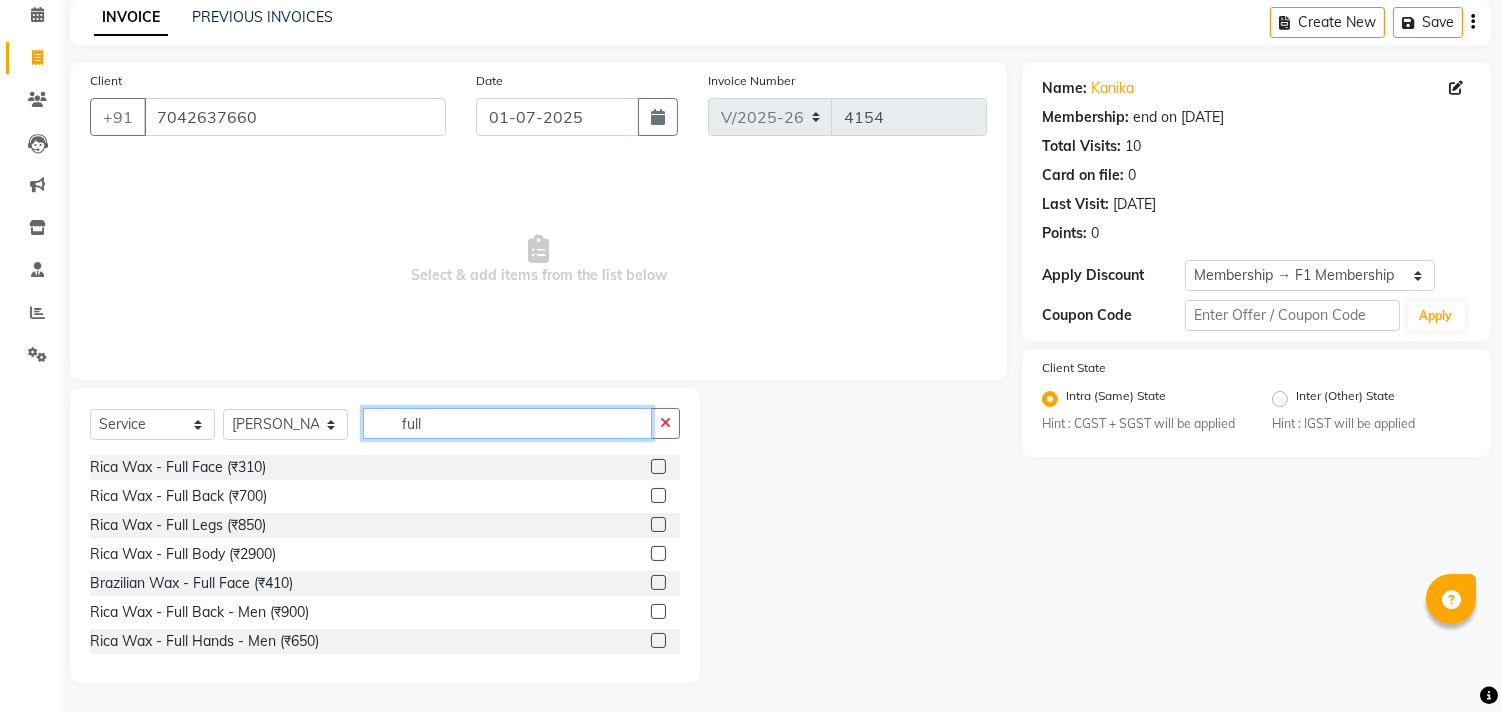 type on "full" 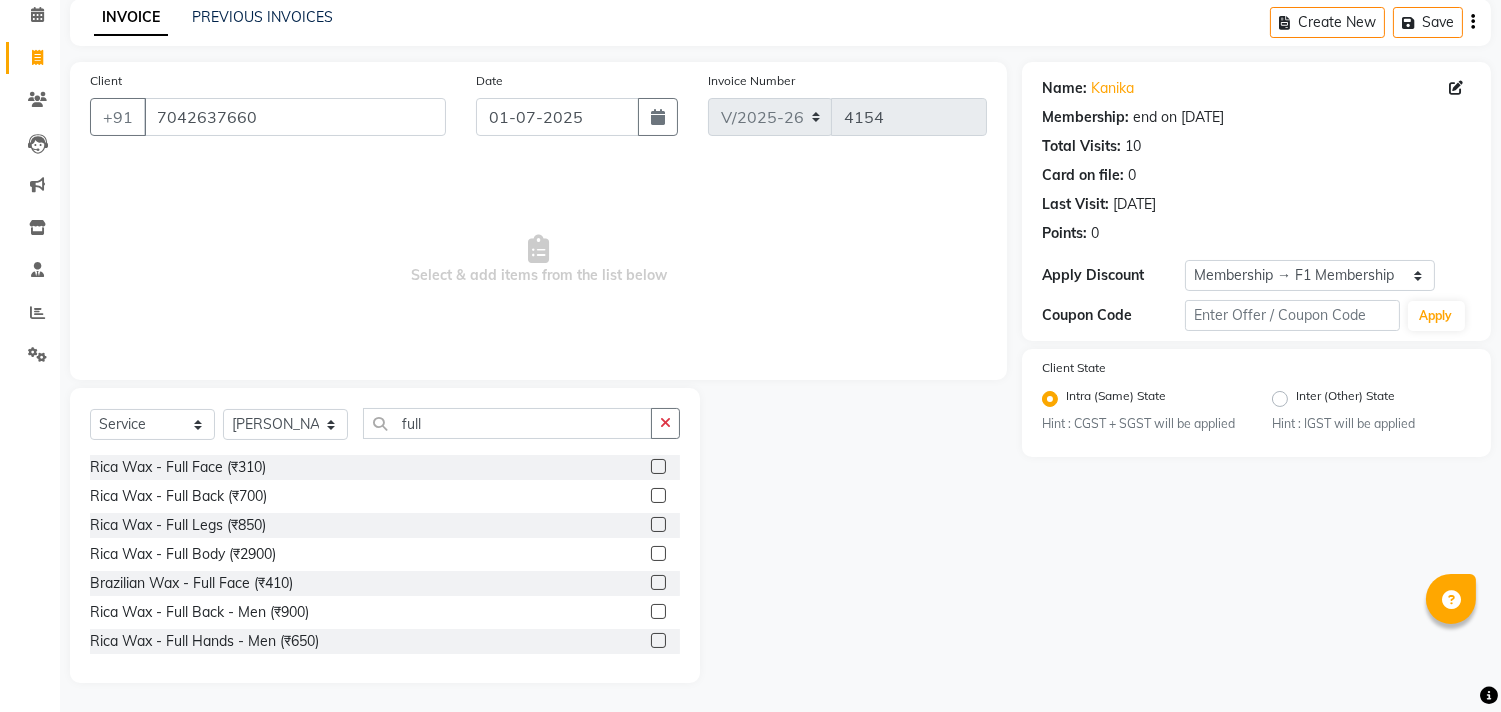 click 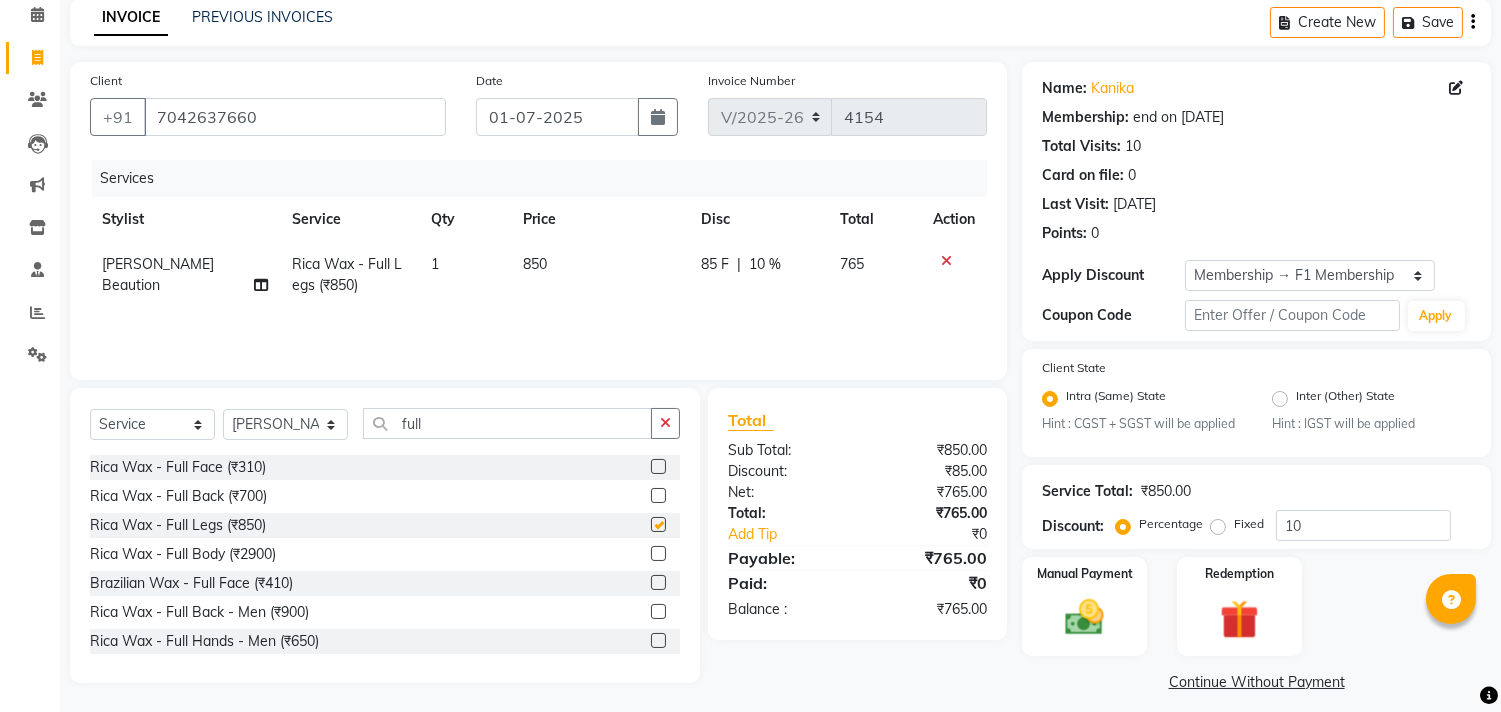 checkbox on "false" 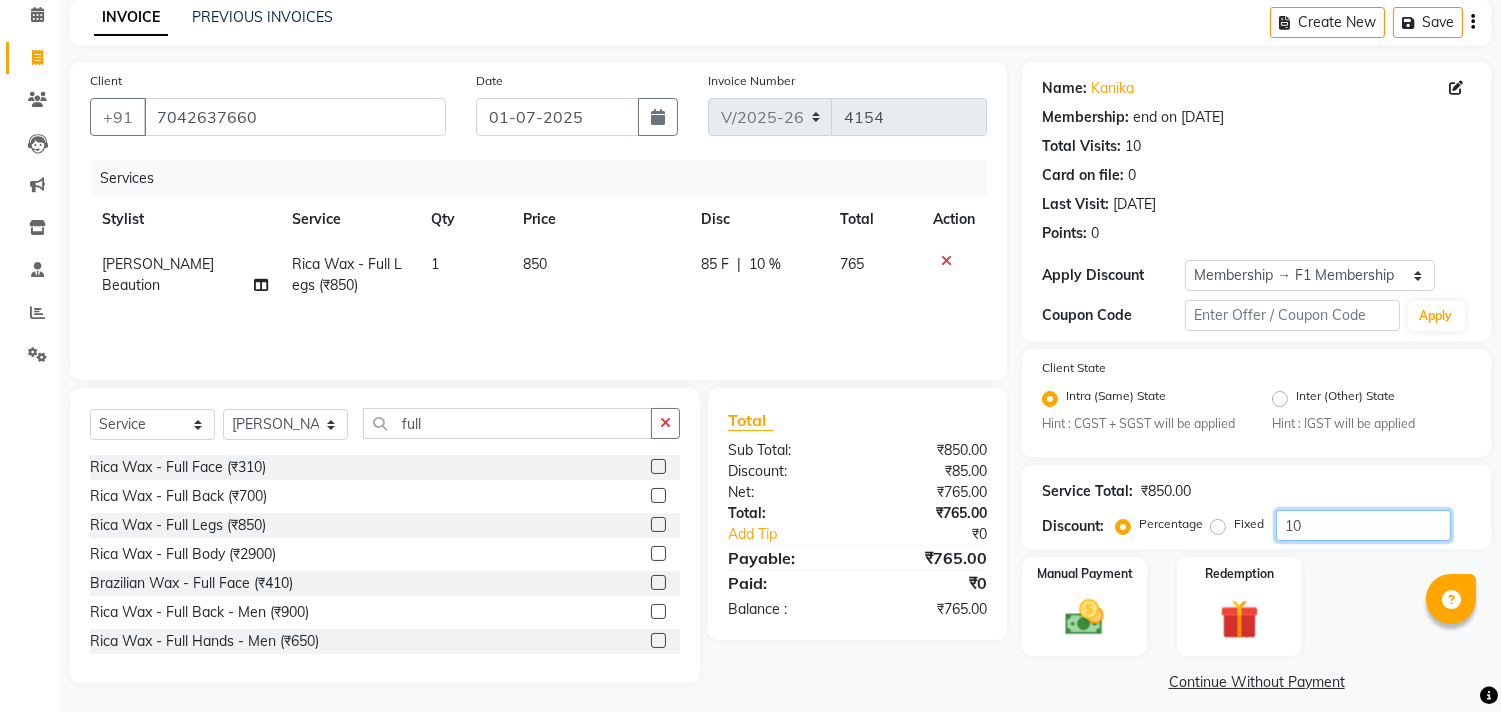 click on "10" 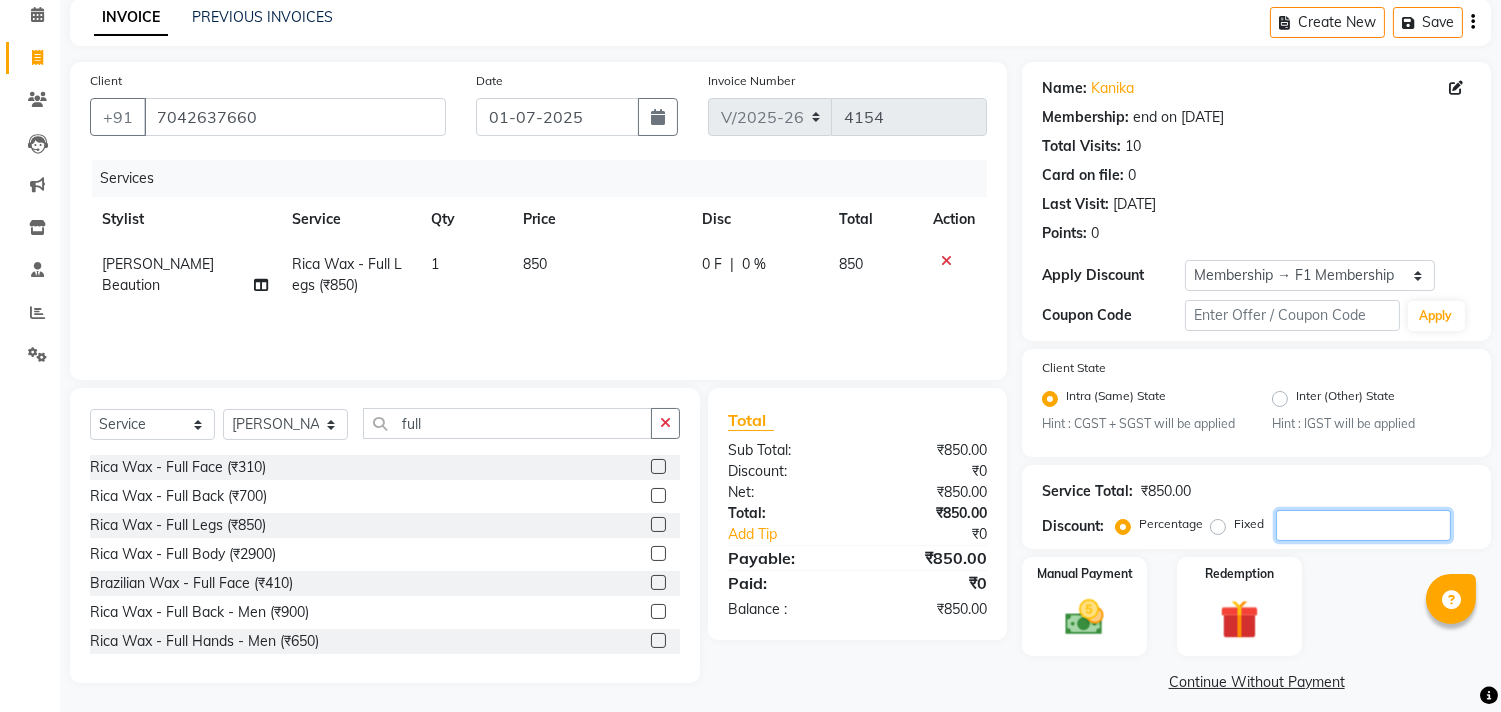 type 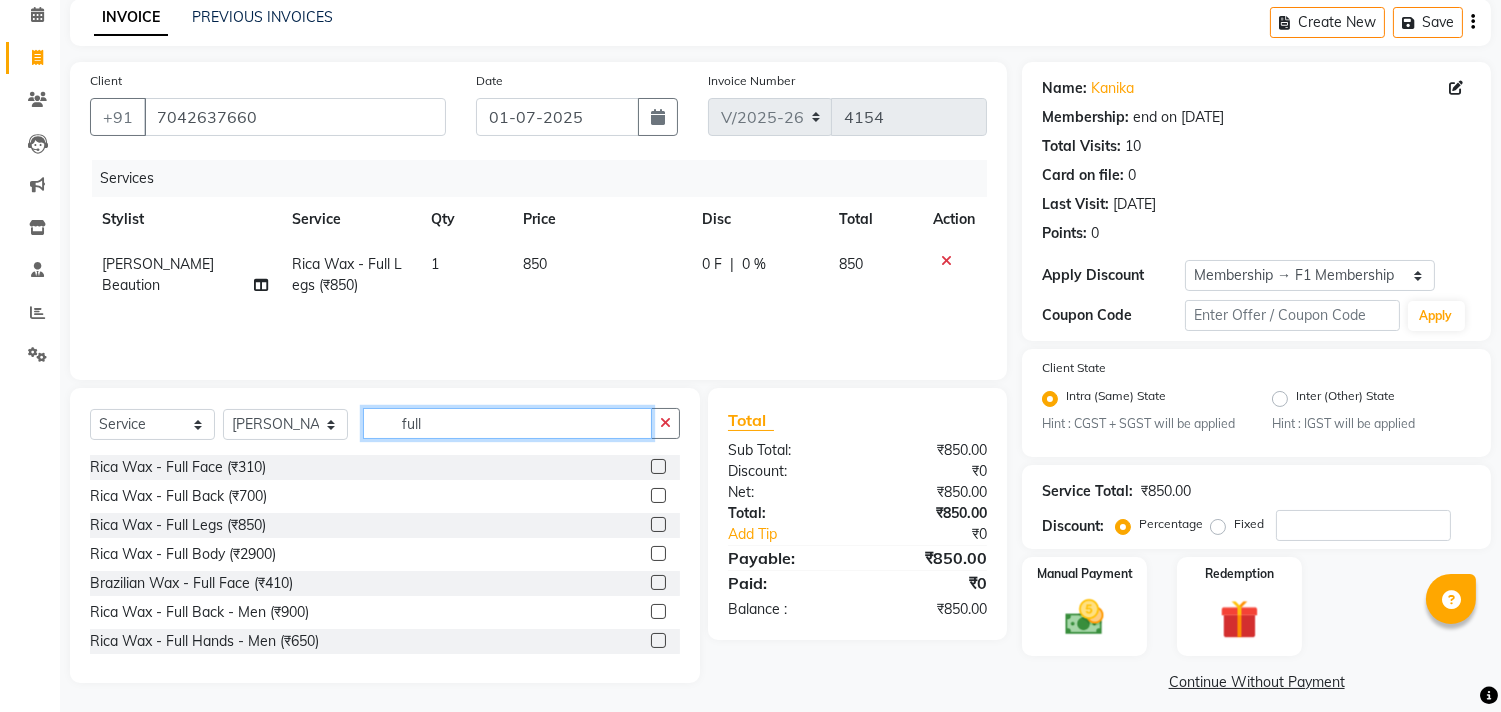 click on "full" 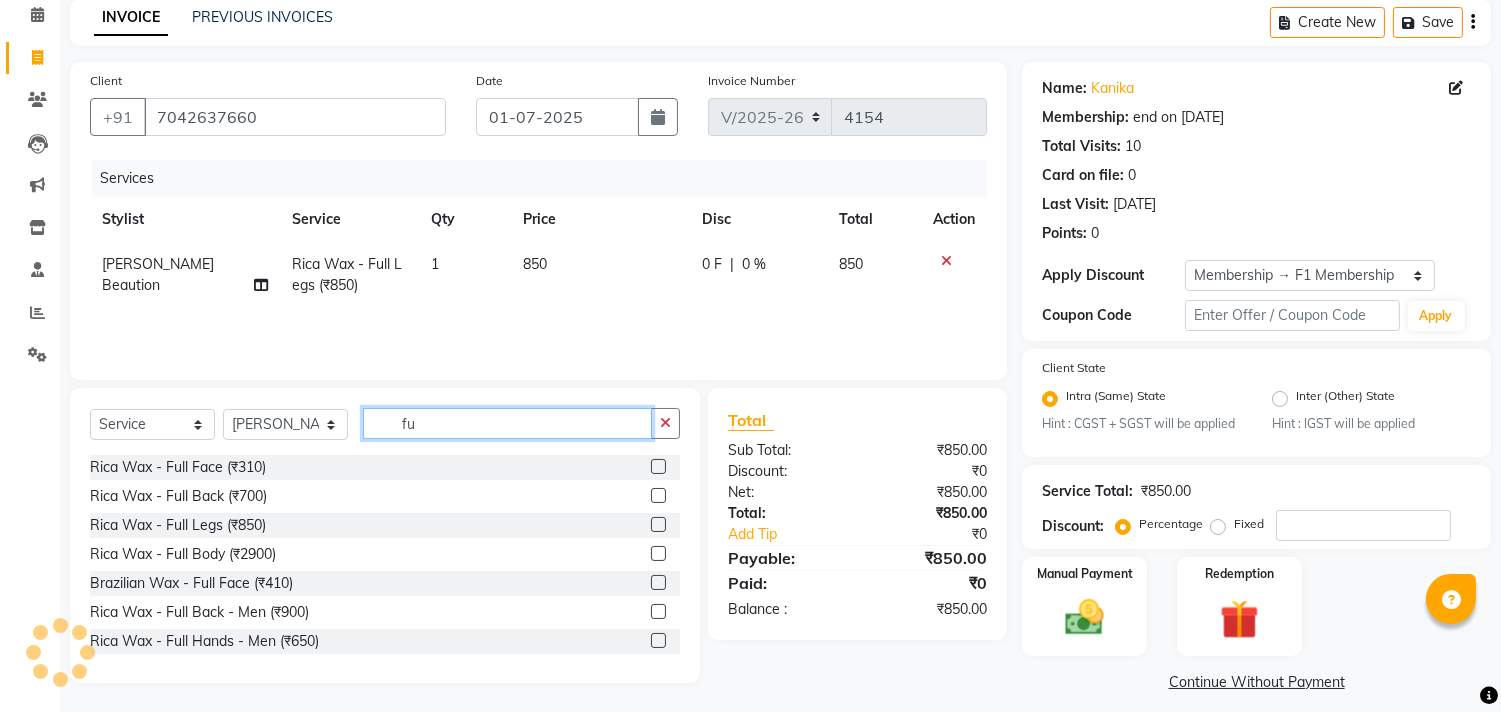 type on "f" 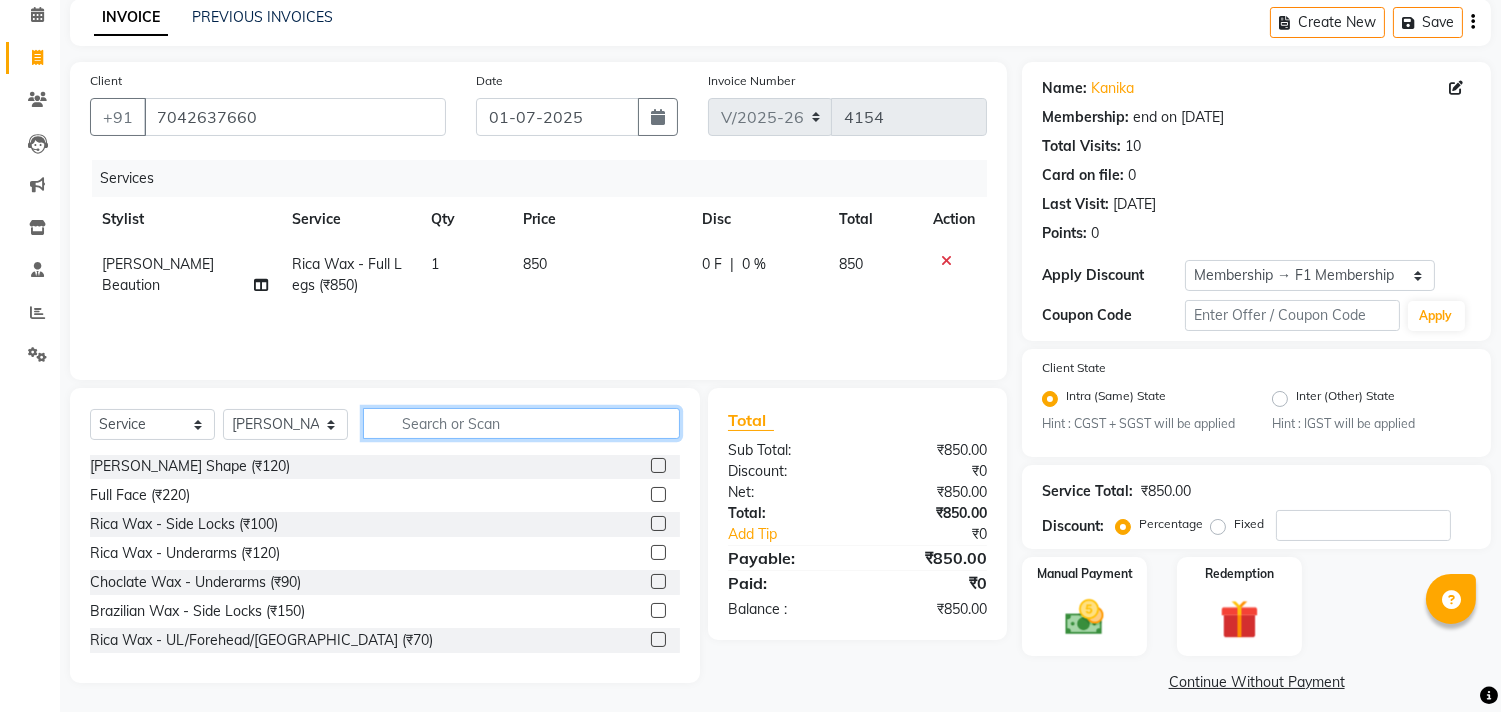 scroll, scrollTop: 696, scrollLeft: 0, axis: vertical 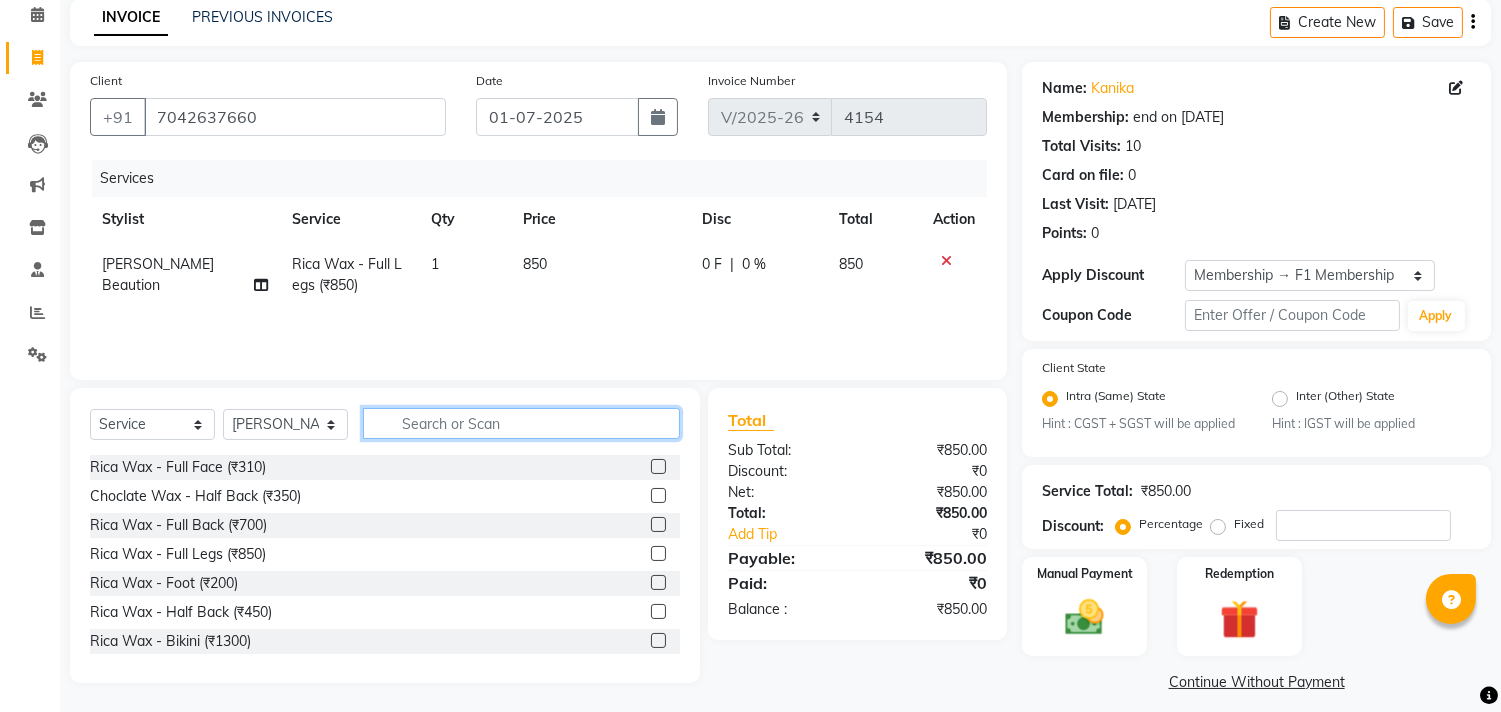 type 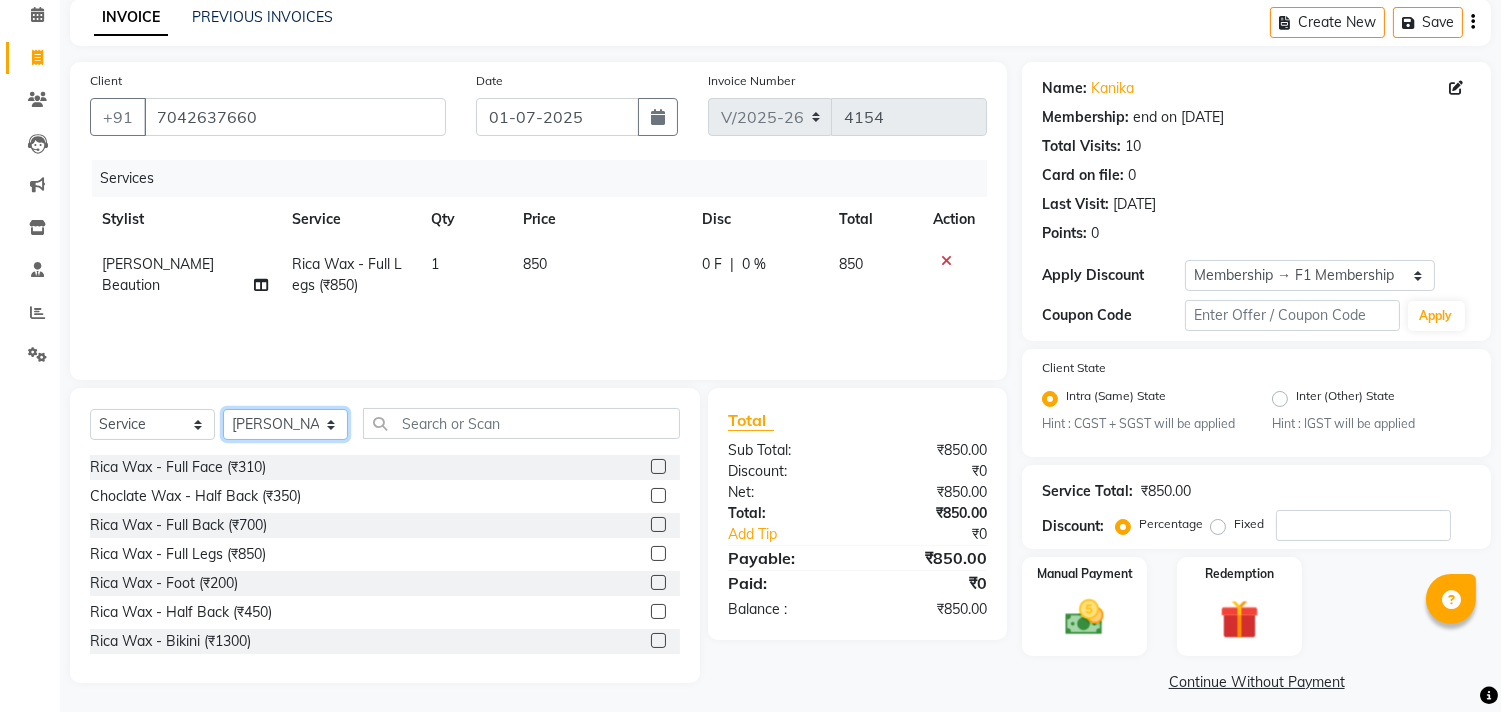 click on "Select Stylist 8805000650  [PERSON_NAME] Chimu [PERSON_NAME] F1 Salon  Ganesh F1 Gopal {JH} [PERSON_NAME] (Jh ) [PERSON_NAME]  [PERSON_NAME] Pooja [PERSON_NAME]  Ram [PERSON_NAME] jh [PERSON_NAME] Shree [PERSON_NAME] (F1) [PERSON_NAME] (JH) Sukanya Sadiyan  Suraj F1 [PERSON_NAME] Beaution Usha [PERSON_NAME] F1 Veena" 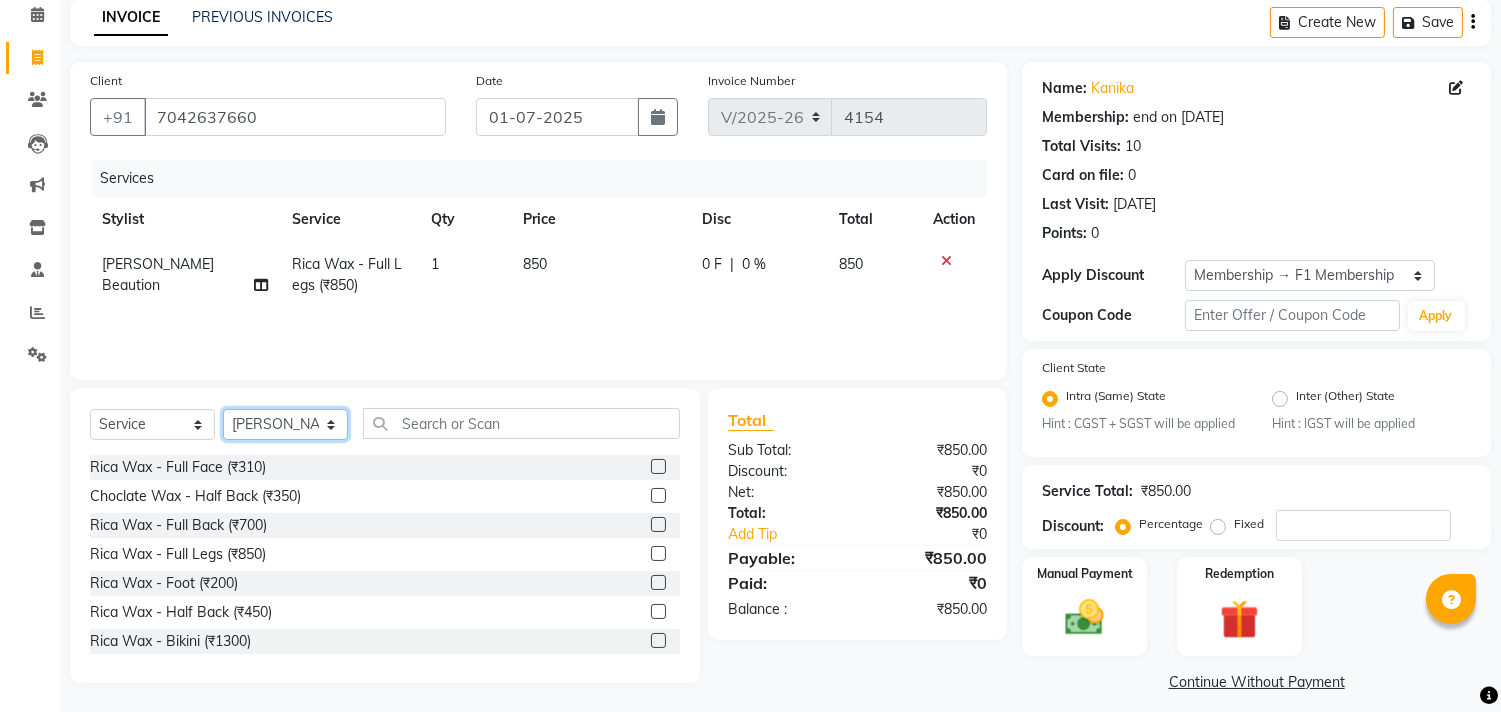 select on "23131" 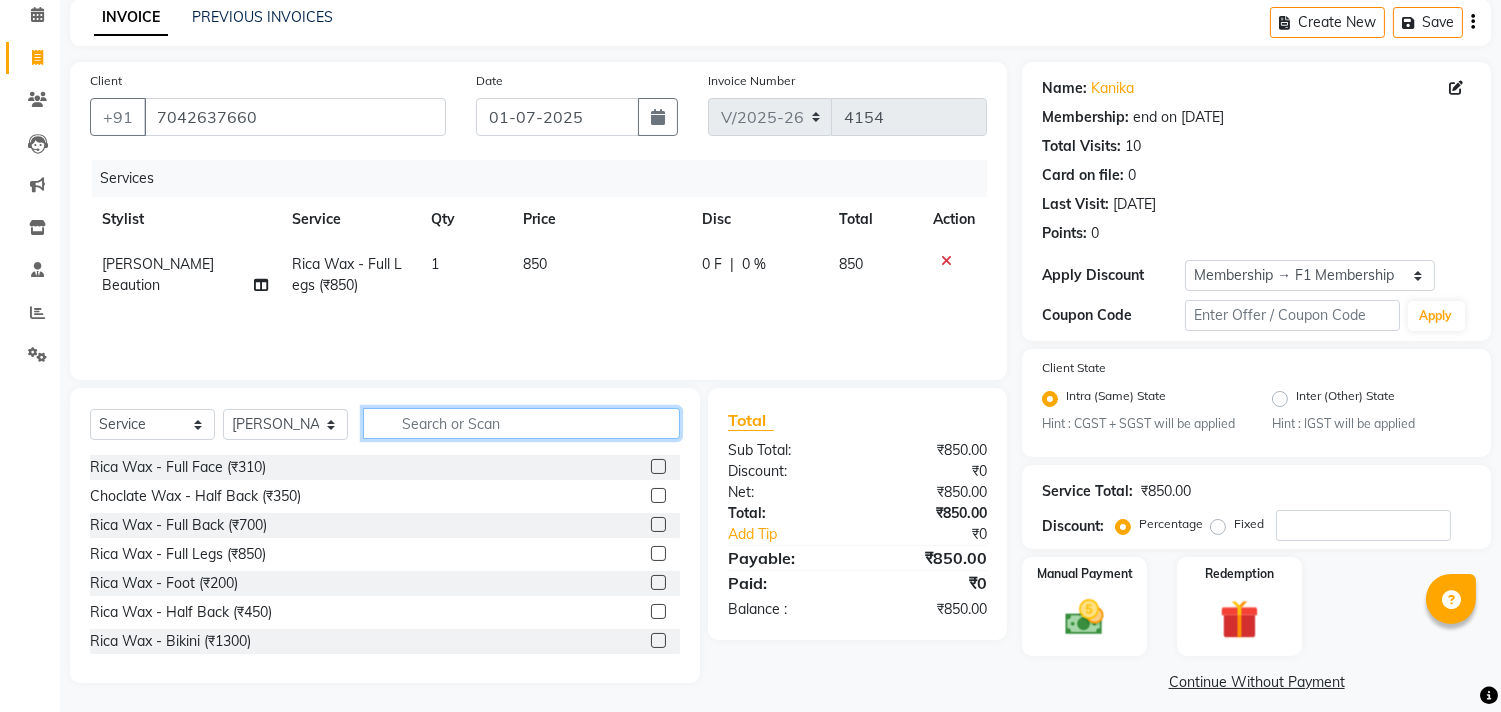 click 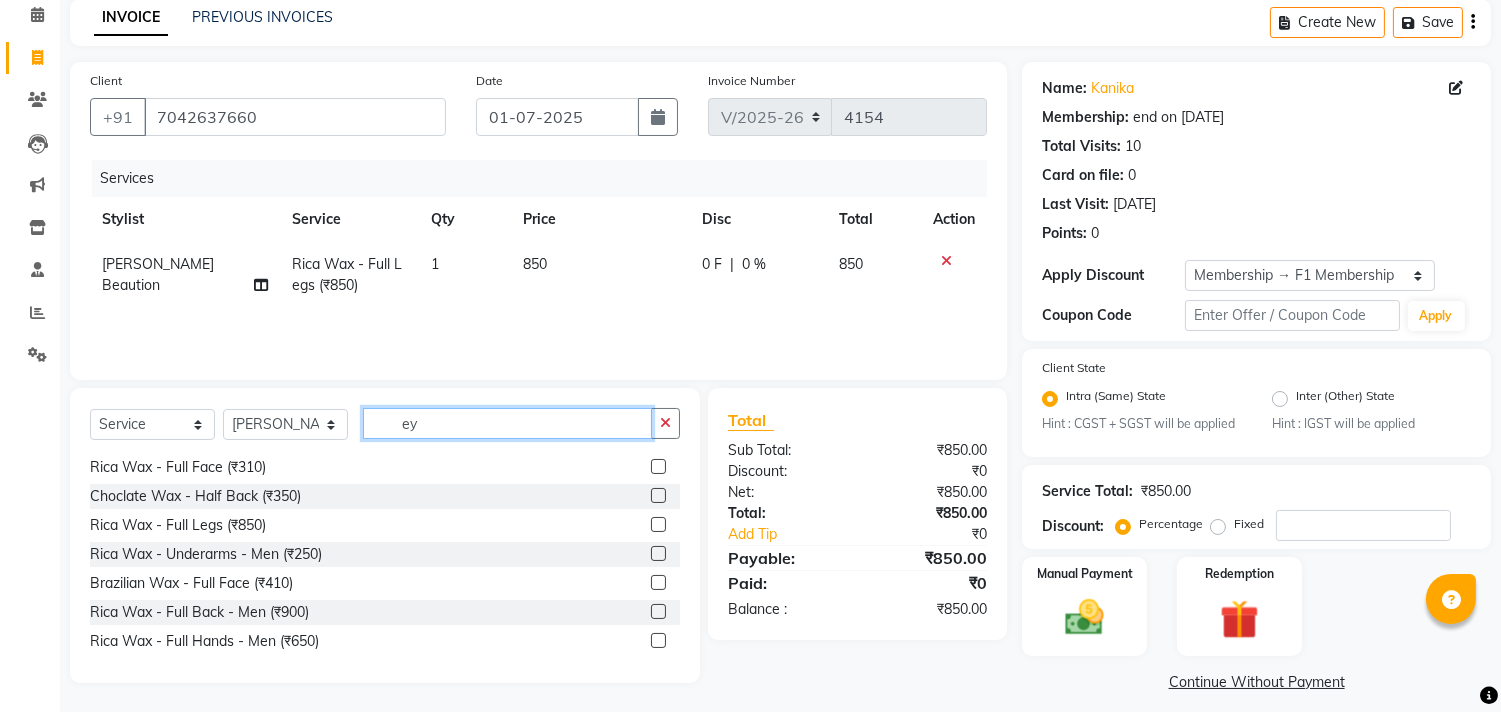 scroll, scrollTop: 0, scrollLeft: 0, axis: both 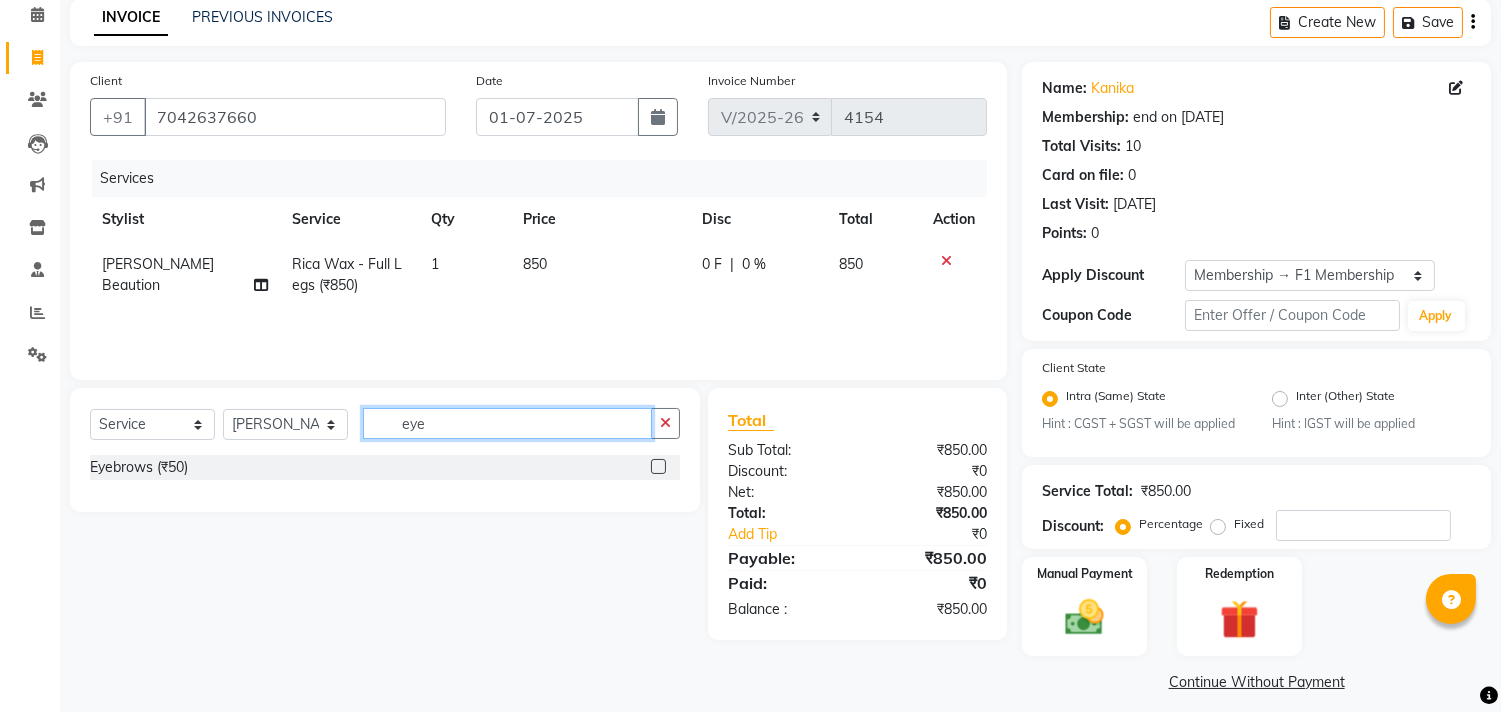 type on "eye" 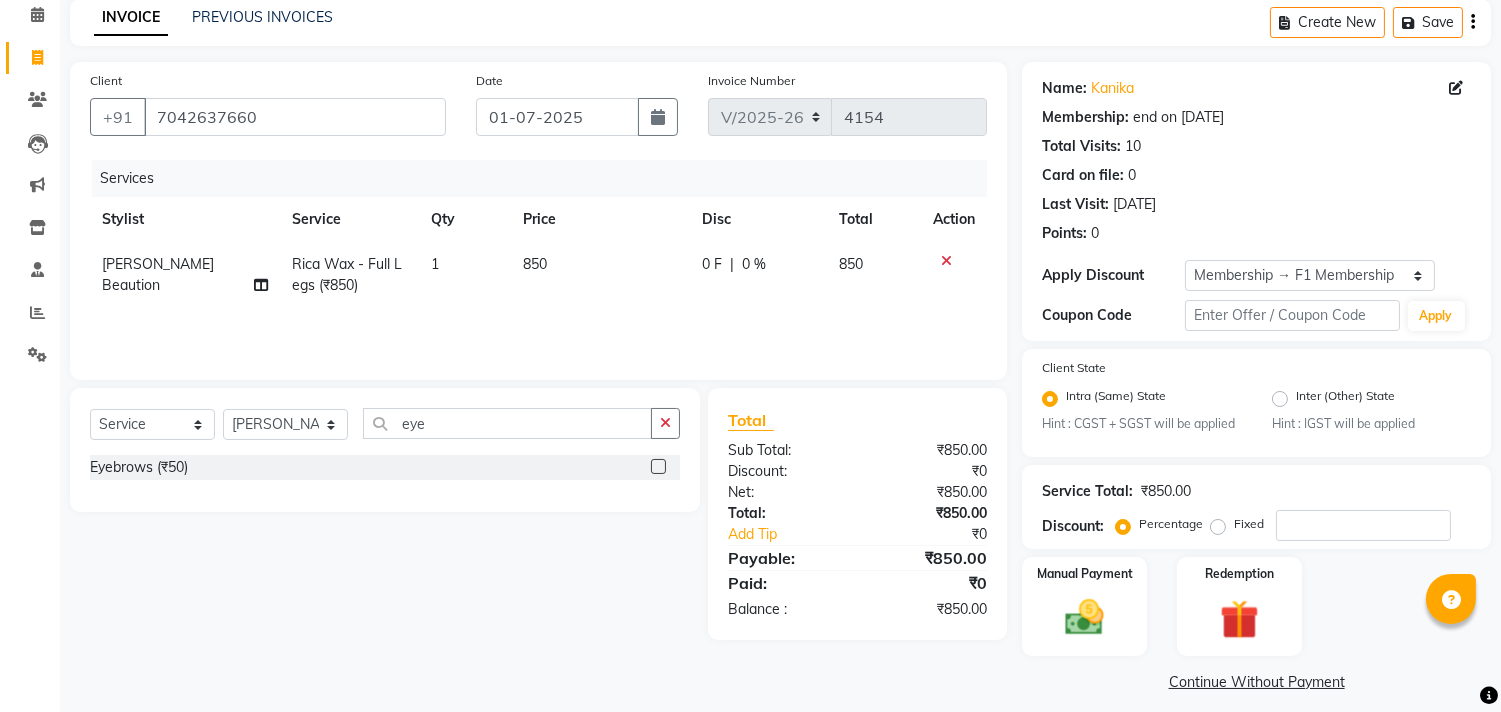 click 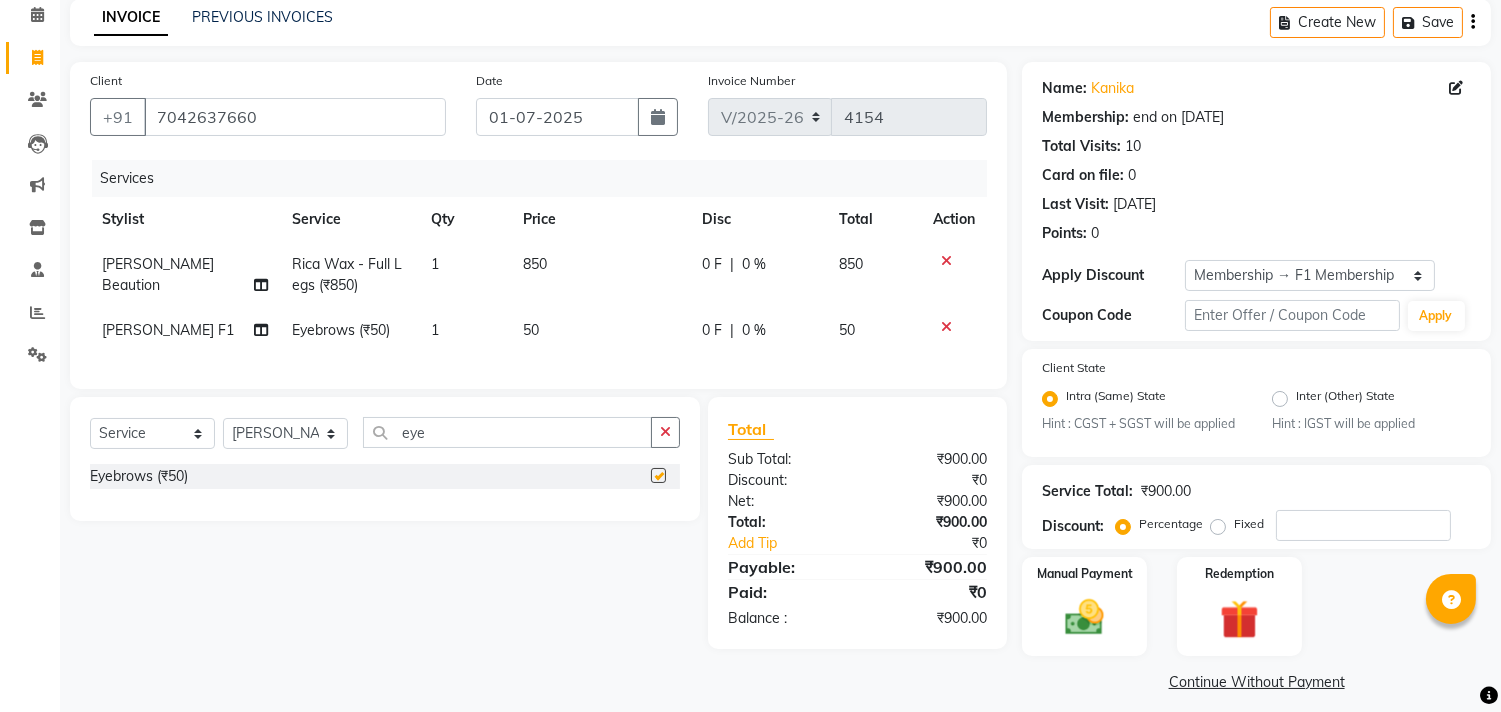 checkbox on "false" 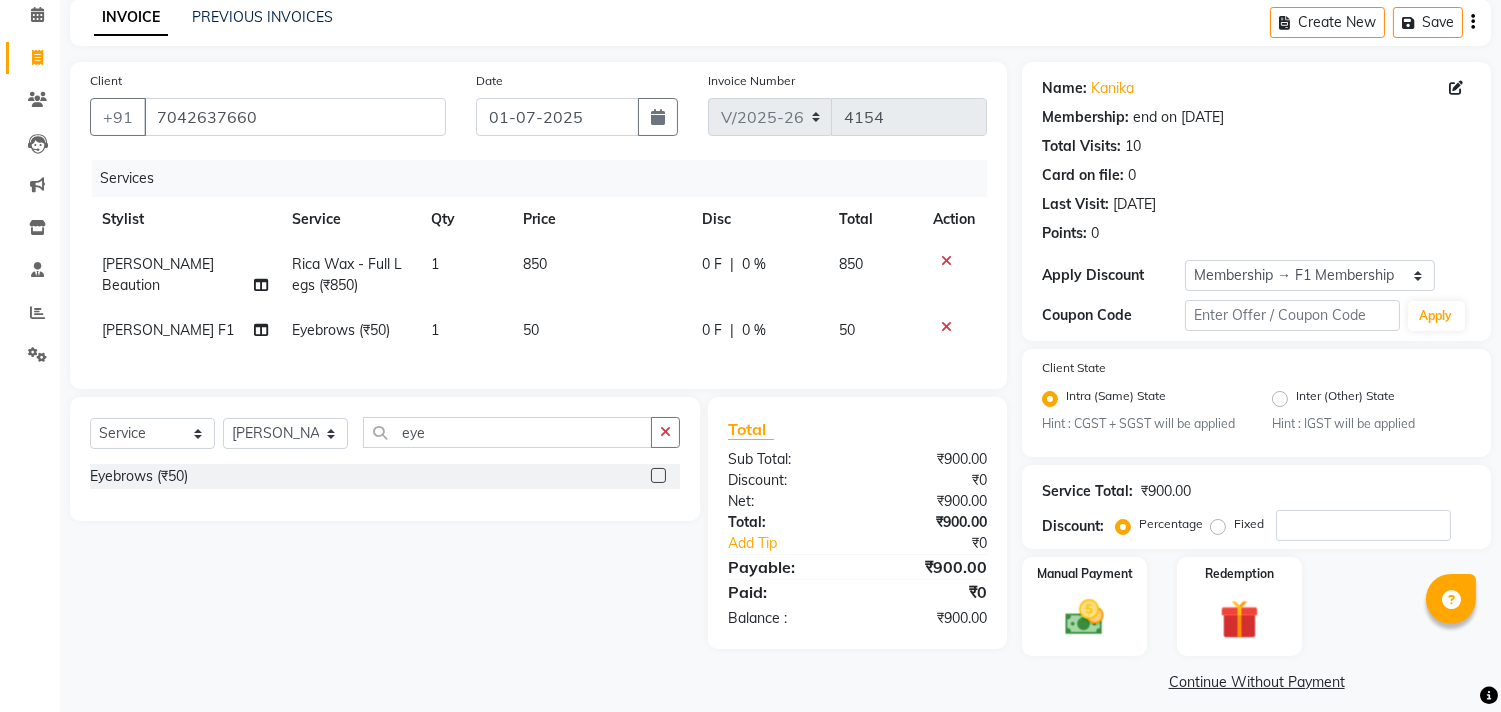 click on "50" 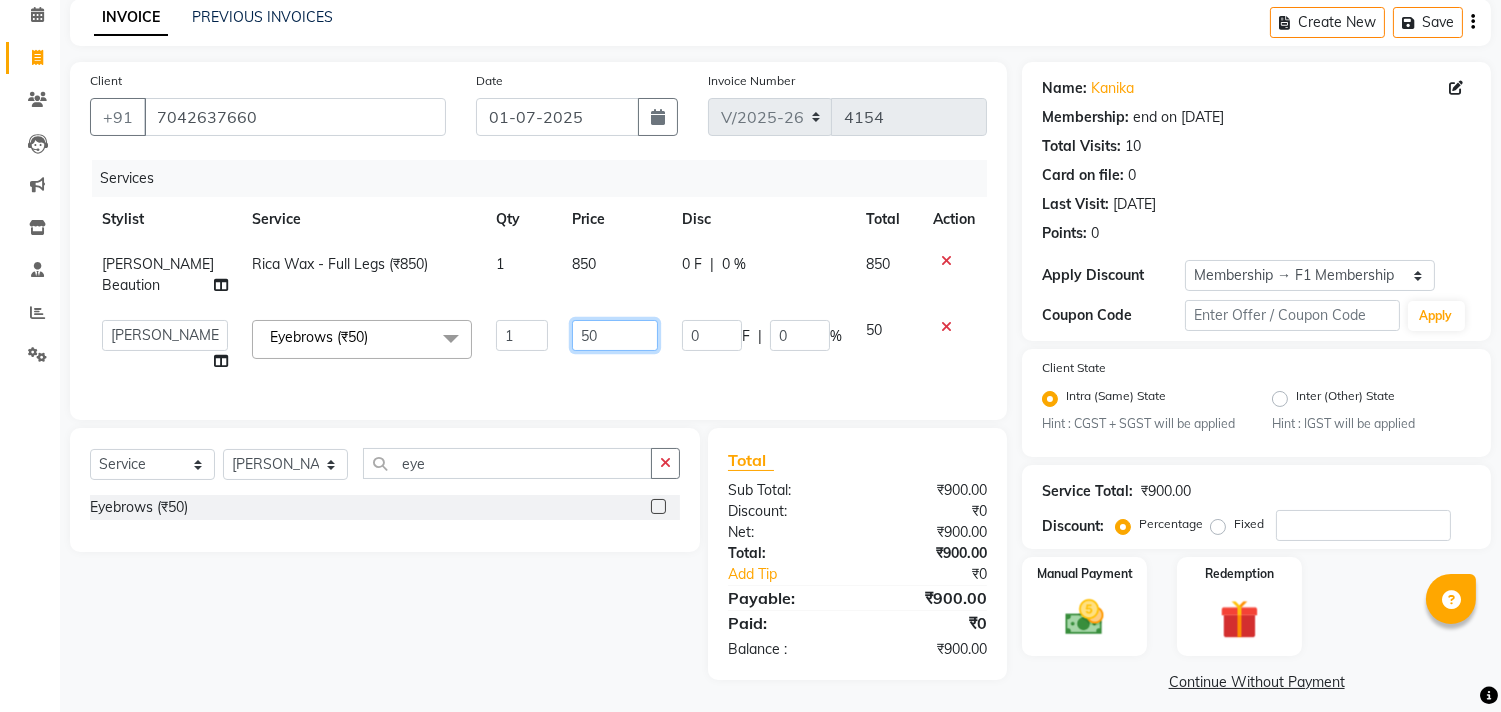 click on "50" 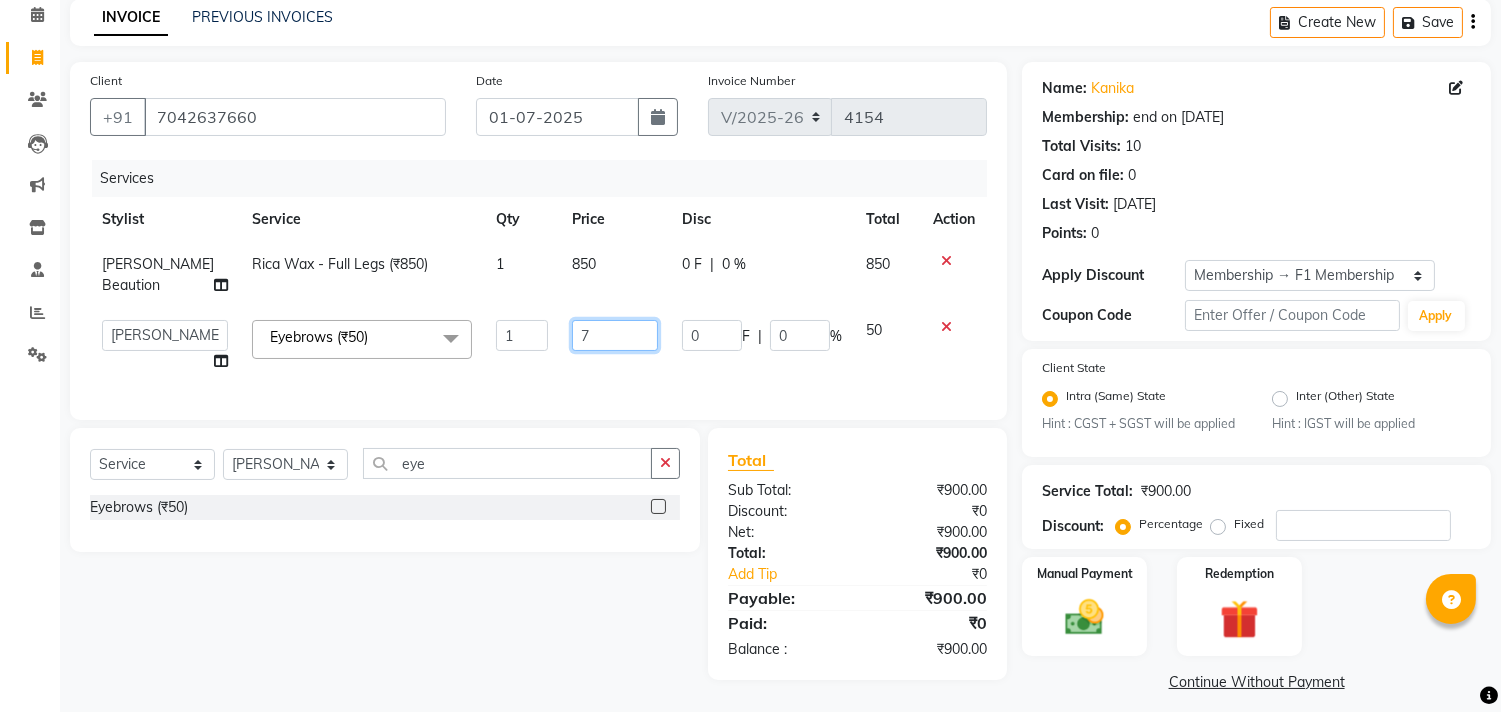 type on "70" 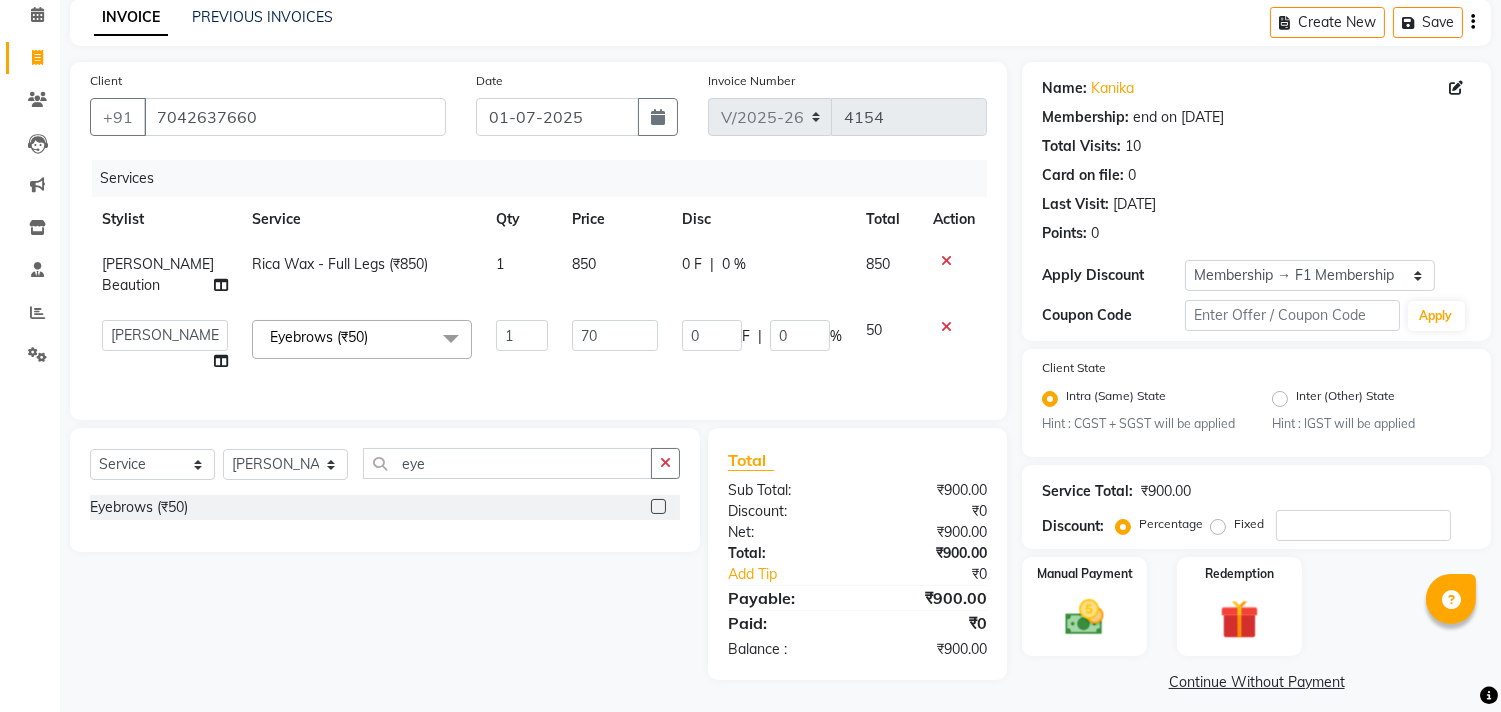 click on "Services Stylist Service Qty Price Disc Total Action [PERSON_NAME] Beaution Rica Wax - Full Legs (₹850) 1 850 0 F | 0 % 850  8805000650    [PERSON_NAME]   Chimu [PERSON_NAME]   F1 Salon    Ganesh F1   Gopal {JH}   Govind (Jh )   [PERSON_NAME]    [PERSON_NAME]   Pooja [PERSON_NAME]    Ram [PERSON_NAME] jh   [PERSON_NAME]   Shree   [PERSON_NAME] (F1)   Sid (JH)   Sukanya Sadiyan    Suraj F1   [PERSON_NAME] Beaution   Usha [PERSON_NAME] F1   Veena   Eyebrows (₹50)  x party makeup (₹2000) Engagment Makeup (₹5000) Bridal Makeup  (₹15000) Groom Makeup (₹1500) Avd. Hair Style  (₹1500) Basic . Hair Style  (₹500) Saree Drape (₹400) UL/Forehead/Chin (₹40) Side Locks (₹70) Eyebrows (₹50) [PERSON_NAME] Shape (₹120) Full Face (₹220) Rica Wax - Side Locks (₹100) Rica Wax - Underarms (₹120) Choclate Wax - Underarms (₹90) Brazilian Wax - Side Locks (₹150) Rica Wax - UL/Forehead/Chin (₹70) Brazilian Wax - UL/Forehead/Chin (₹100) Choclate Wax - Full Hands (₹350) Choclate Wax - Full Legs (₹600) Choclate Wax - Full Back (₹550) 1 0" 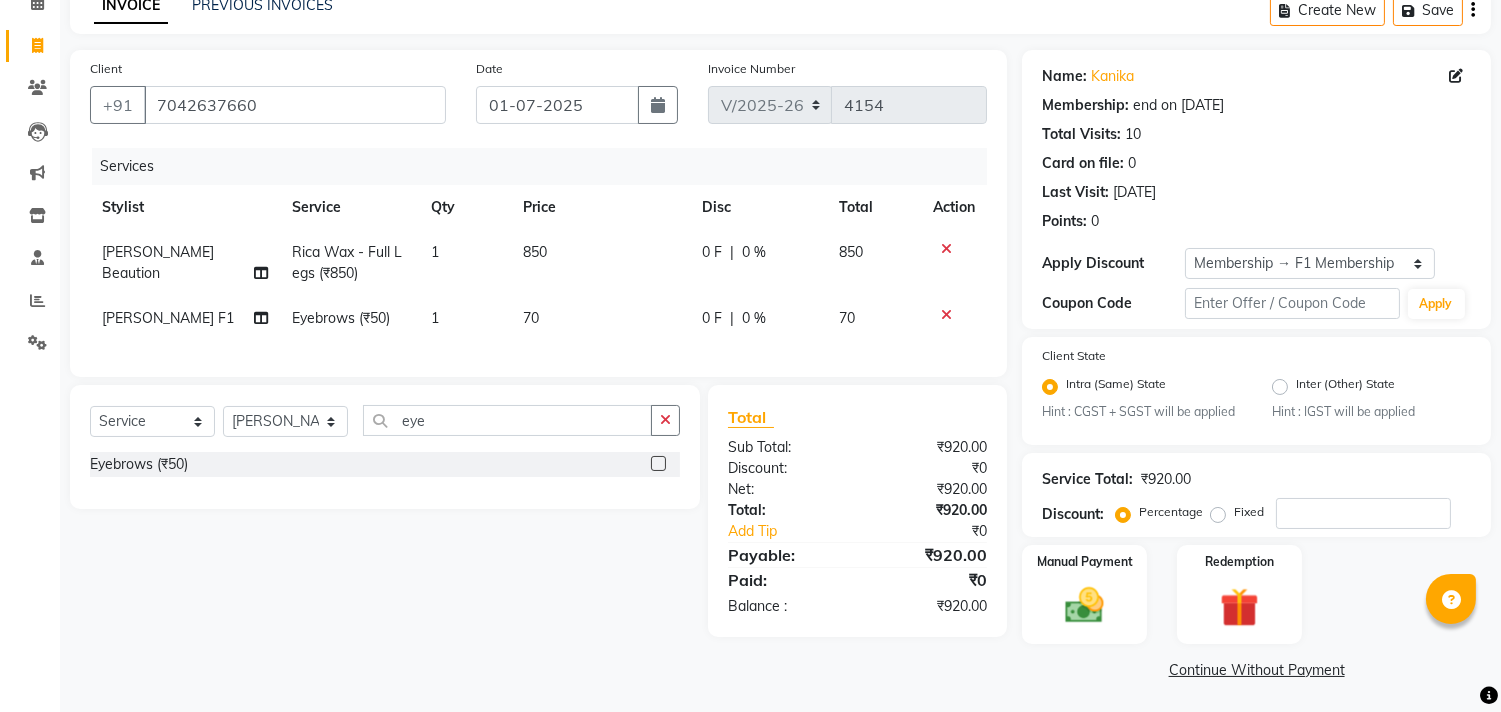 scroll, scrollTop: 102, scrollLeft: 0, axis: vertical 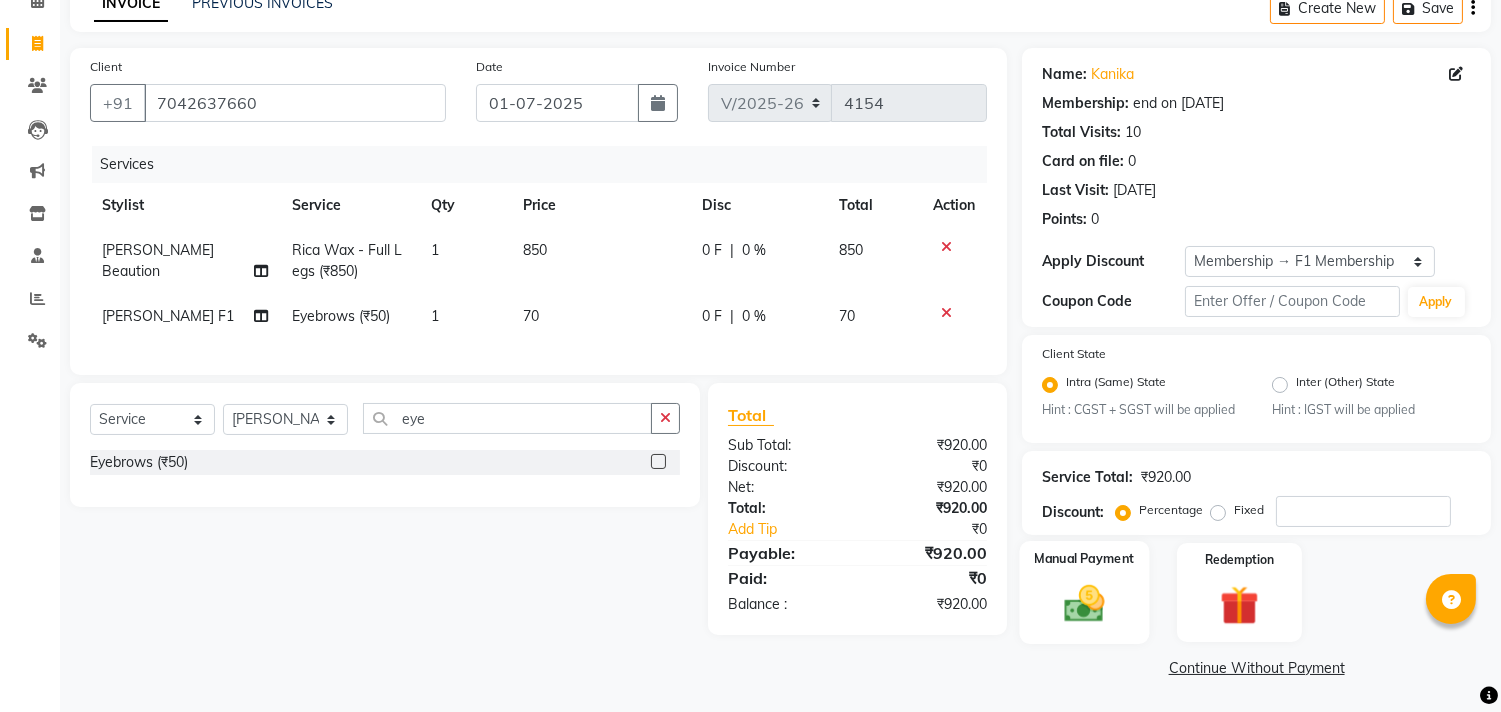 click 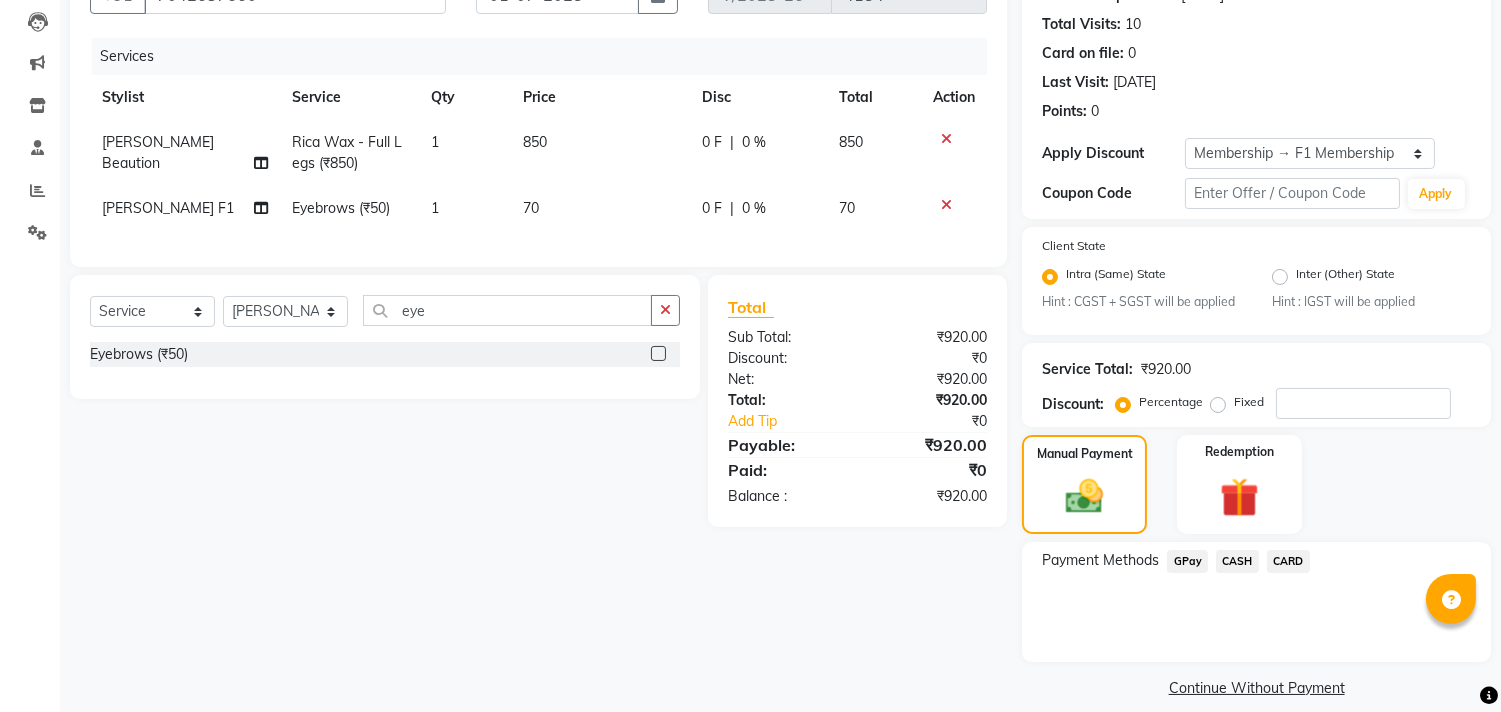 scroll, scrollTop: 213, scrollLeft: 0, axis: vertical 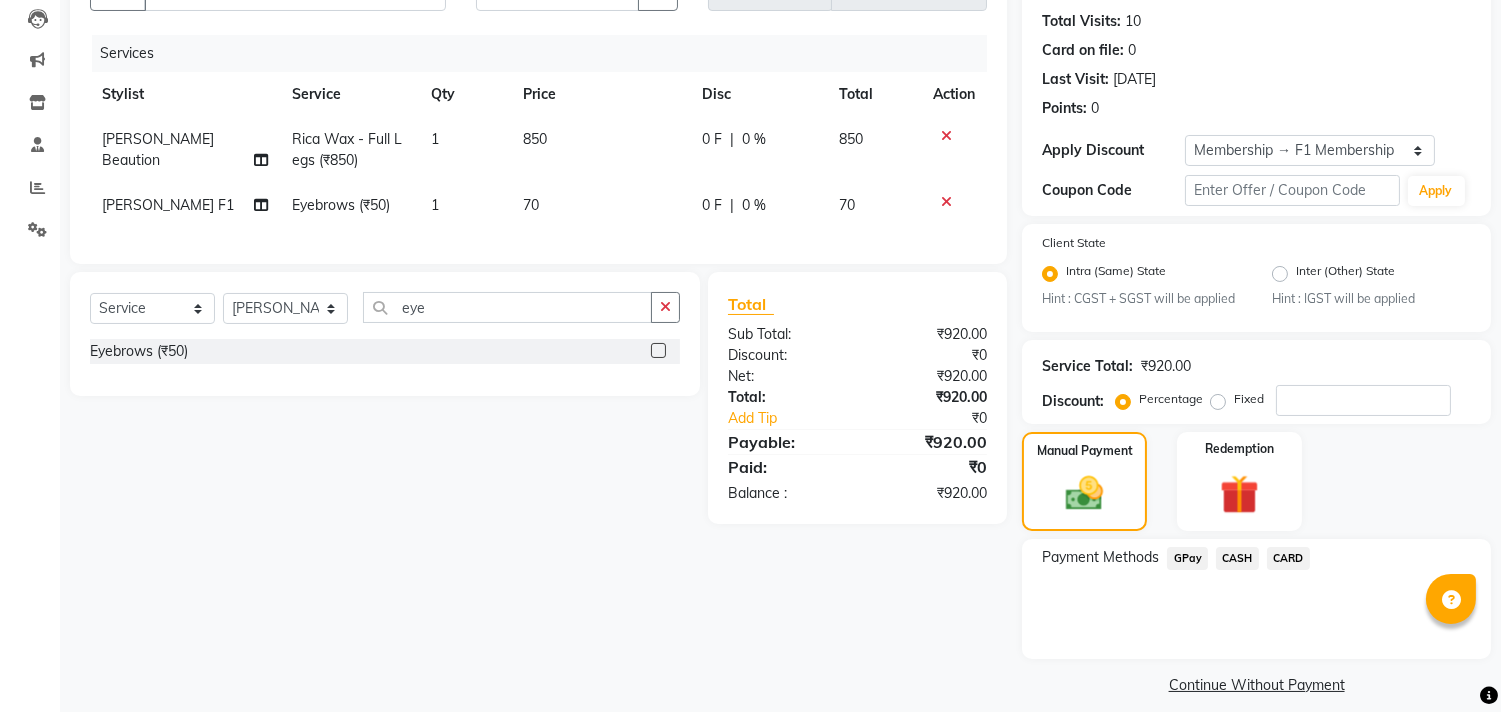 click on "GPay" 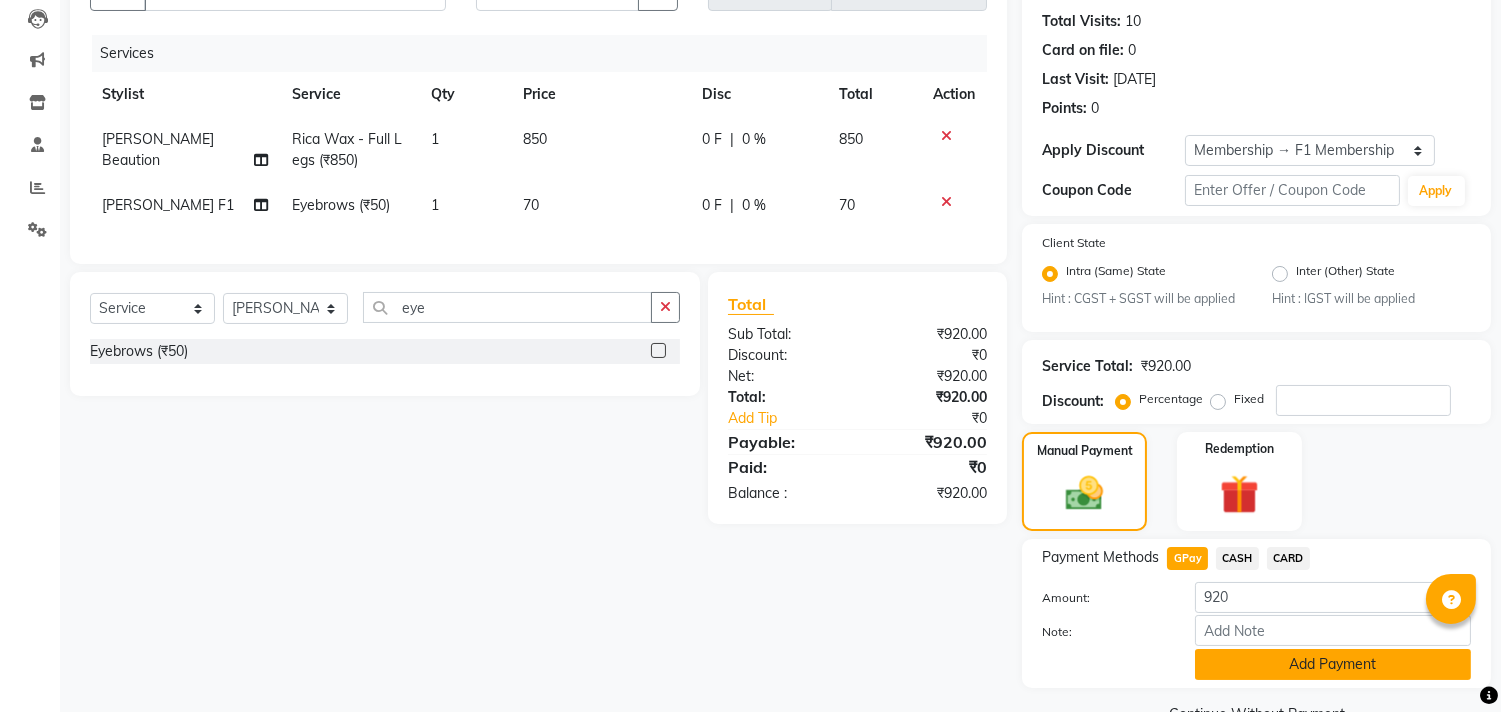 click on "Add Payment" 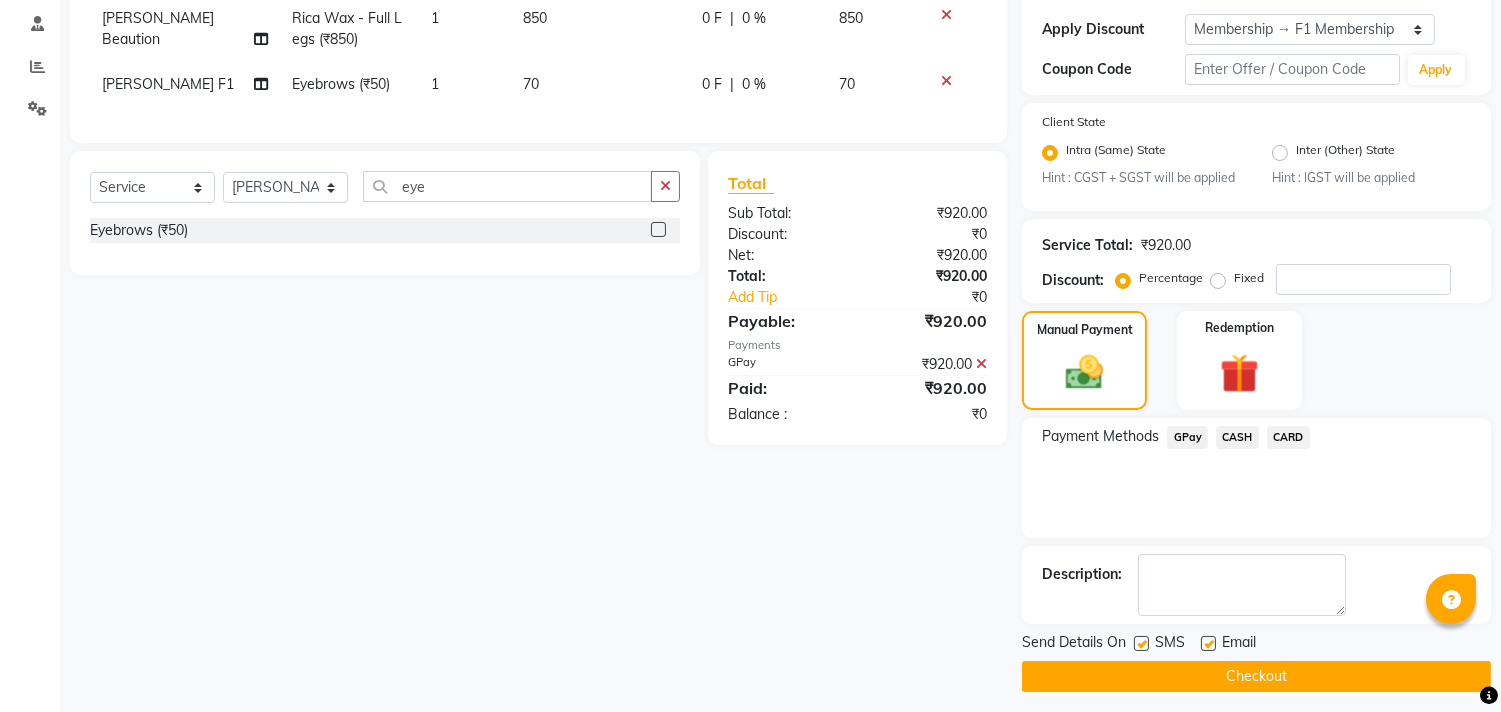 scroll, scrollTop: 344, scrollLeft: 0, axis: vertical 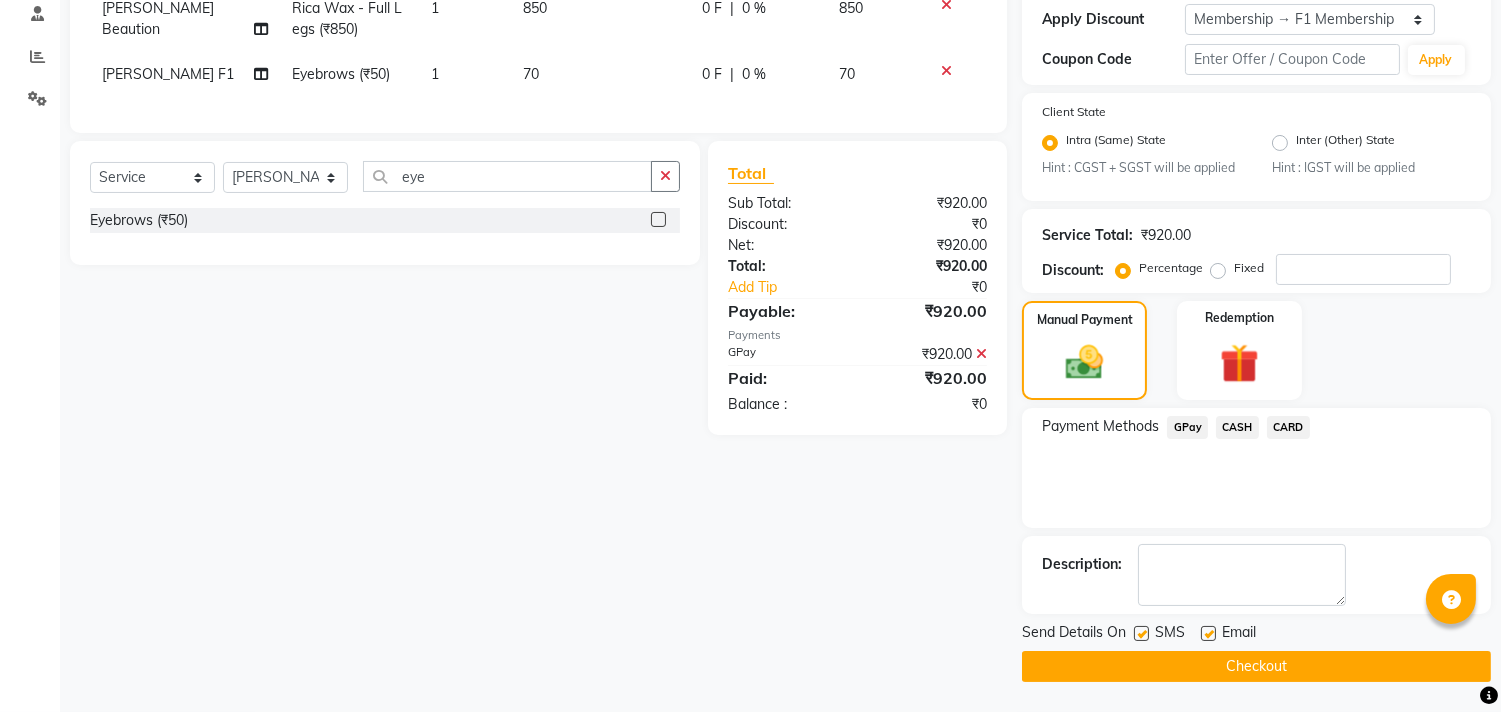 click 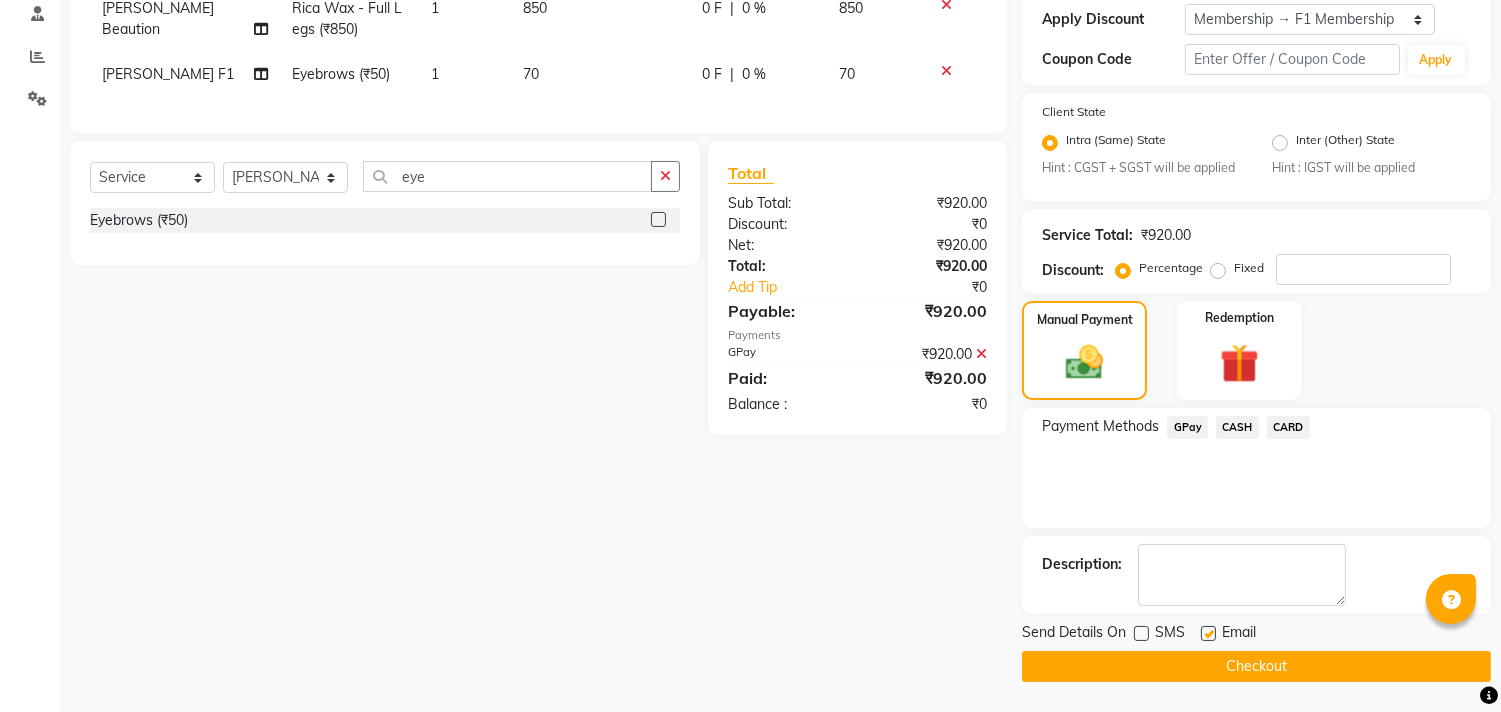 click on "Checkout" 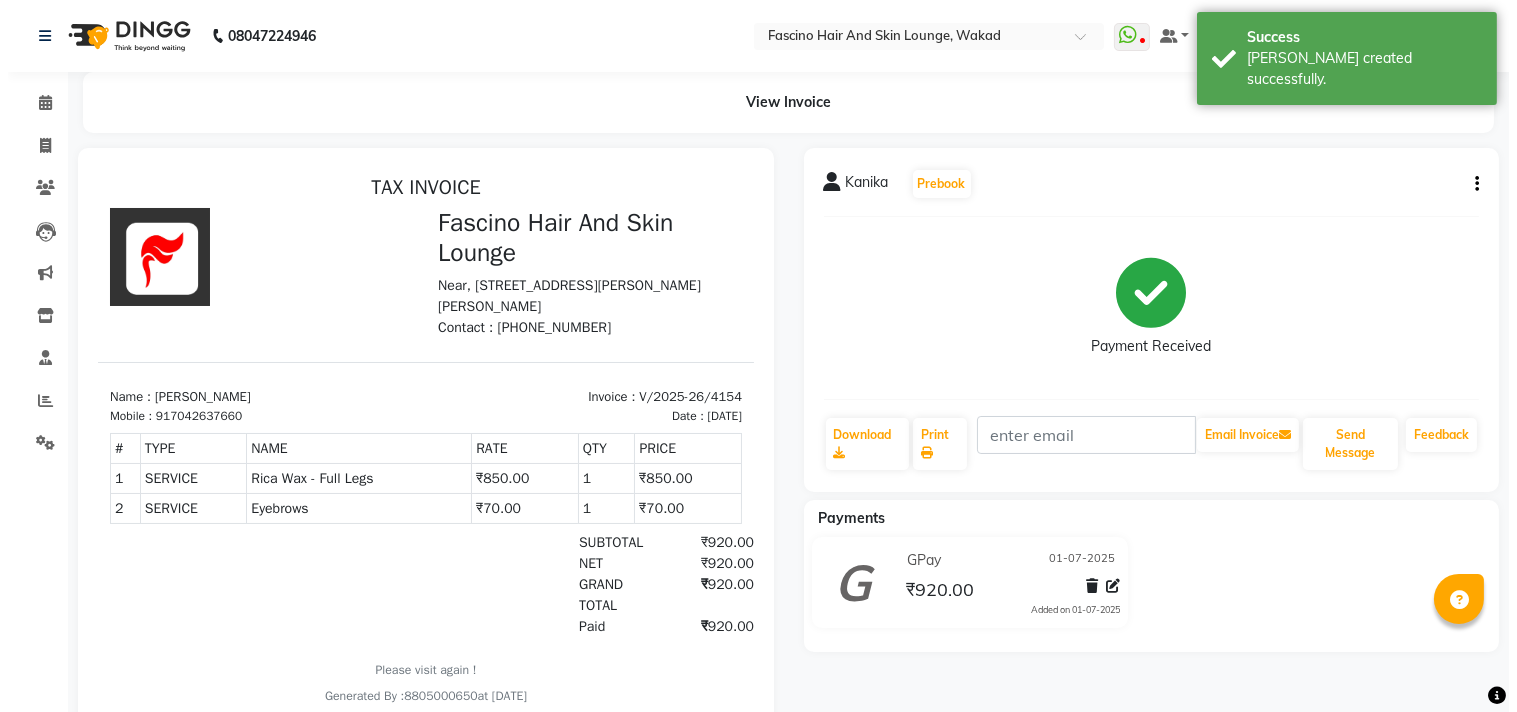 scroll, scrollTop: 0, scrollLeft: 0, axis: both 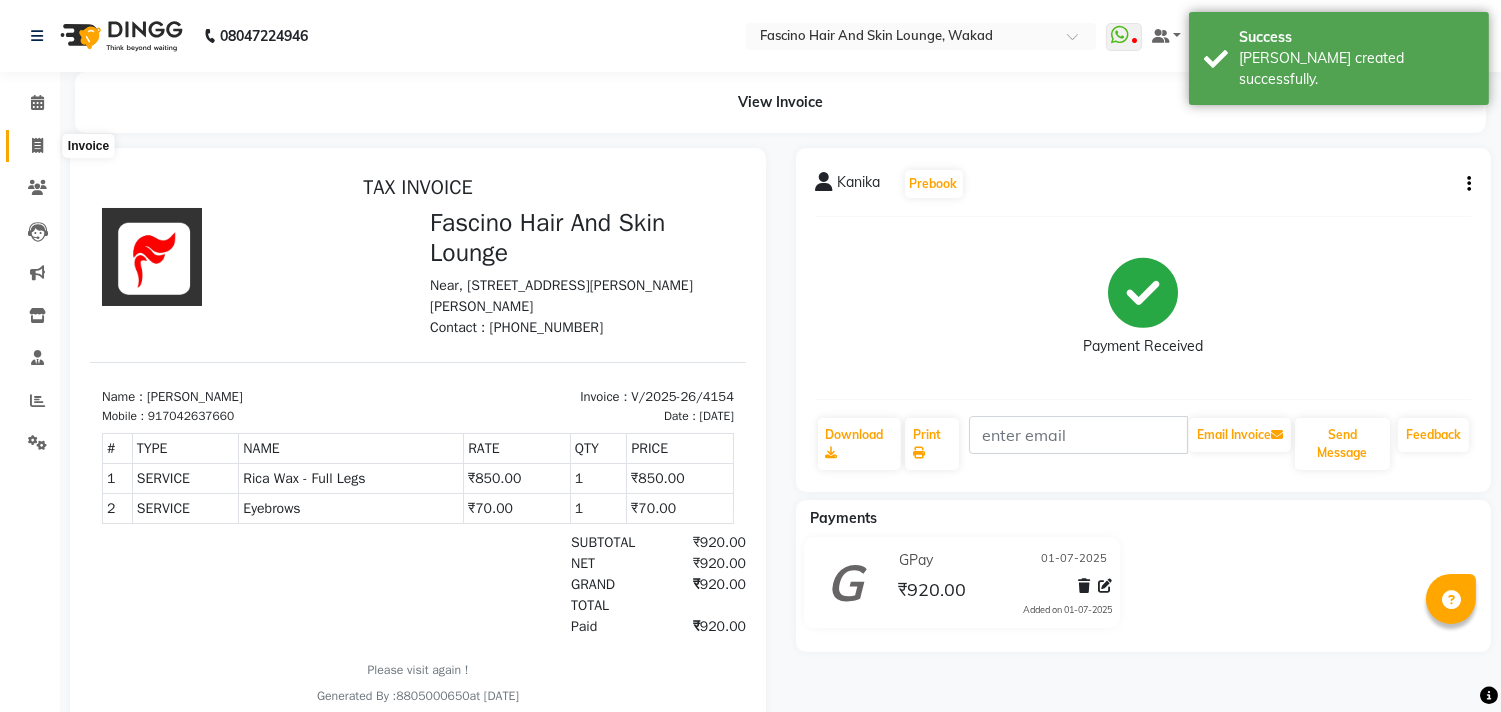 click 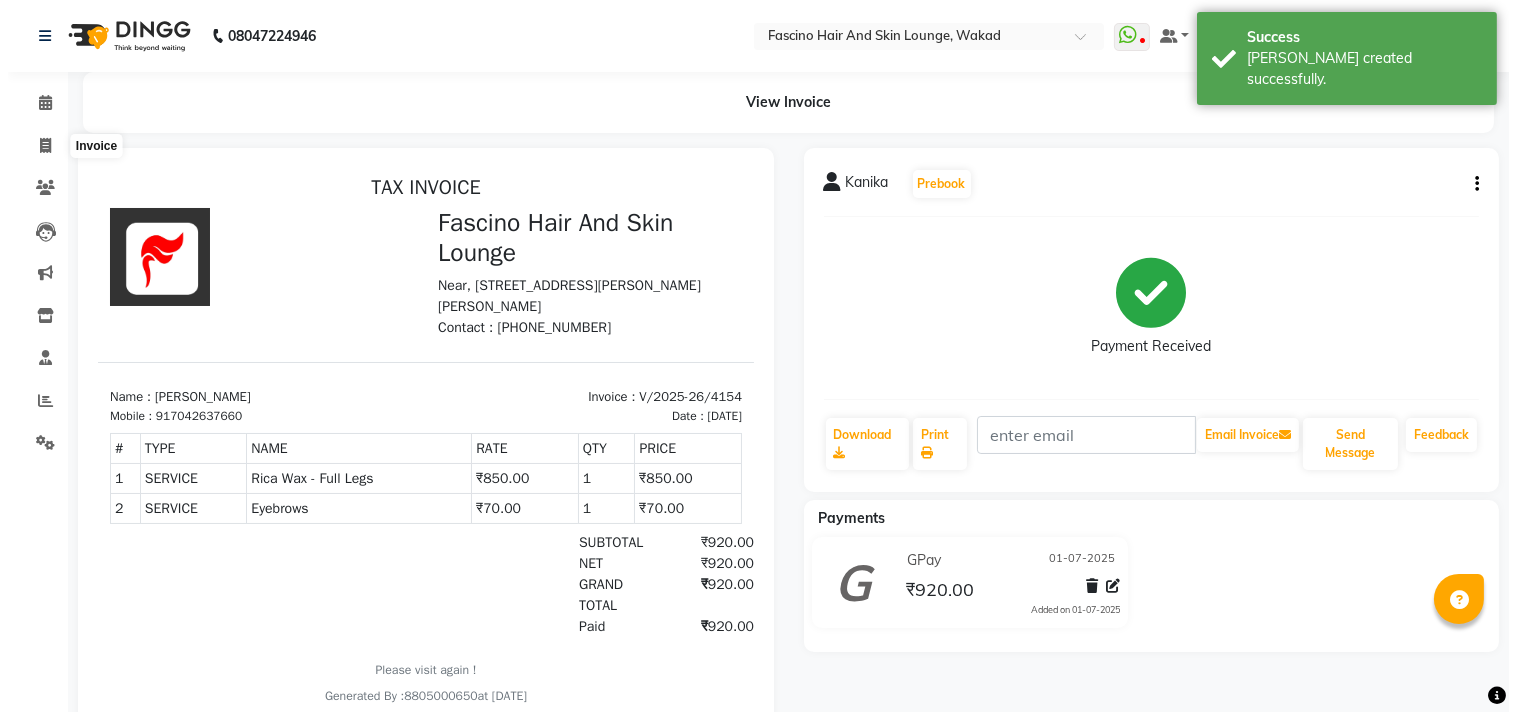 type 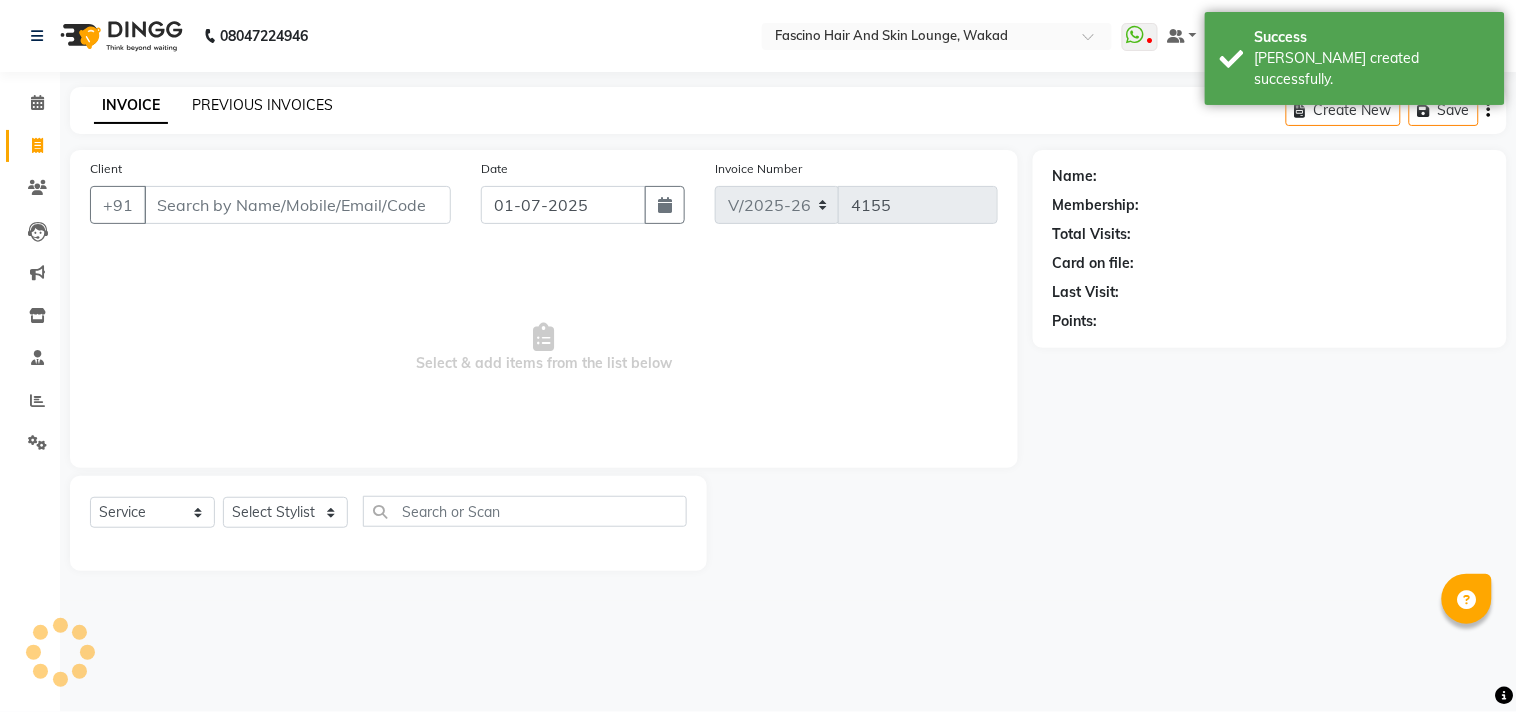 click on "PREVIOUS INVOICES" 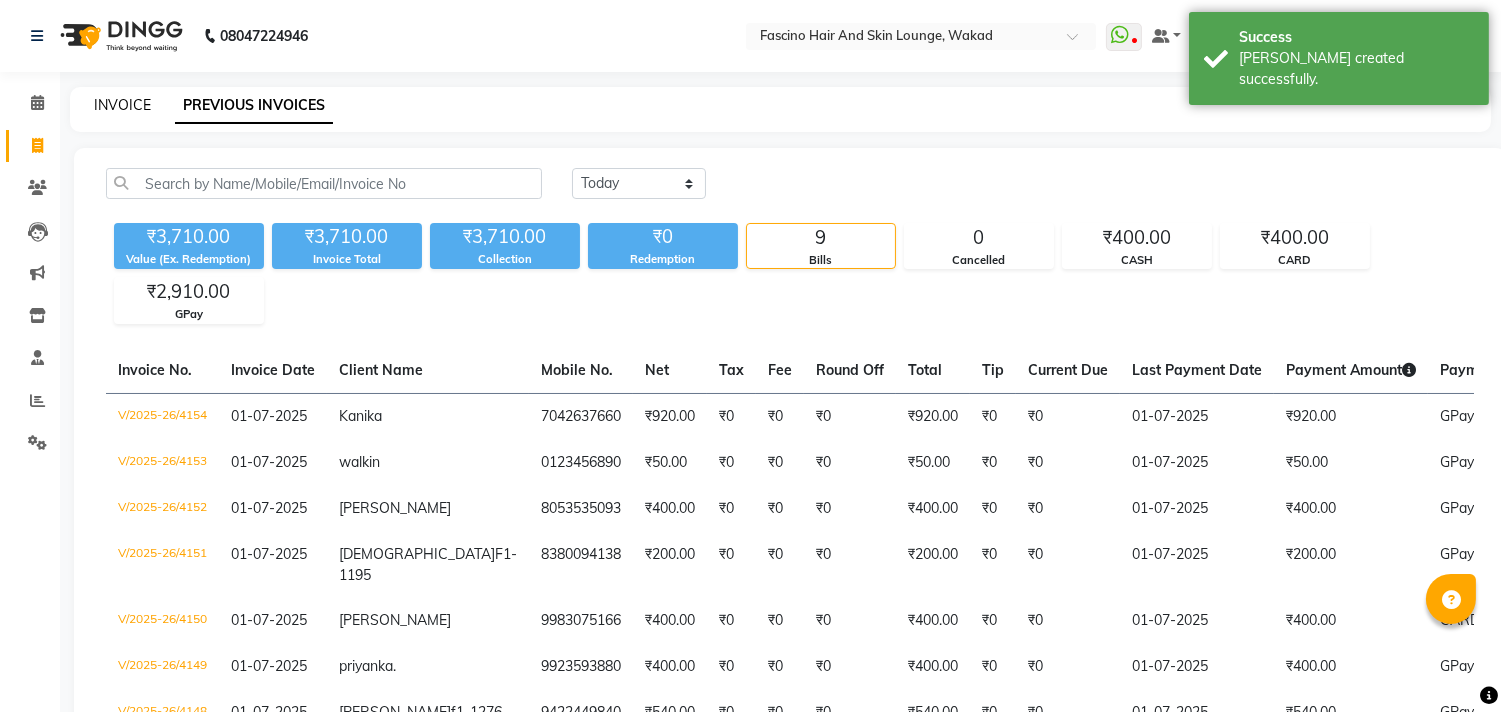 click on "INVOICE" 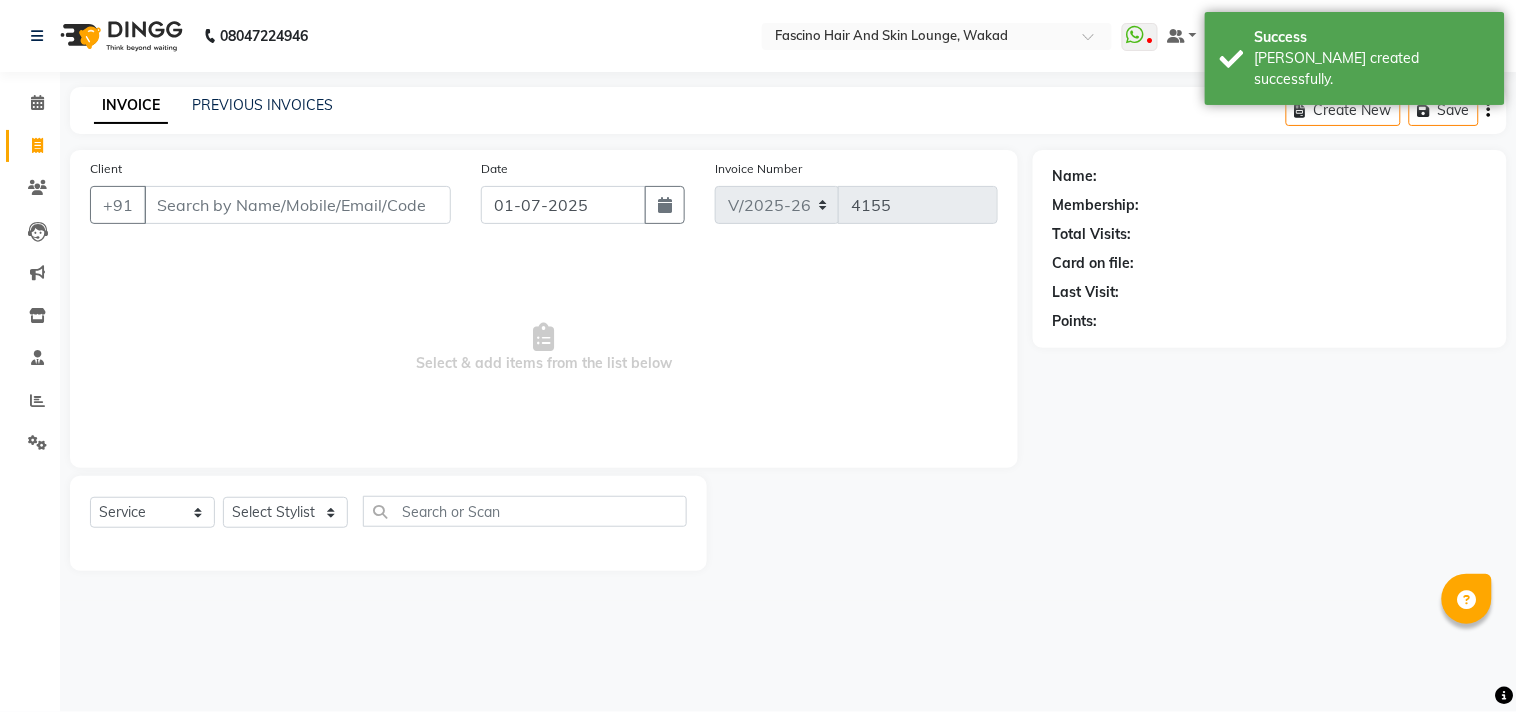 click on "Client" at bounding box center [297, 205] 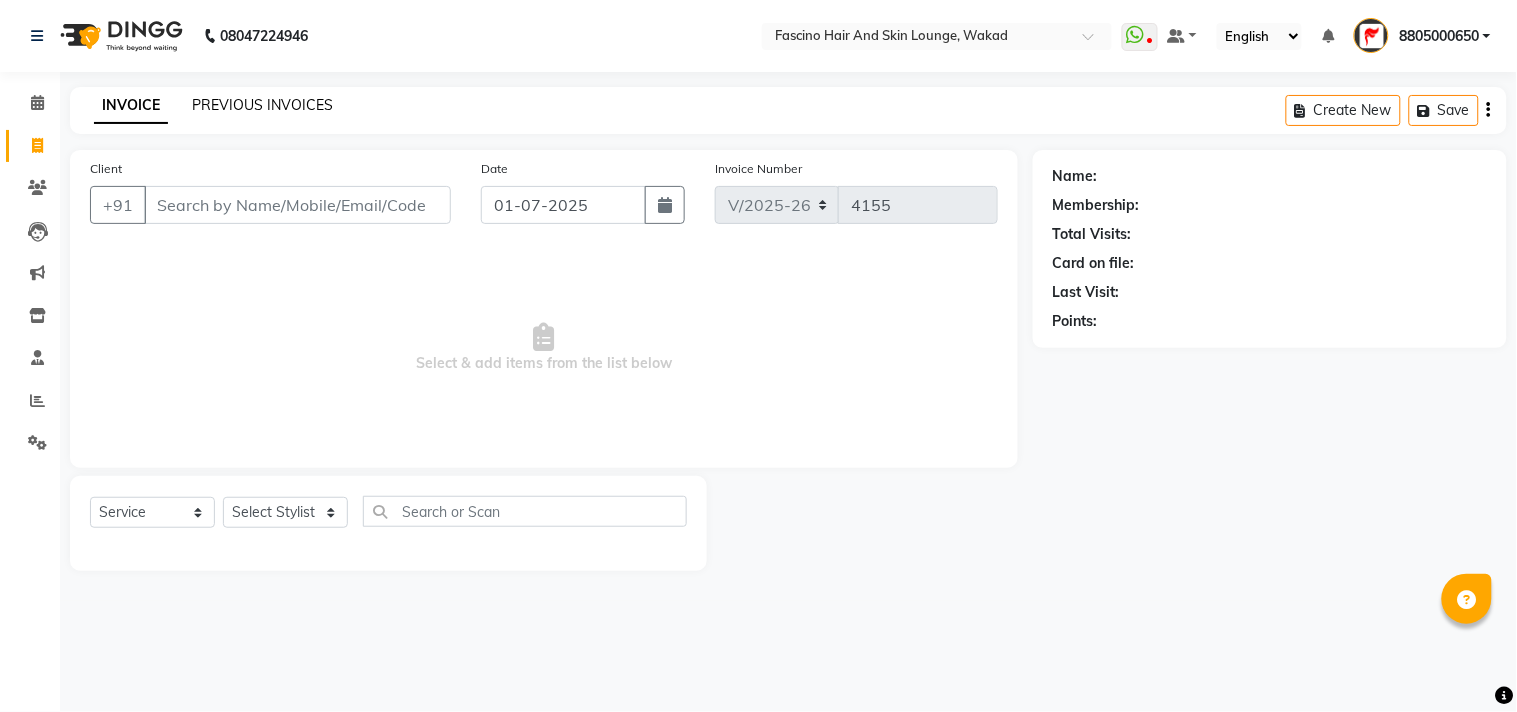click on "PREVIOUS INVOICES" 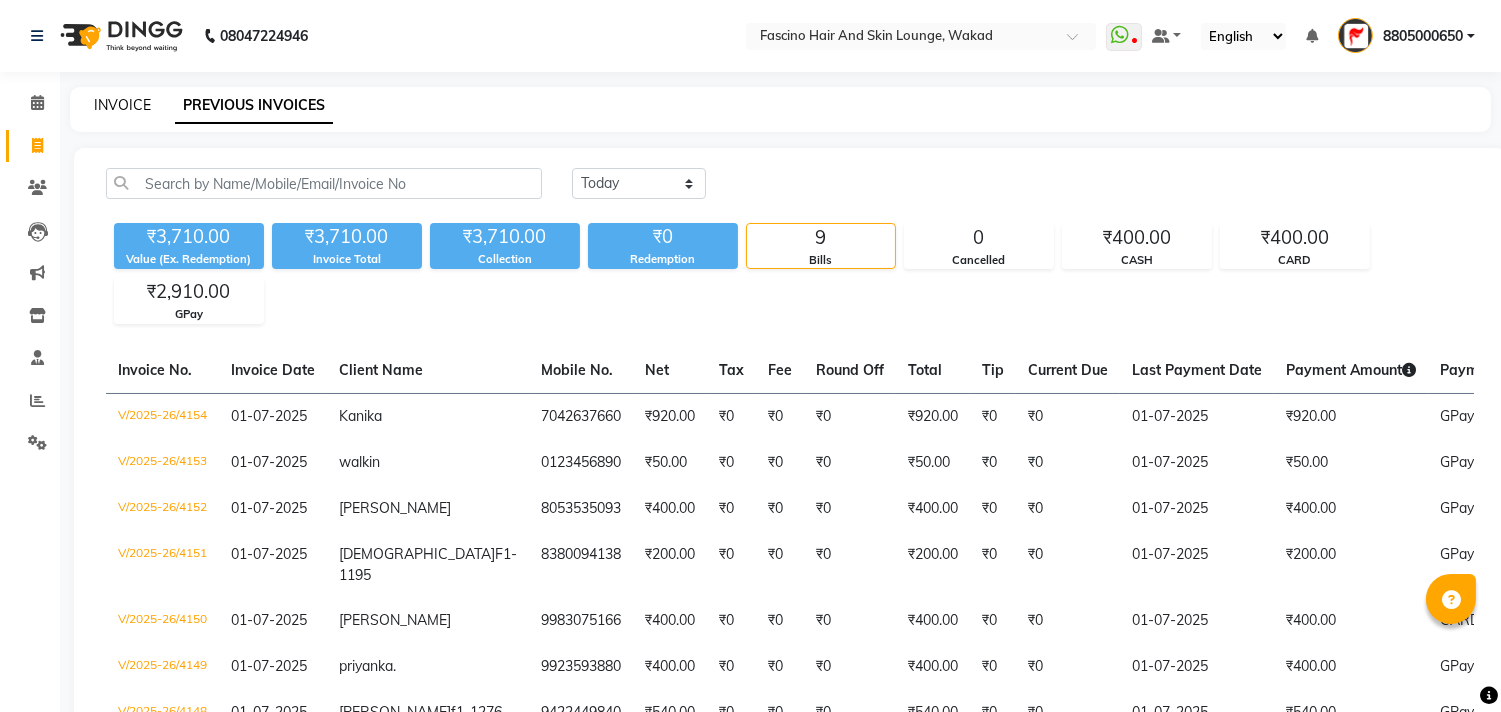 click on "INVOICE" 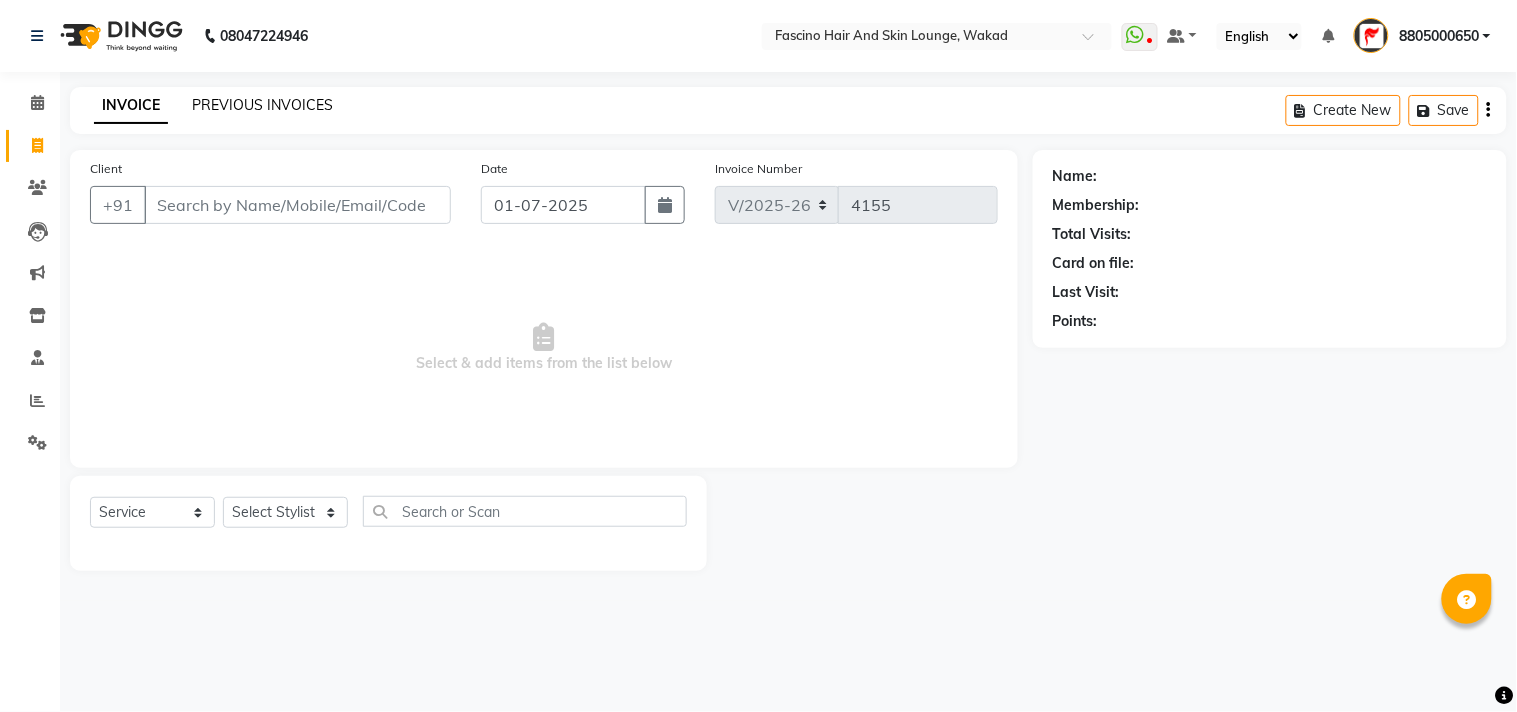 click on "PREVIOUS INVOICES" 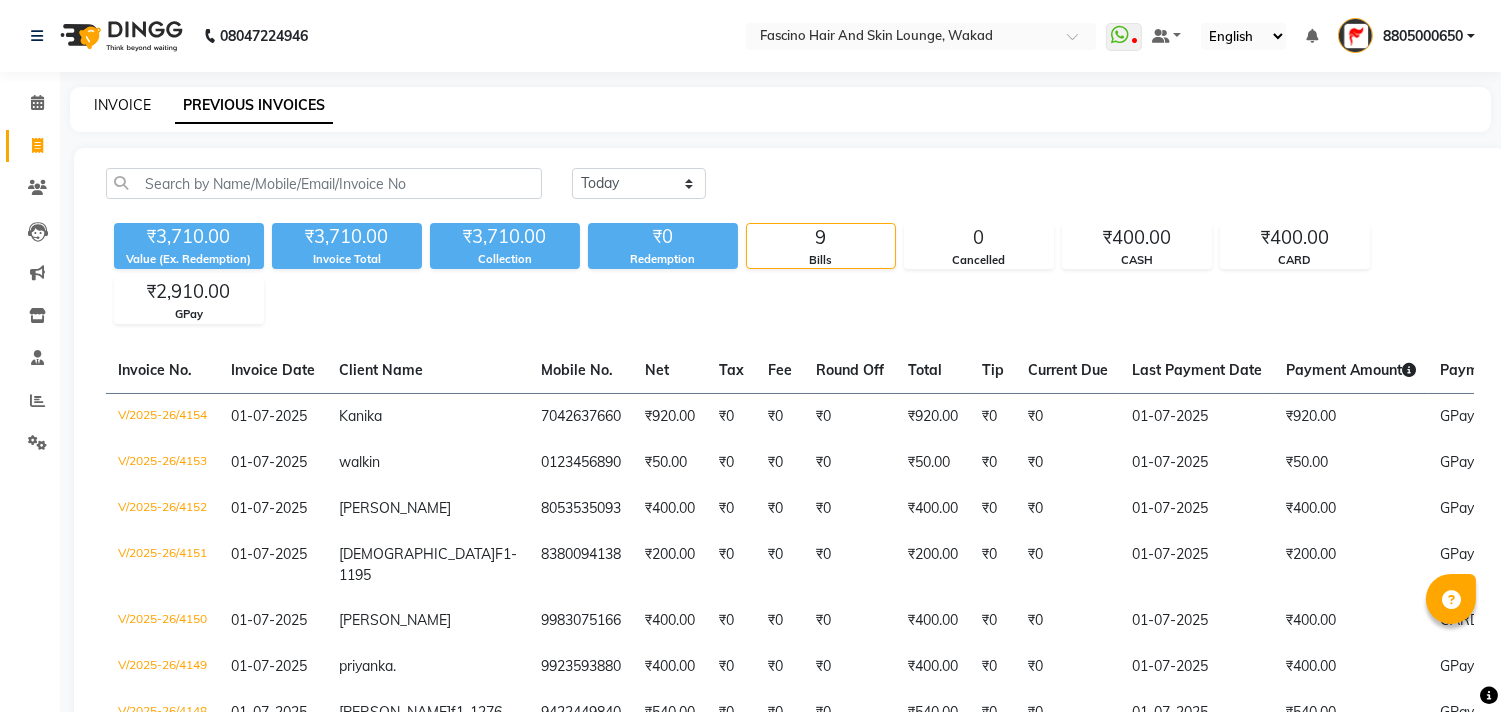 click on "INVOICE" 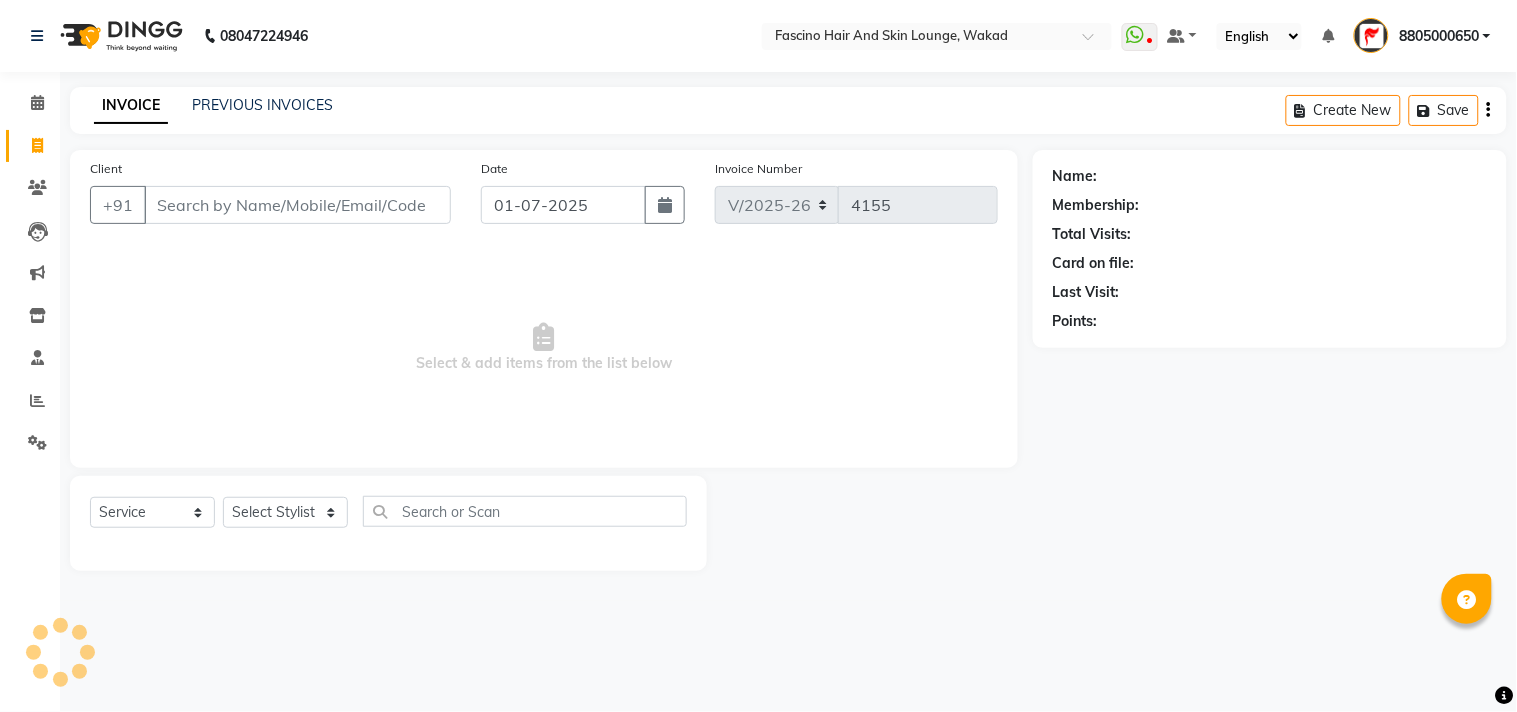 click on "Client" at bounding box center [297, 205] 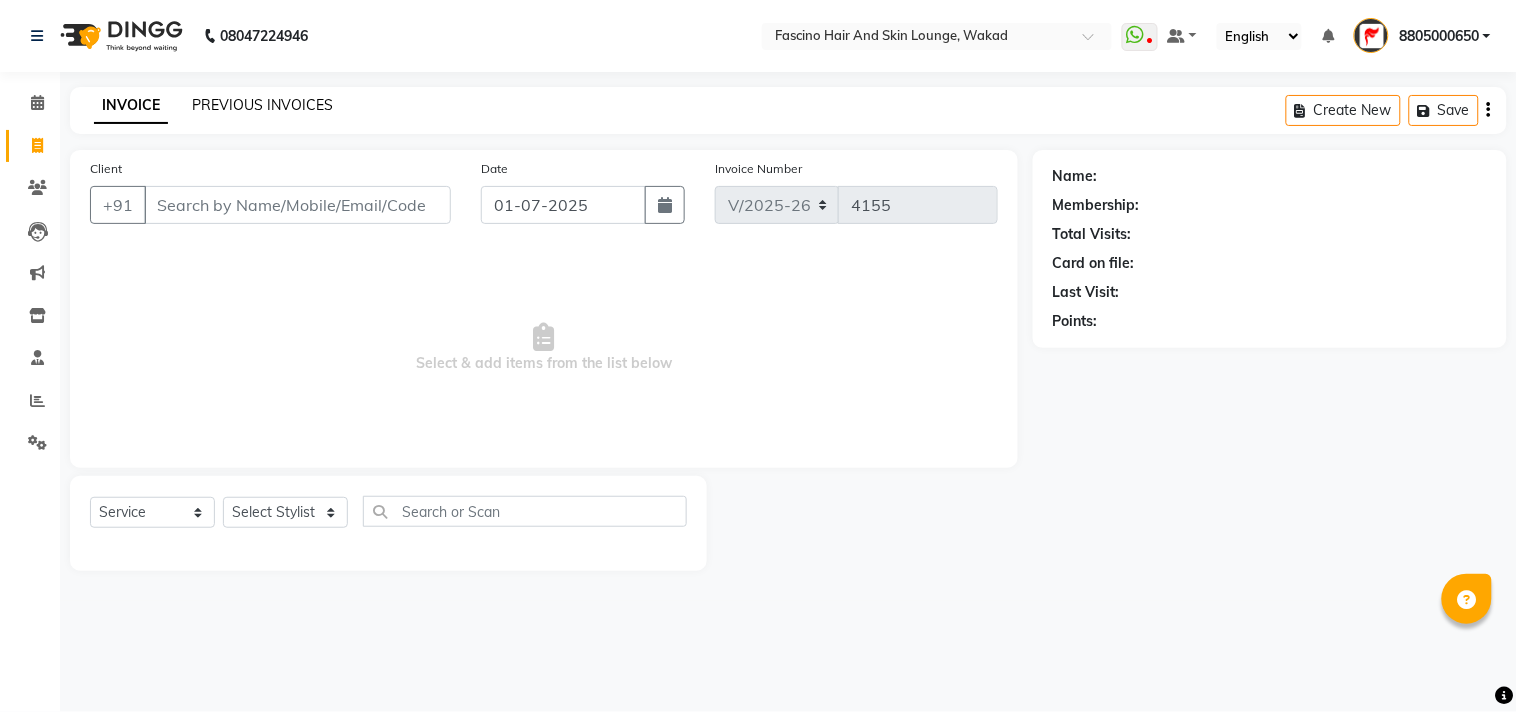 click on "PREVIOUS INVOICES" 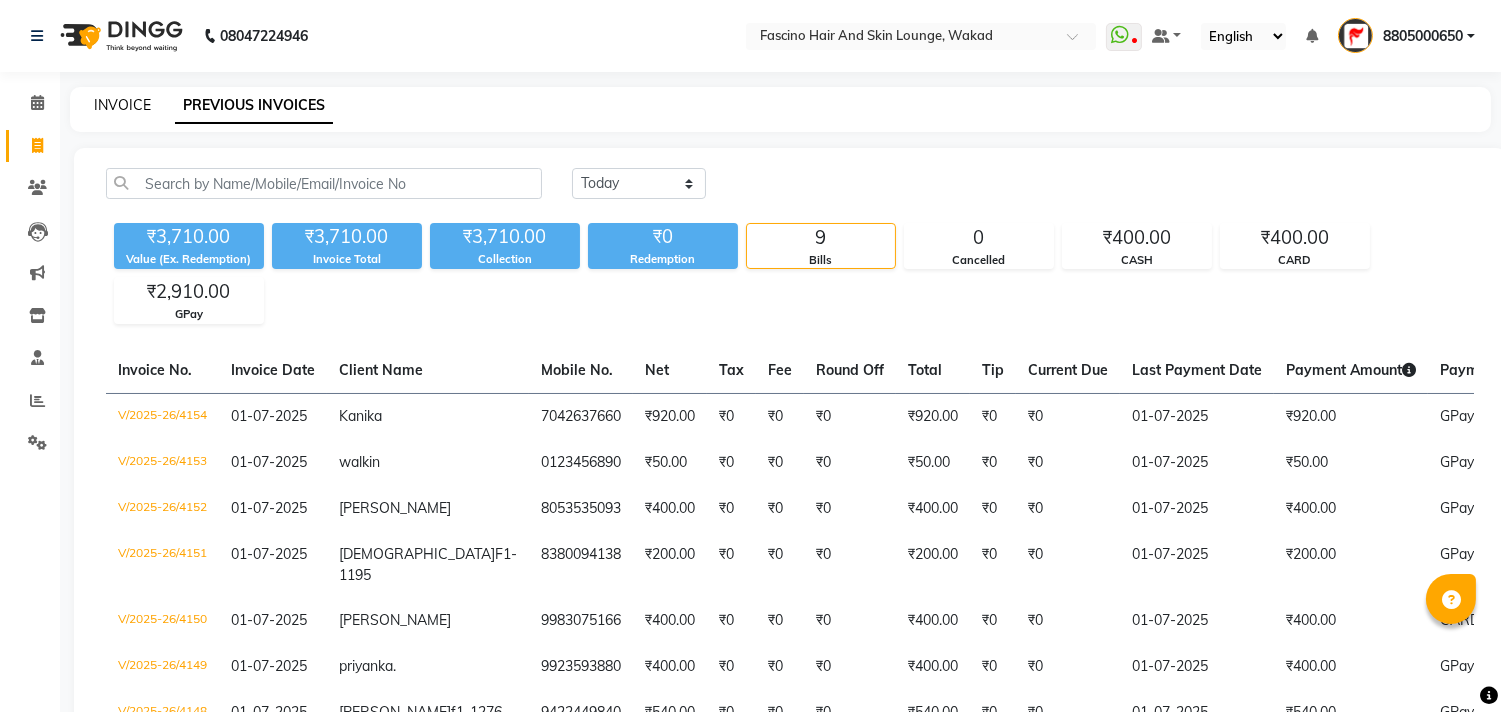 click on "INVOICE" 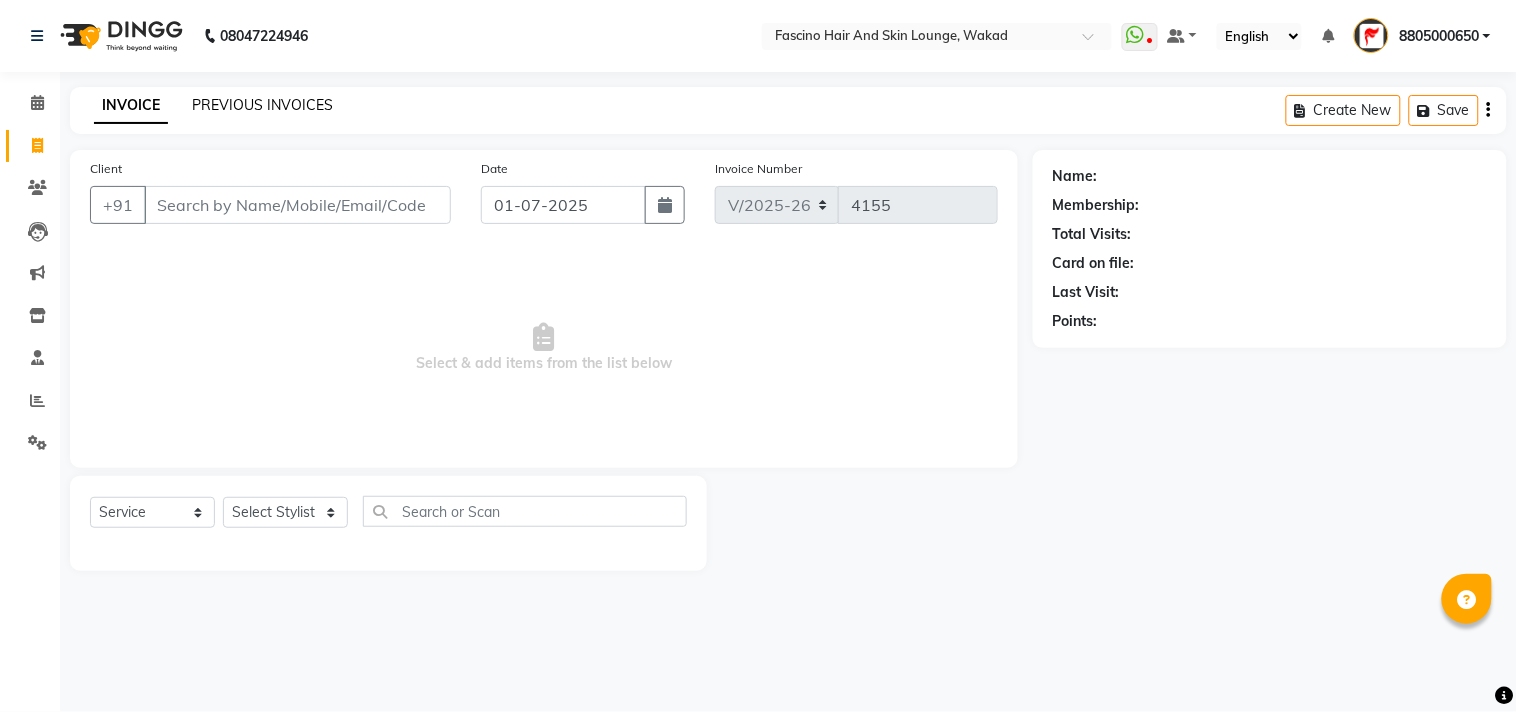 click on "PREVIOUS INVOICES" 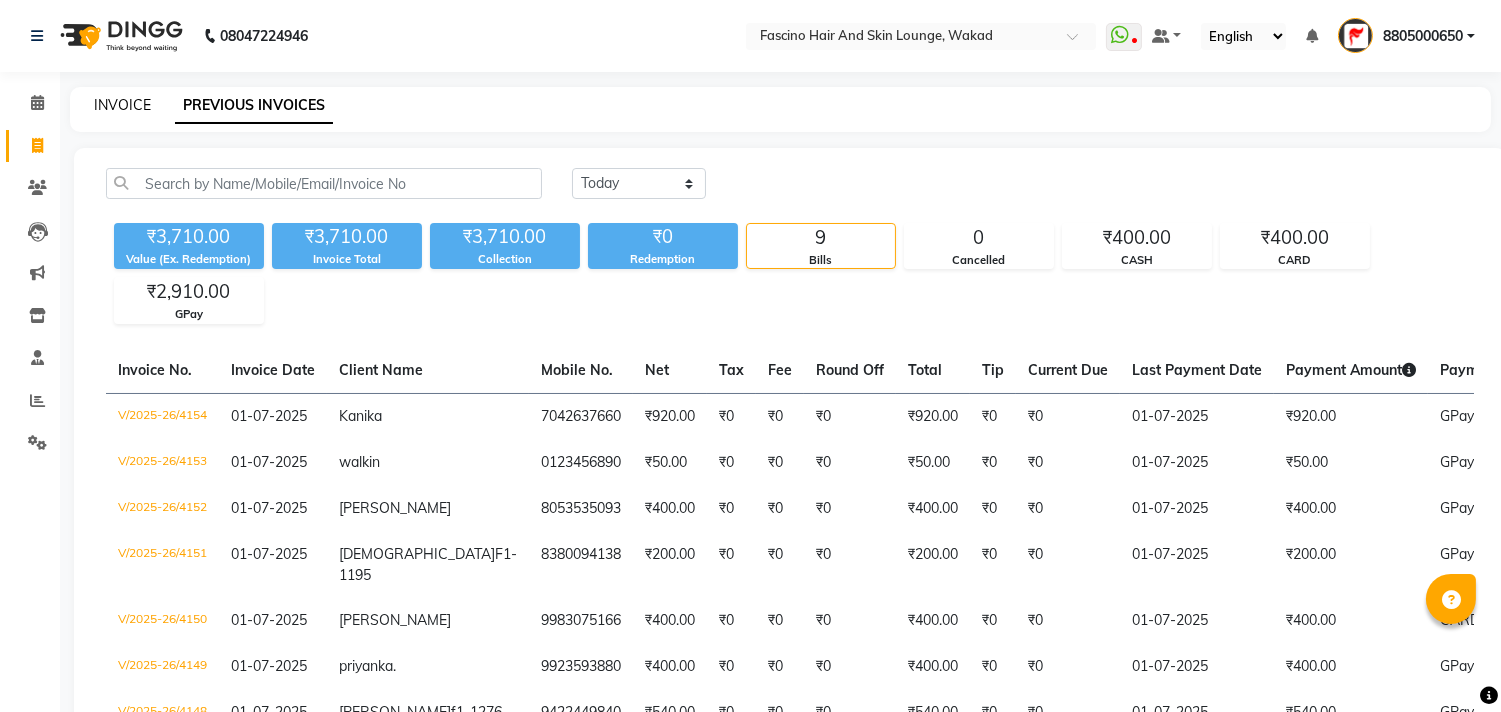 click on "INVOICE" 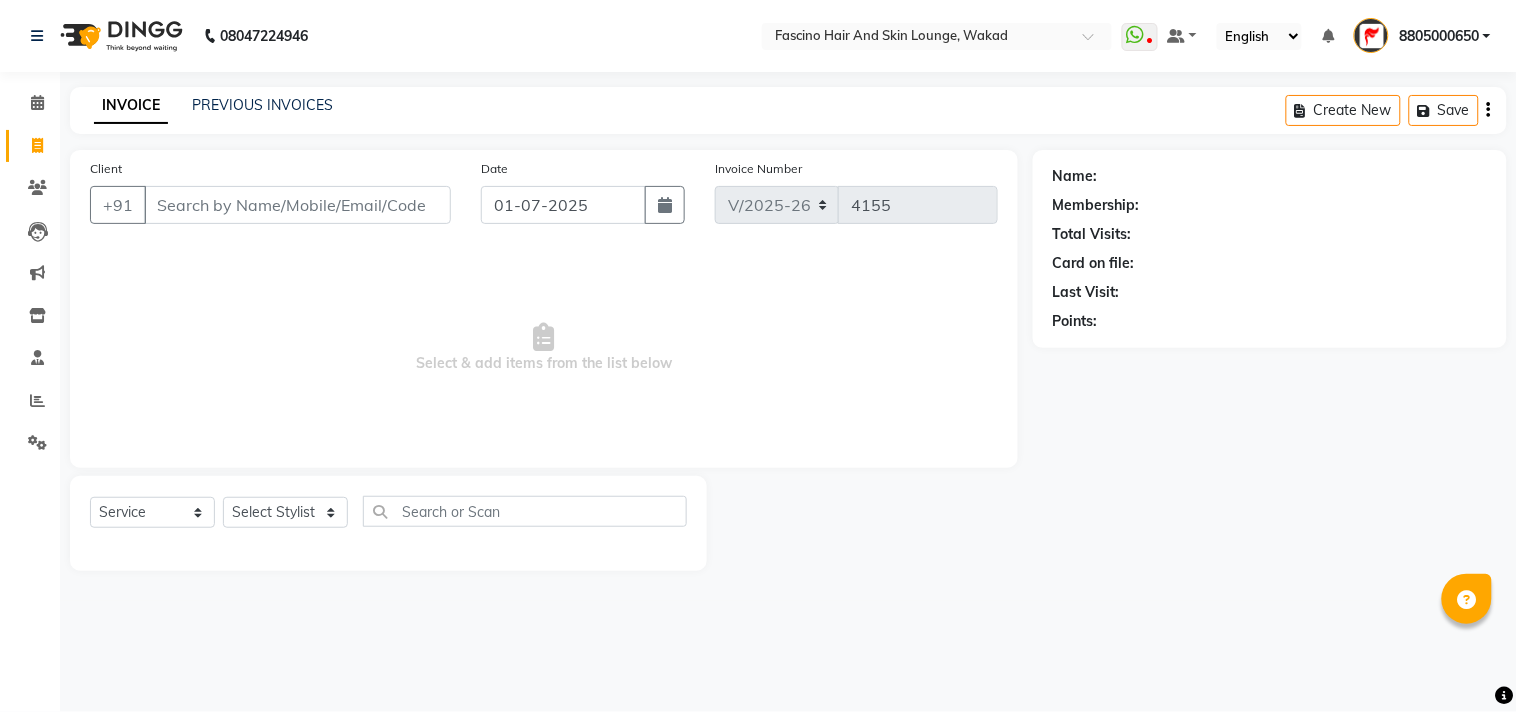 click on "Client" at bounding box center (297, 205) 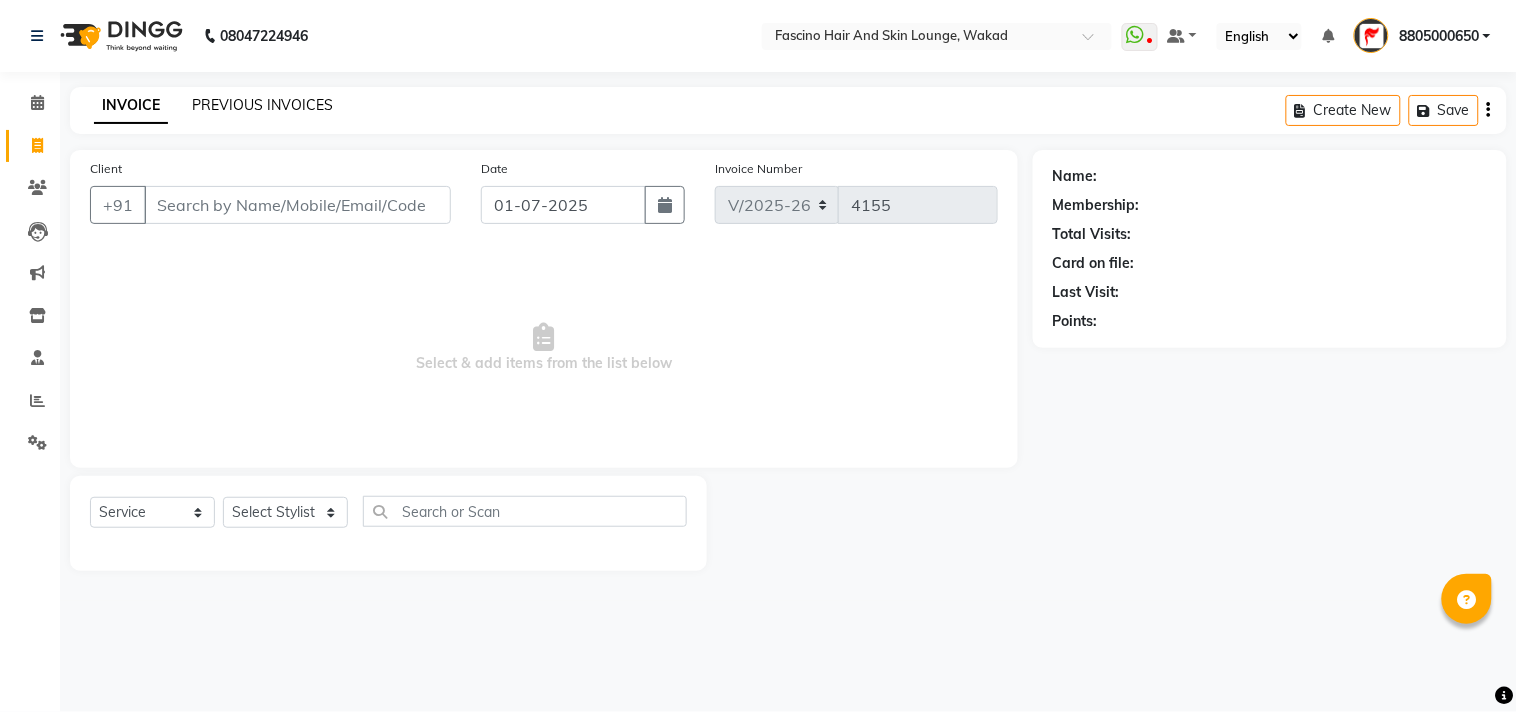 click on "PREVIOUS INVOICES" 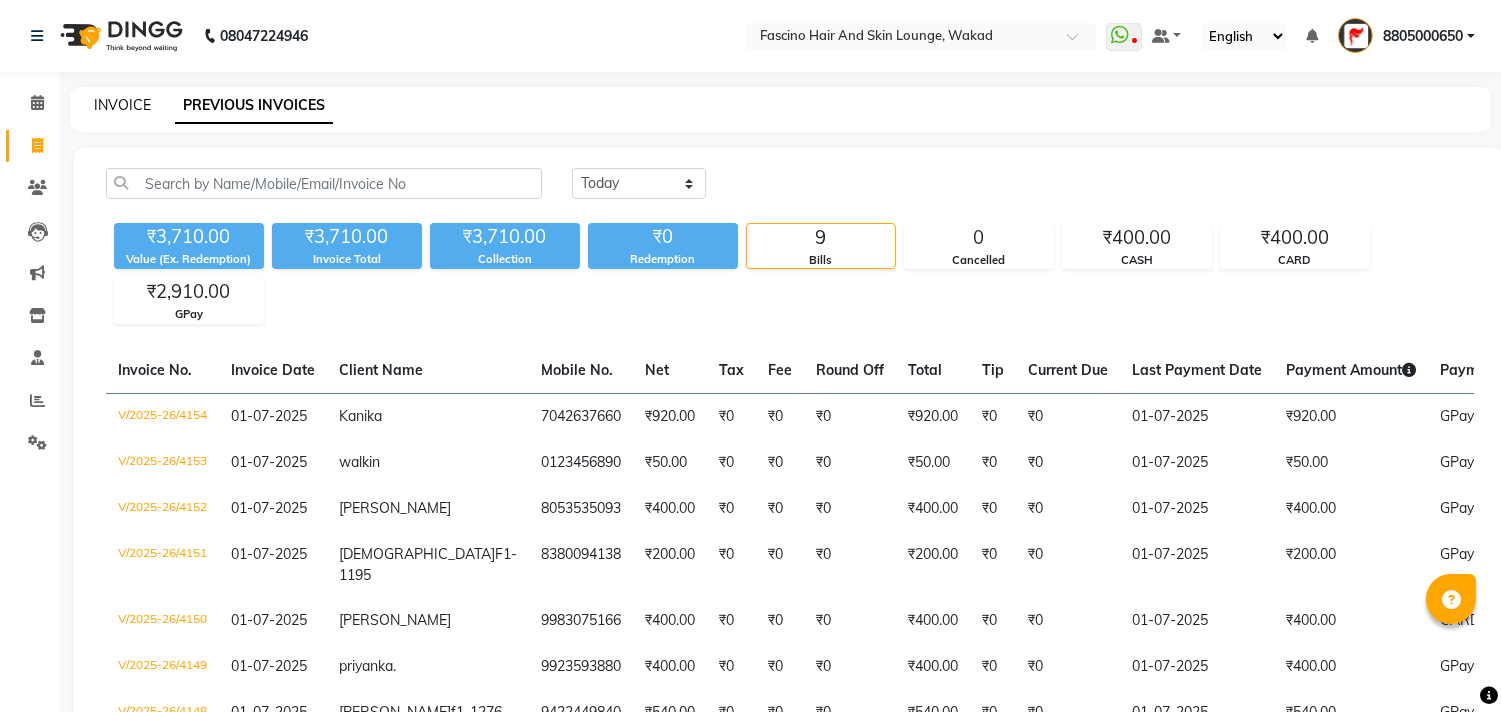 click on "INVOICE" 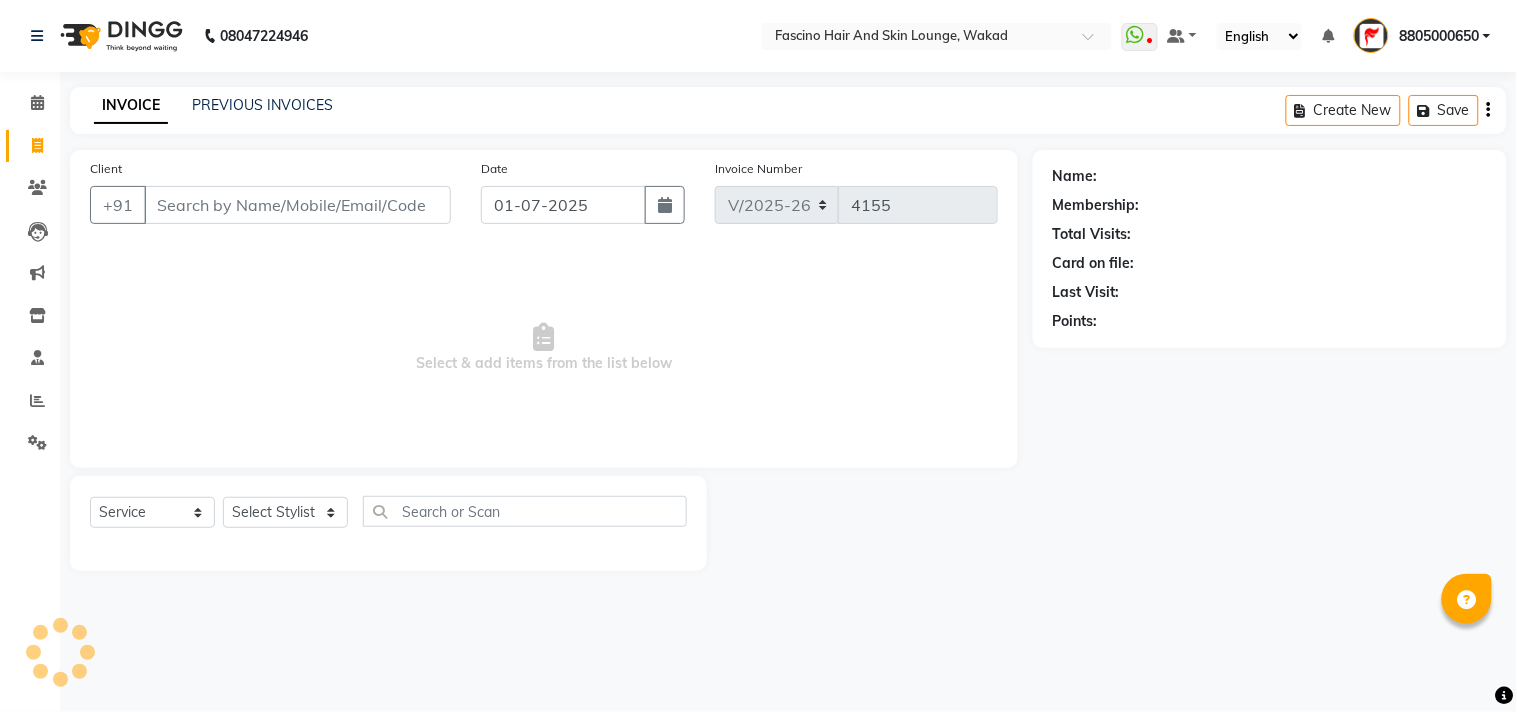 click on "Client" at bounding box center [297, 205] 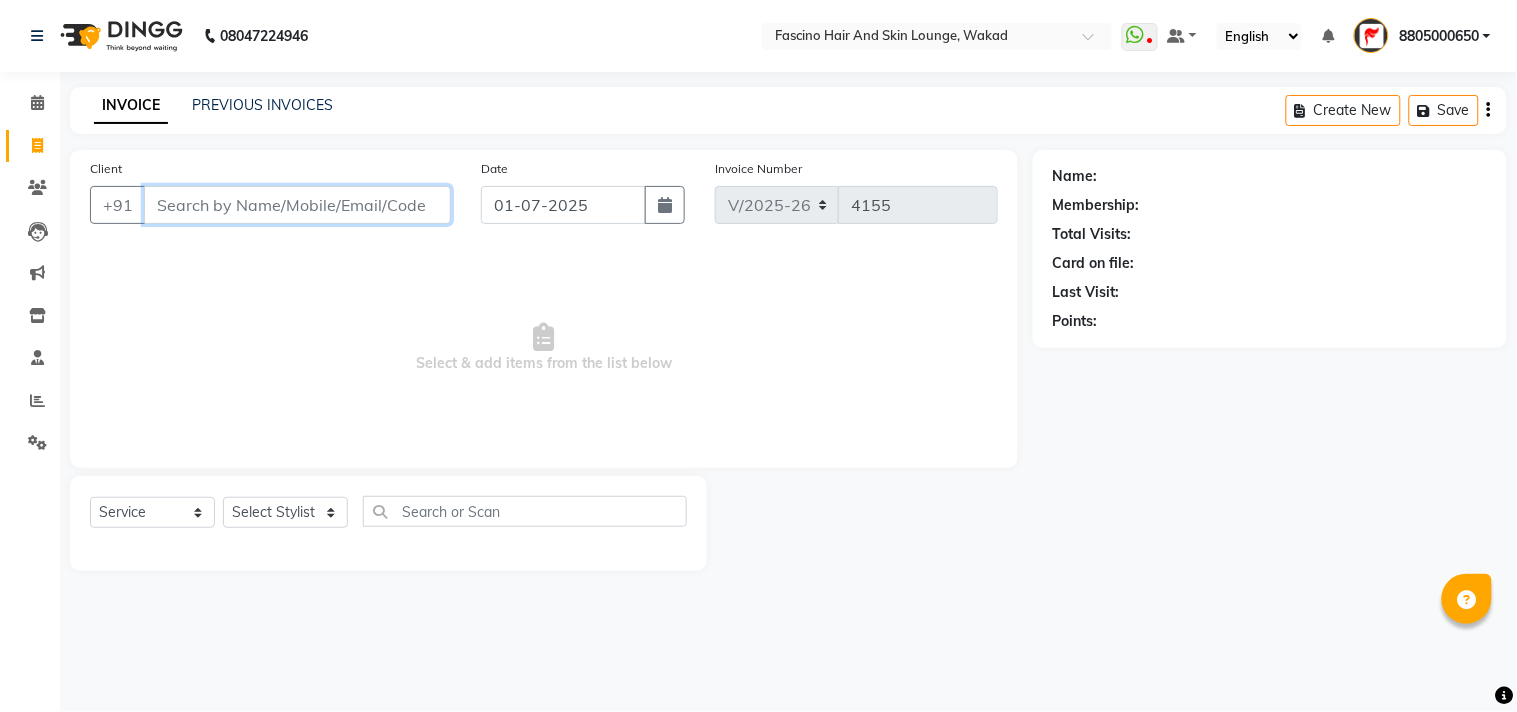 click on "Client" at bounding box center [297, 205] 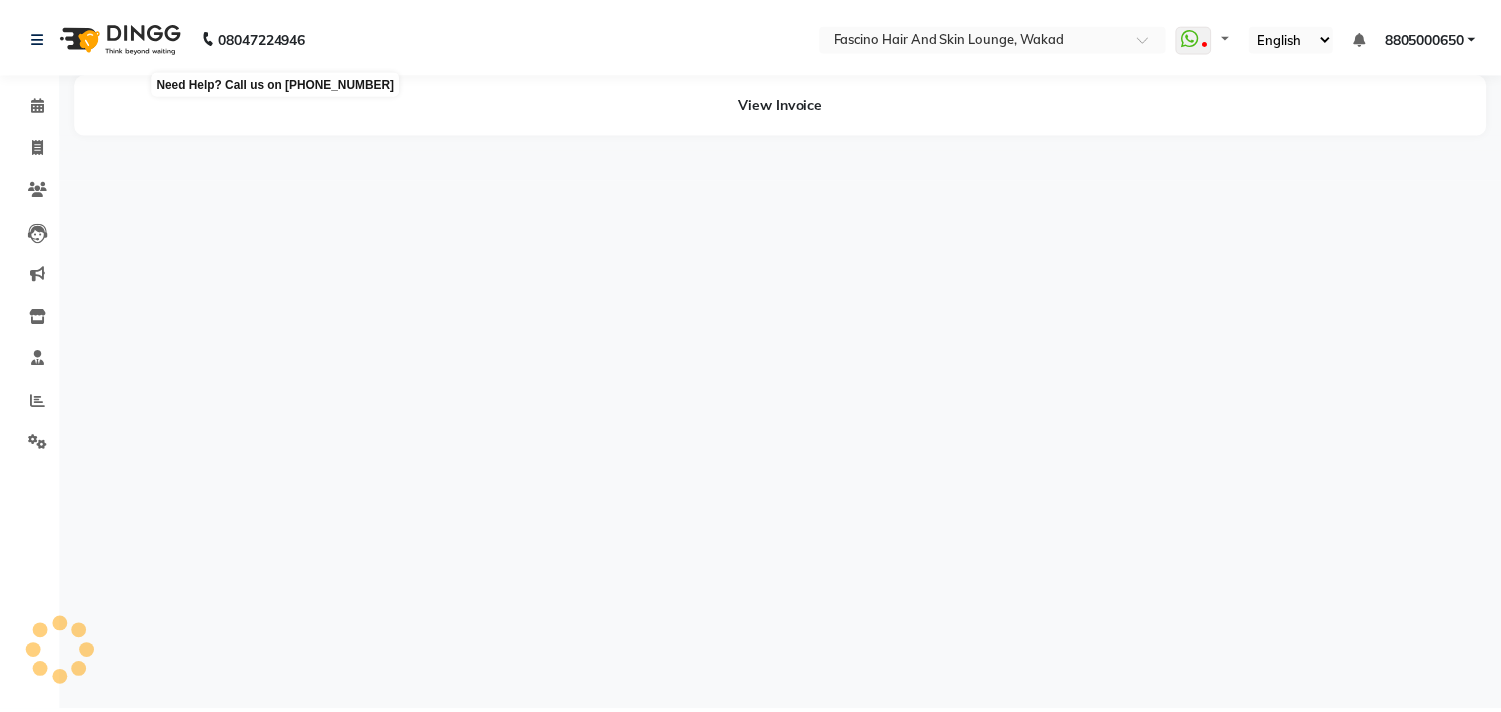 scroll, scrollTop: 0, scrollLeft: 0, axis: both 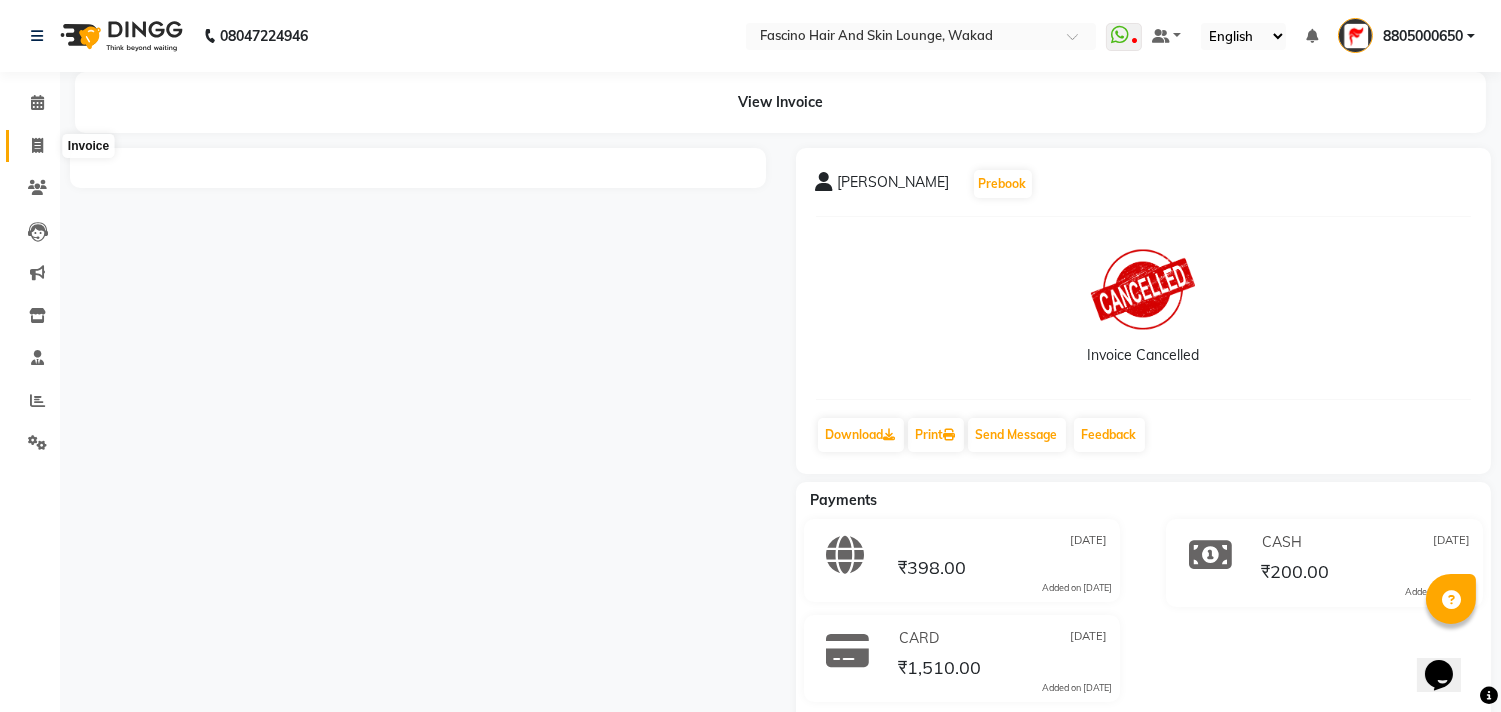 click 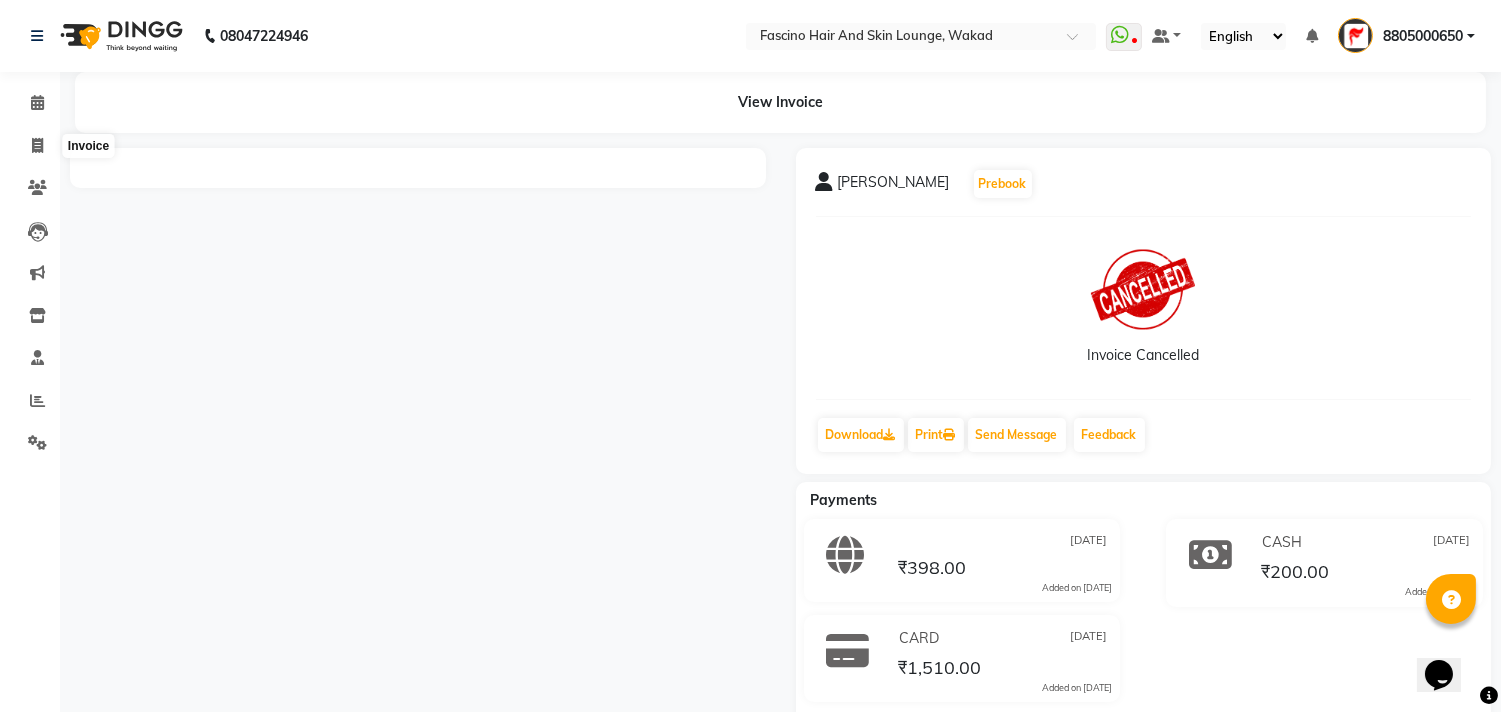 select on "service" 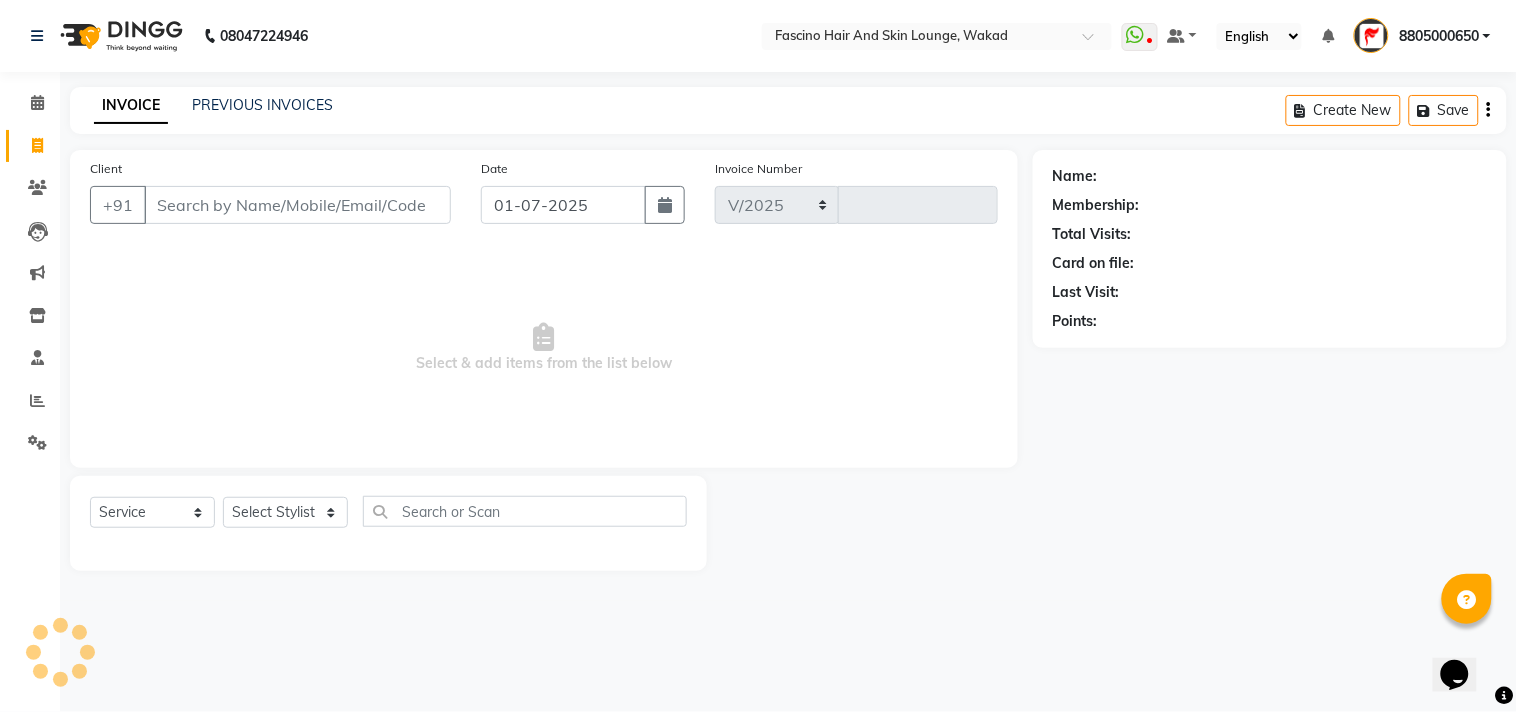 select on "126" 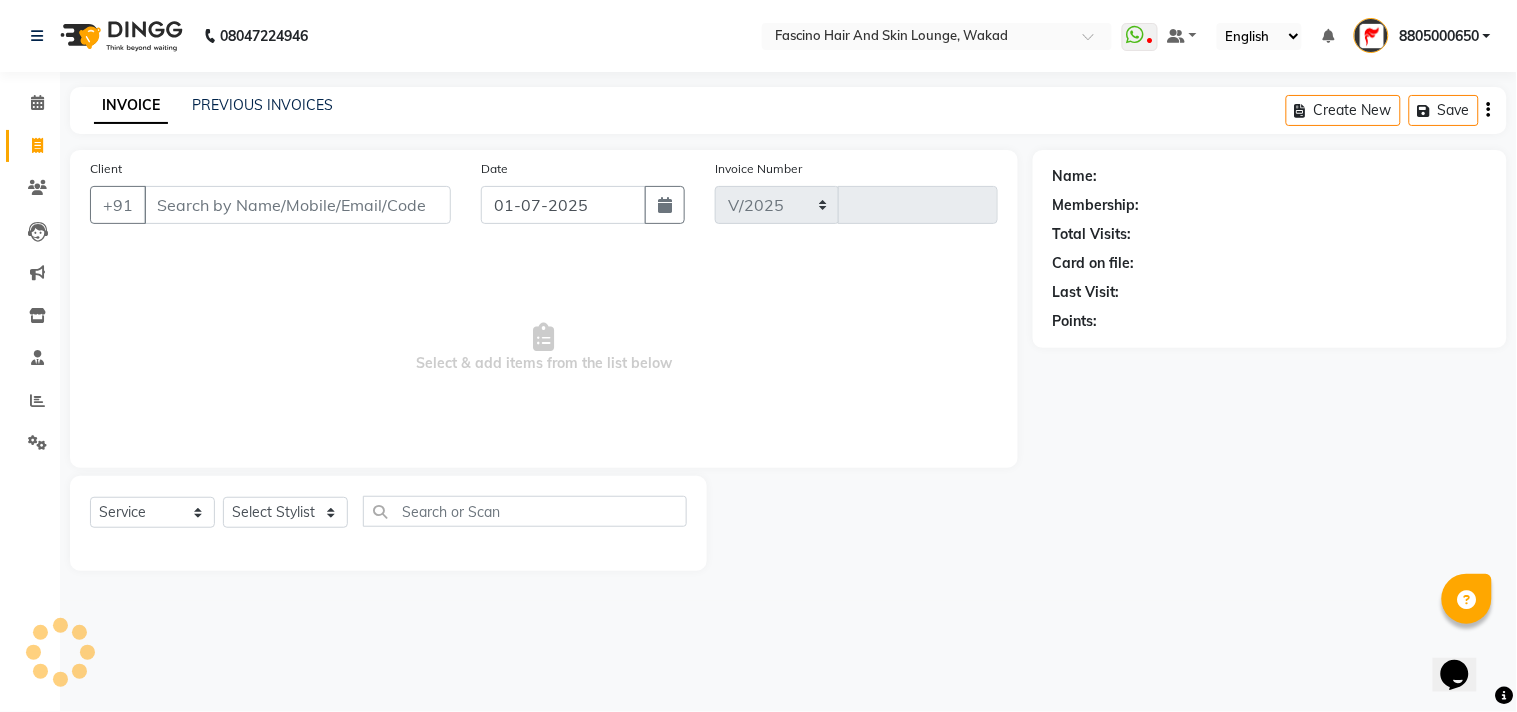 type on "4151" 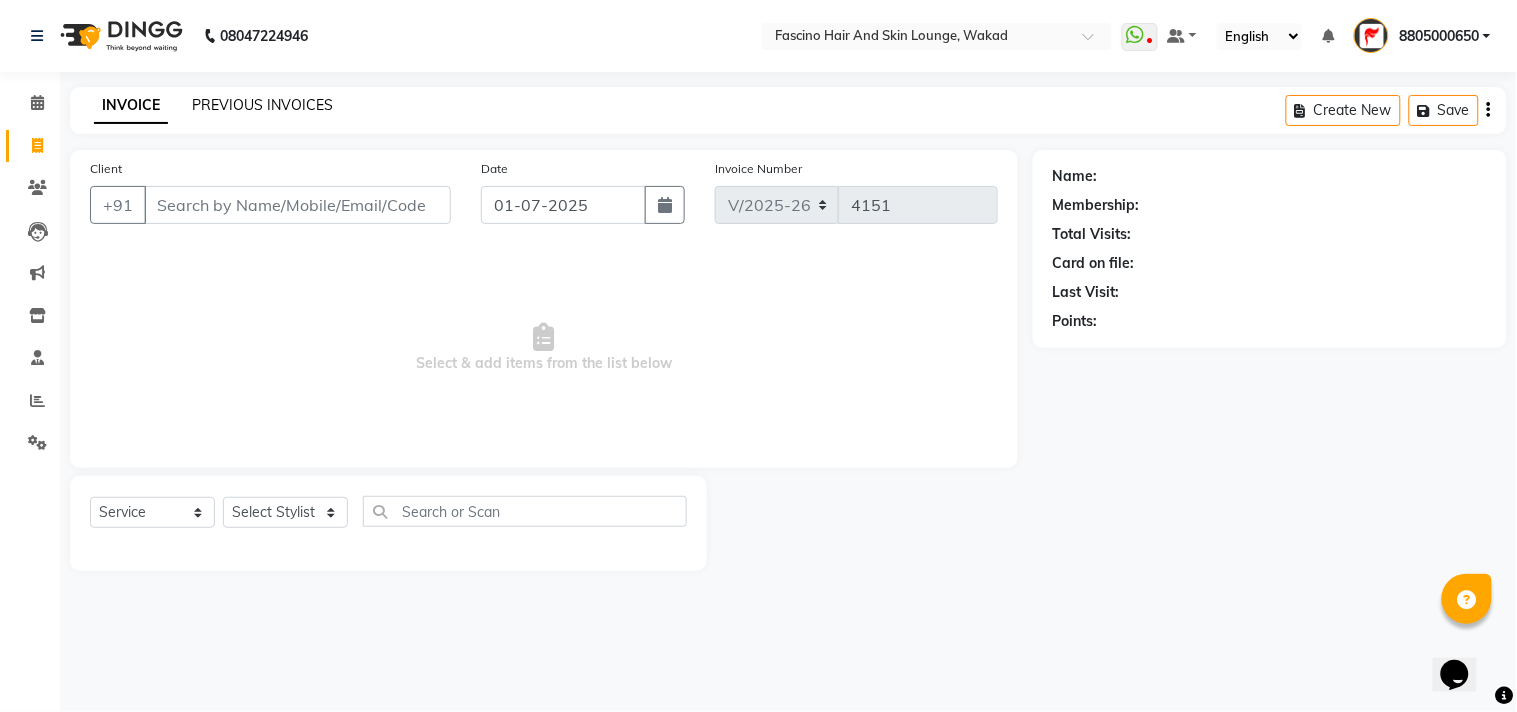 click on "PREVIOUS INVOICES" 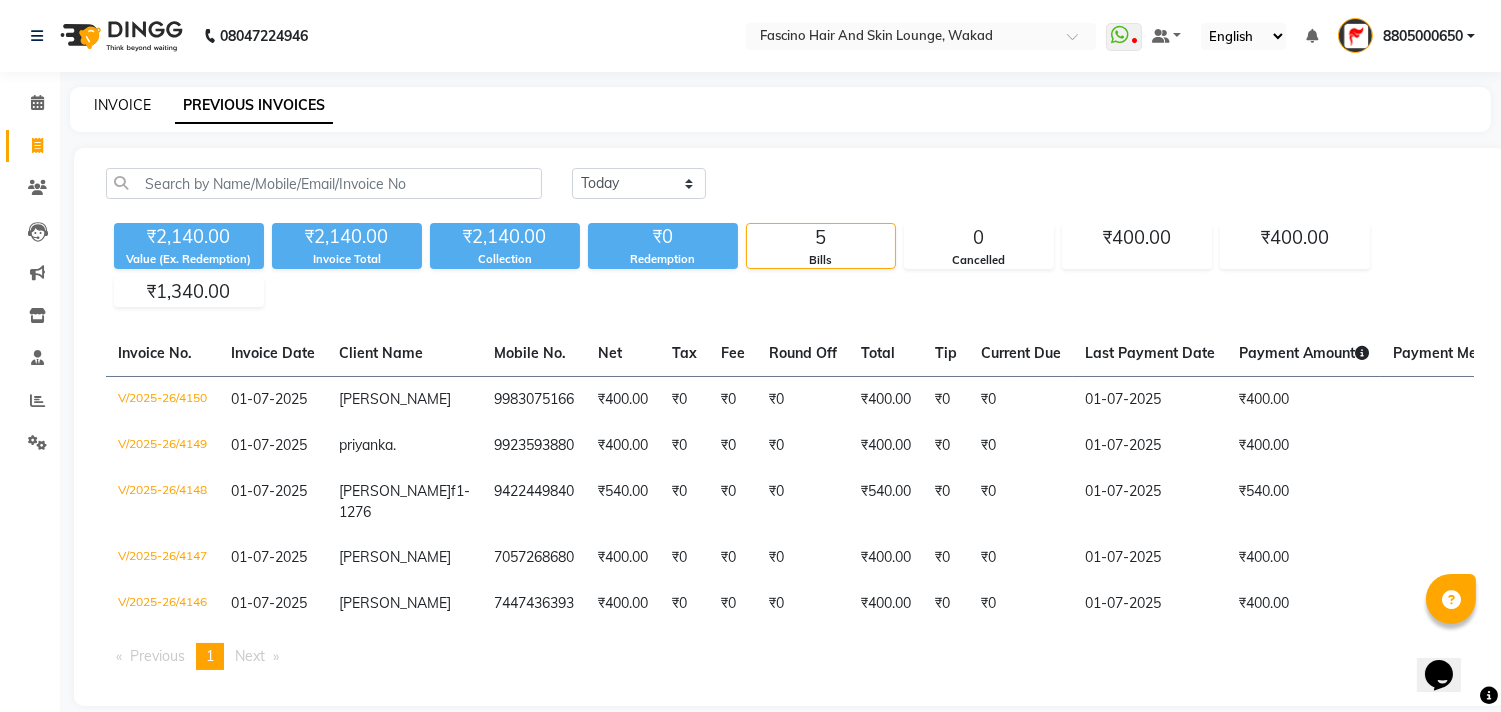 click on "INVOICE" 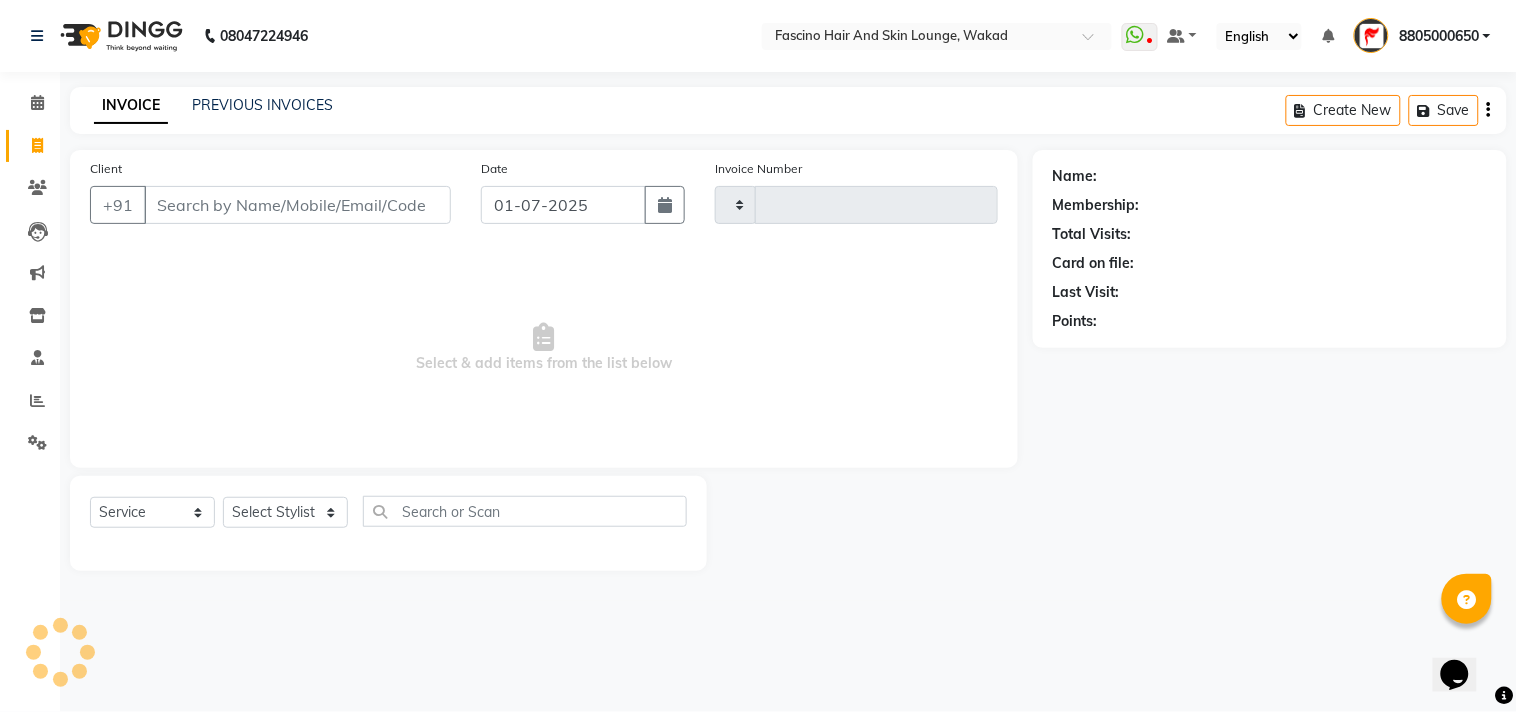 type on "4151" 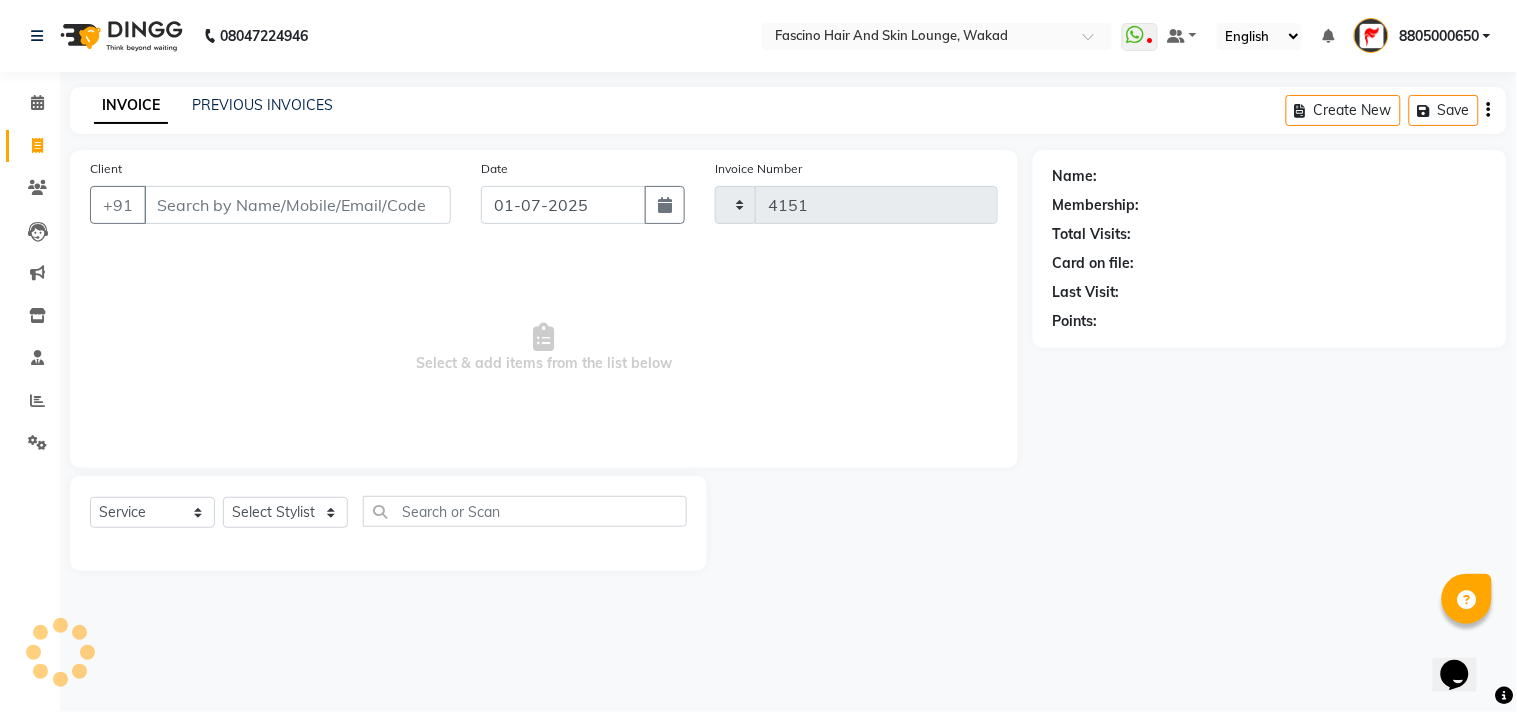 select on "126" 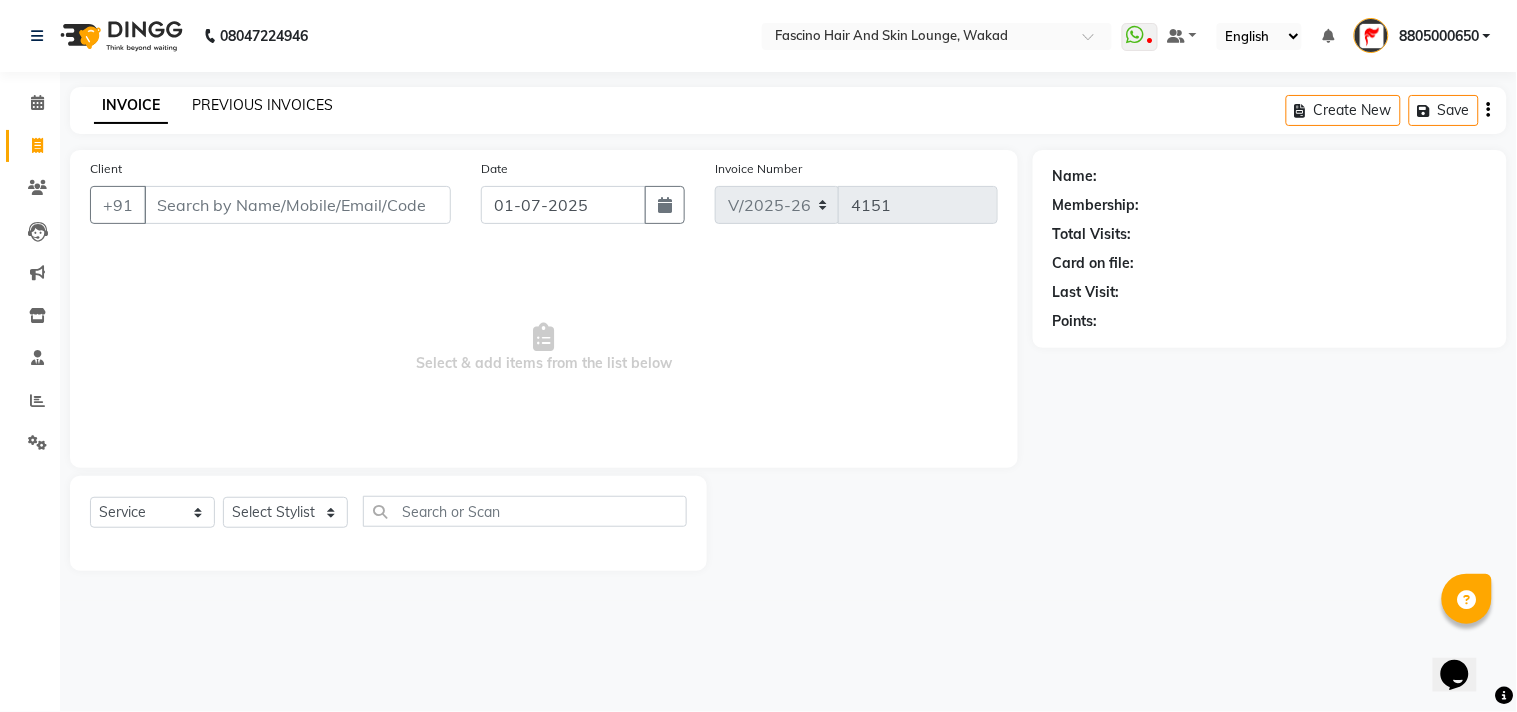 click on "PREVIOUS INVOICES" 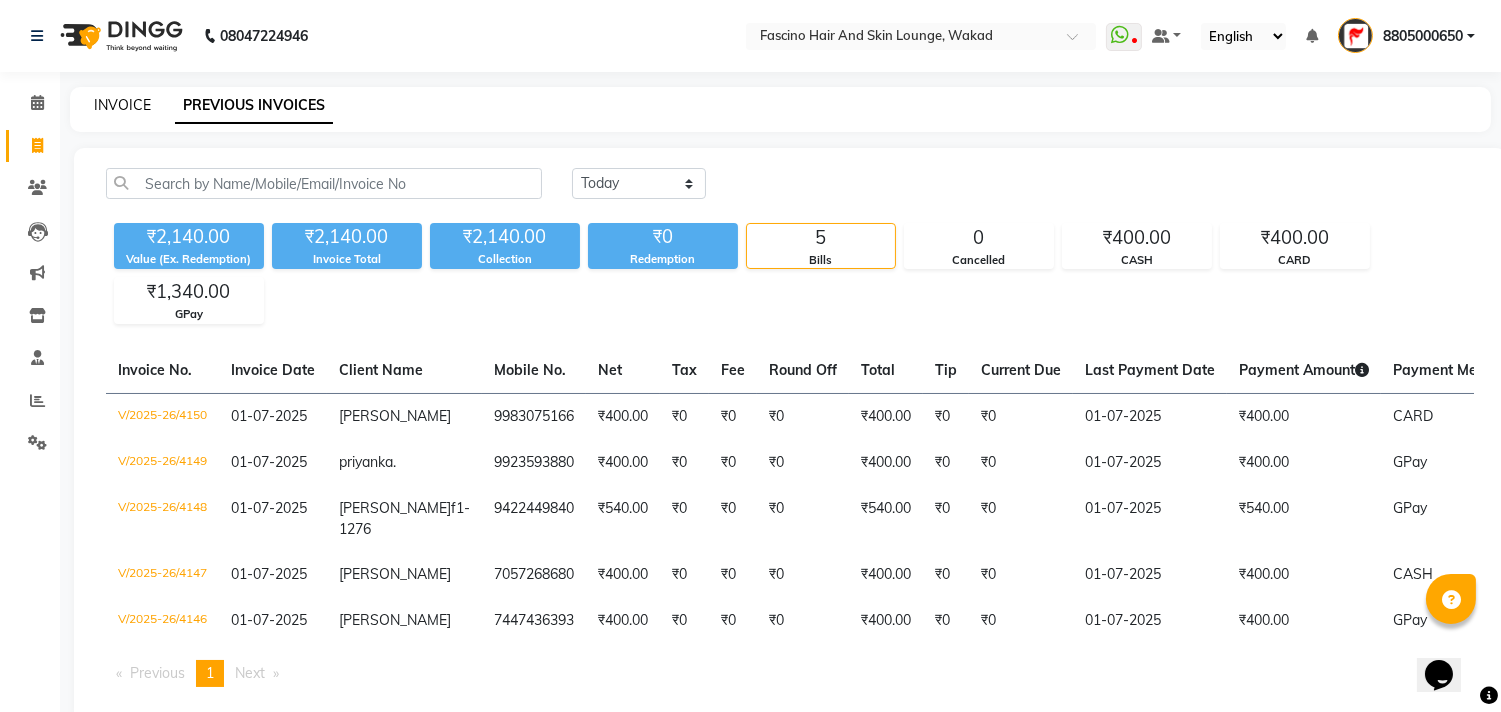 click on "INVOICE" 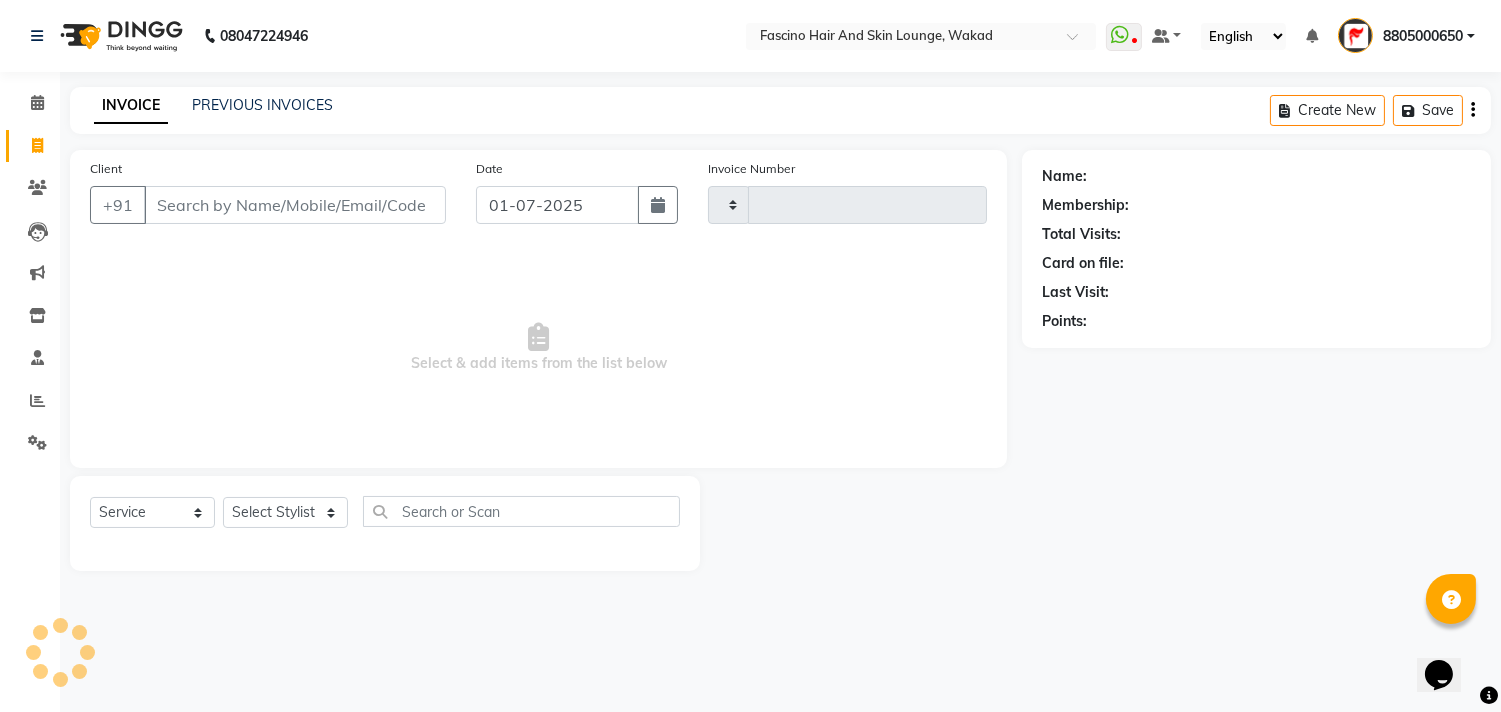 type on "4151" 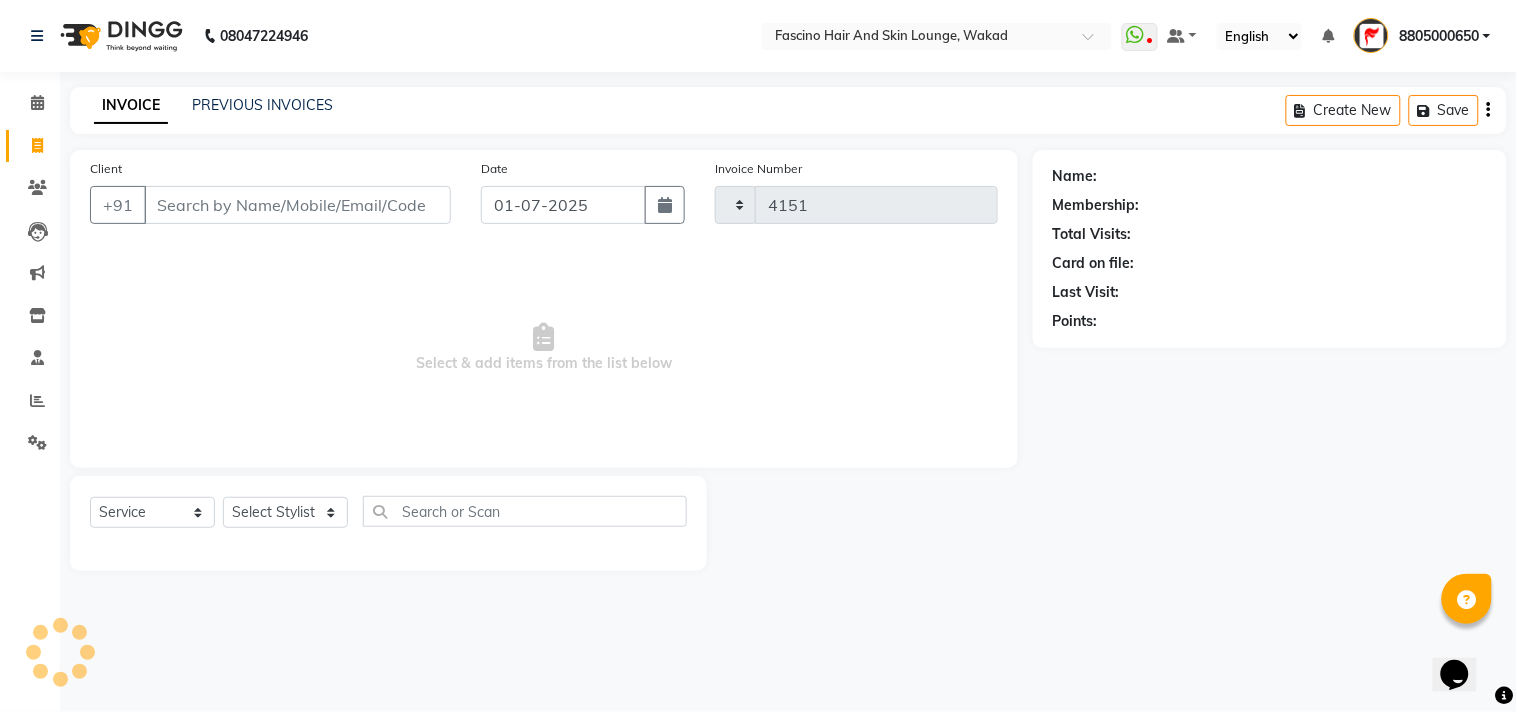 select on "126" 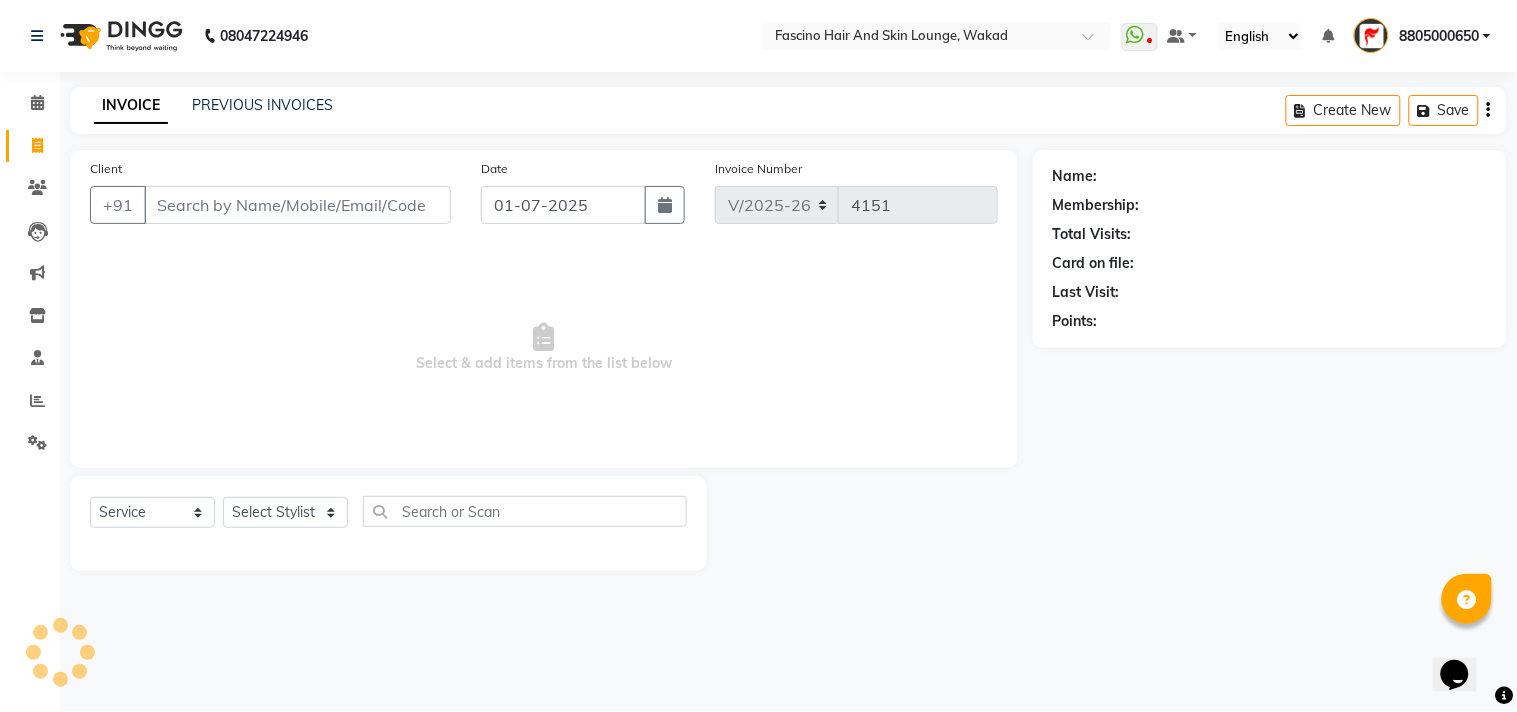 click on "Client" at bounding box center [297, 205] 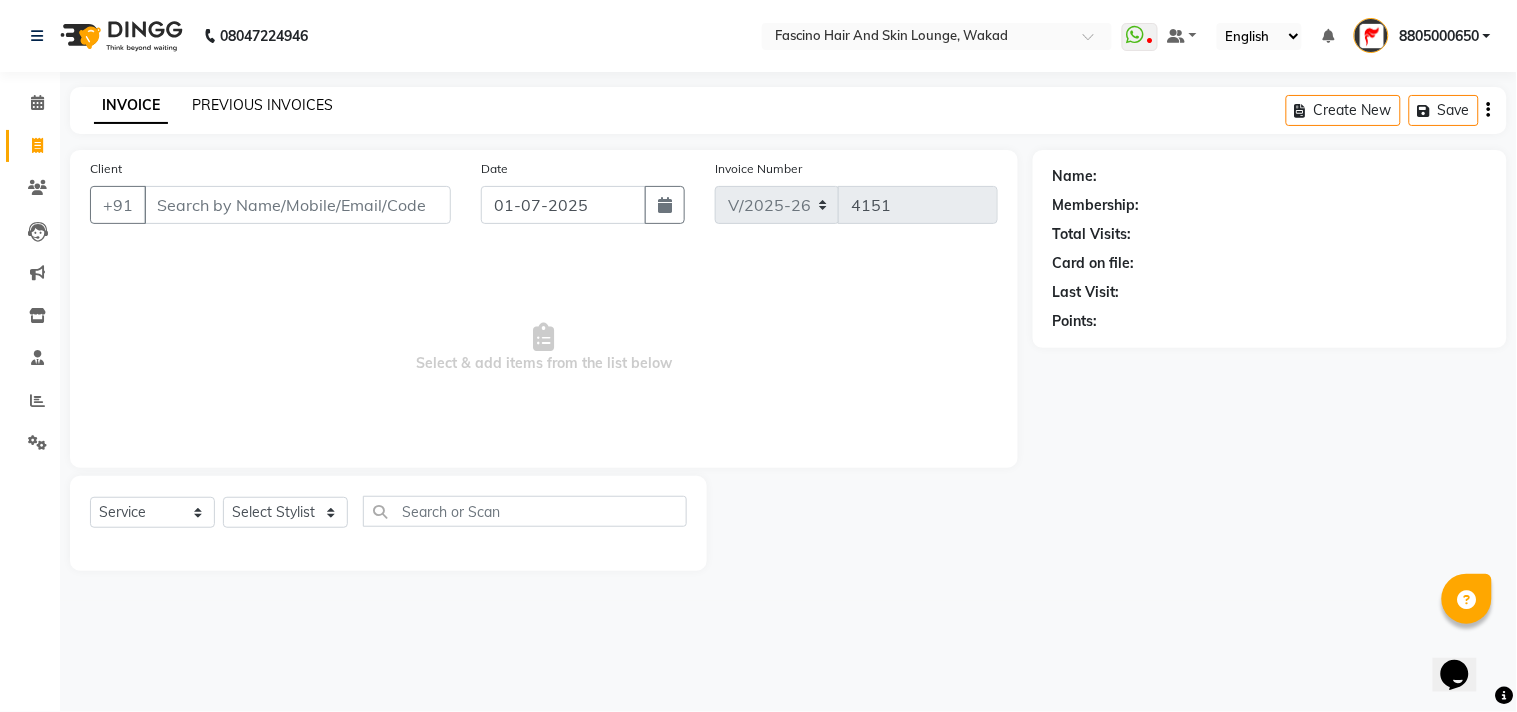 click on "PREVIOUS INVOICES" 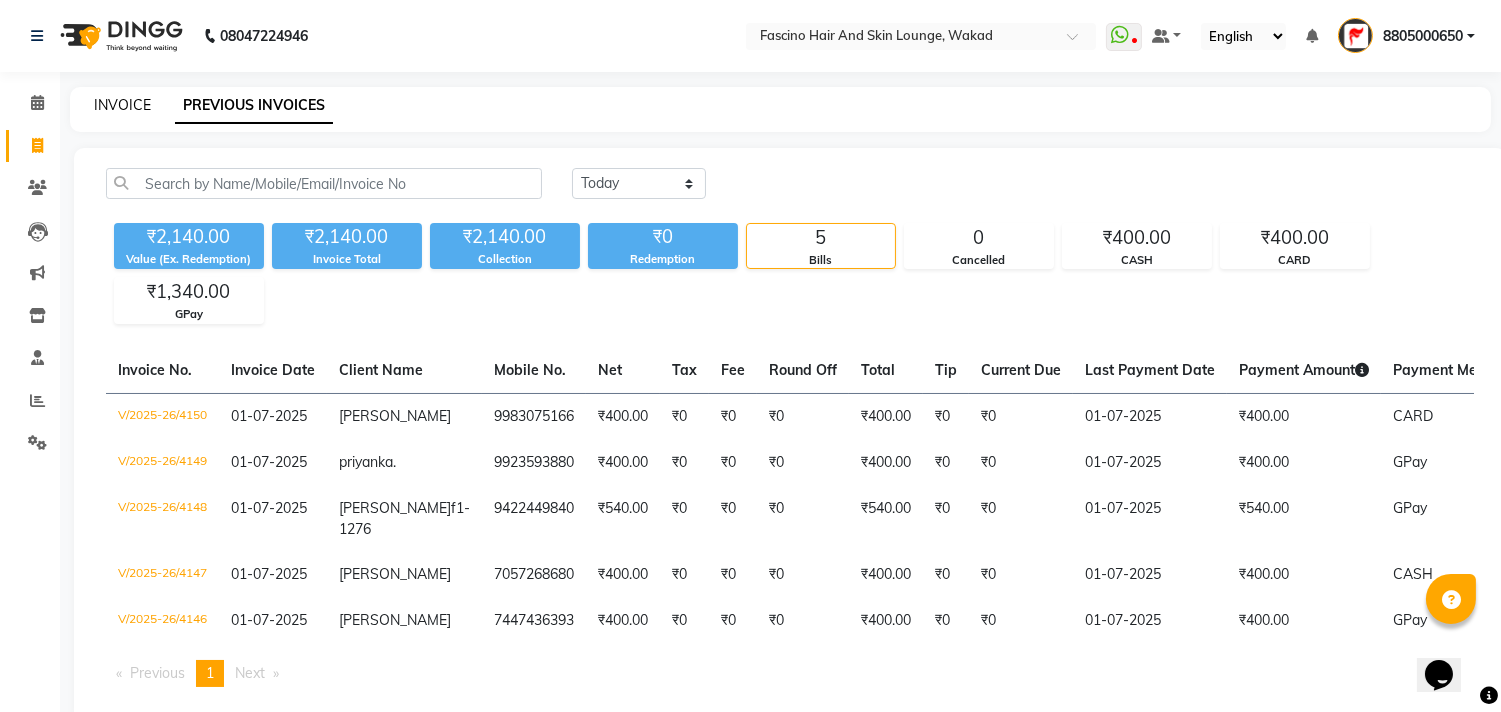 click on "INVOICE" 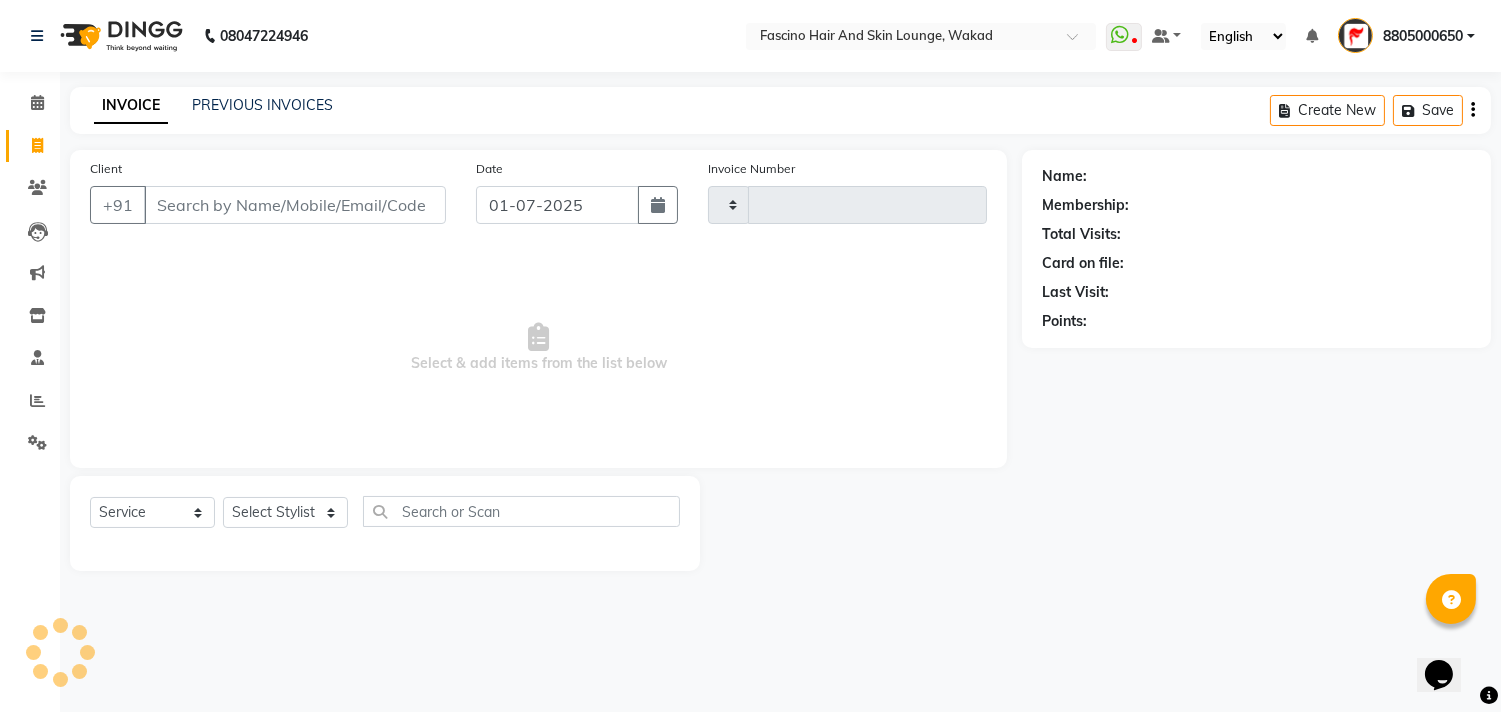 type on "4151" 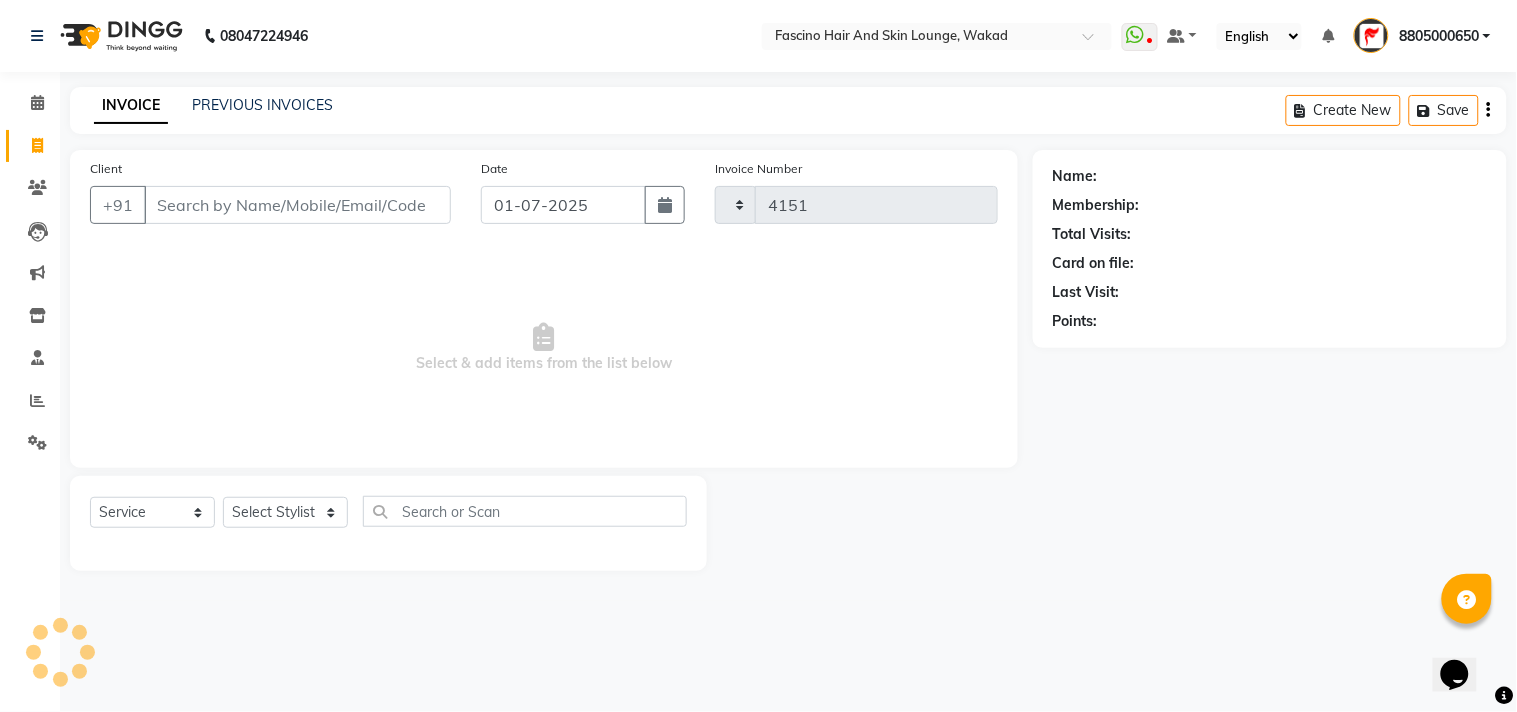 select on "126" 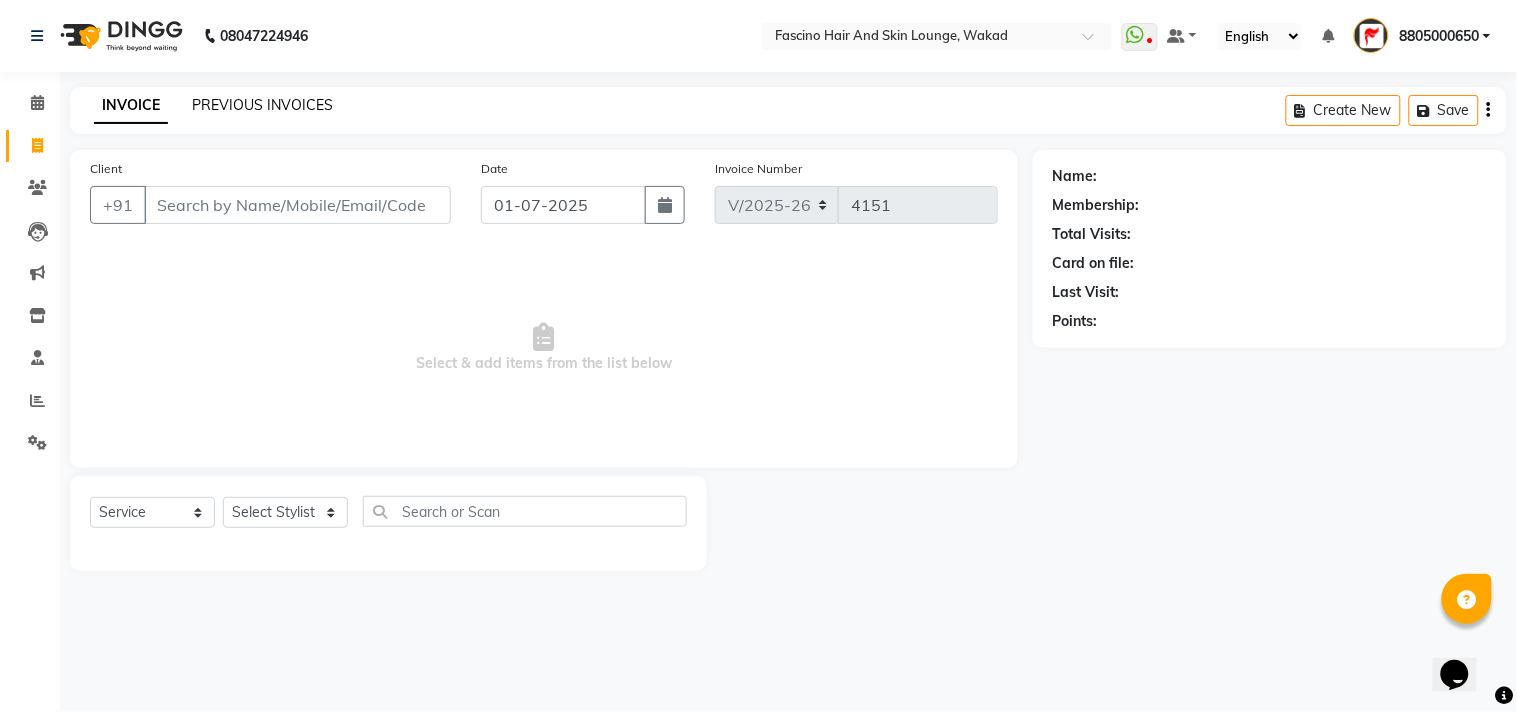 click on "PREVIOUS INVOICES" 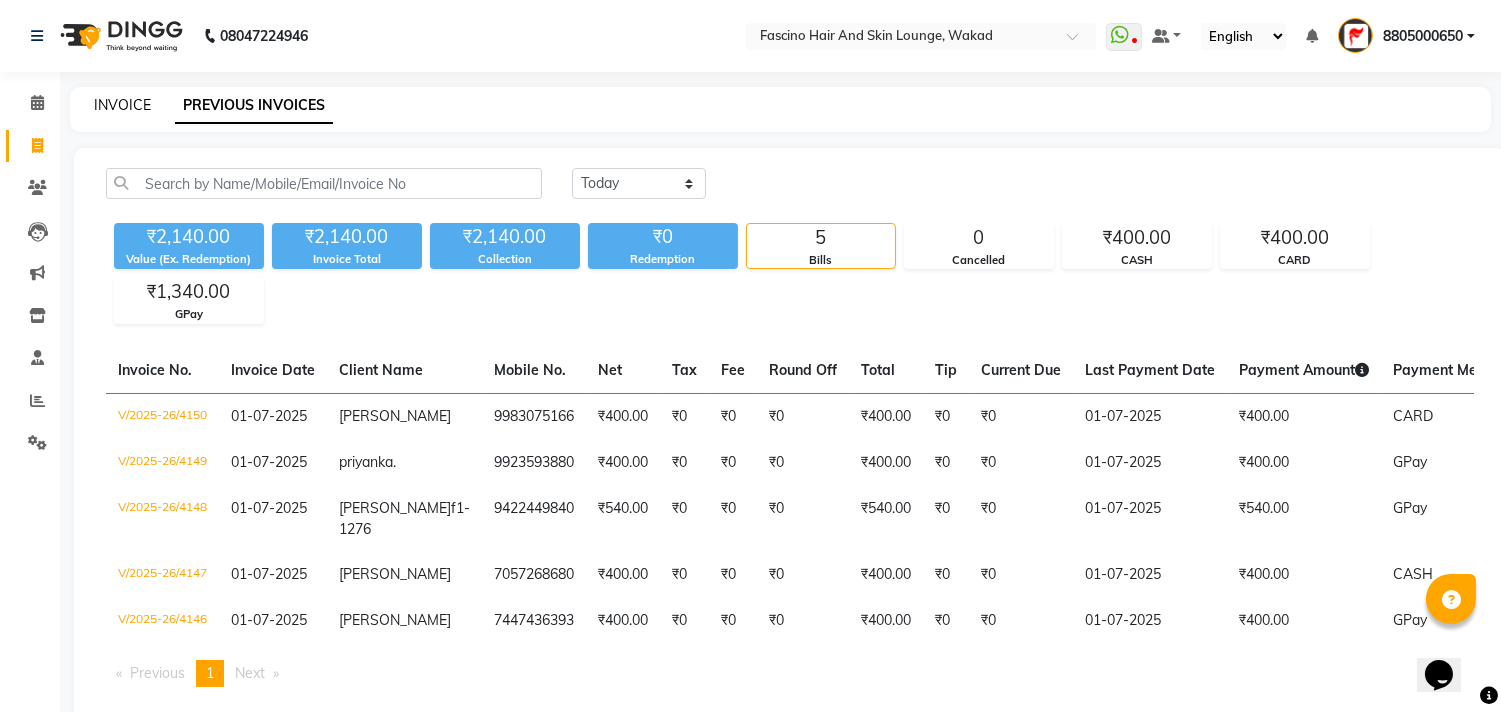 click on "INVOICE" 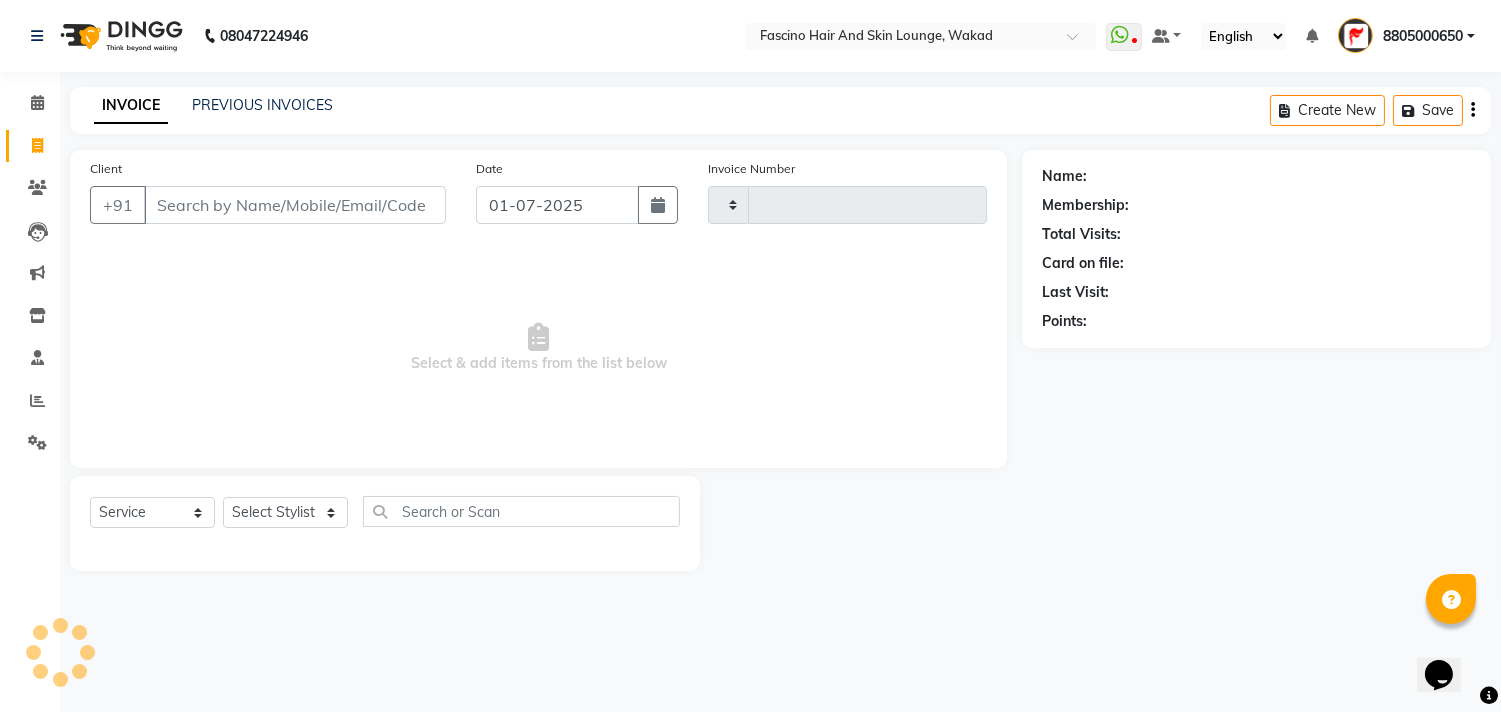 type on "4151" 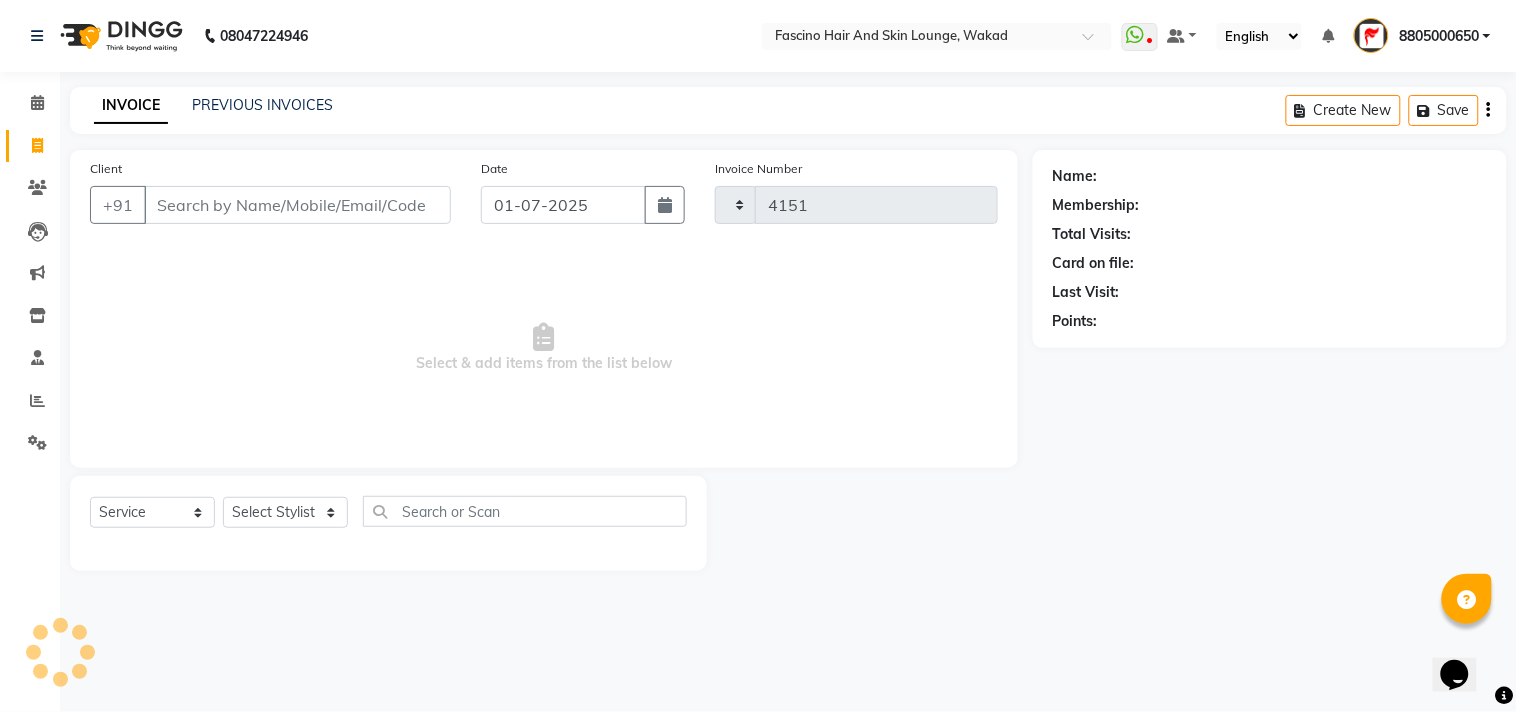 select on "126" 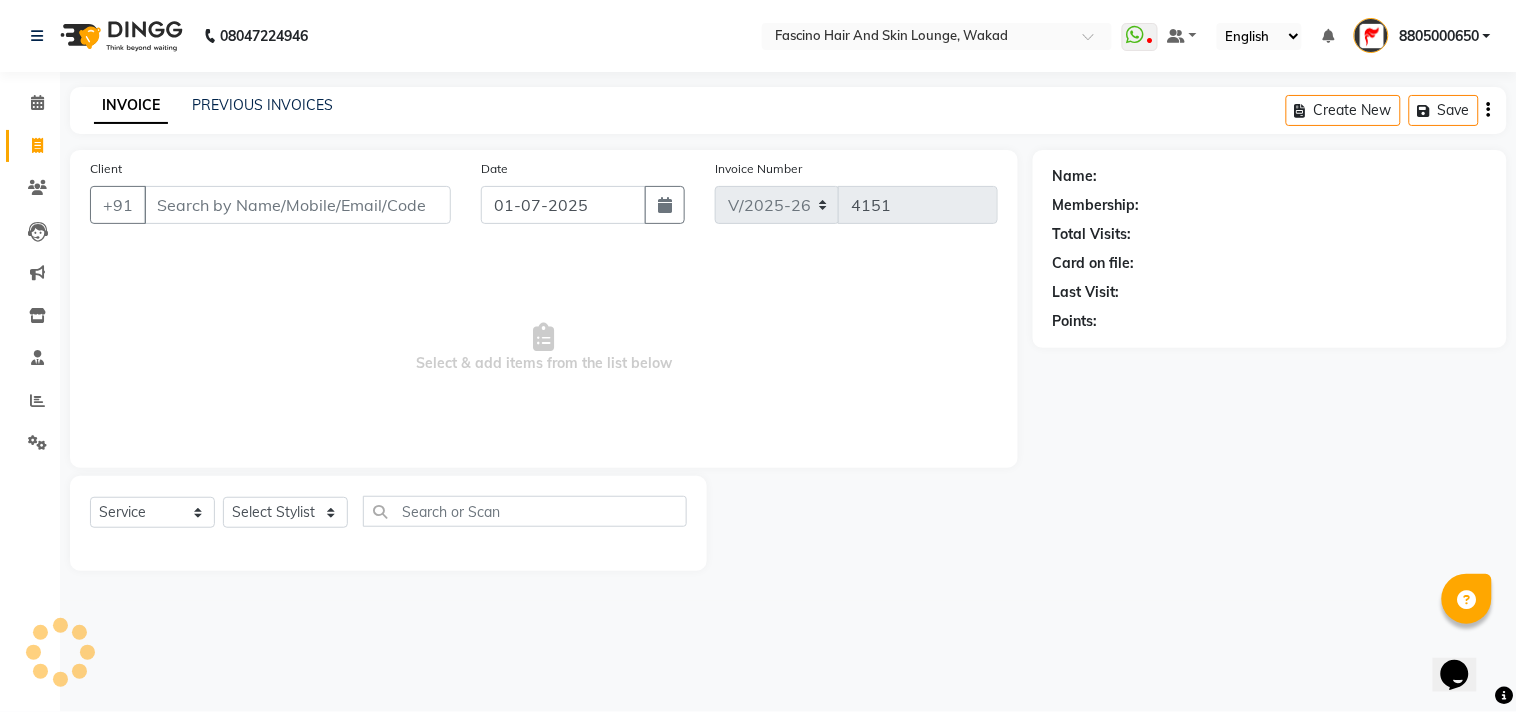 click on "Client" at bounding box center (297, 205) 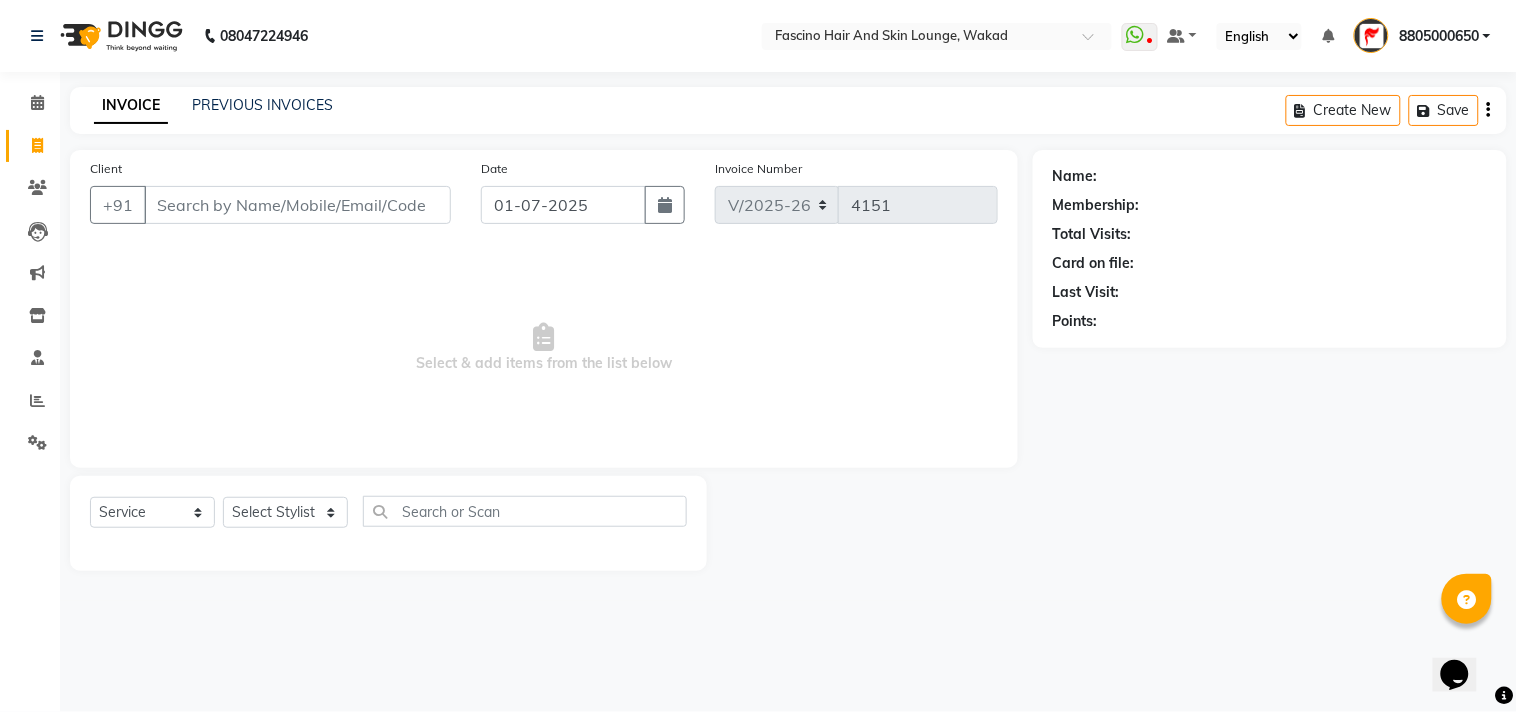 click on "Select & add items from the list below" at bounding box center [544, 348] 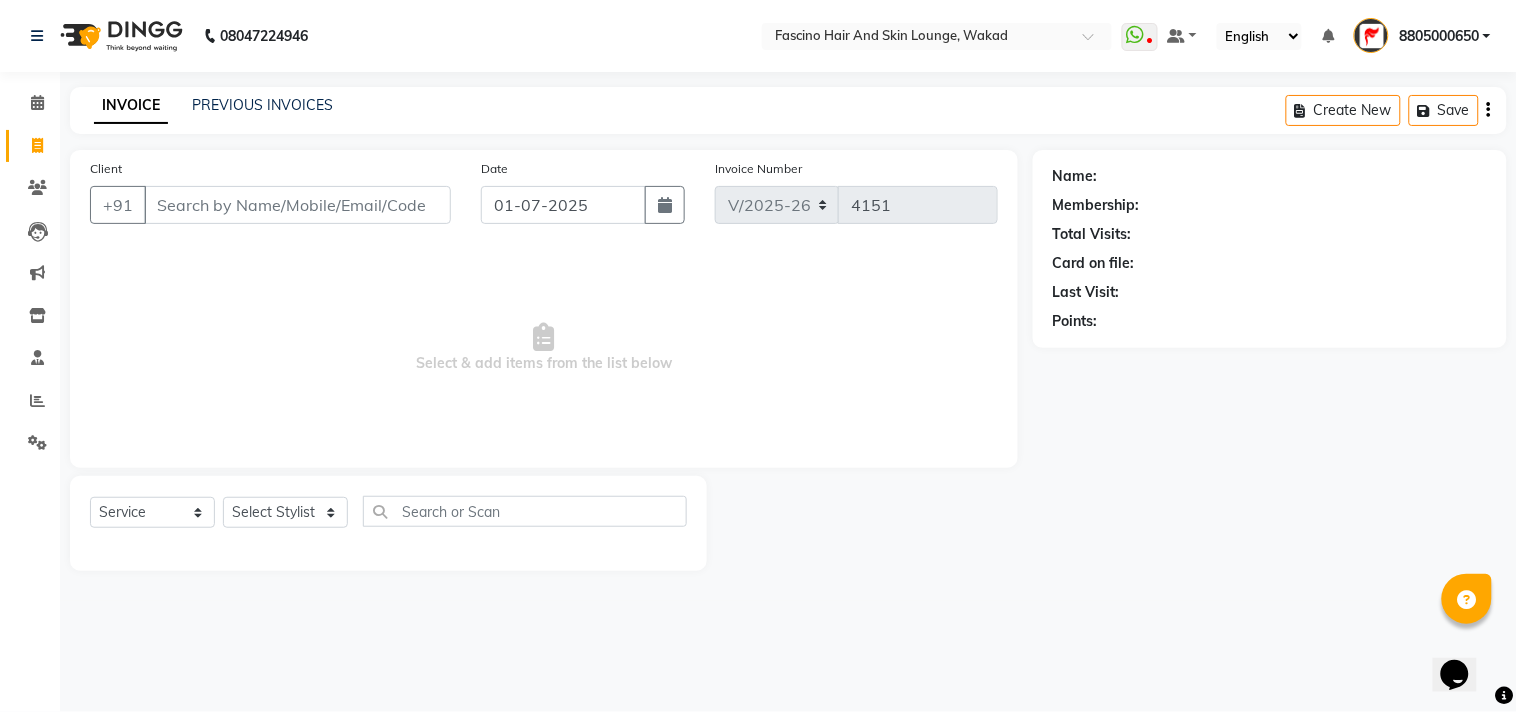 click on "Select & add items from the list below" at bounding box center [544, 348] 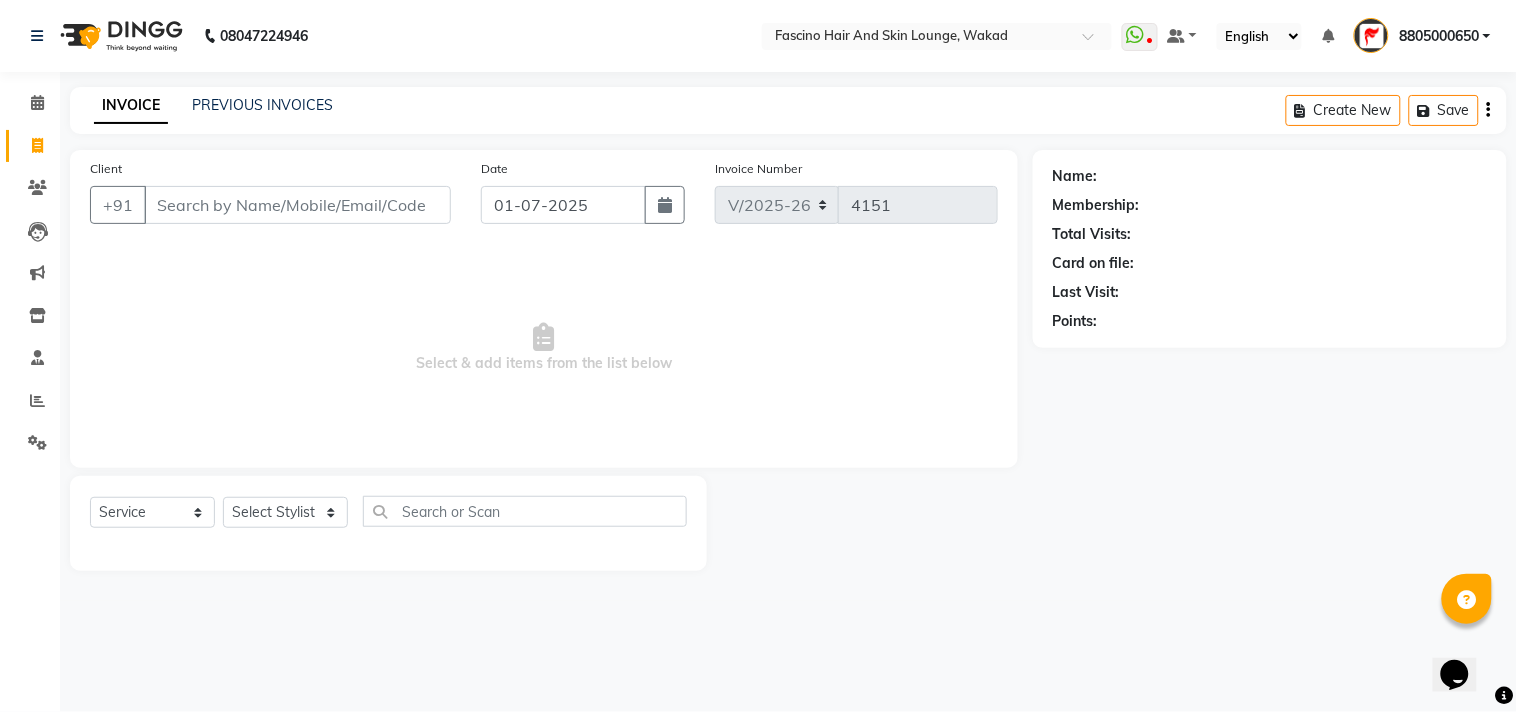 click on "Client +91" 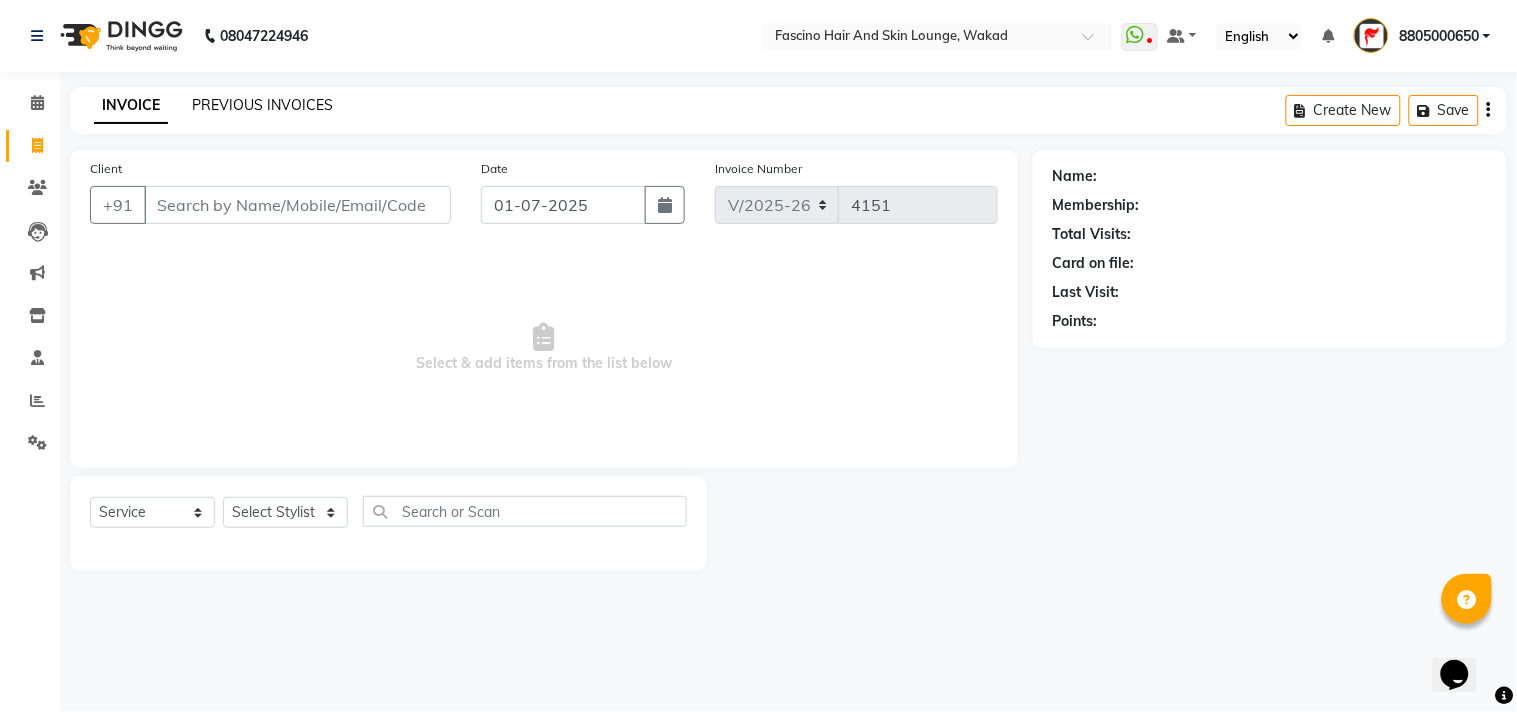 click on "PREVIOUS INVOICES" 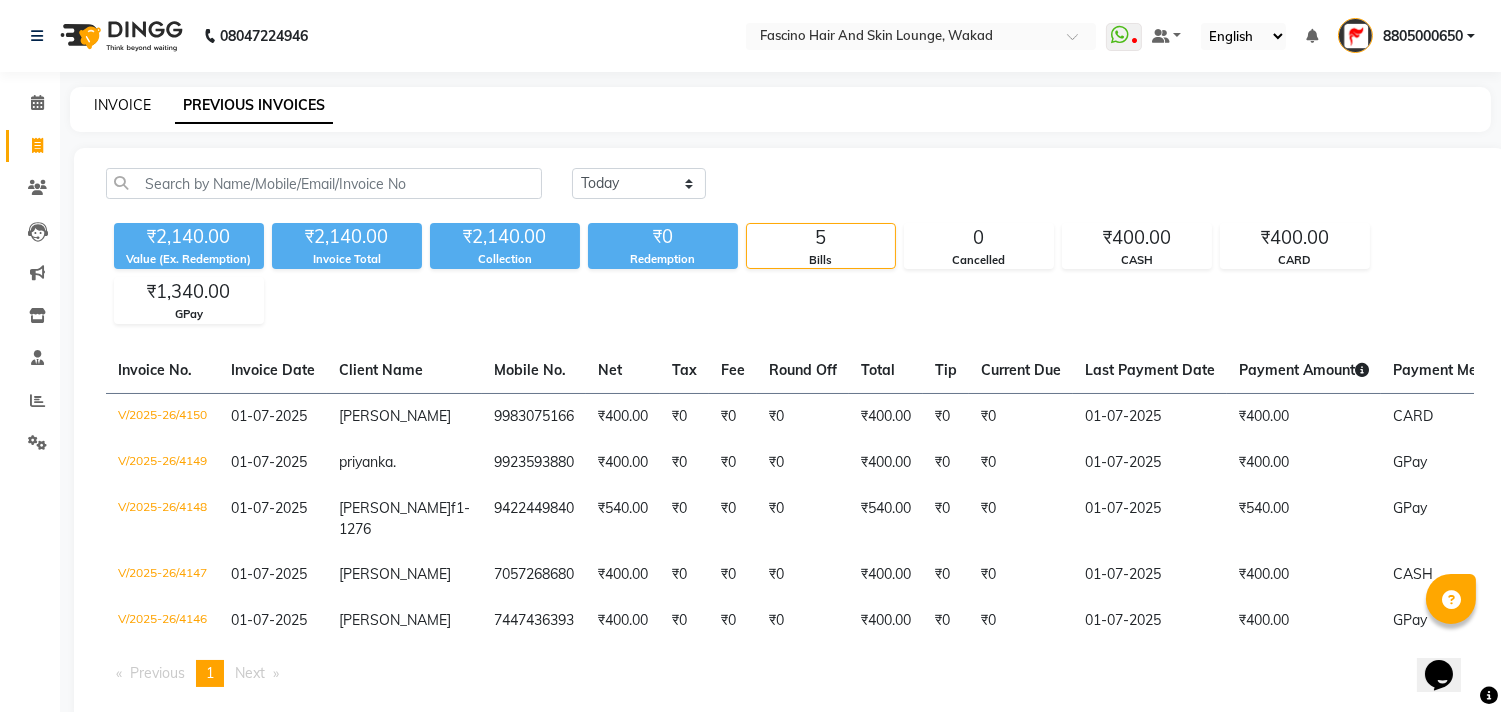 click on "INVOICE" 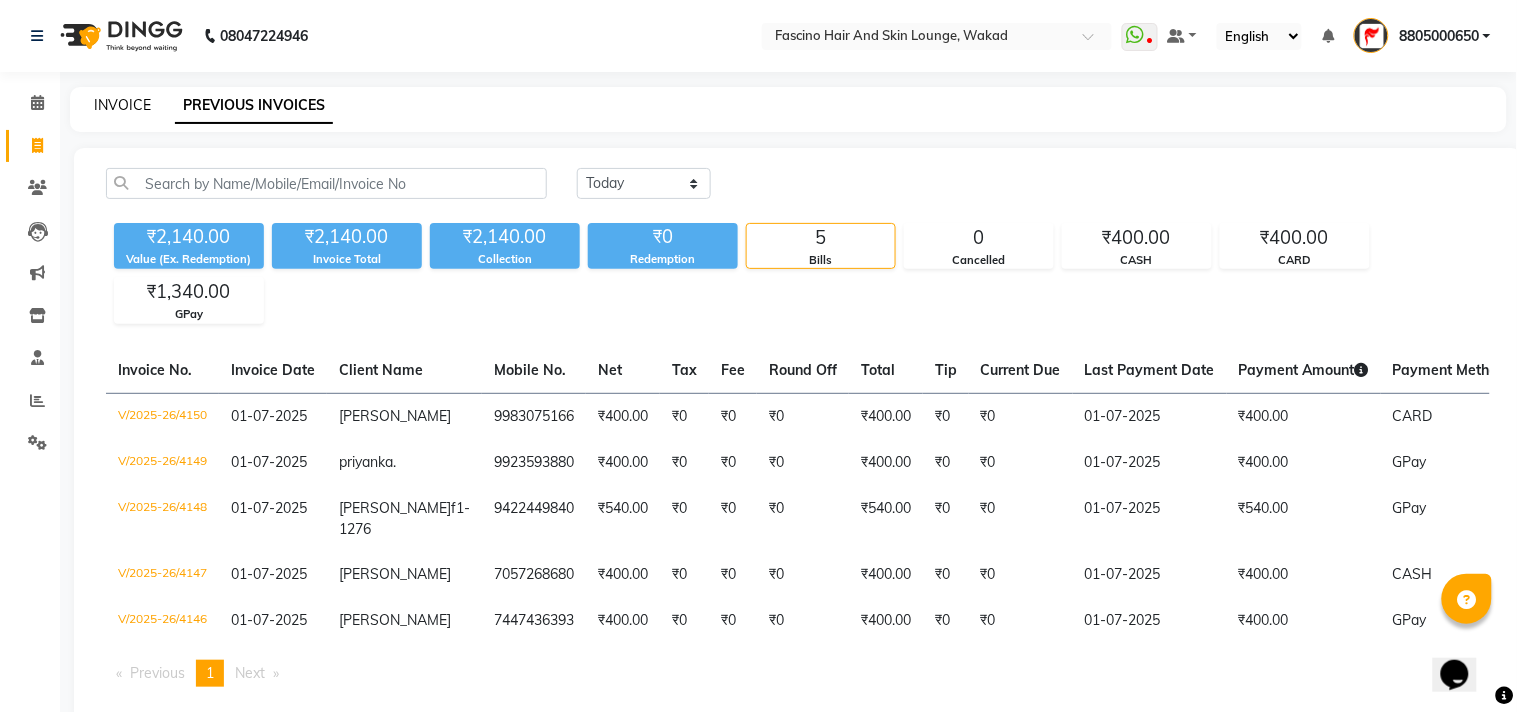 select on "126" 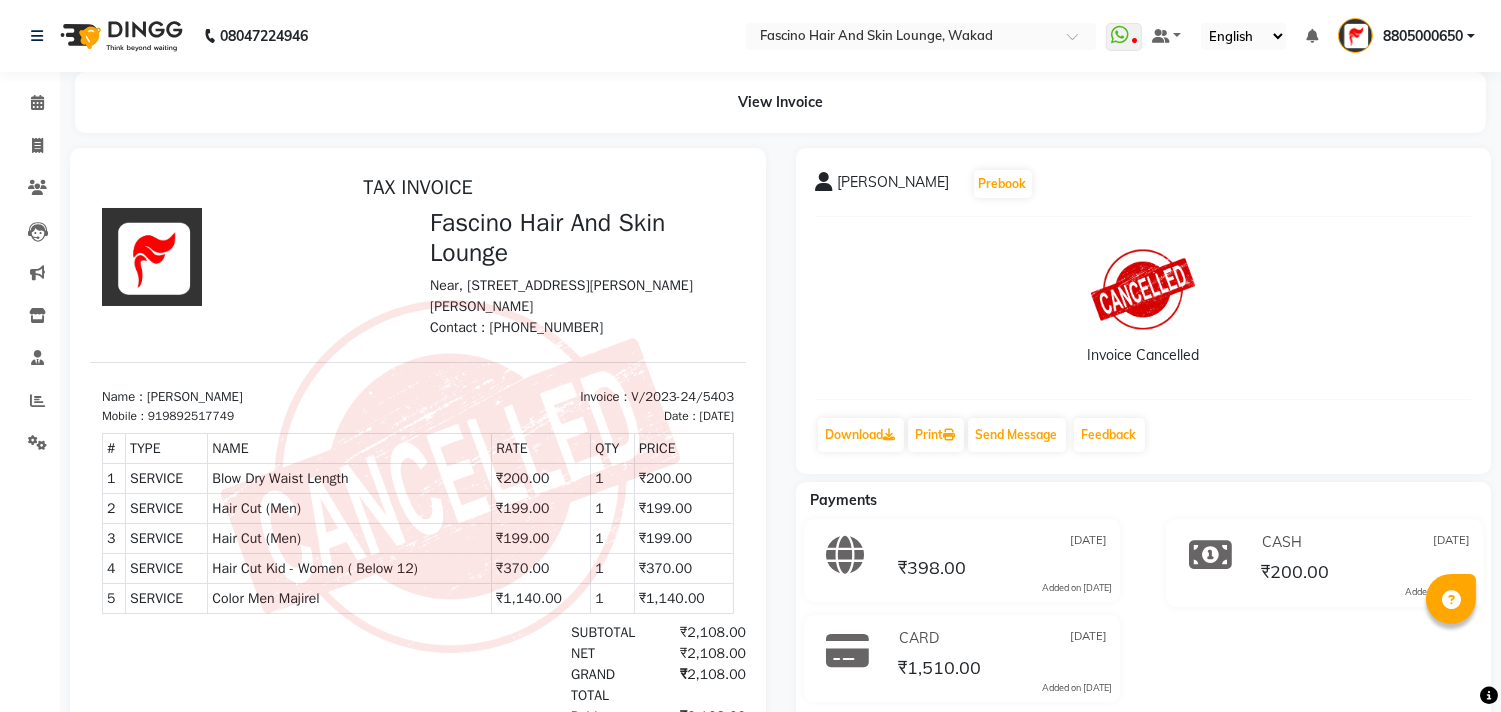 scroll, scrollTop: 0, scrollLeft: 0, axis: both 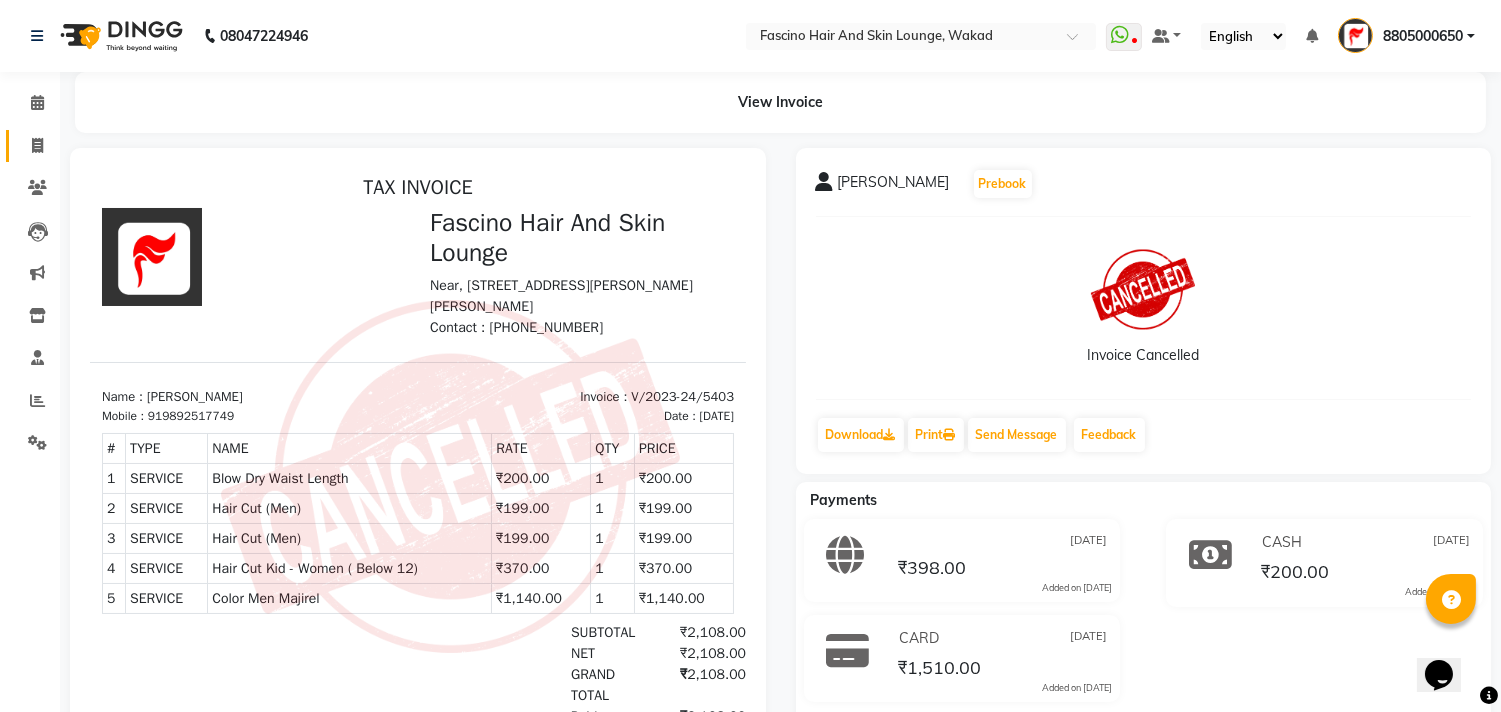 click on "Invoice" 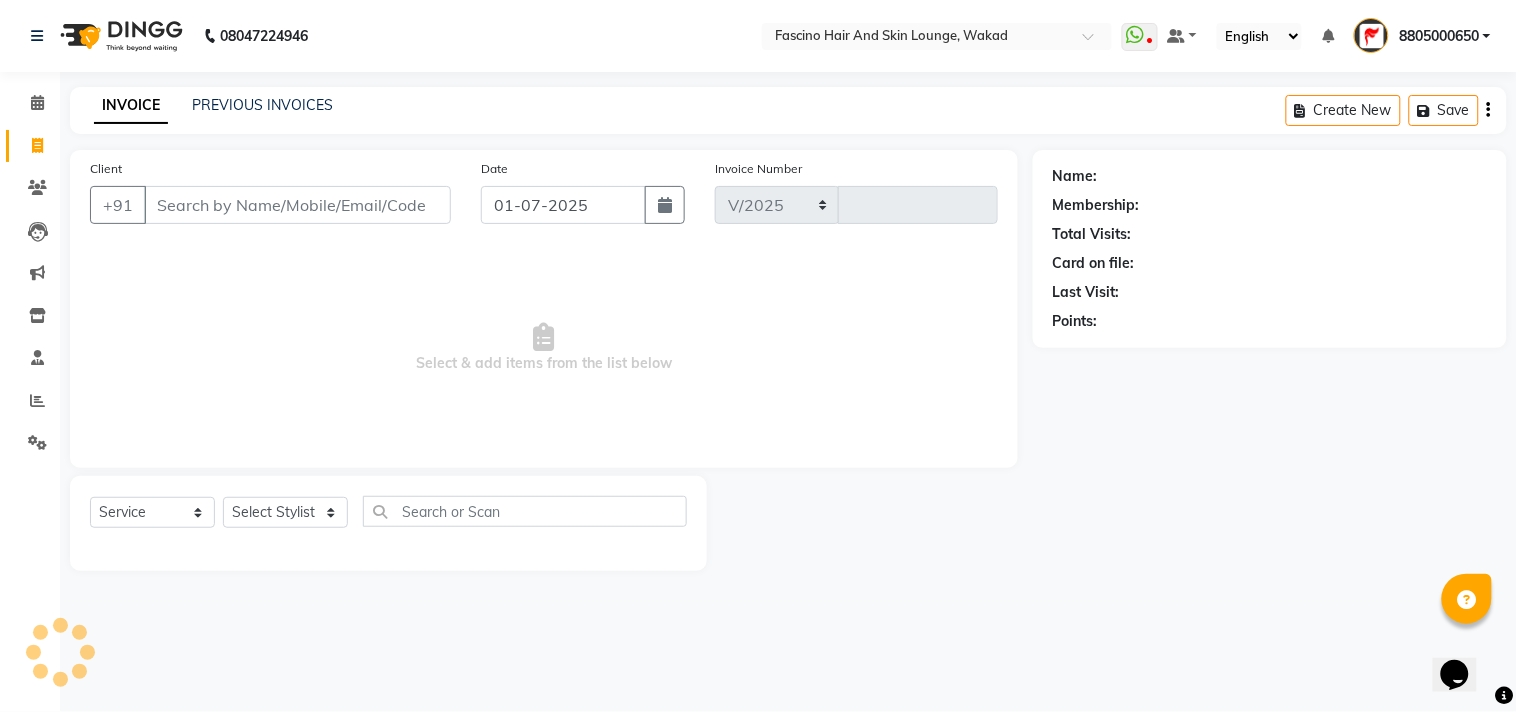 select on "126" 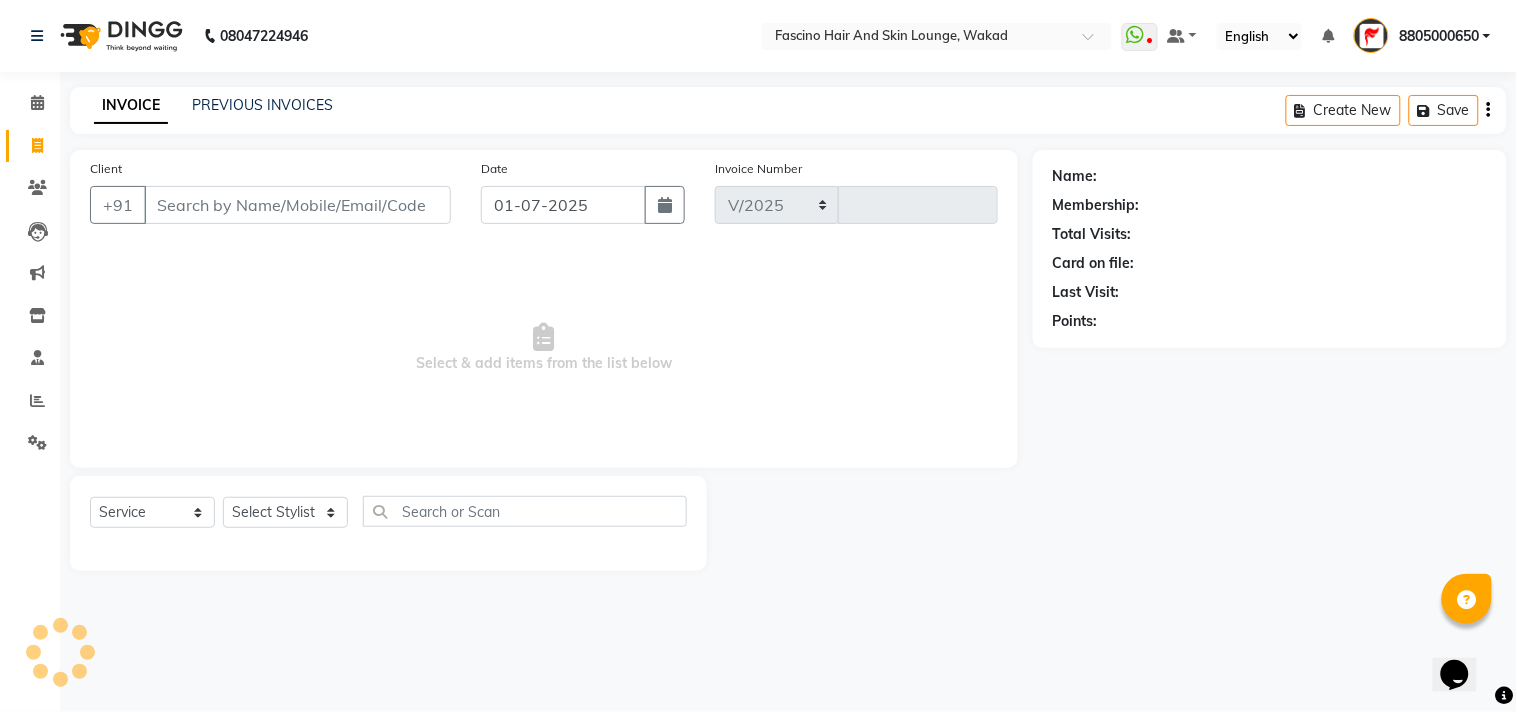 type on "4151" 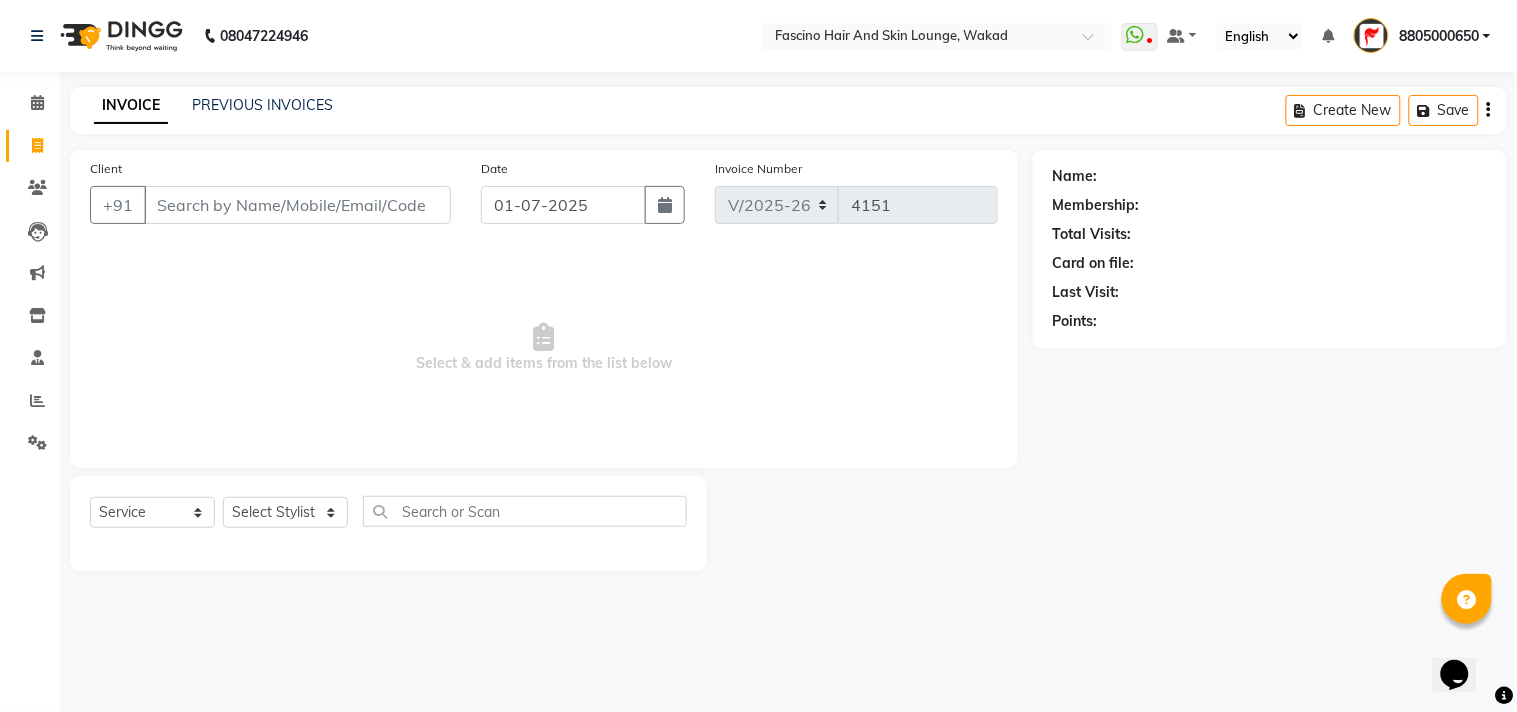 click on "Client" at bounding box center [297, 205] 